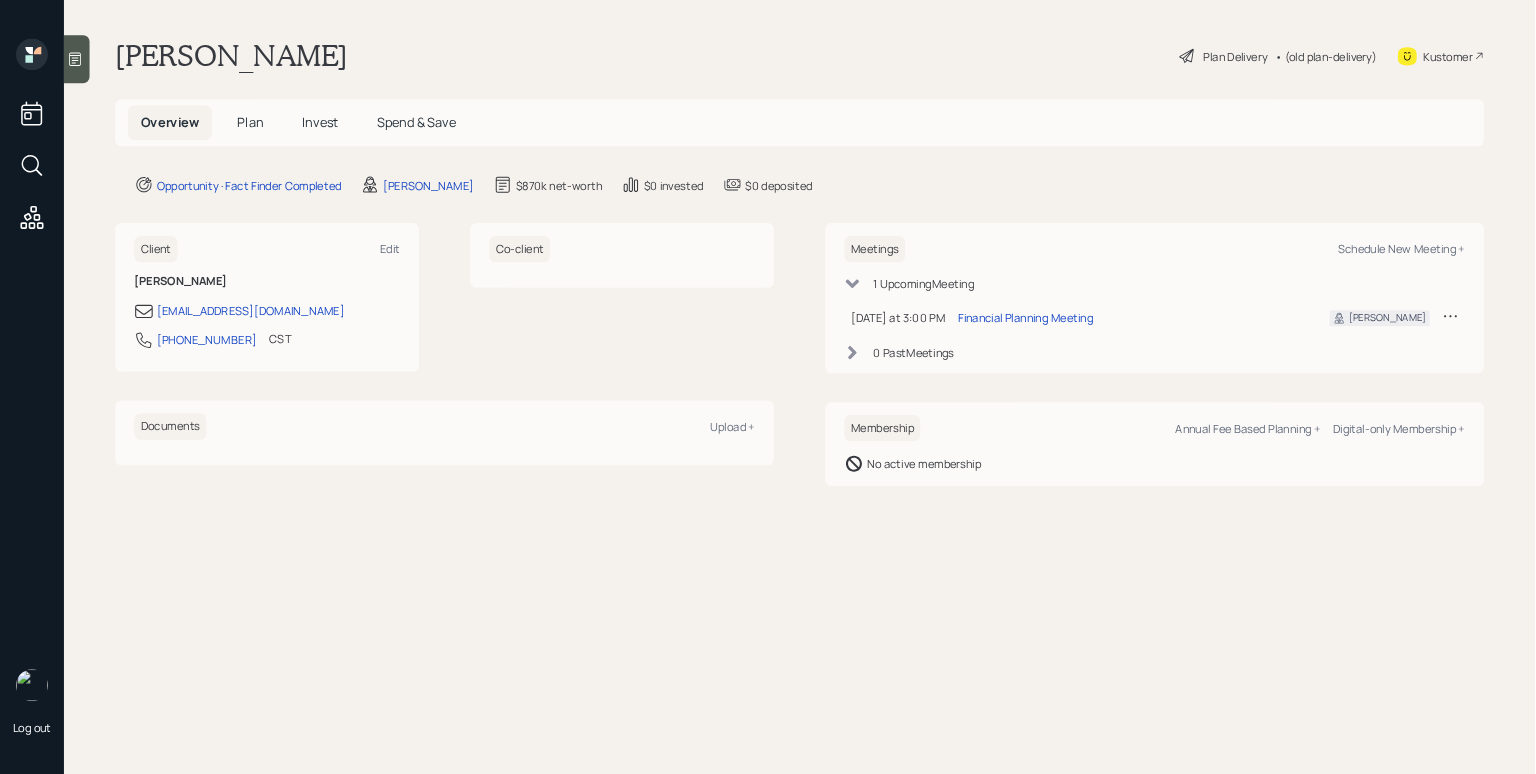 scroll, scrollTop: 0, scrollLeft: 0, axis: both 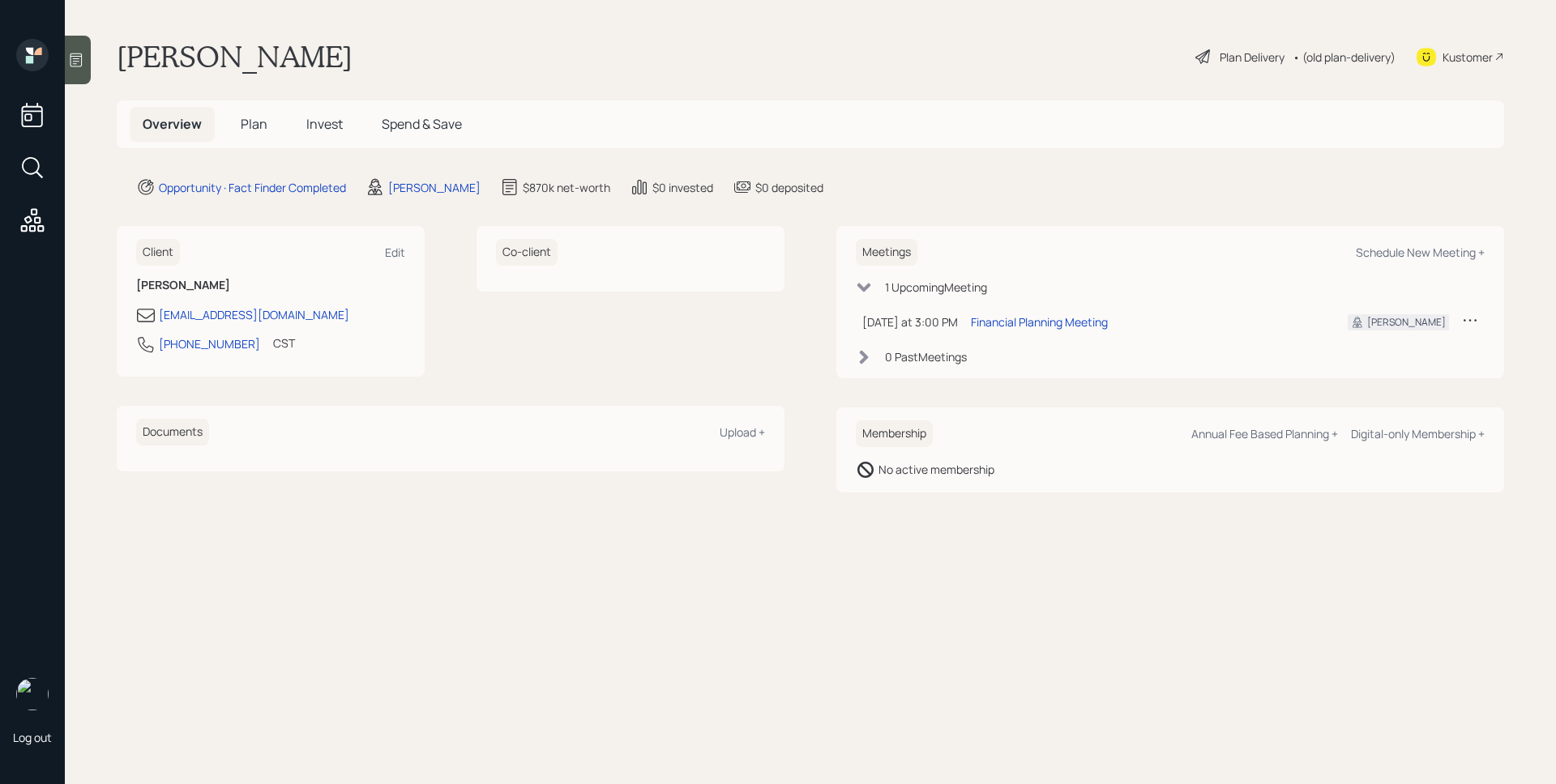 click at bounding box center (78, 60) 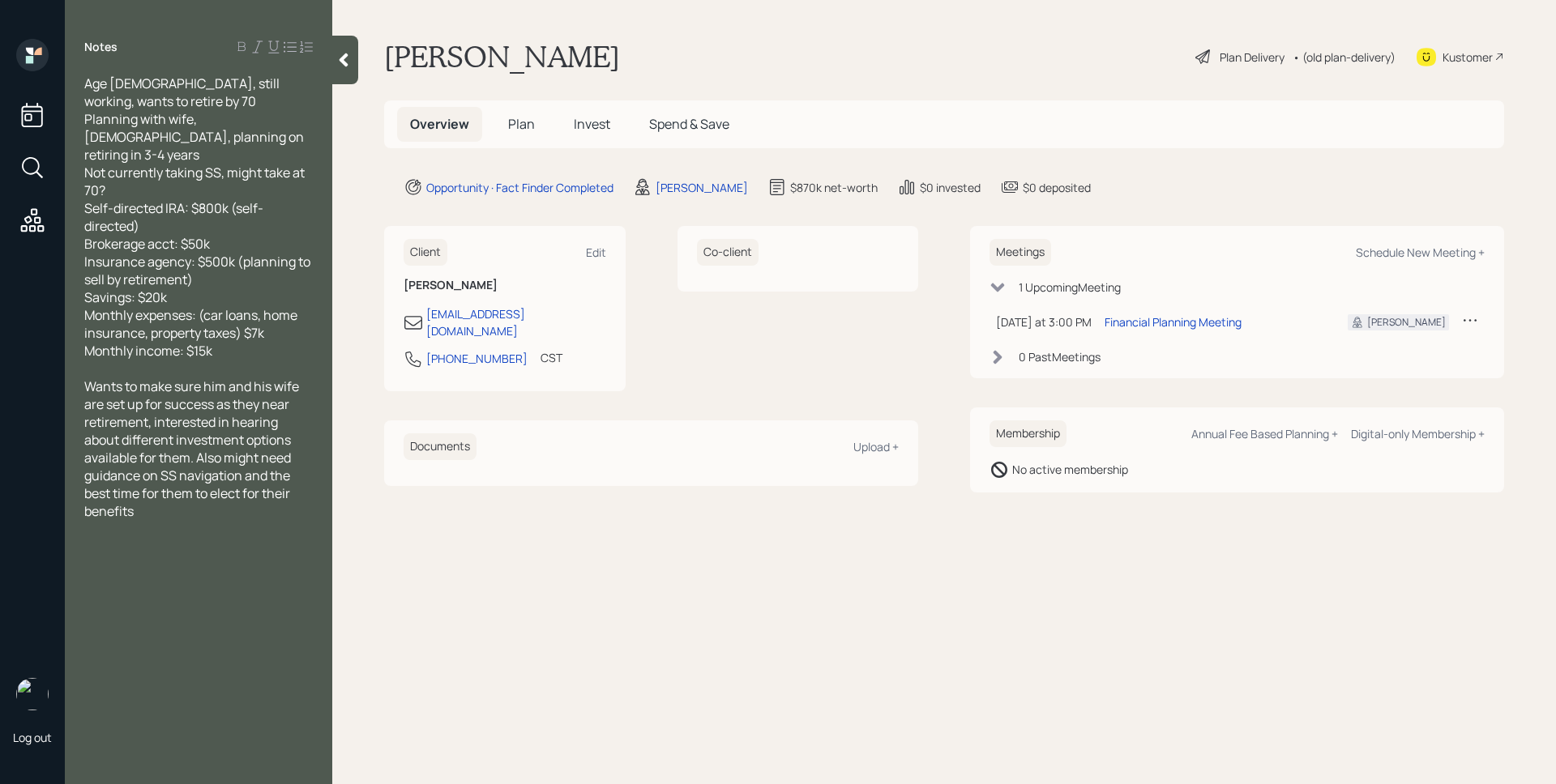 click on "Plan" at bounding box center (521, 124) 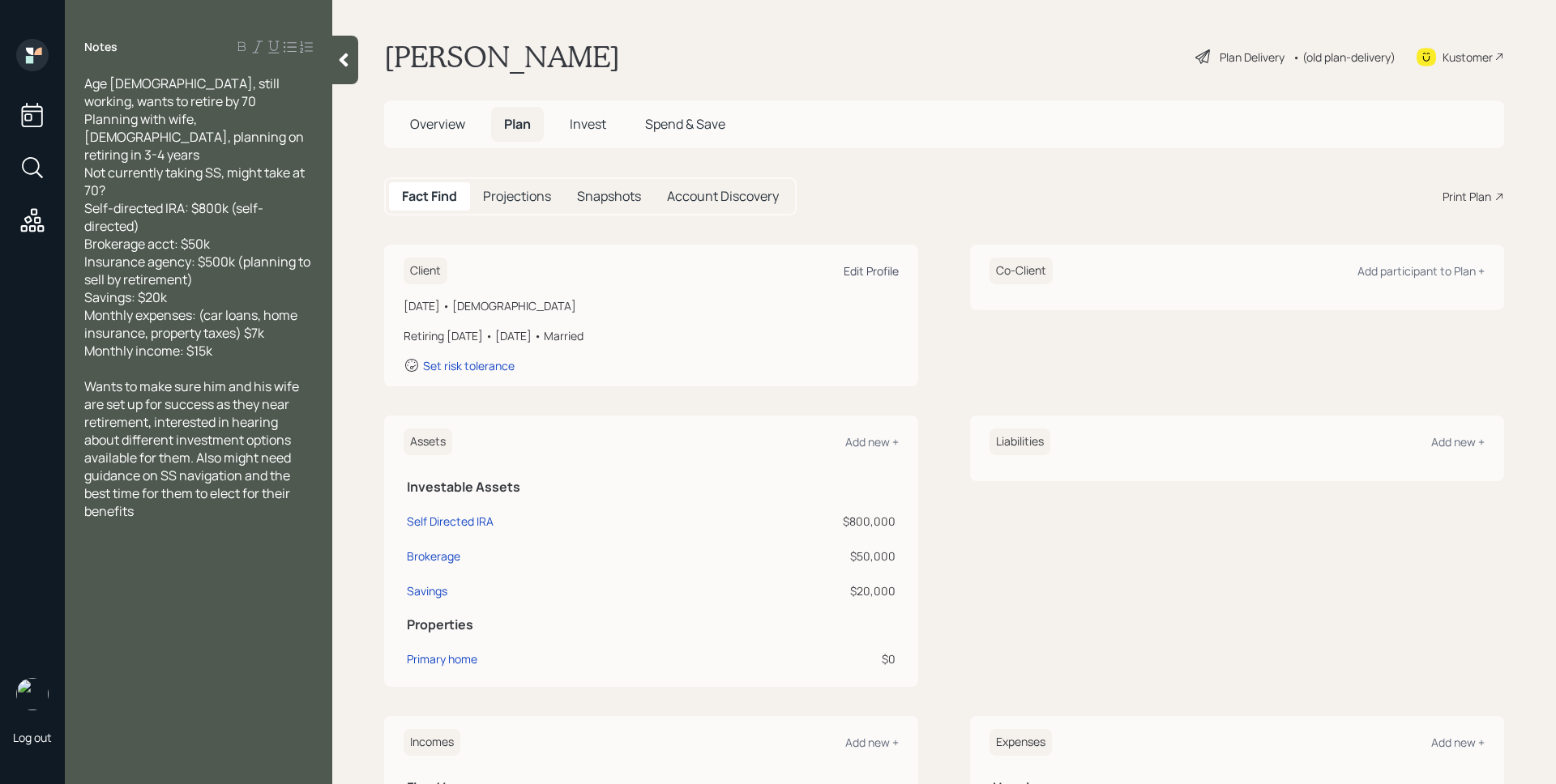 click on "Edit Profile" at bounding box center [871, 271] 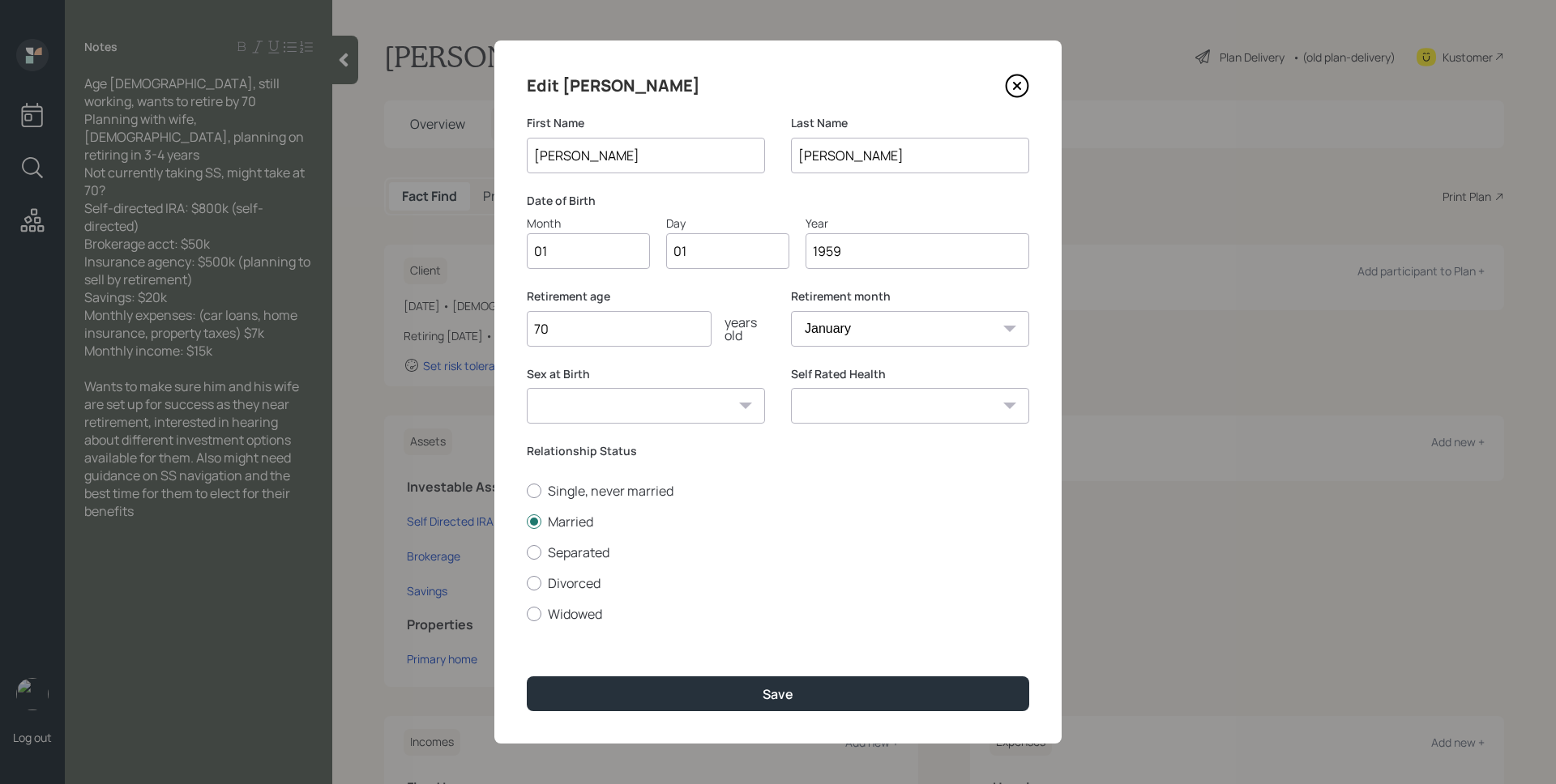 click on "01" at bounding box center [588, 251] 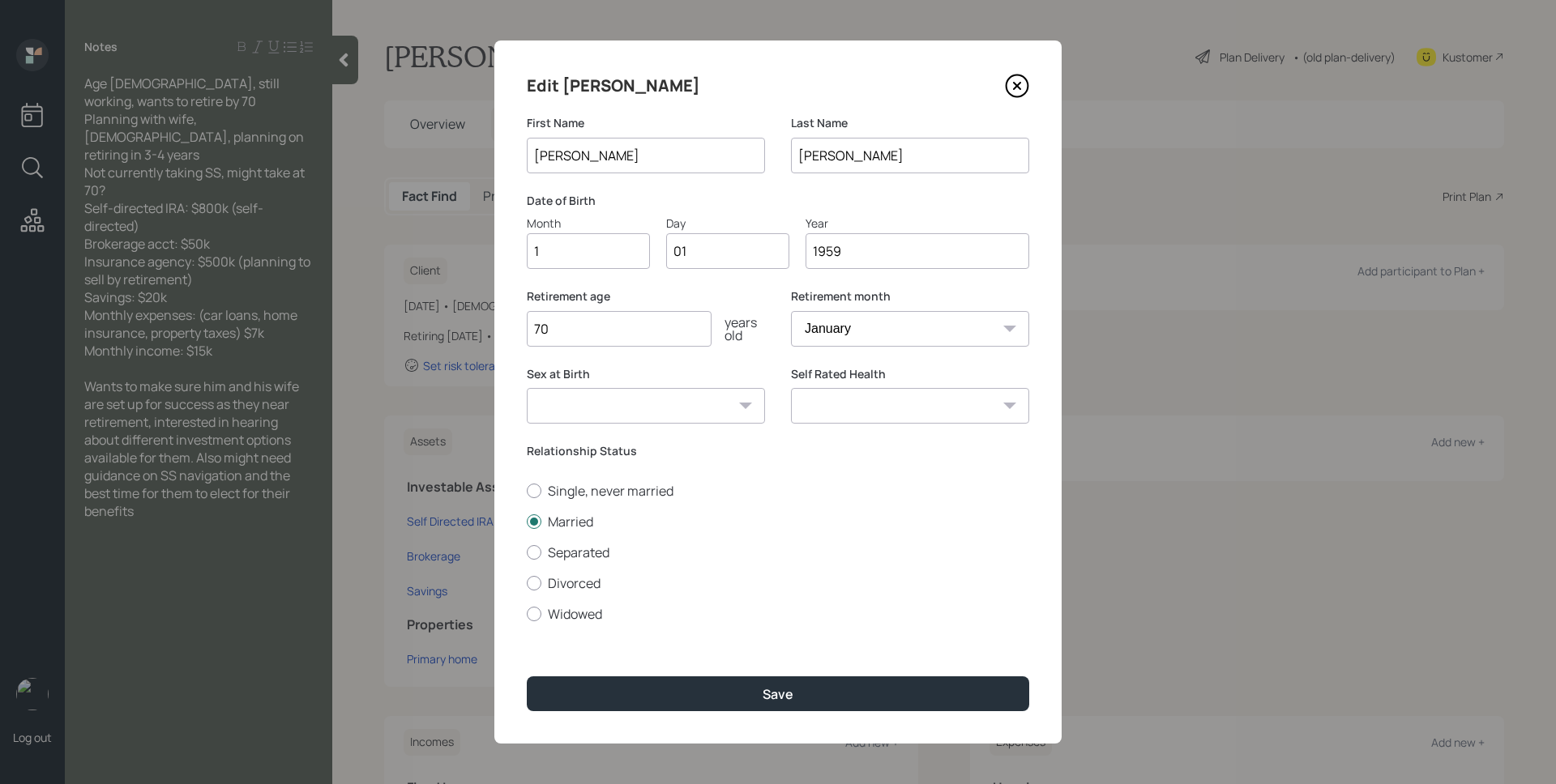 type on "11" 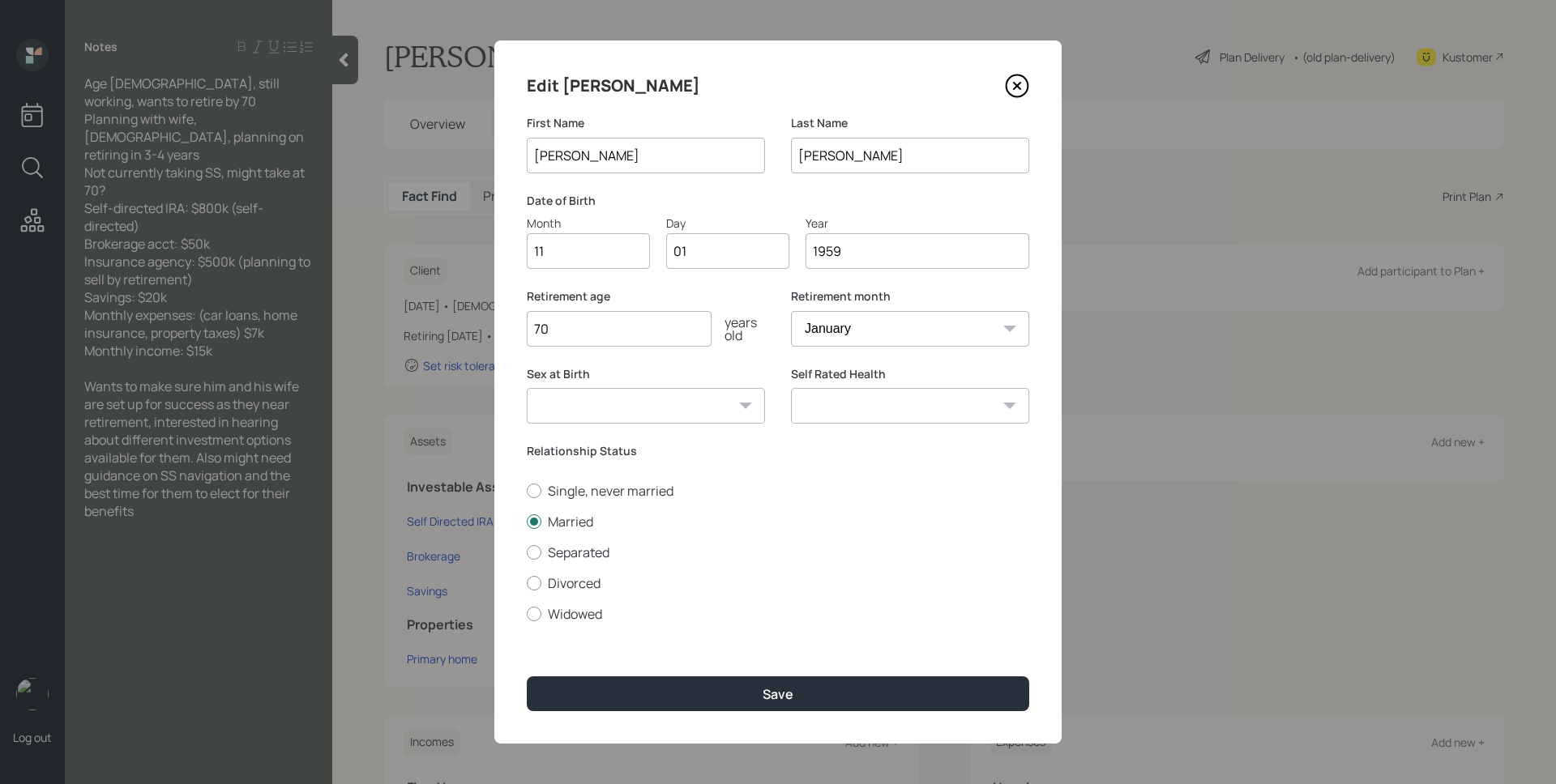 type on "0" 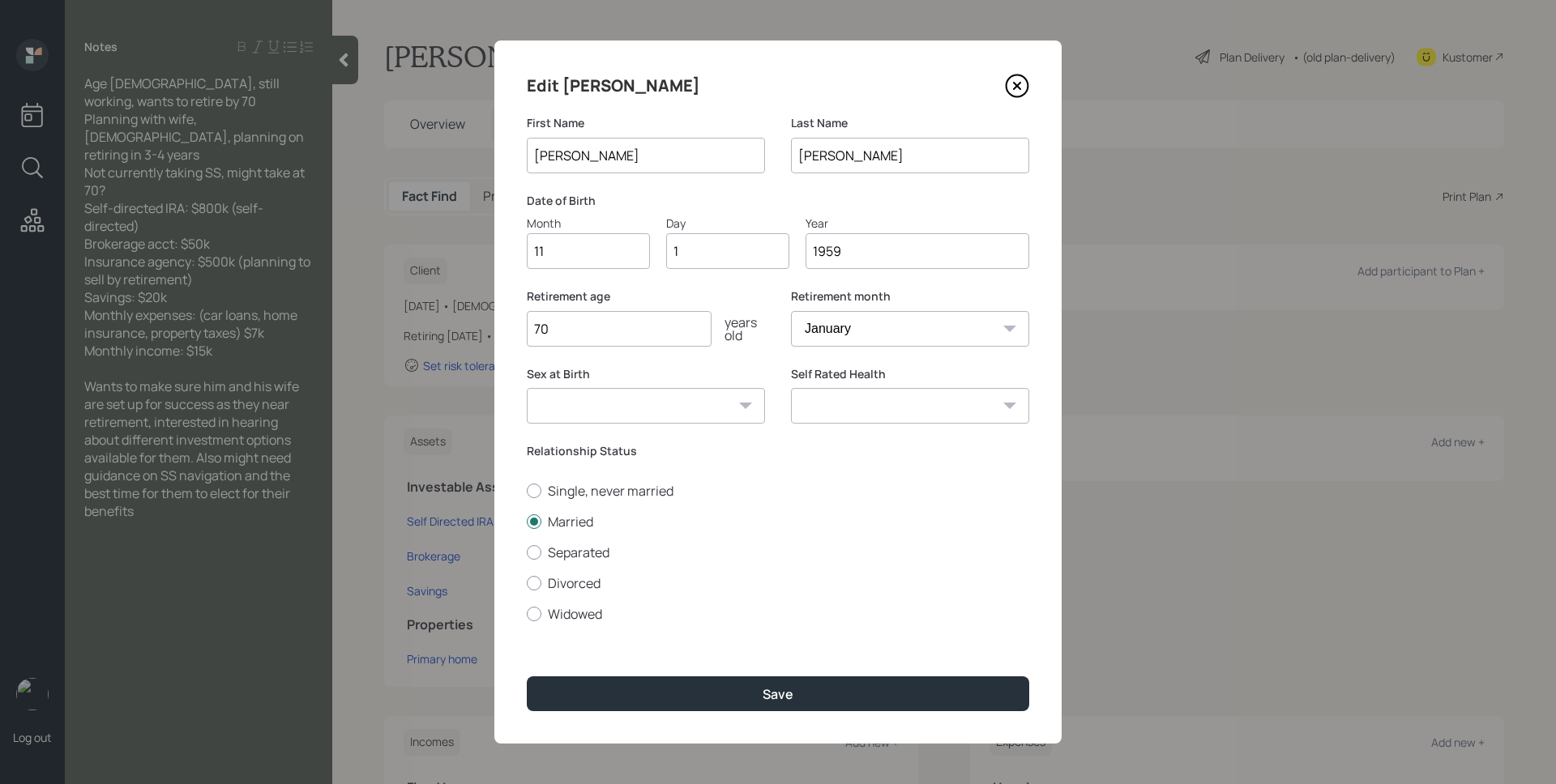type on "17" 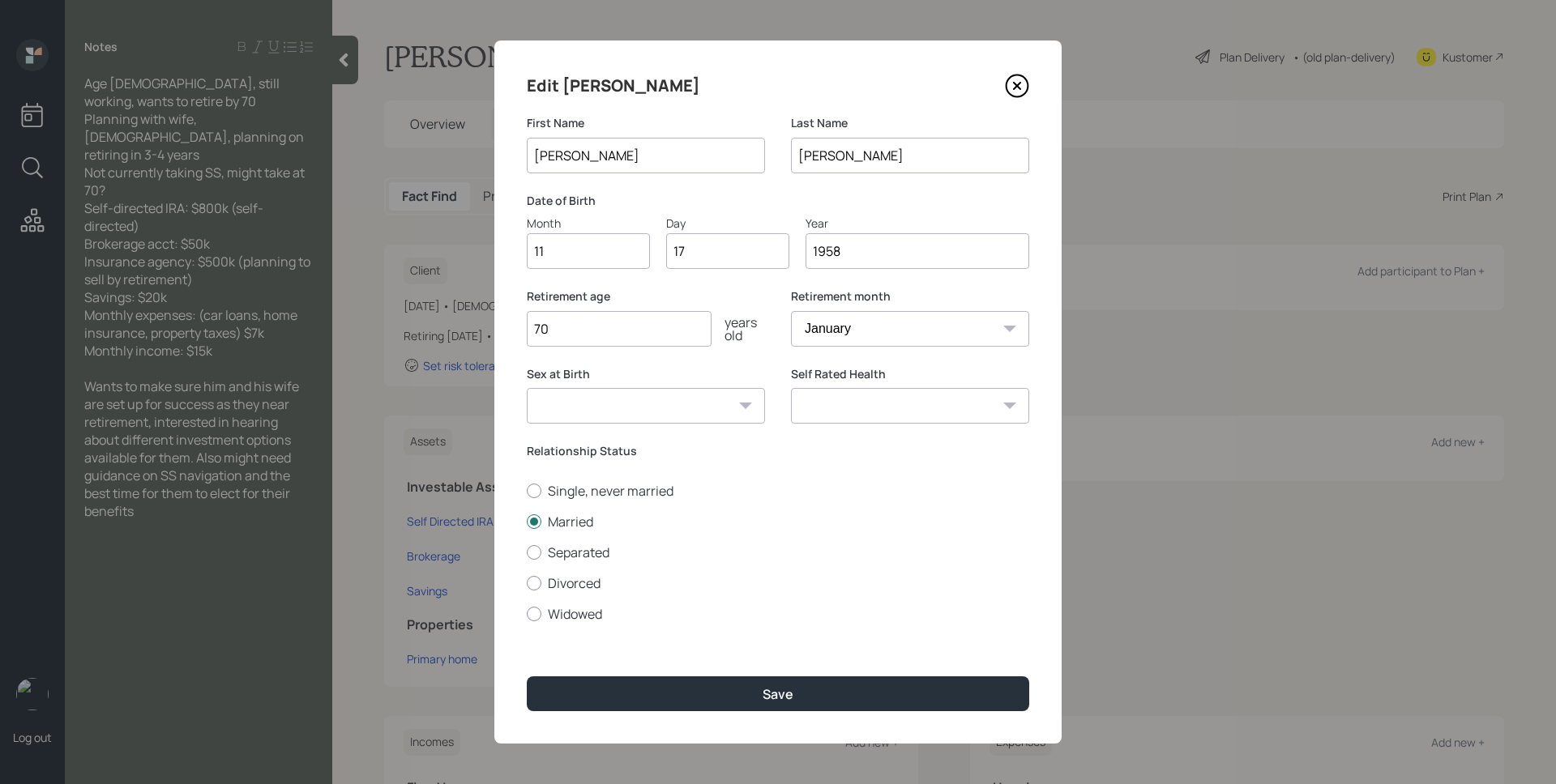 type on "1958" 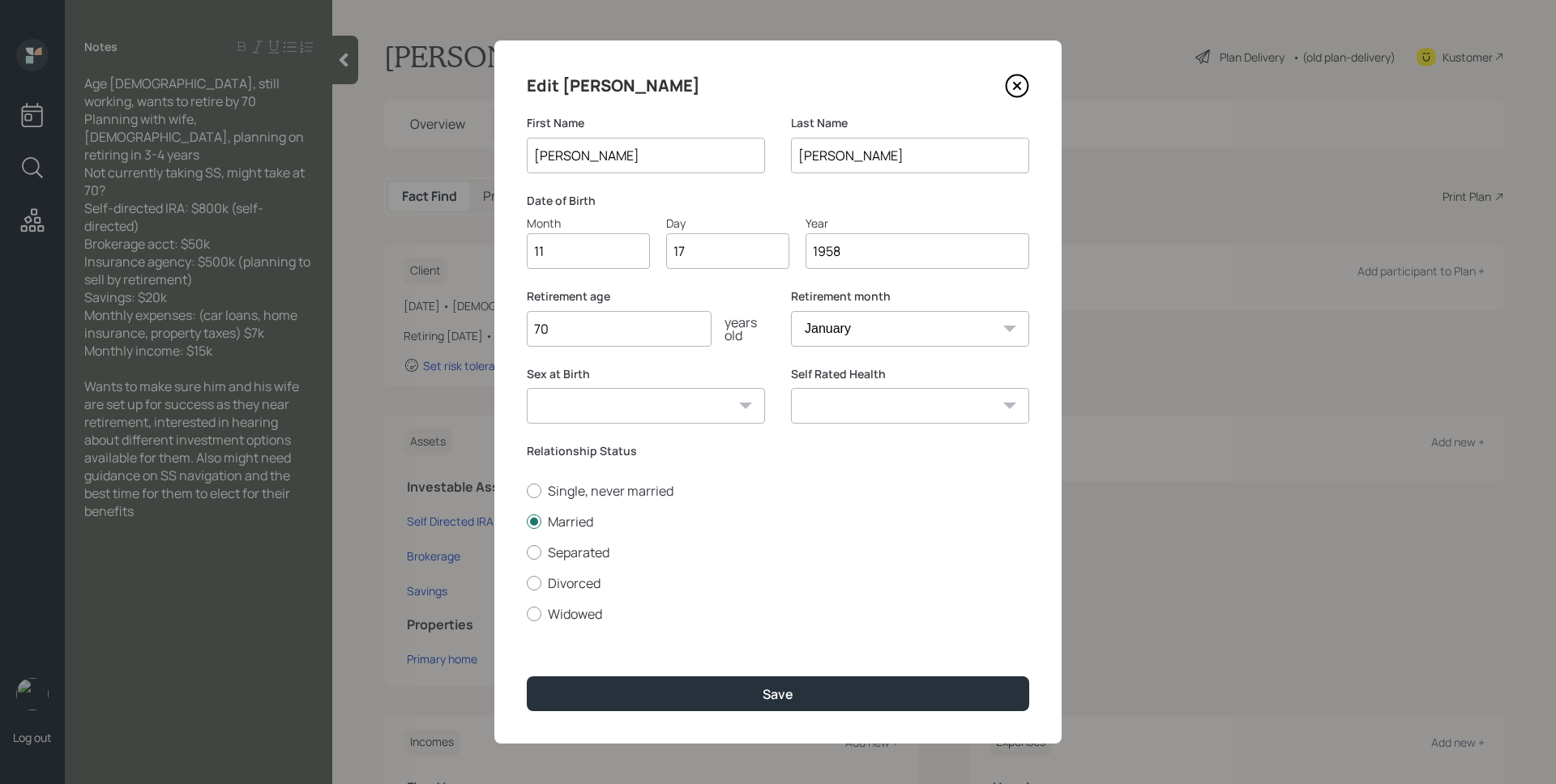 click on "January February March April May June July August September October November December" at bounding box center (910, 329) 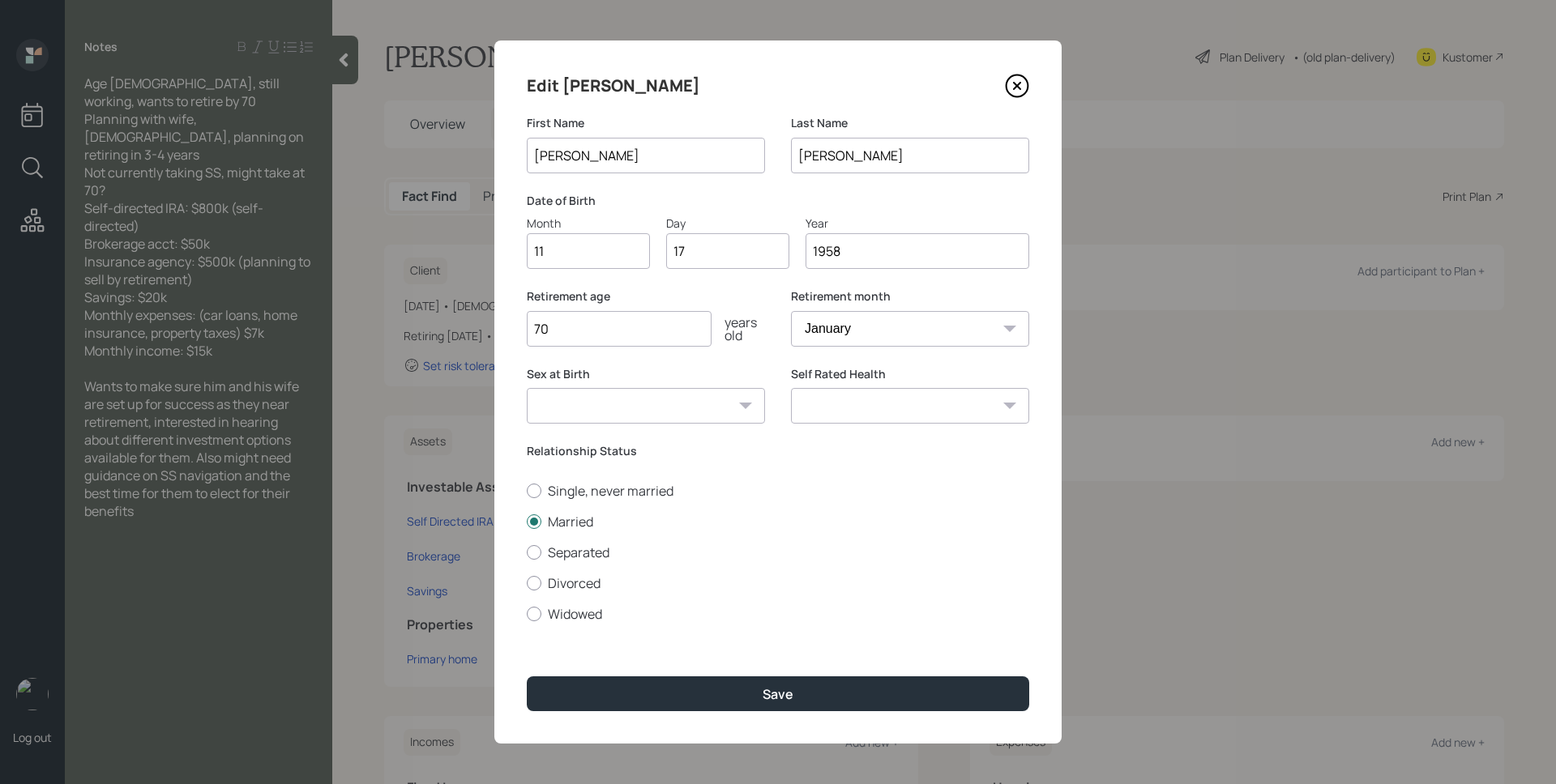 select on "11" 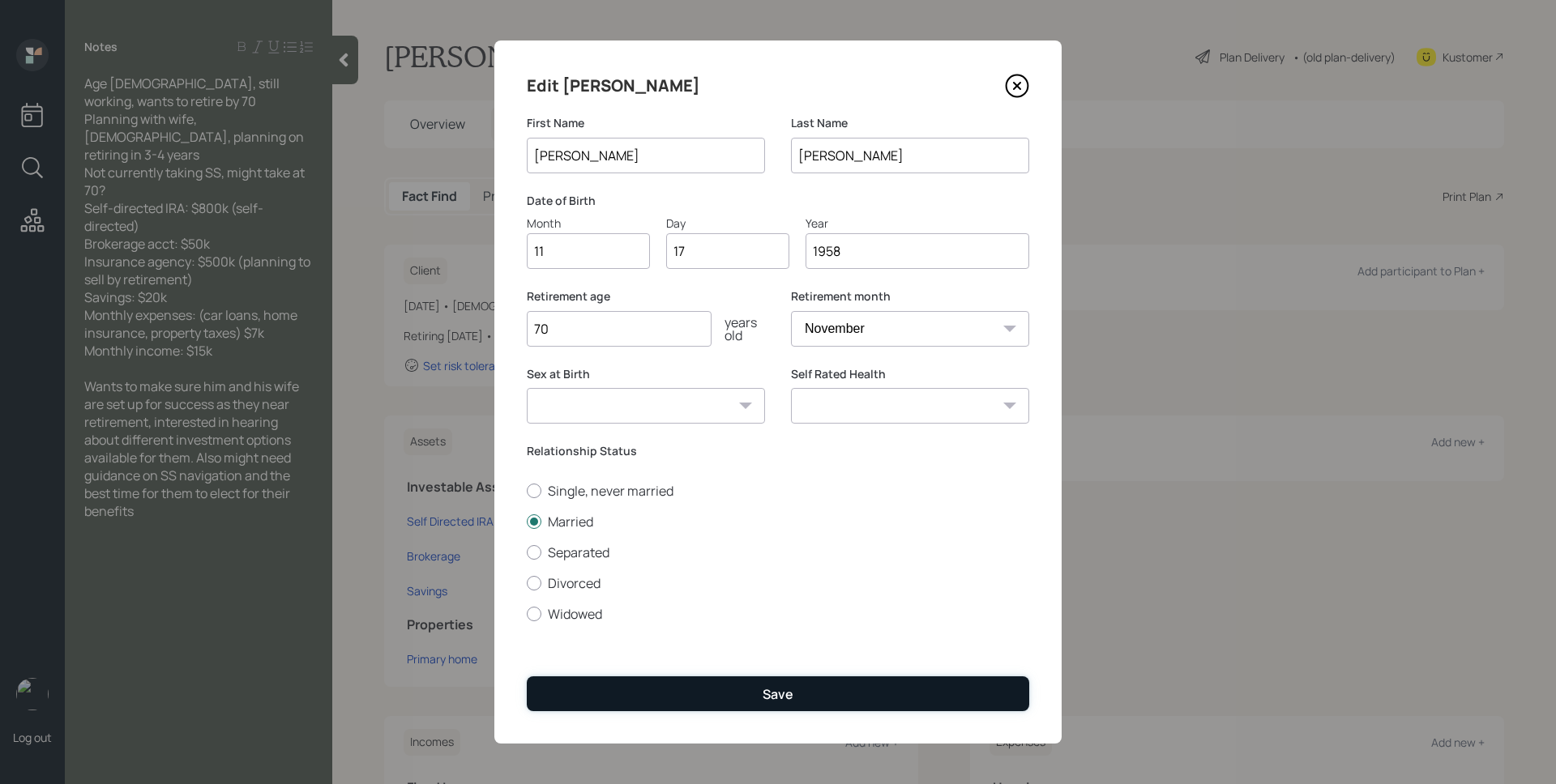 click on "Save" at bounding box center (778, 693) 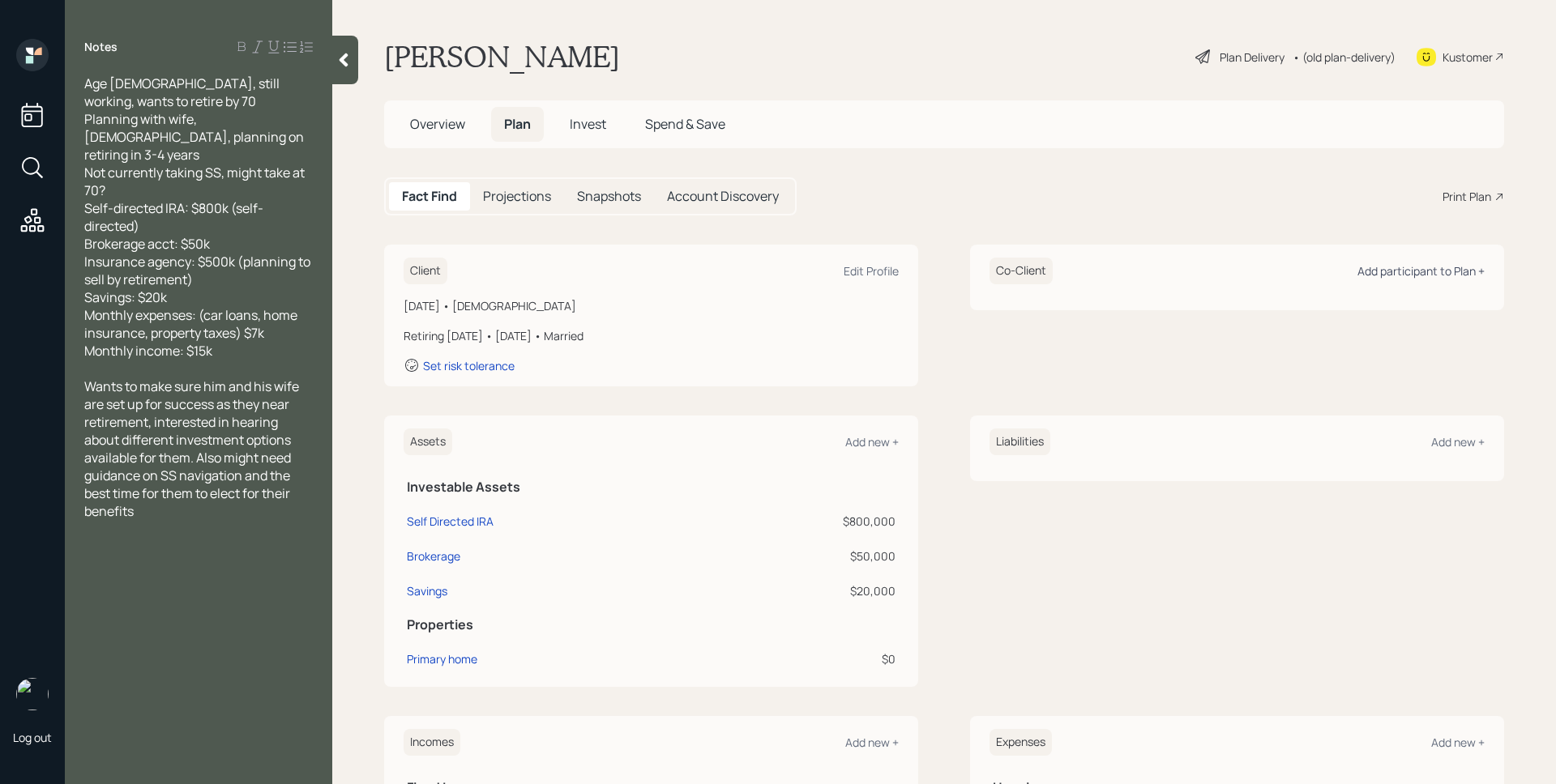 click on "Add participant to Plan +" at bounding box center (1421, 271) 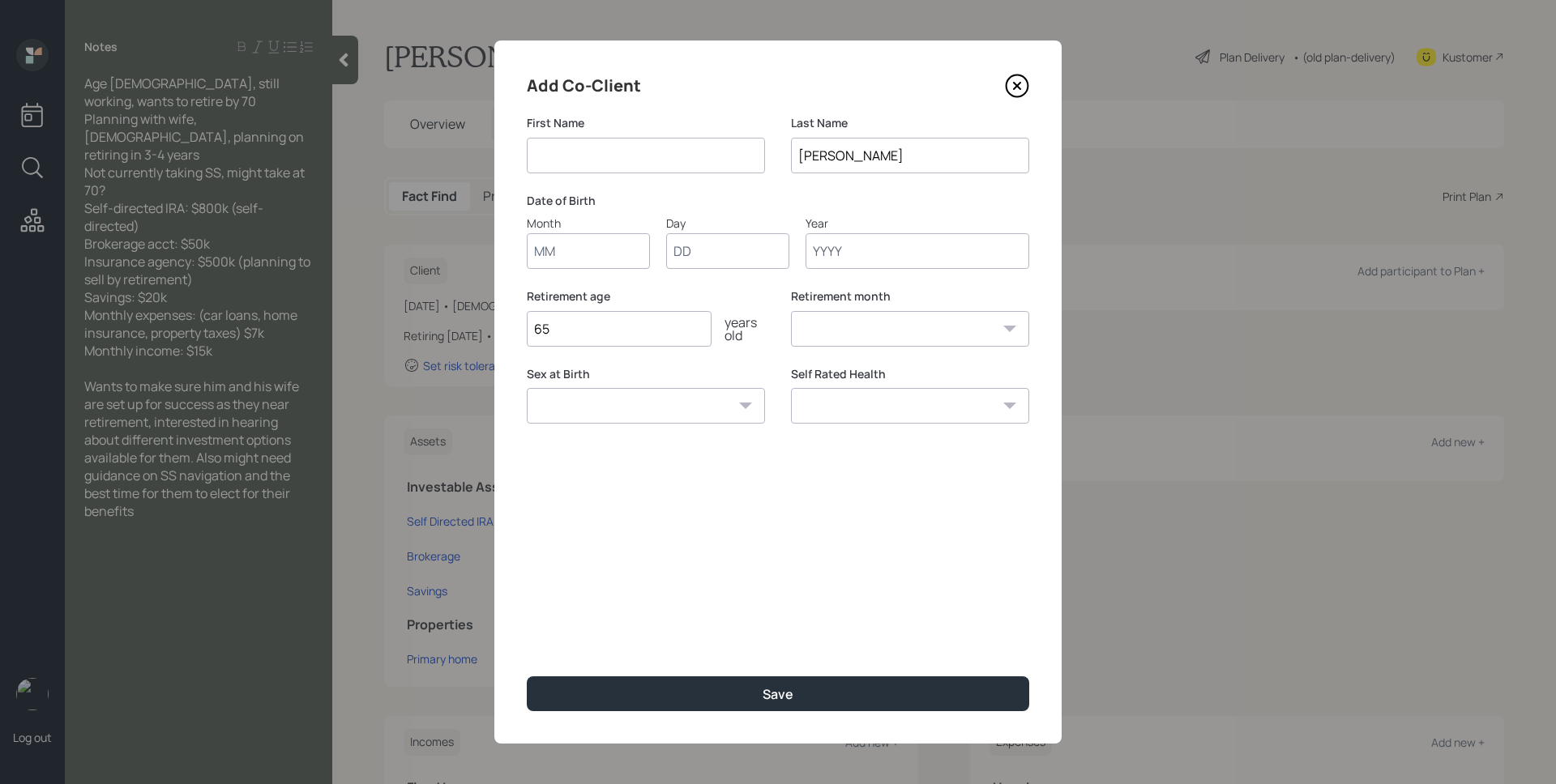 click at bounding box center (646, 156) 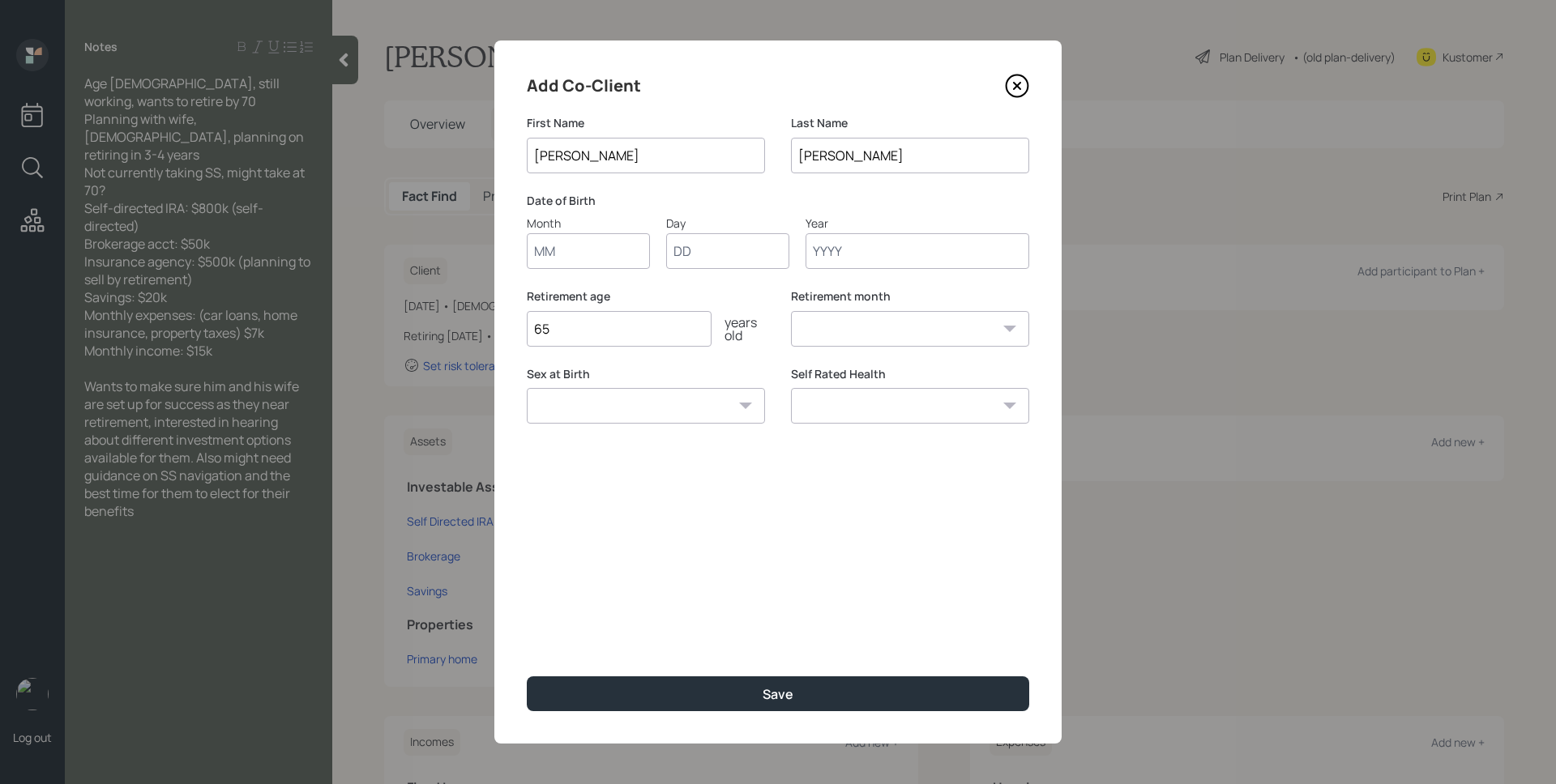 type on "[PERSON_NAME]" 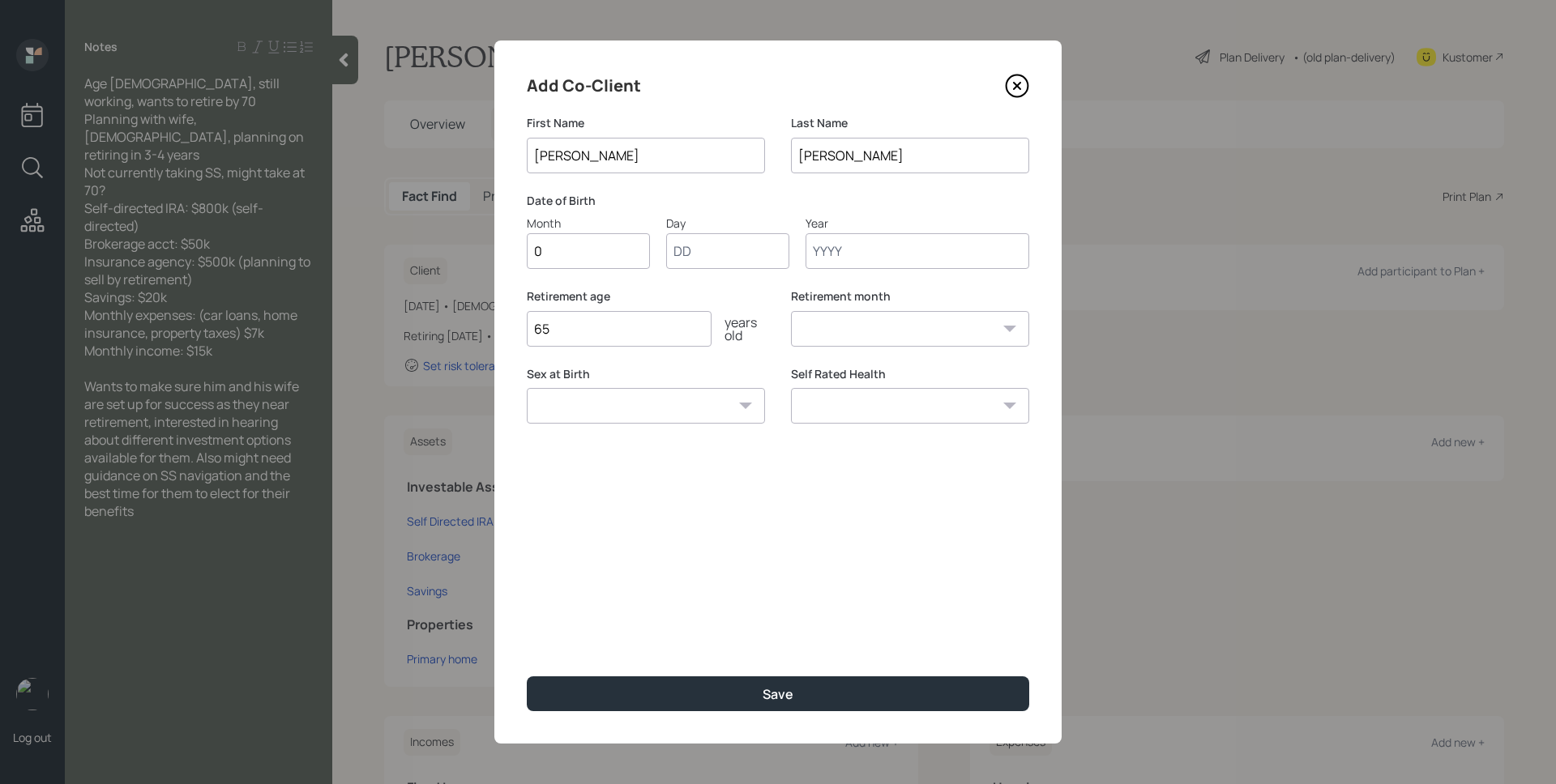 type on "09" 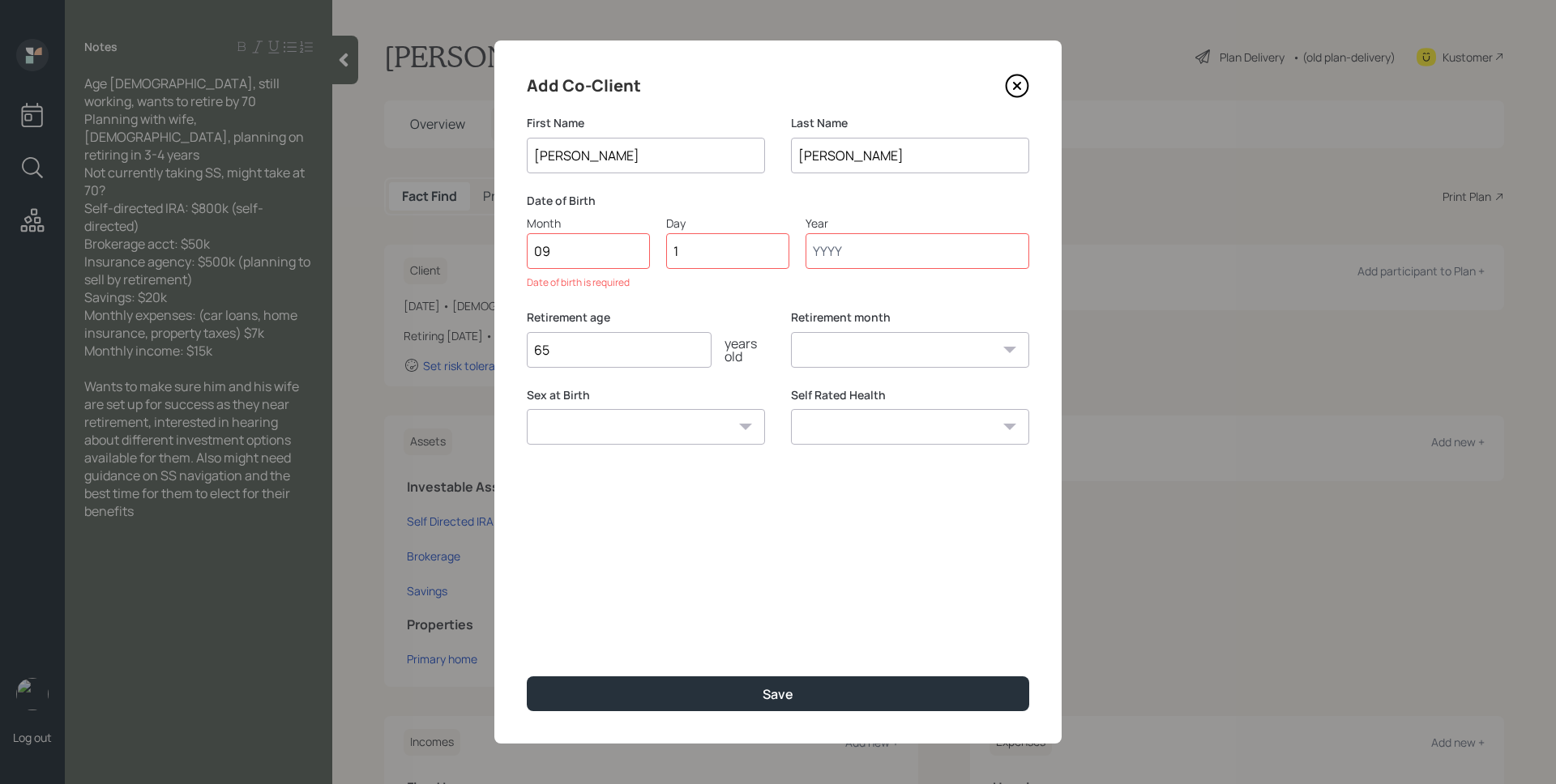 type on "12" 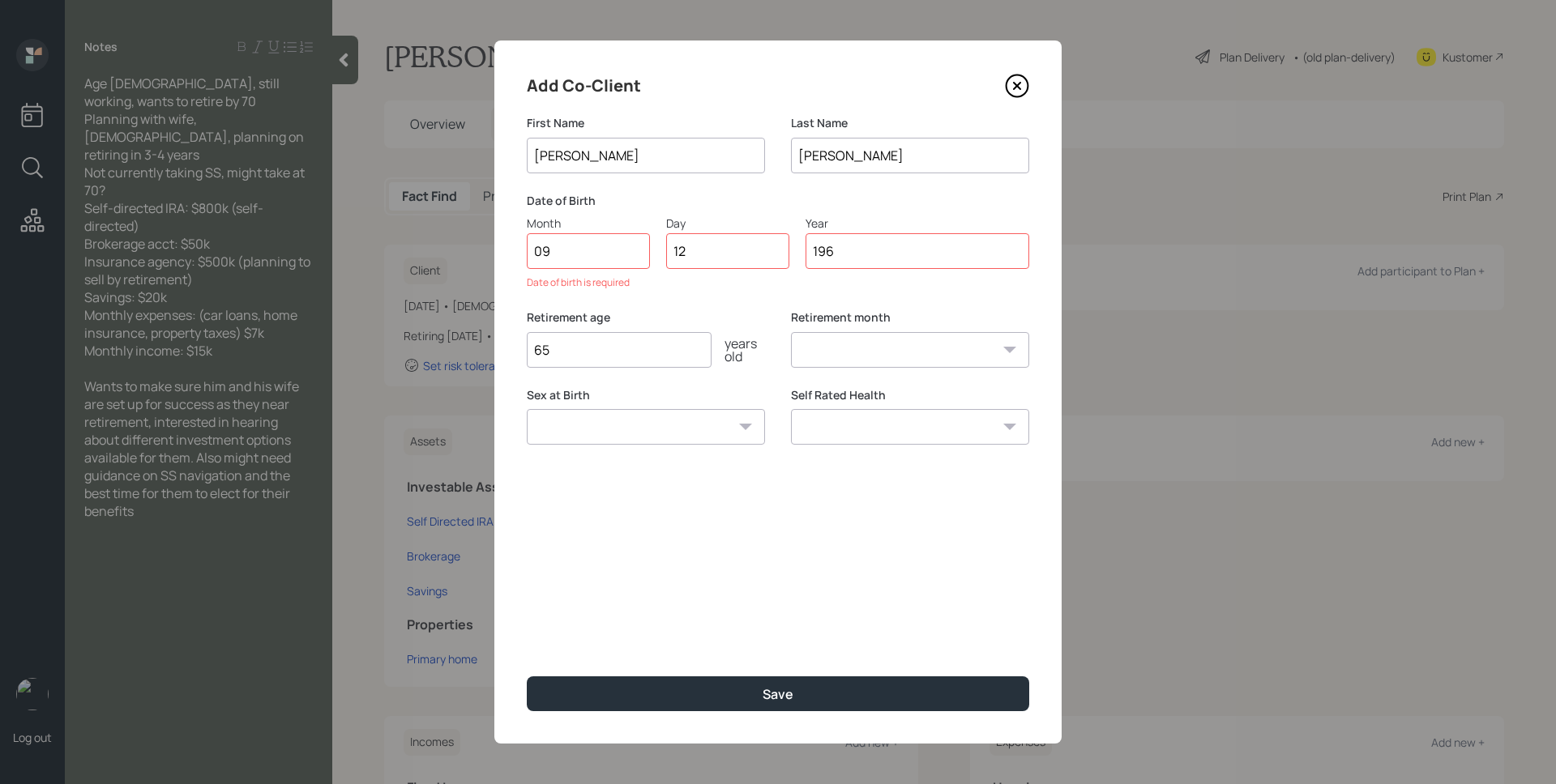 type on "1961" 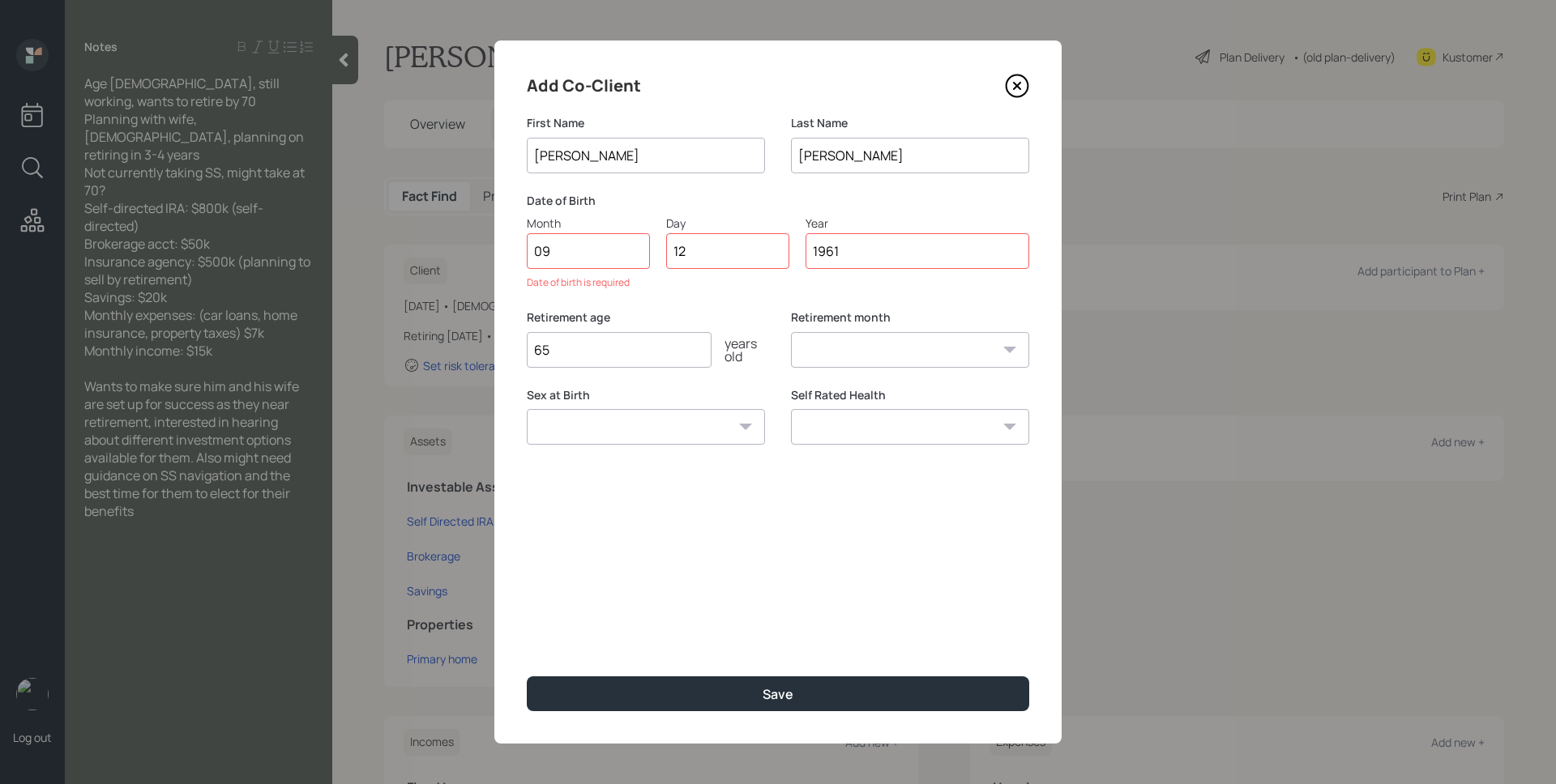 select on "9" 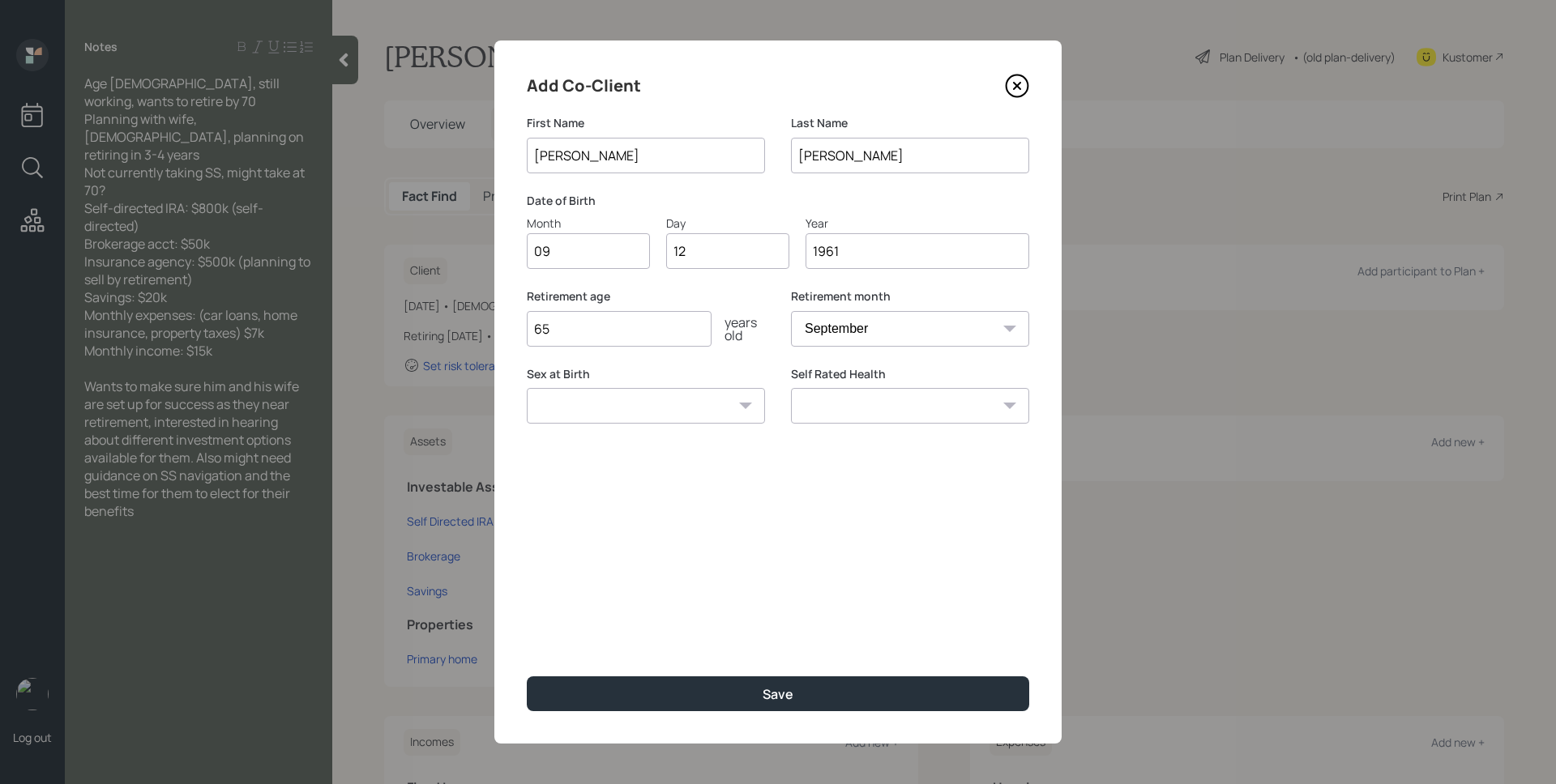 type on "1961" 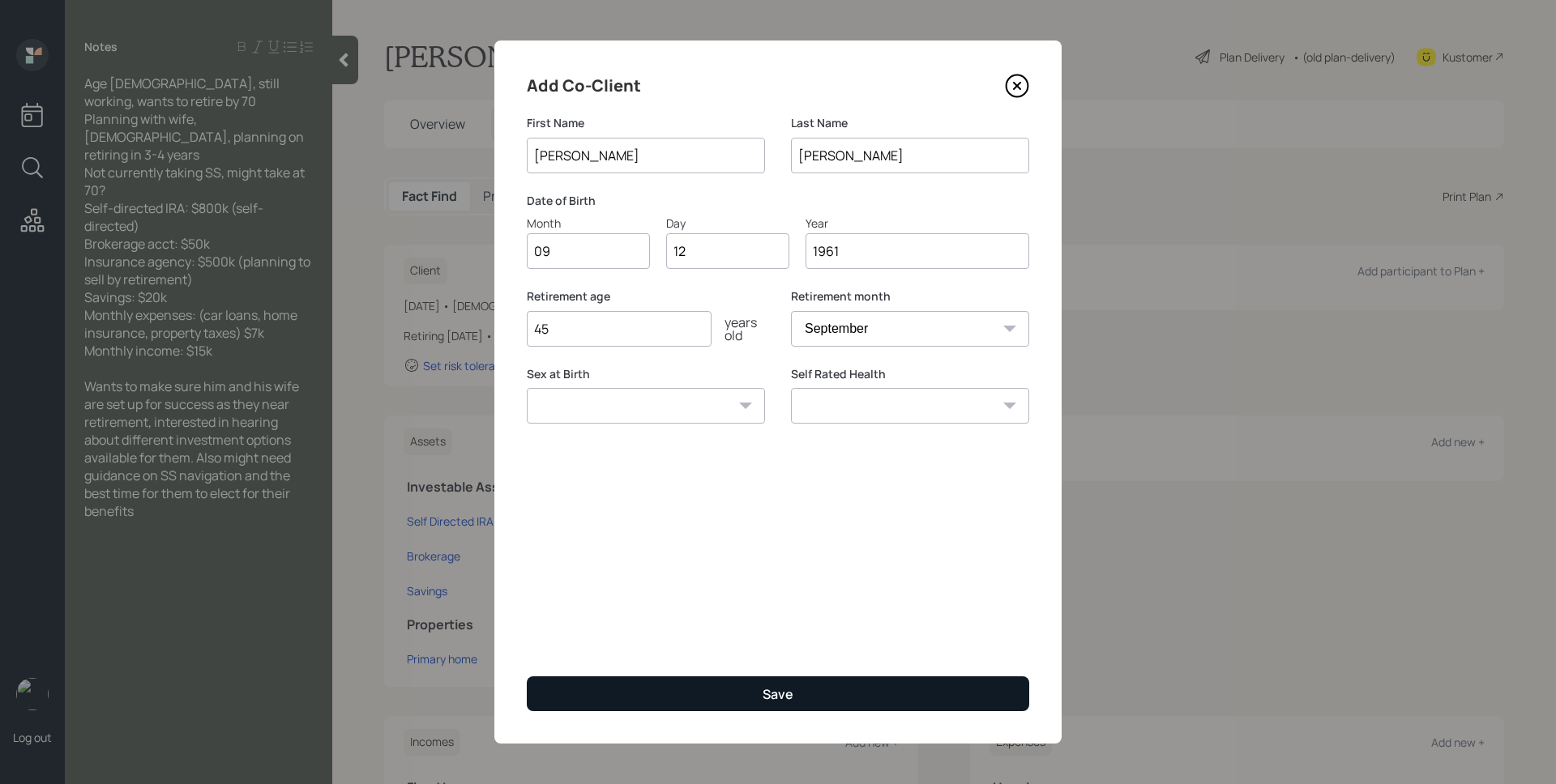type on "45" 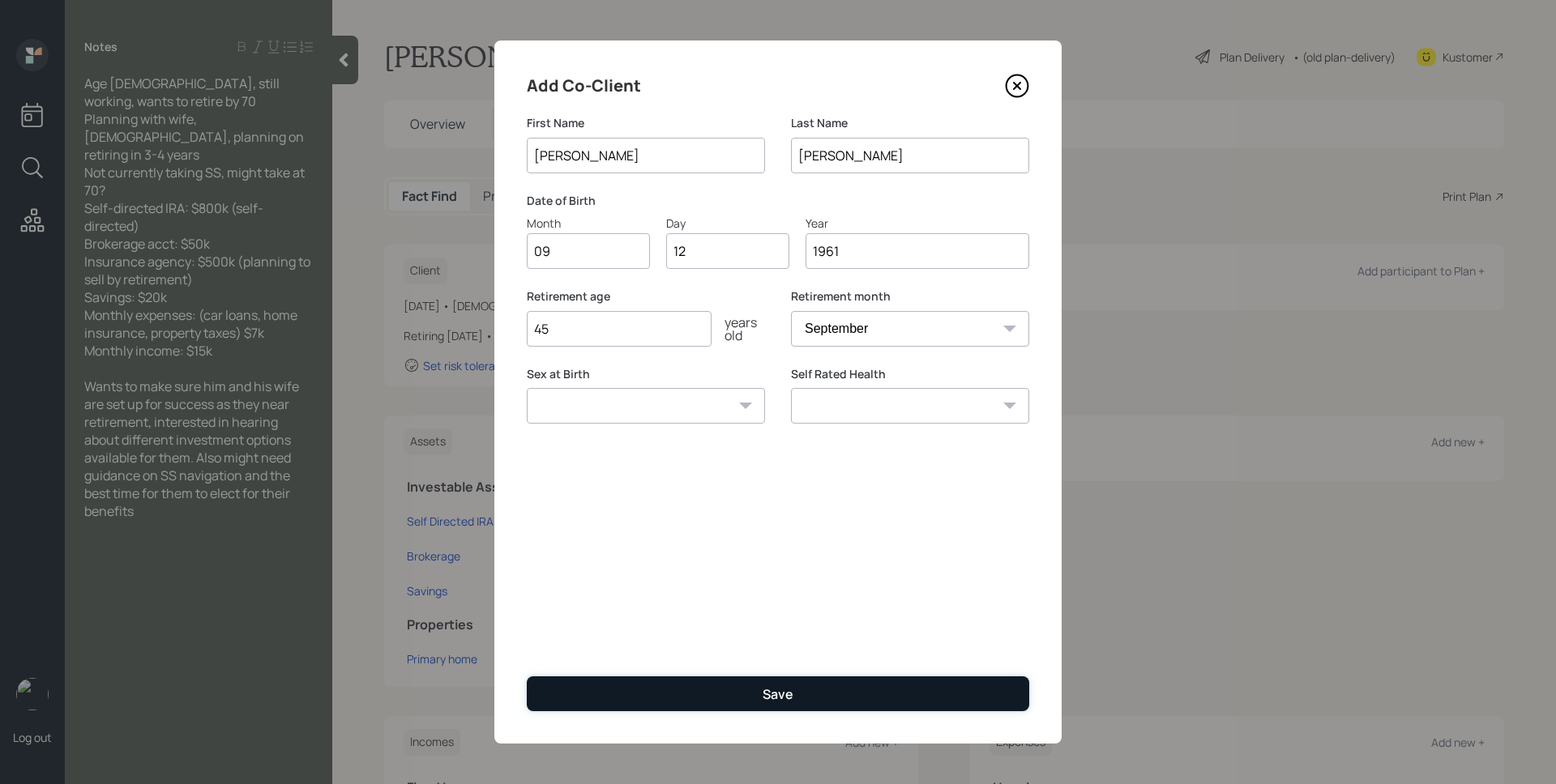 click on "Save" at bounding box center [778, 693] 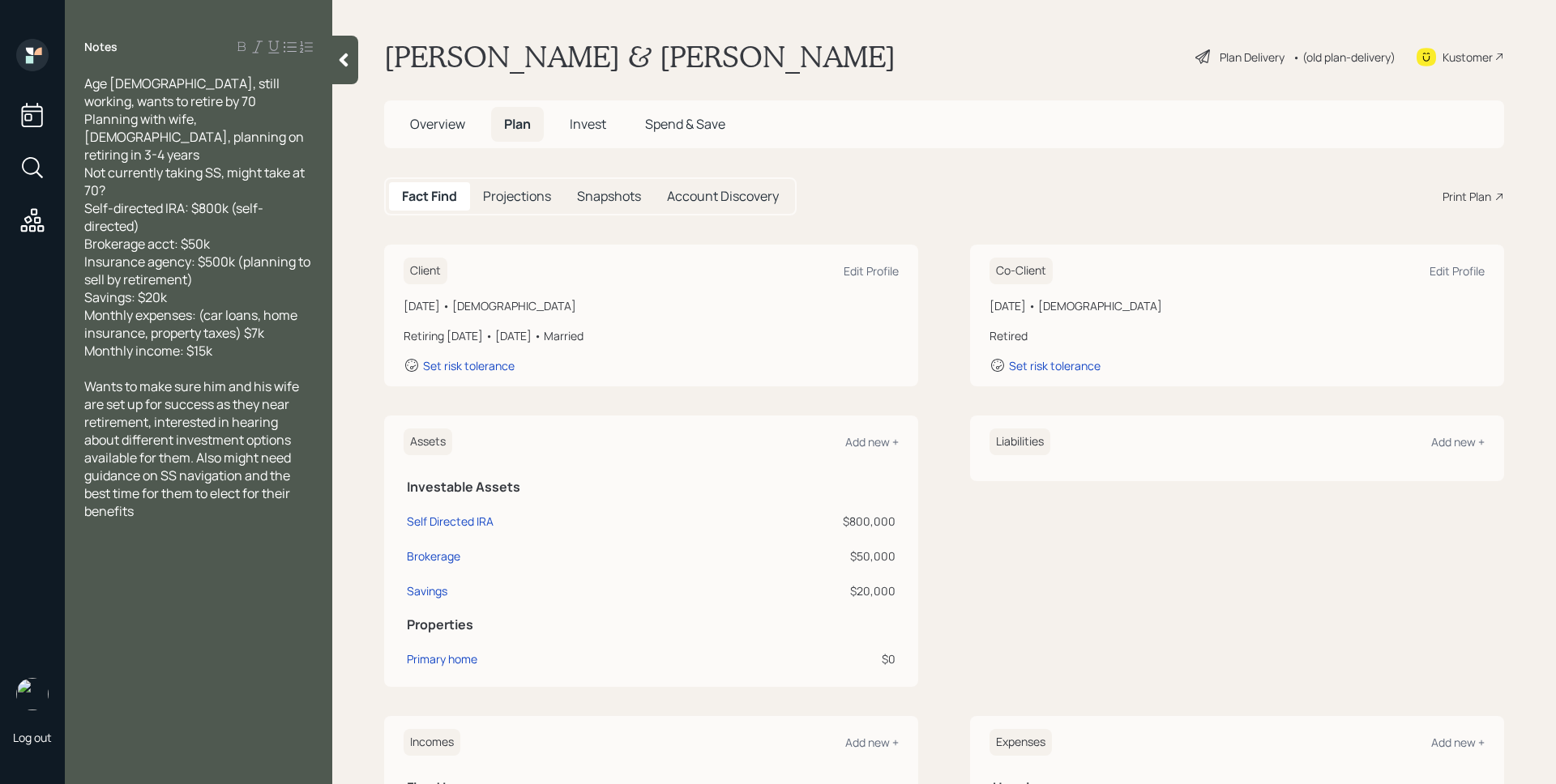 click on "Plan Delivery" at bounding box center [1252, 57] 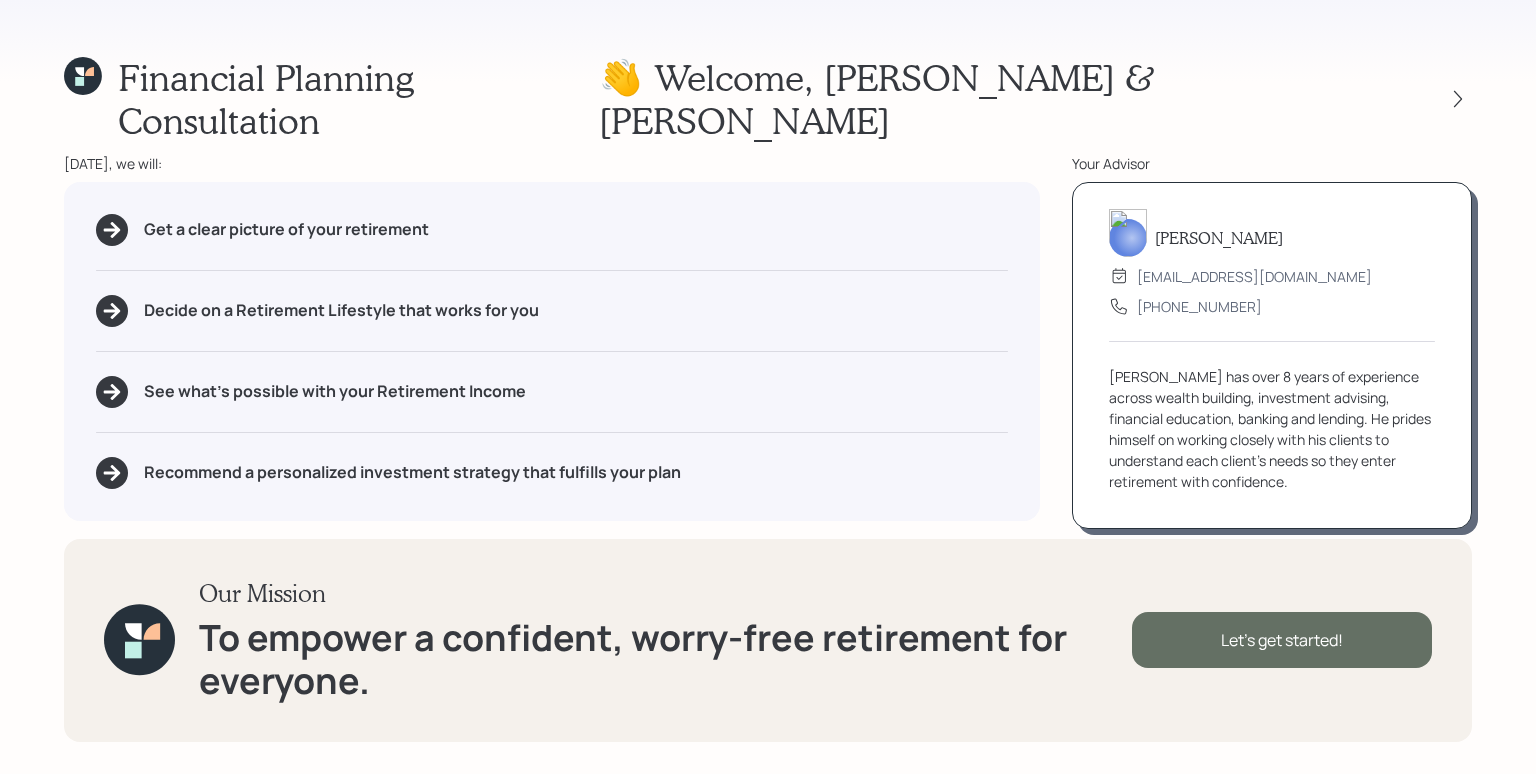 click on "Let's get started!" at bounding box center [1282, 640] 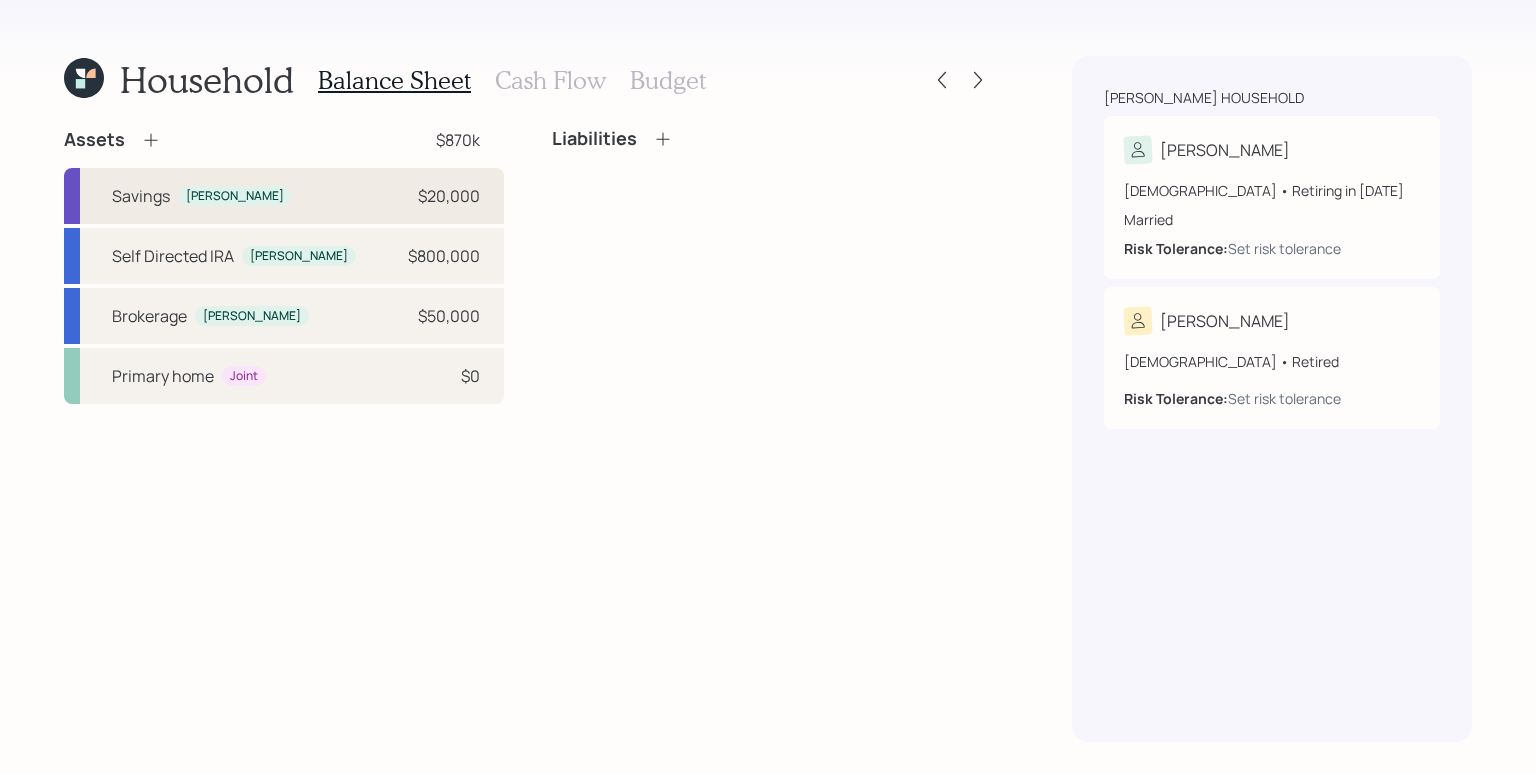 click on "$20,000" at bounding box center (449, 196) 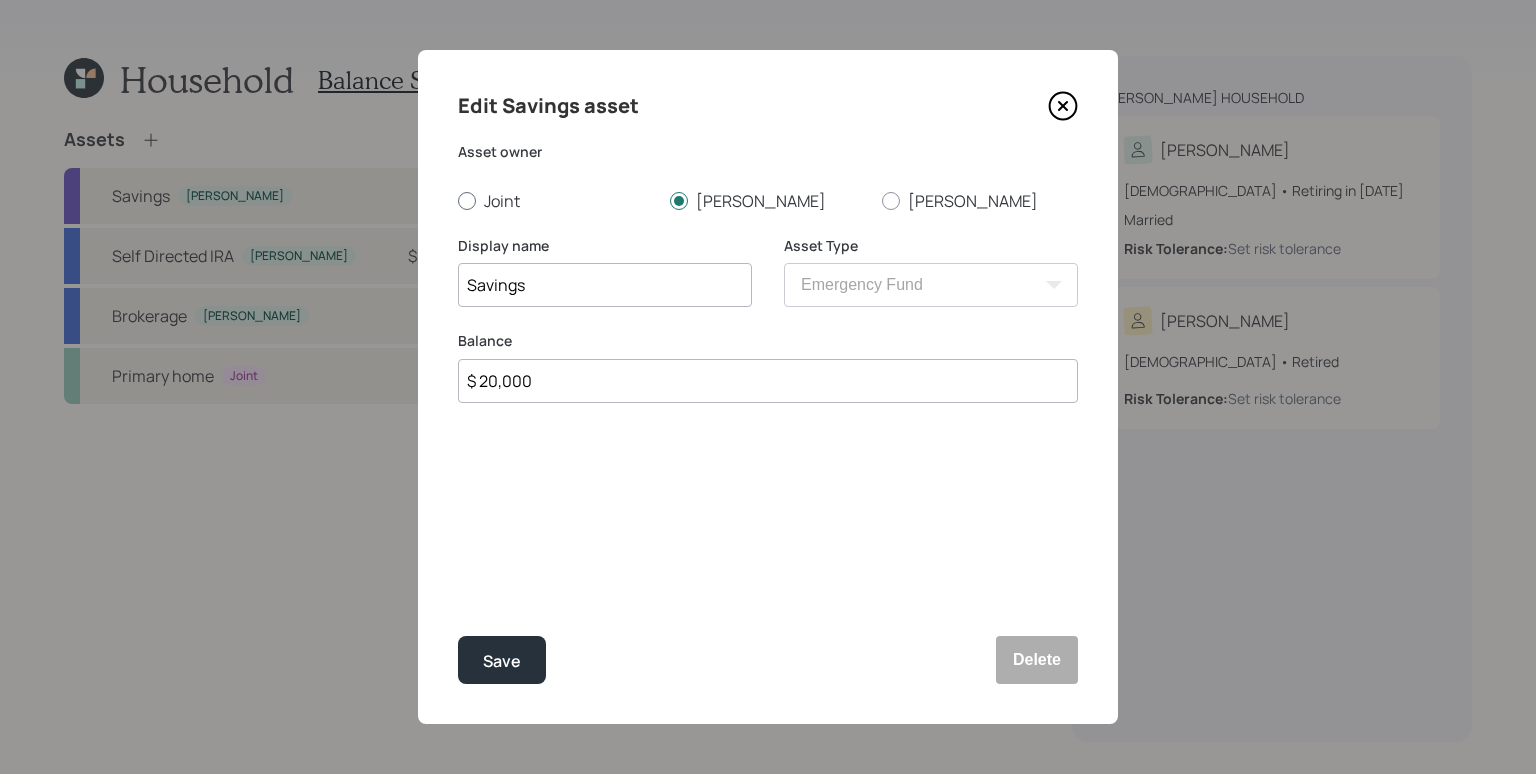 click on "Joint" at bounding box center [556, 201] 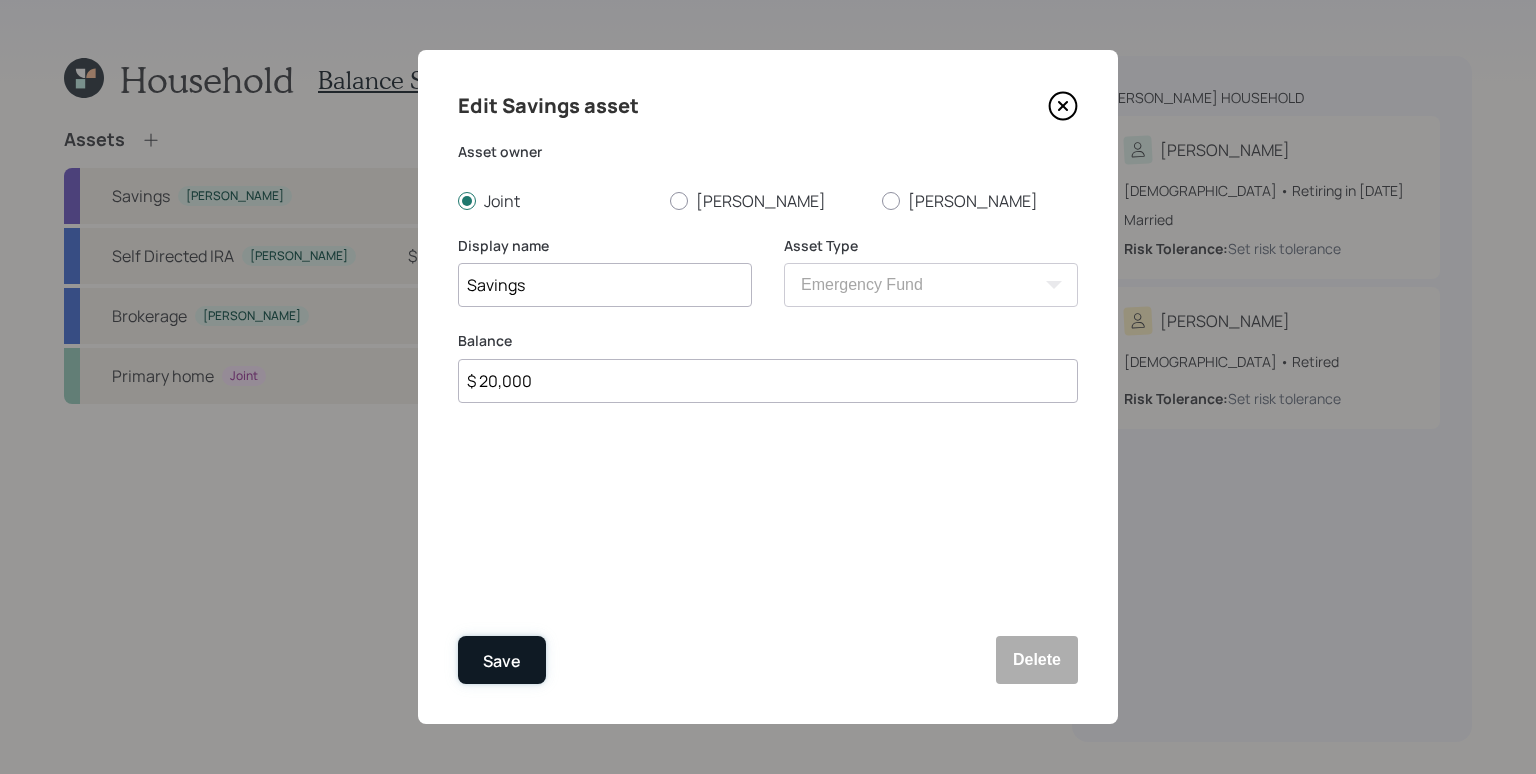 click on "Save" at bounding box center (502, 660) 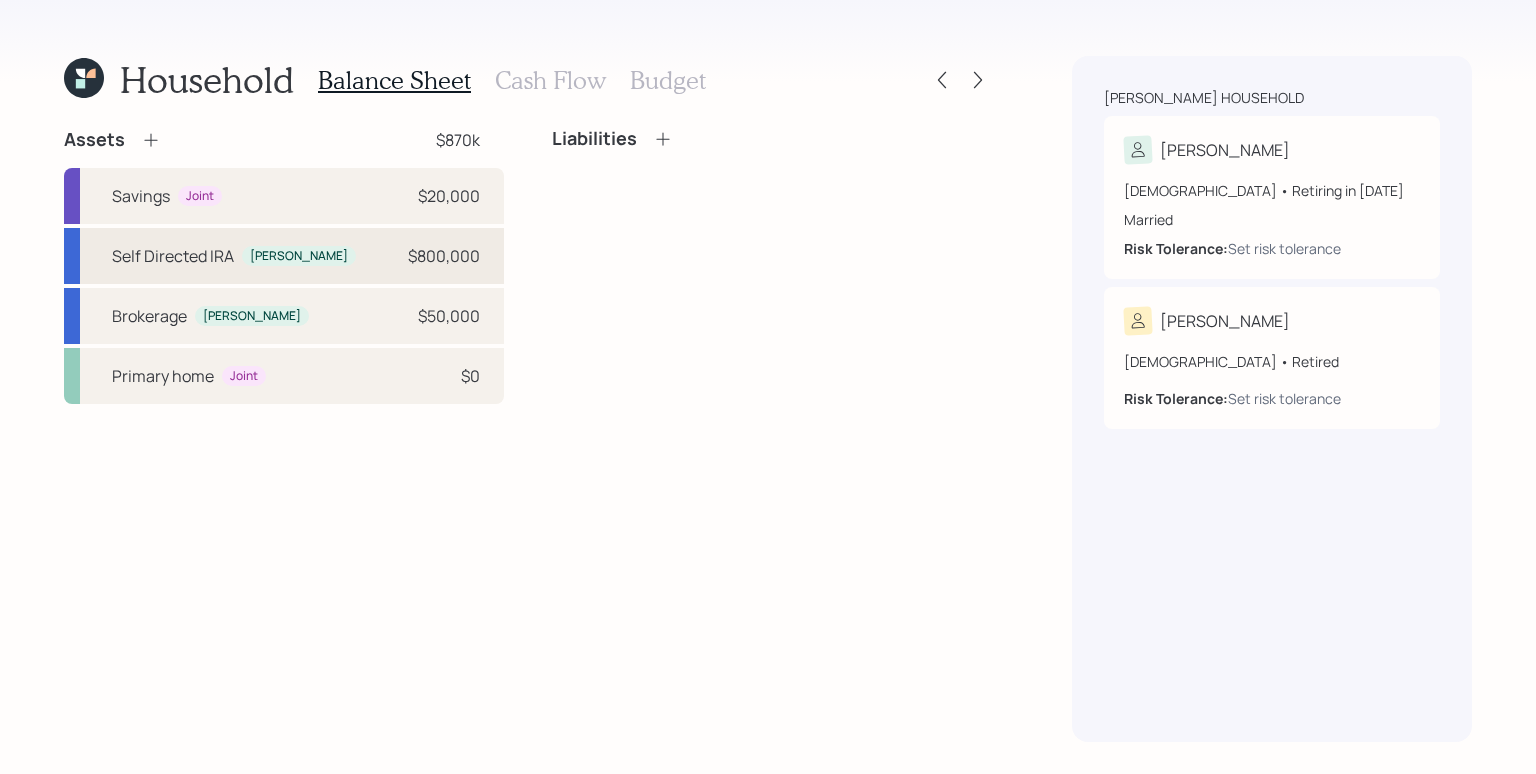 click on "Self Directed [PERSON_NAME] [PERSON_NAME] $800,000" at bounding box center (284, 256) 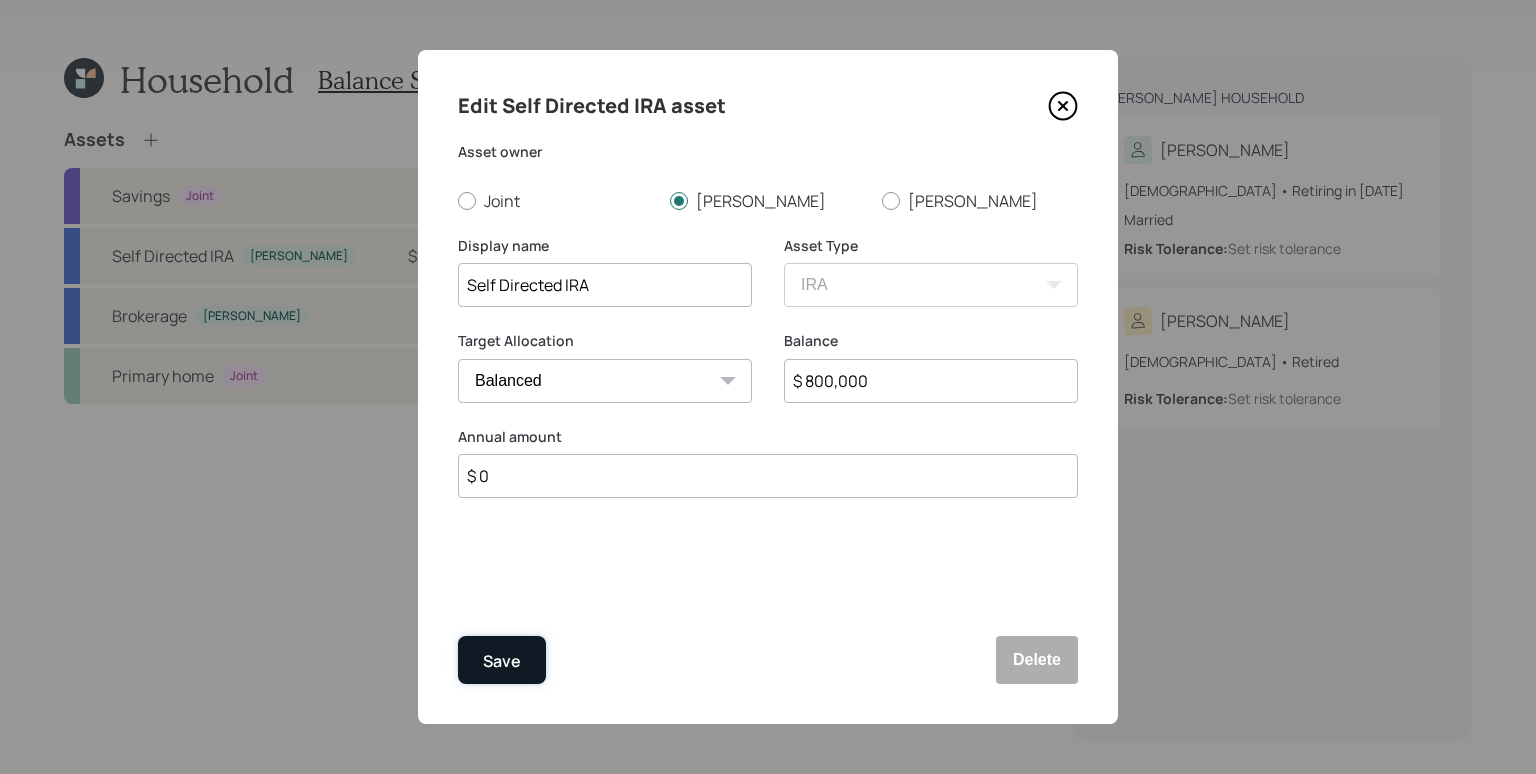 click on "Save" at bounding box center [502, 661] 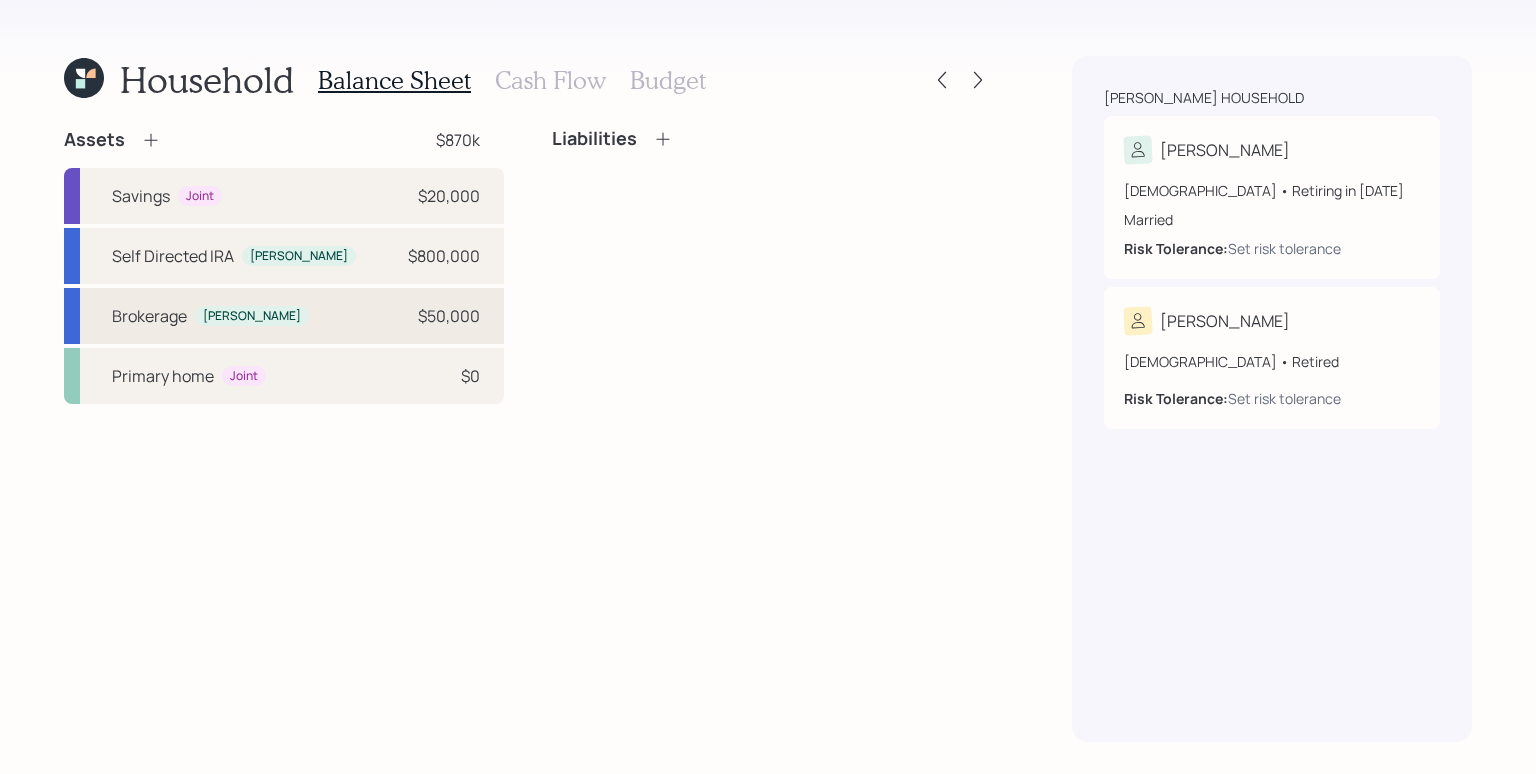 drag, startPoint x: 340, startPoint y: 318, endPoint x: 355, endPoint y: 319, distance: 15.033297 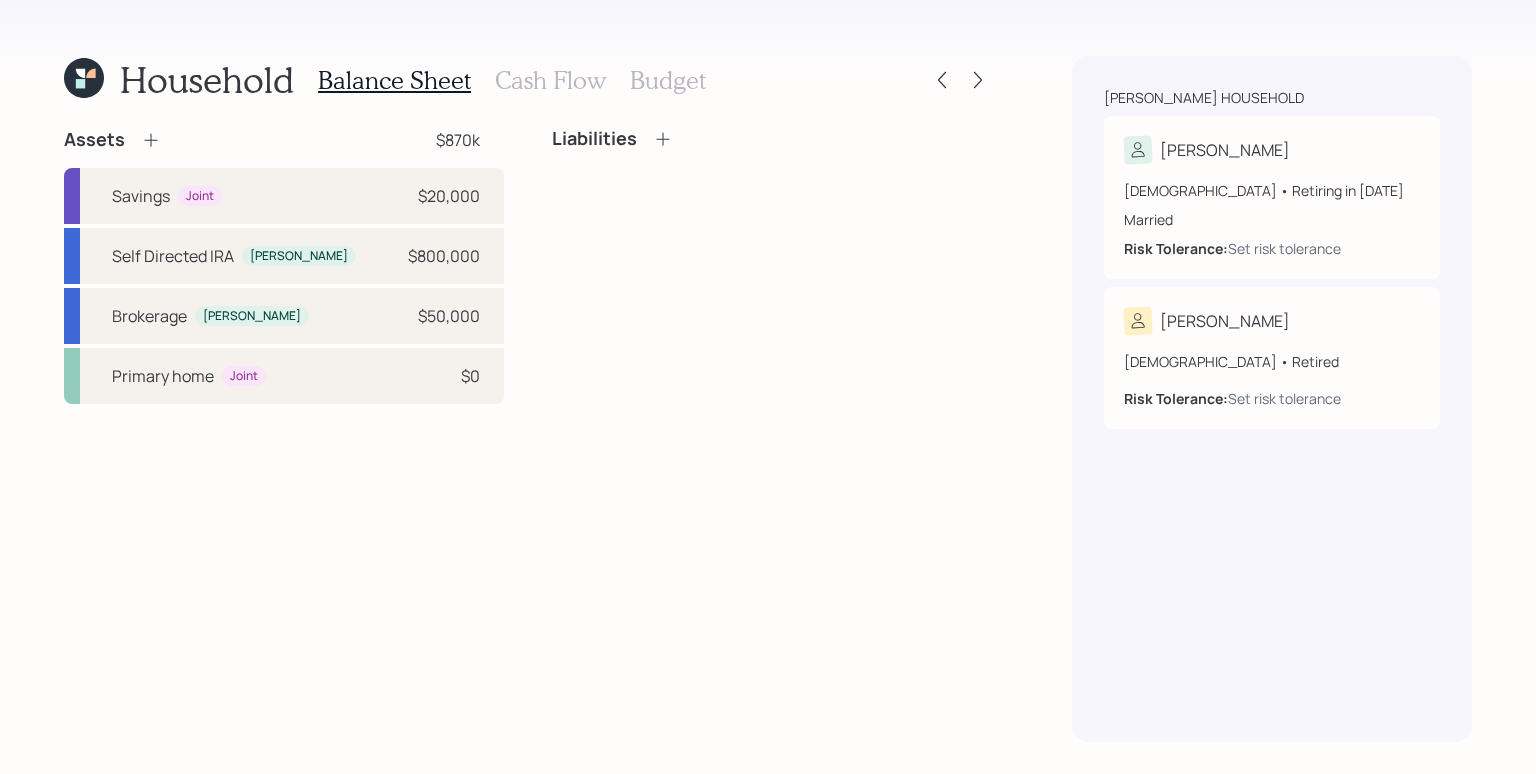 select on "taxable" 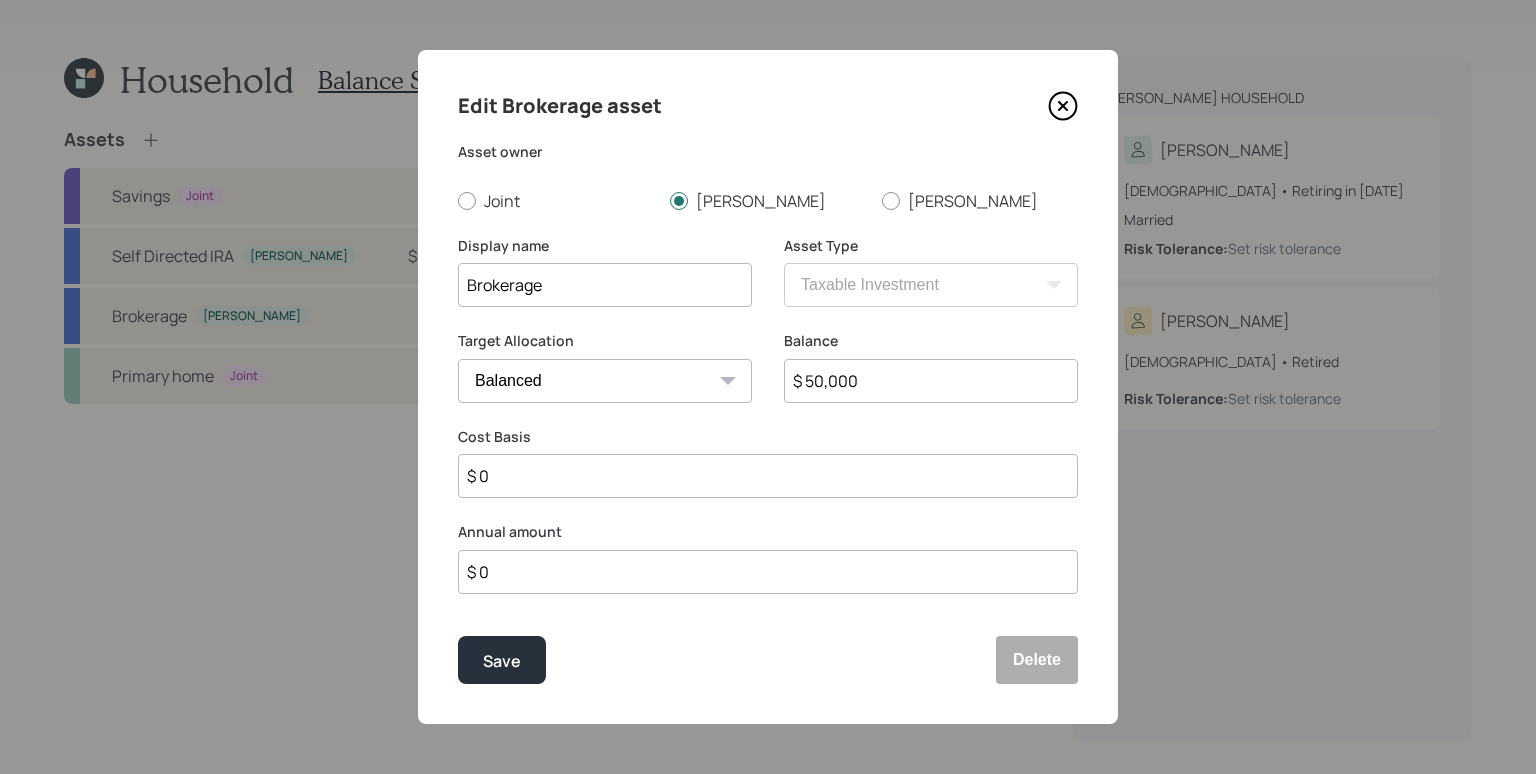click on "$ 50,000" at bounding box center (931, 381) 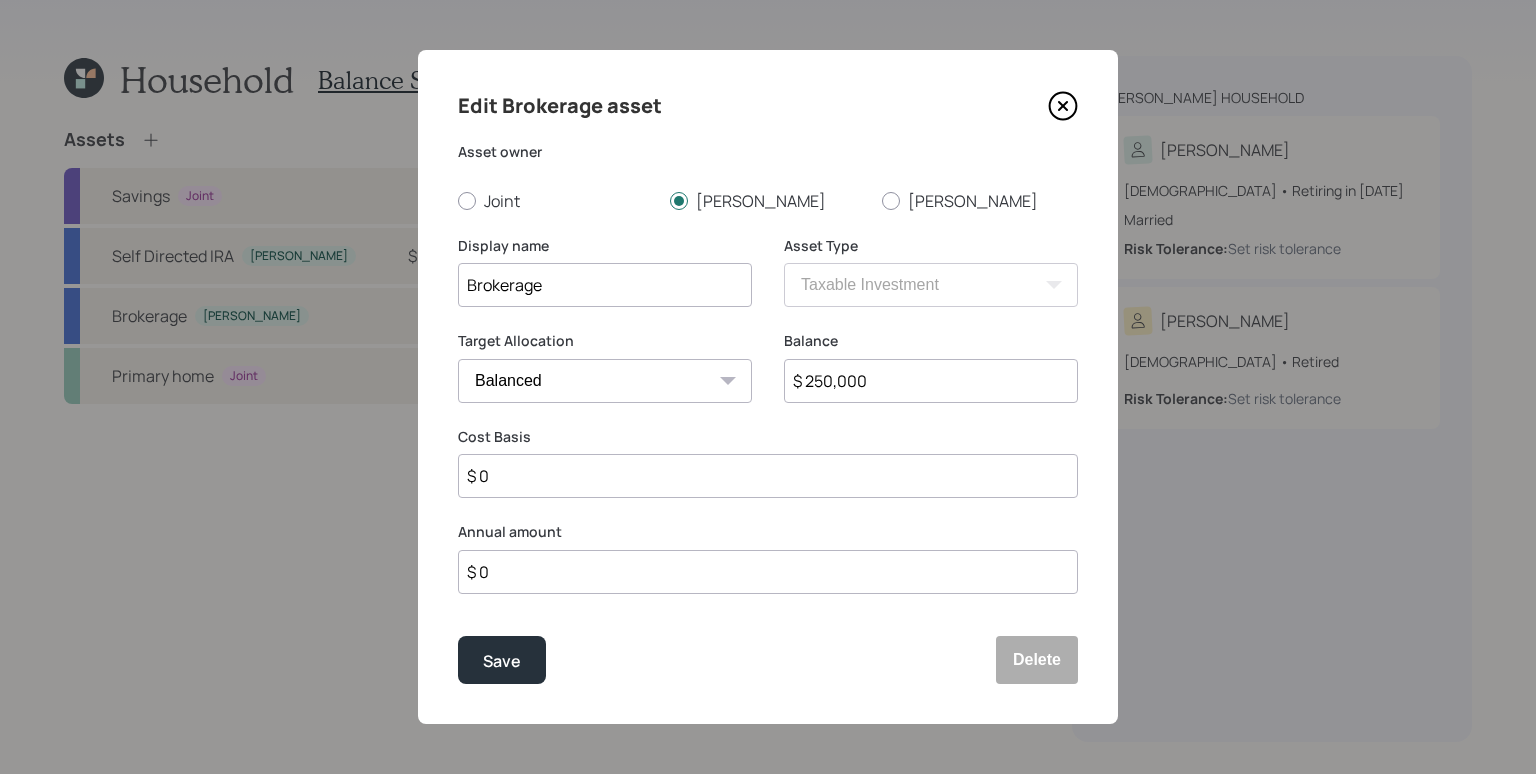 drag, startPoint x: 844, startPoint y: 389, endPoint x: 809, endPoint y: 387, distance: 35.057095 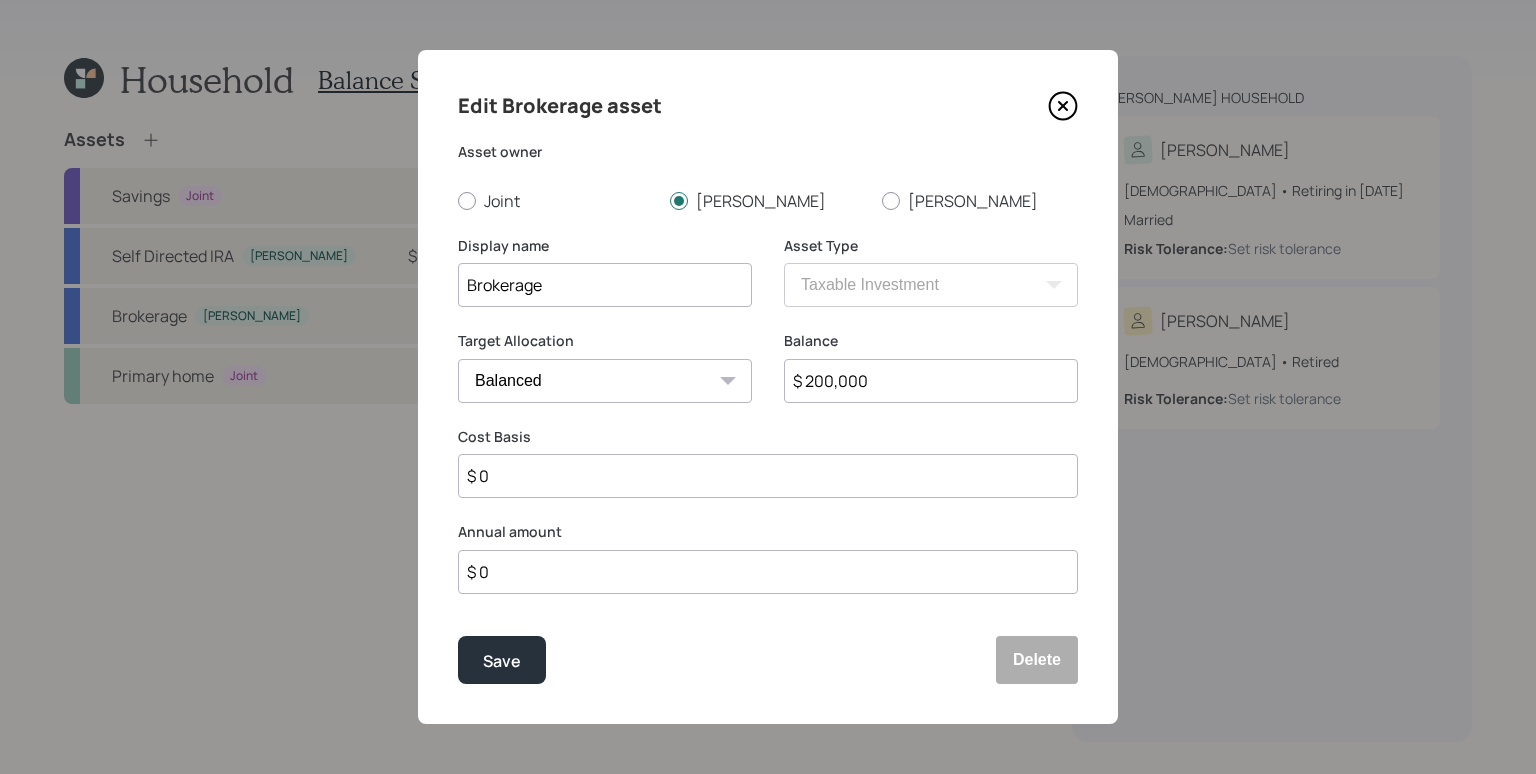 type on "$ 200,000" 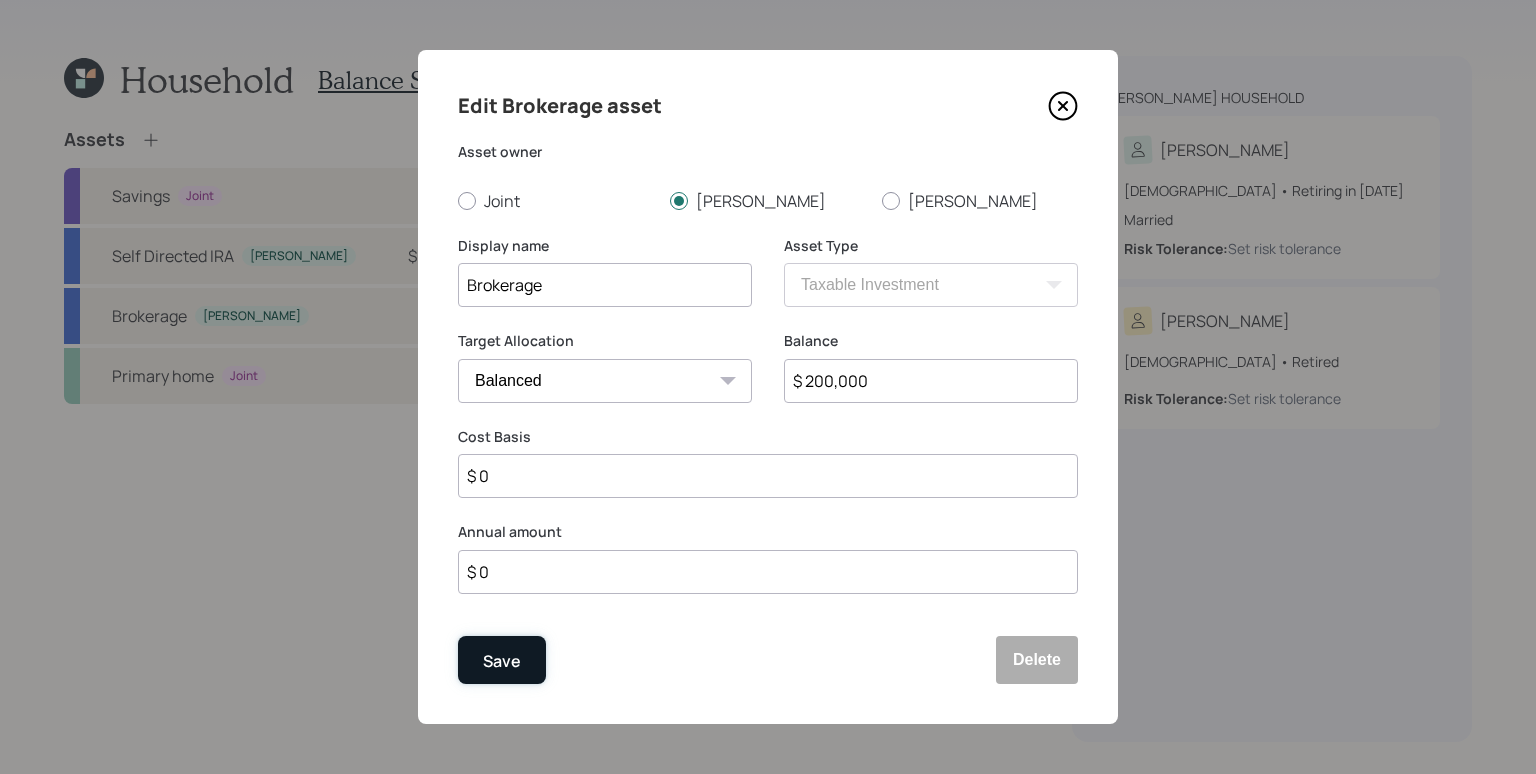 click on "Save" at bounding box center [502, 660] 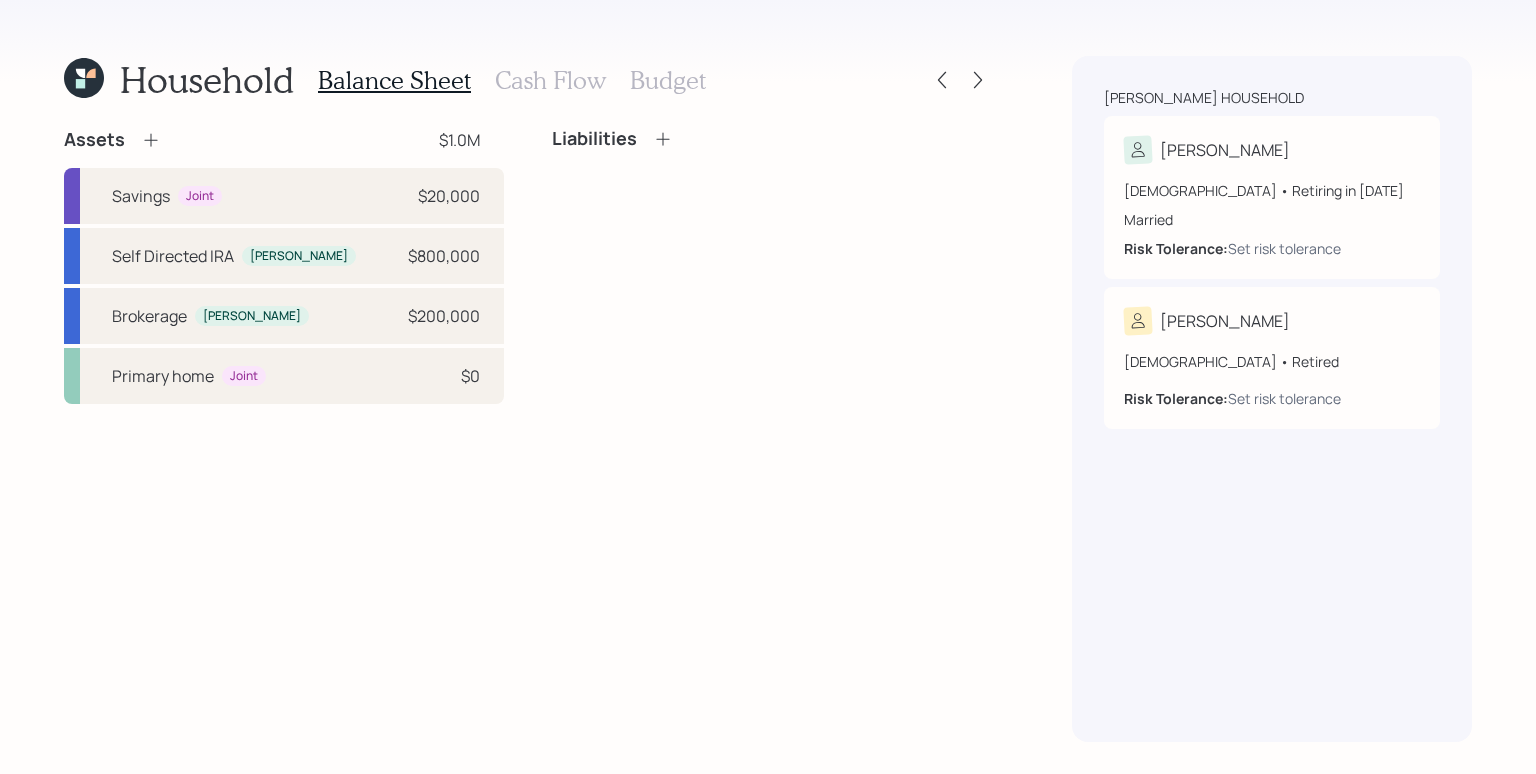 click on "Assets $1.0M" at bounding box center (284, 140) 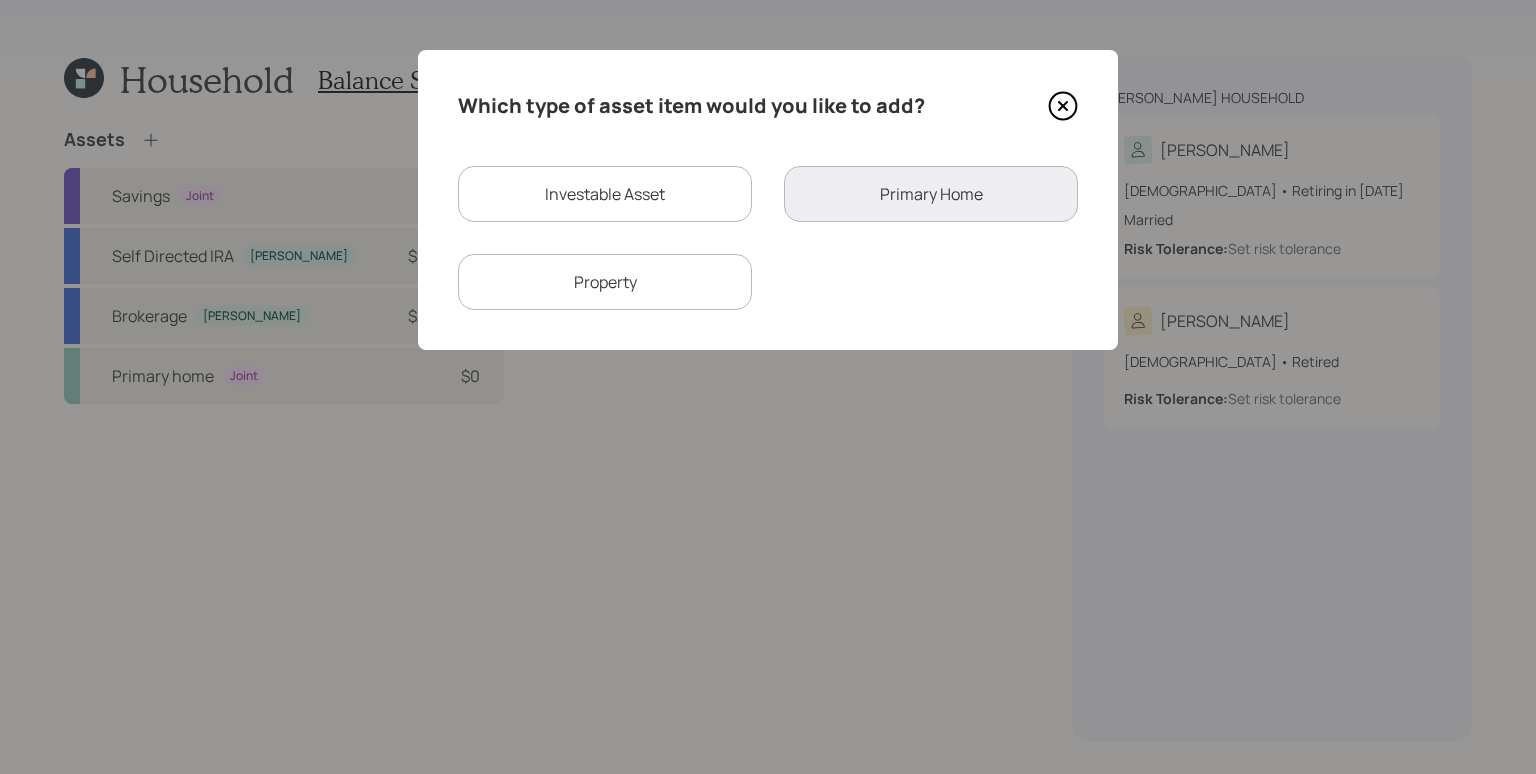 click on "Investable Asset" at bounding box center [605, 194] 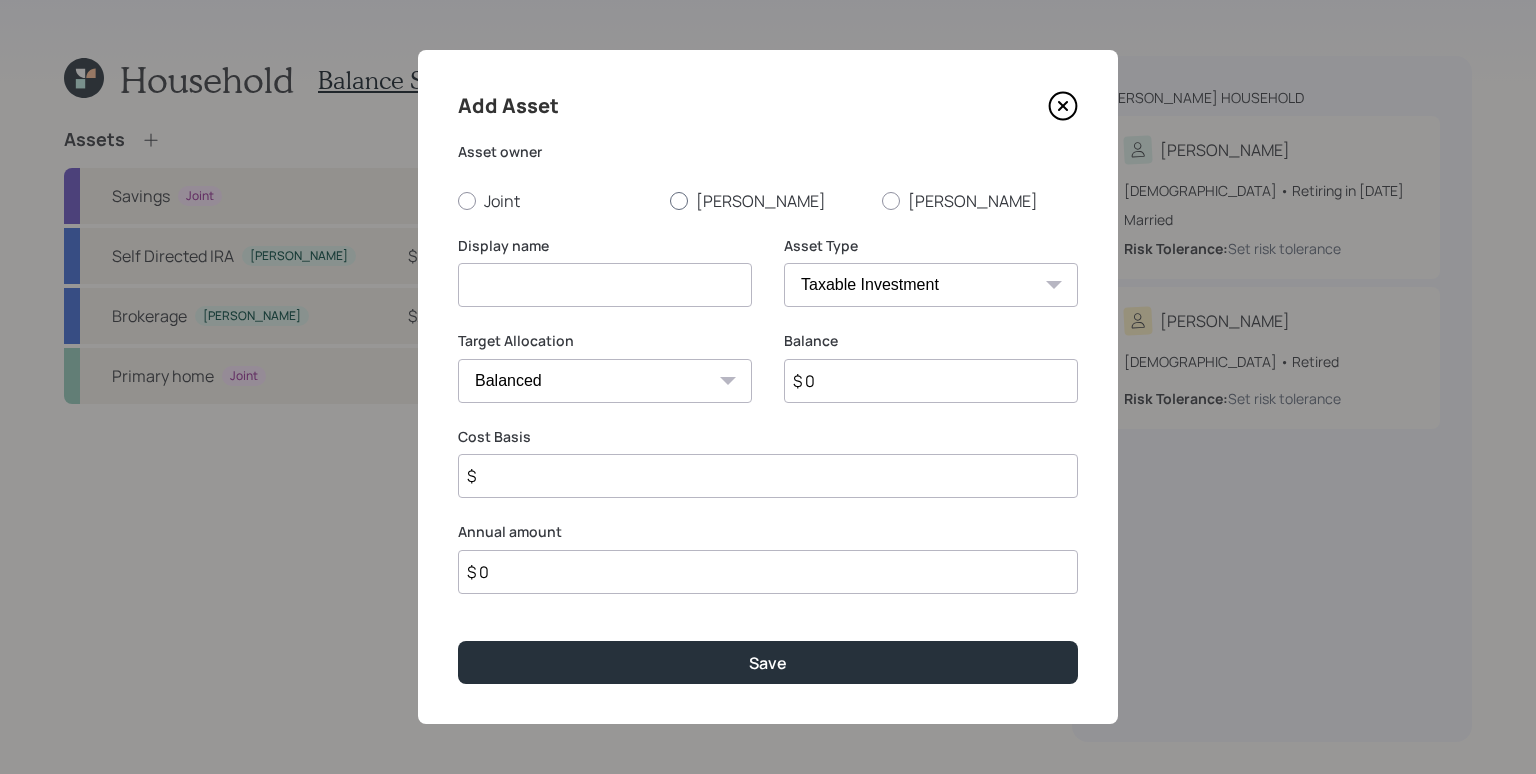 click on "[PERSON_NAME]" at bounding box center (768, 201) 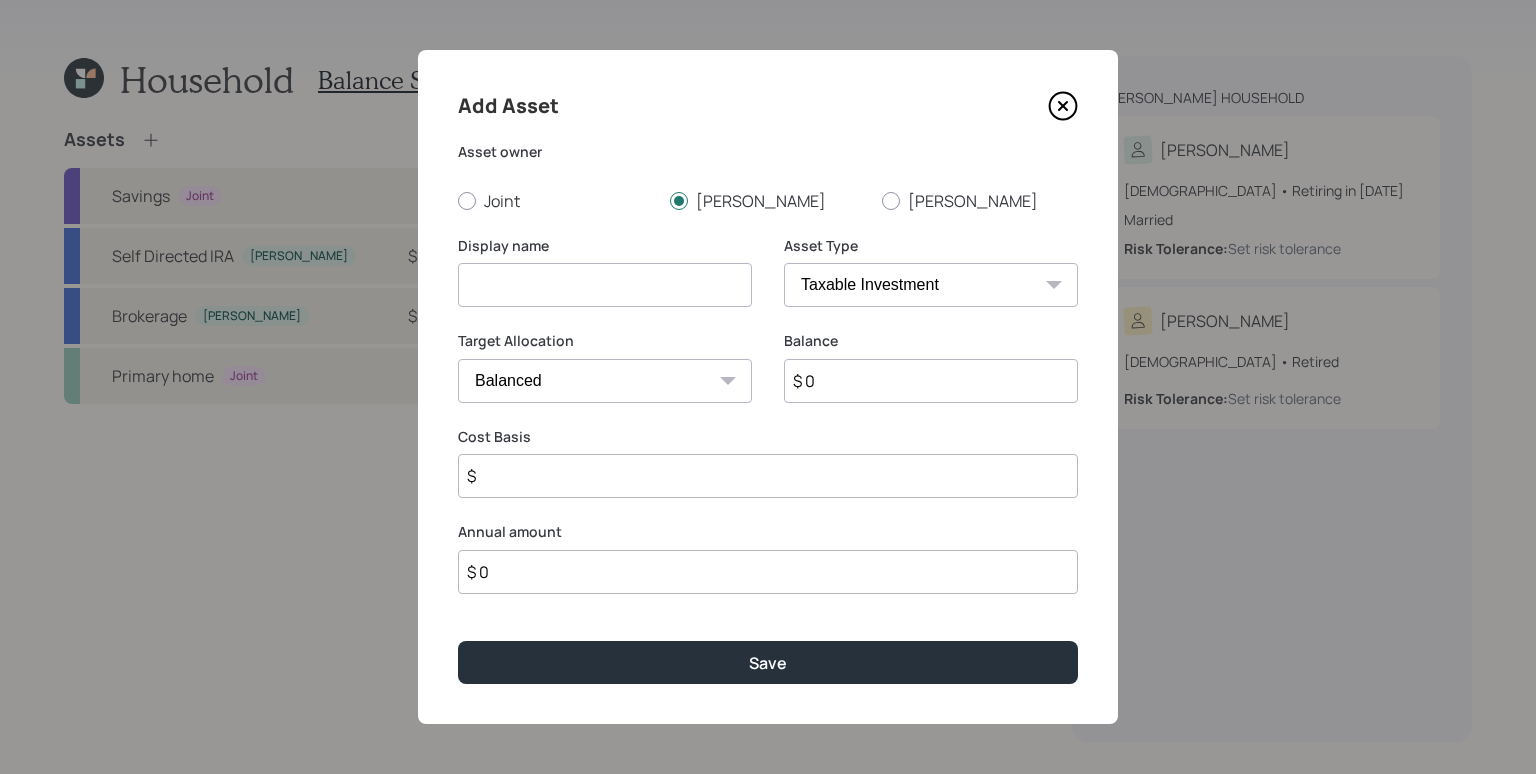 click at bounding box center (605, 285) 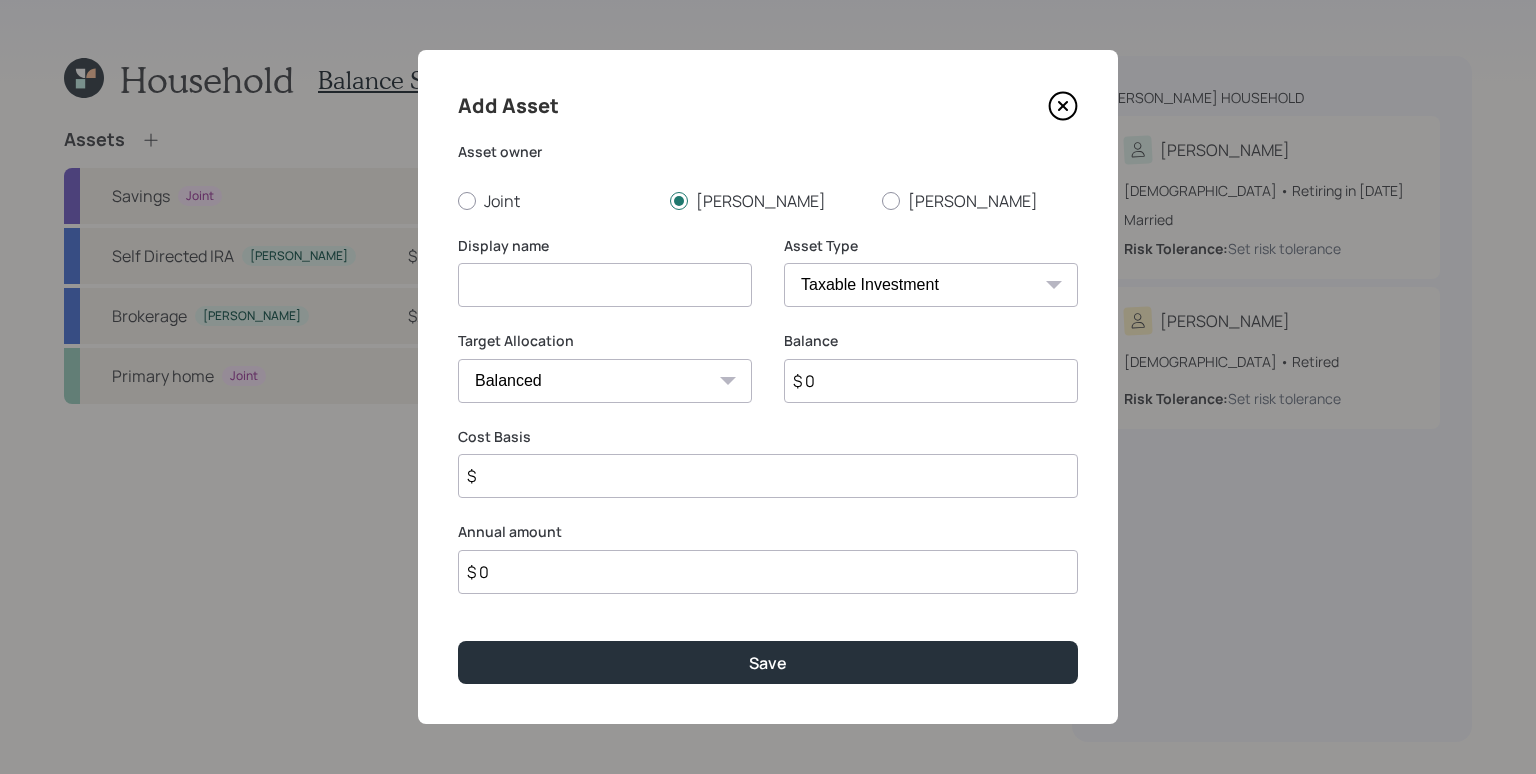 click on "$ 0" at bounding box center (931, 381) 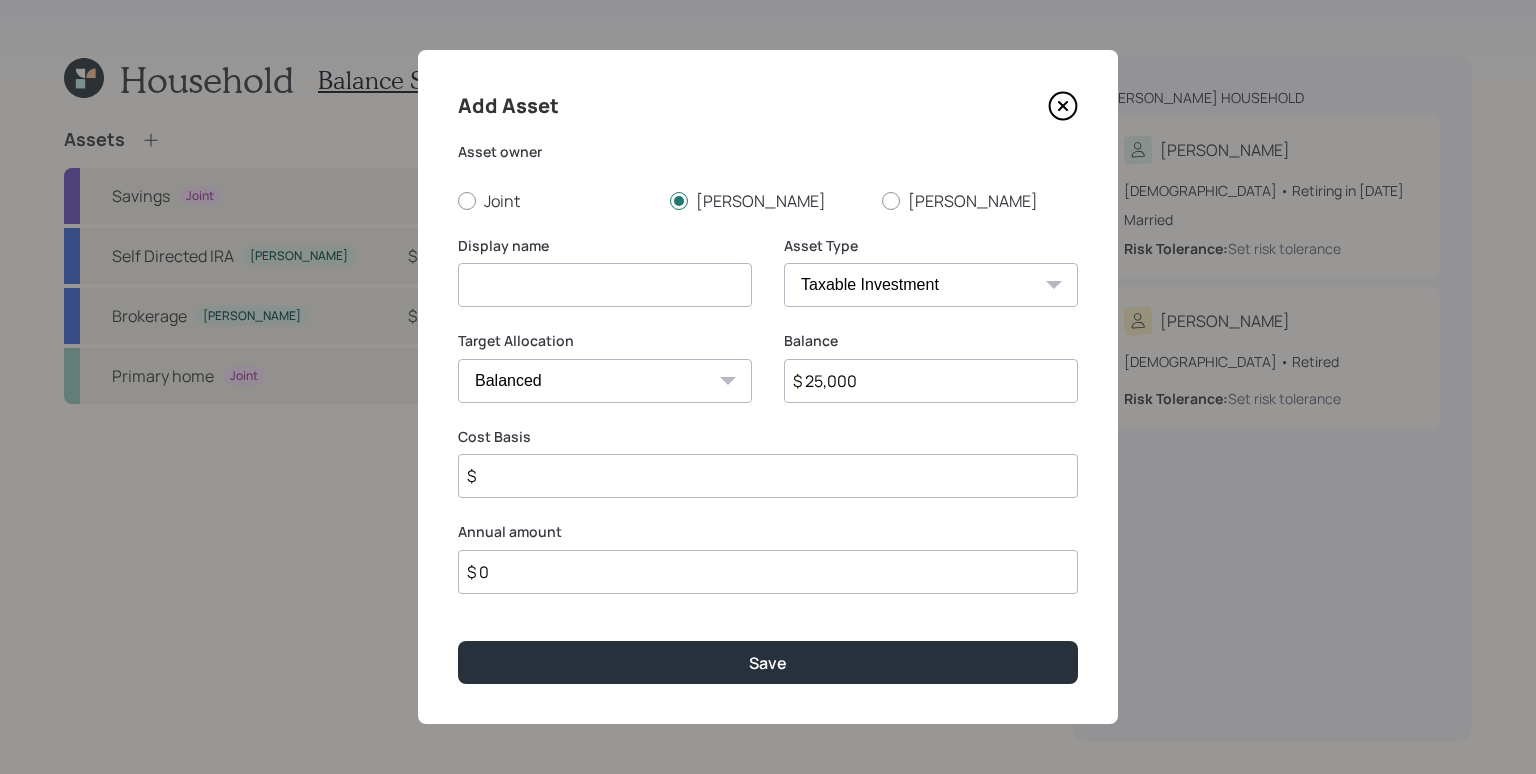 type on "$ 25,000" 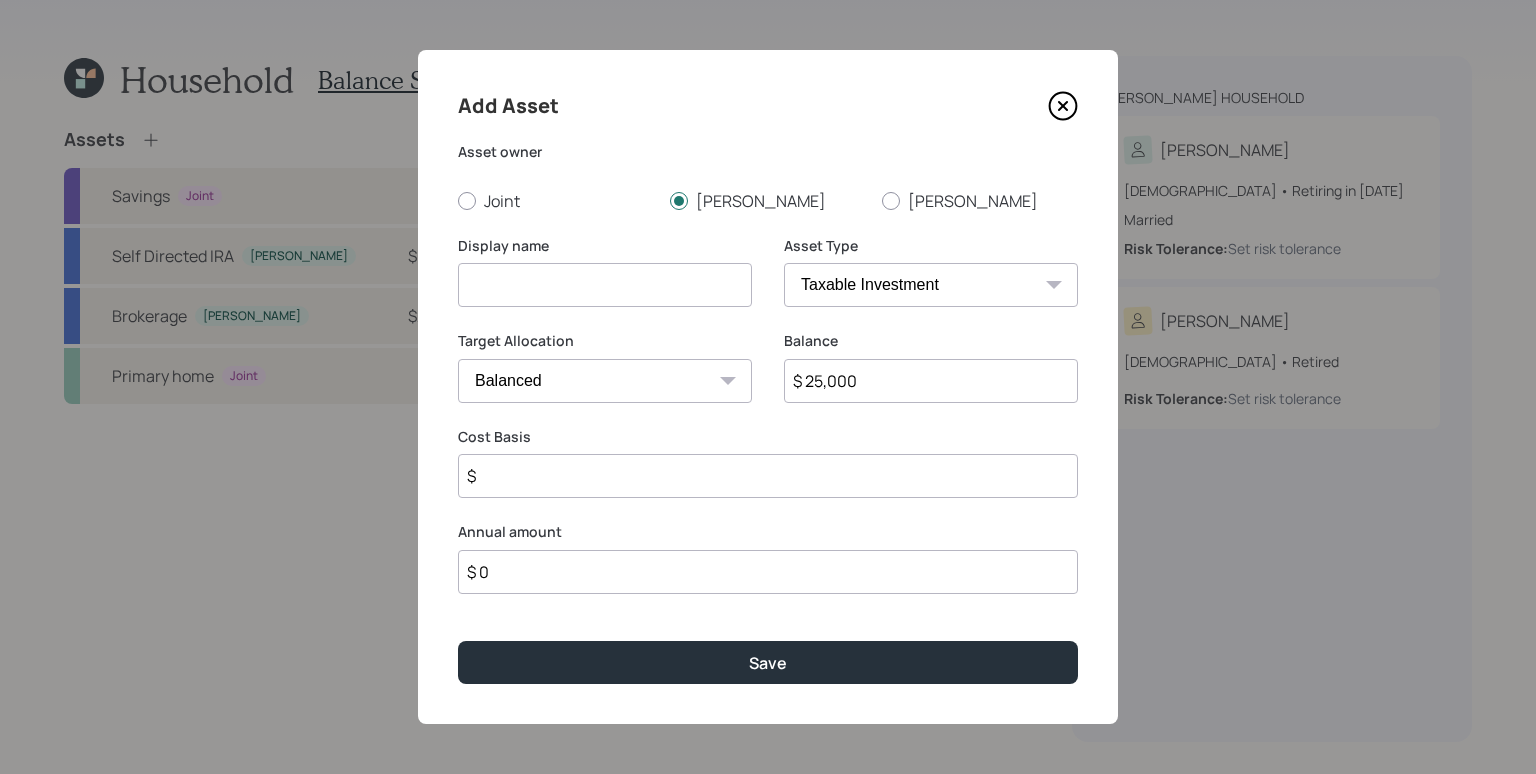 click on "Cash Conservative Balanced Aggressive" at bounding box center (605, 381) 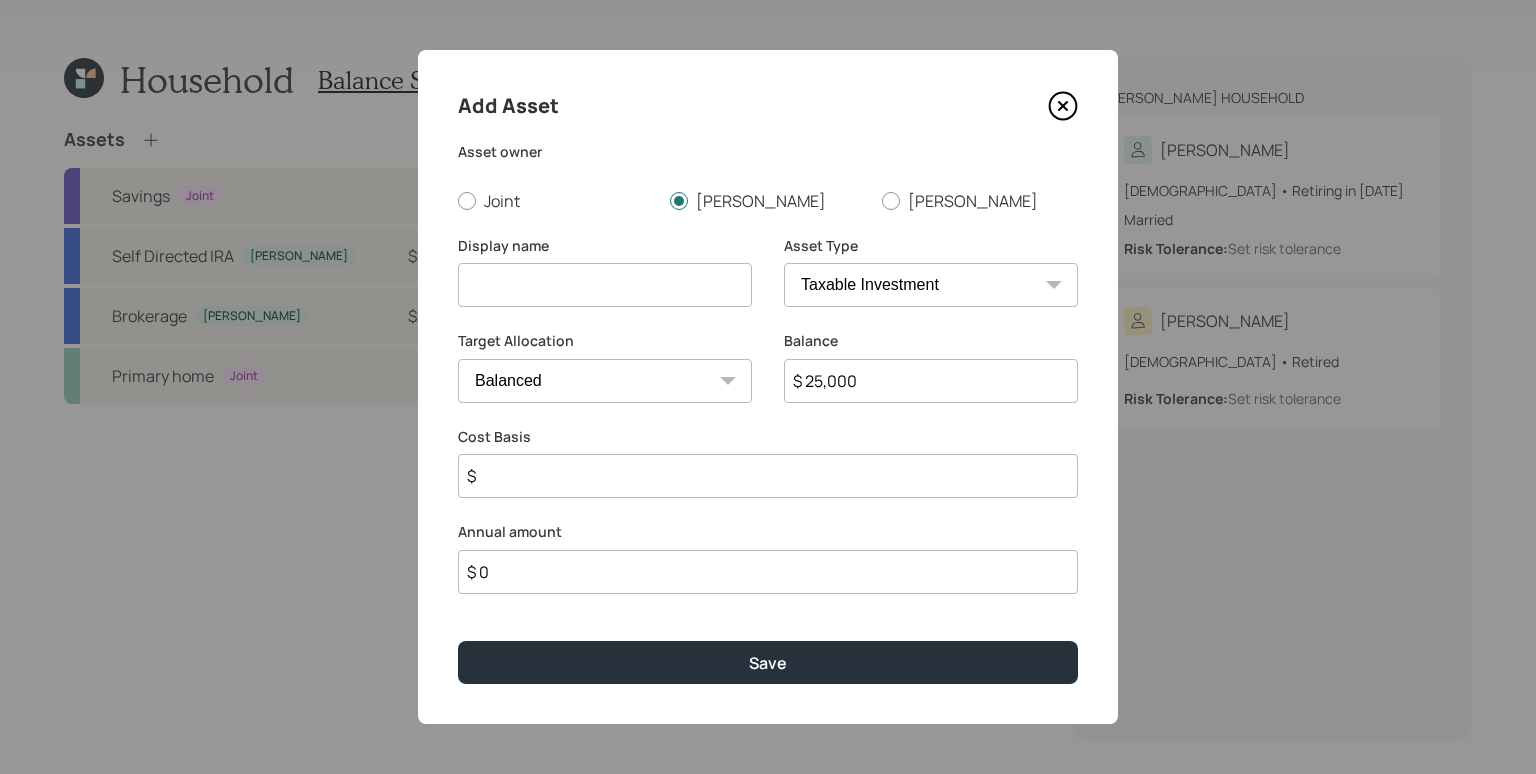 select on "conservative" 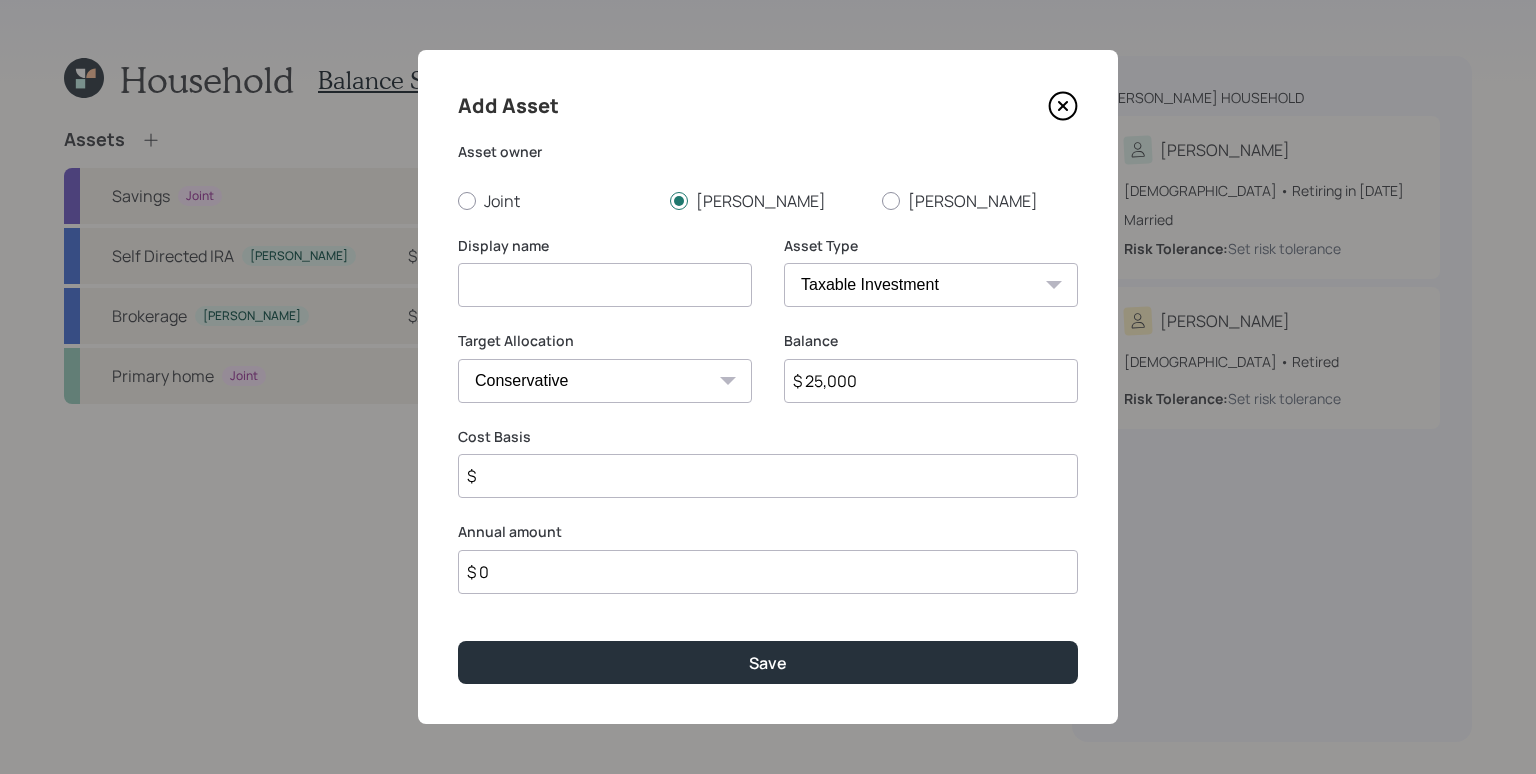 click at bounding box center [605, 285] 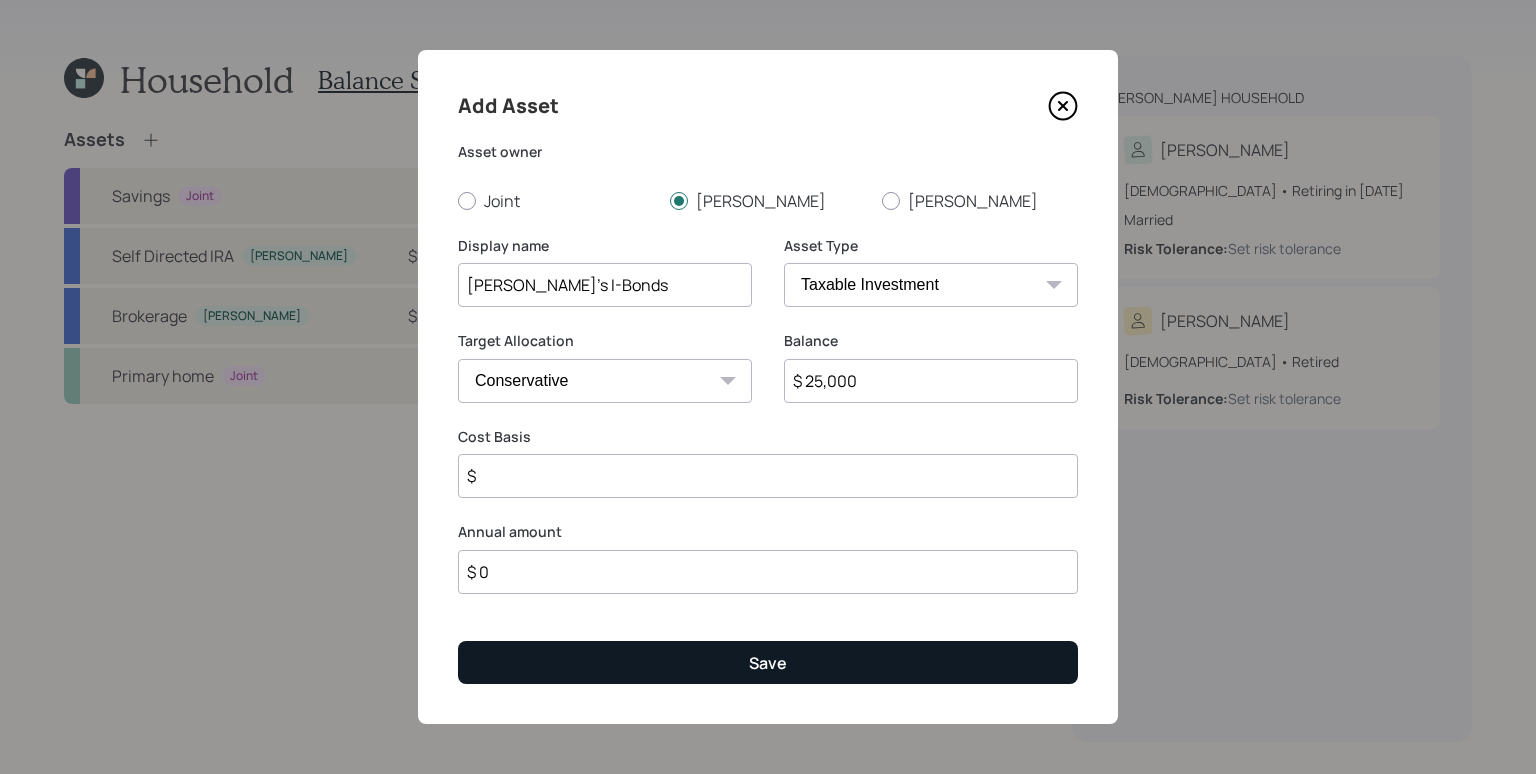 type on "[PERSON_NAME]'s I-Bonds" 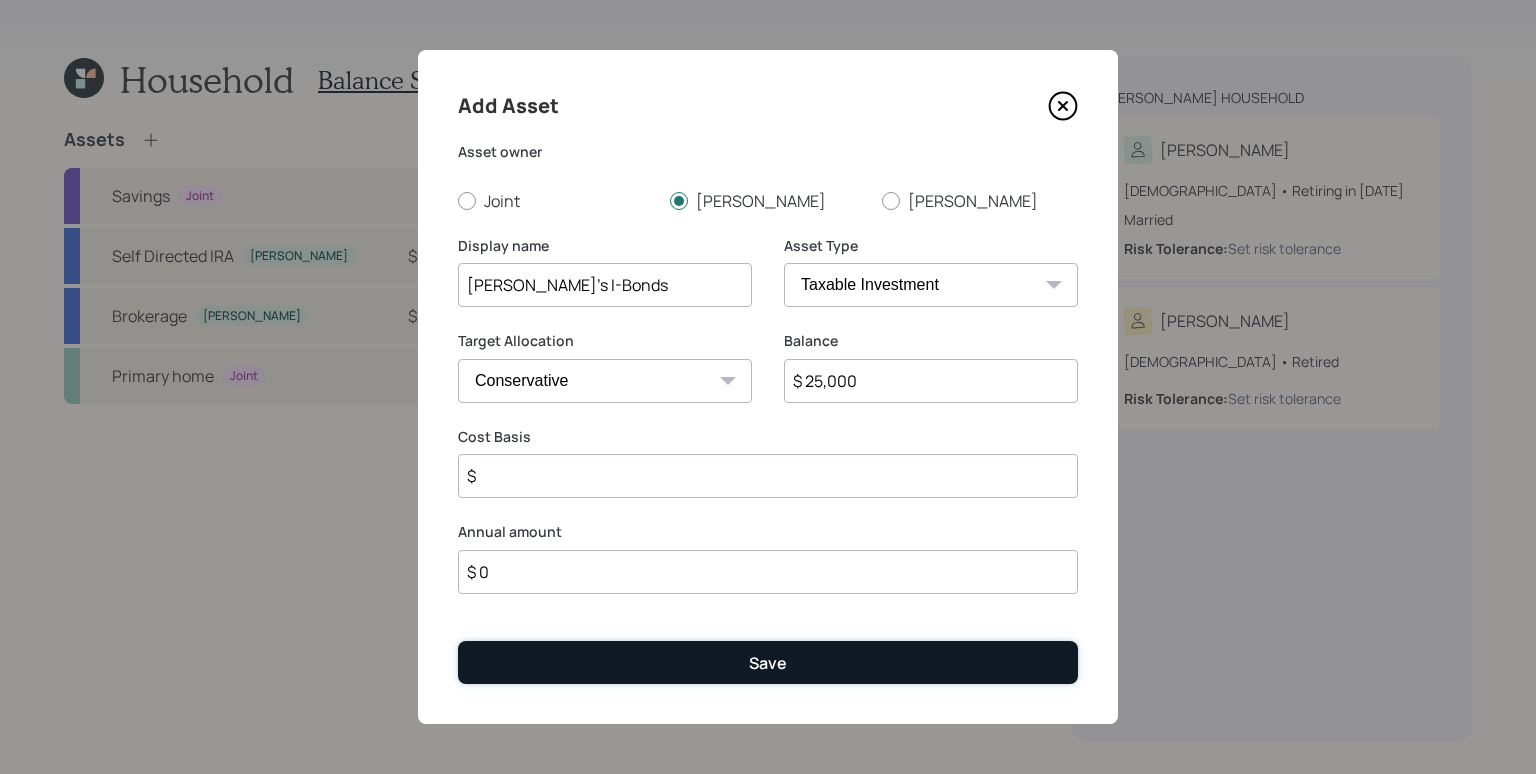 click on "Save" at bounding box center (768, 662) 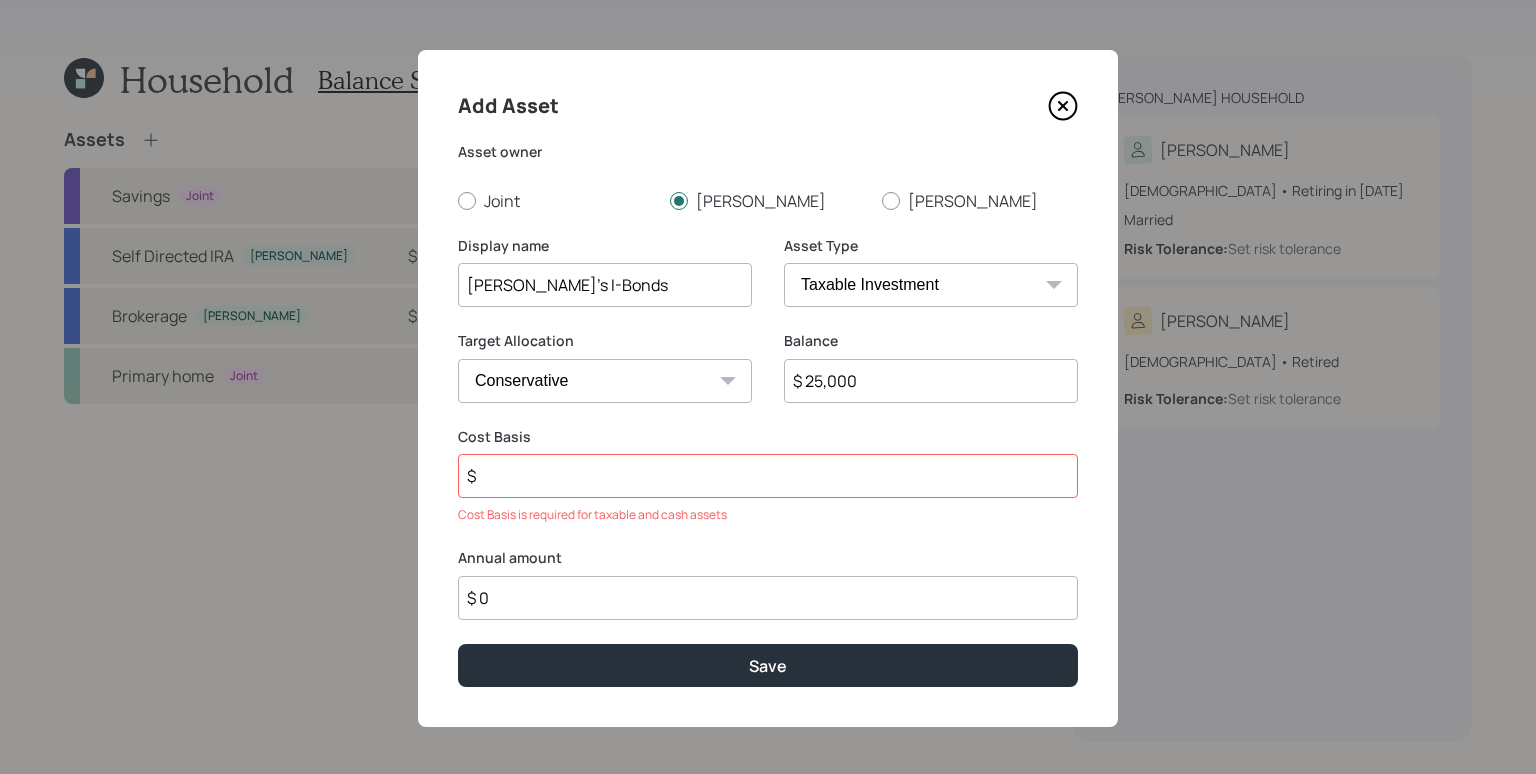 click on "$" at bounding box center [768, 476] 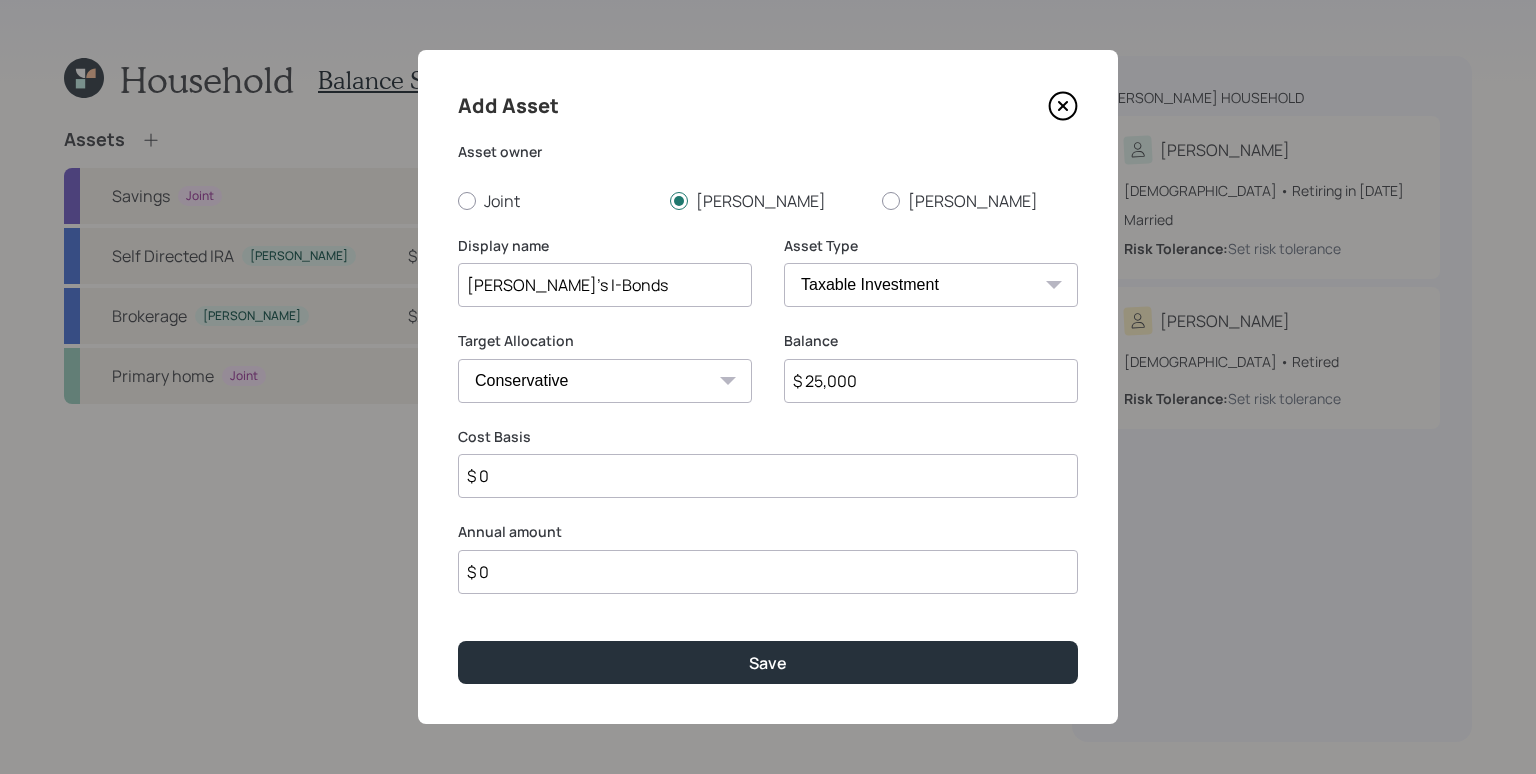 type on "$ 0" 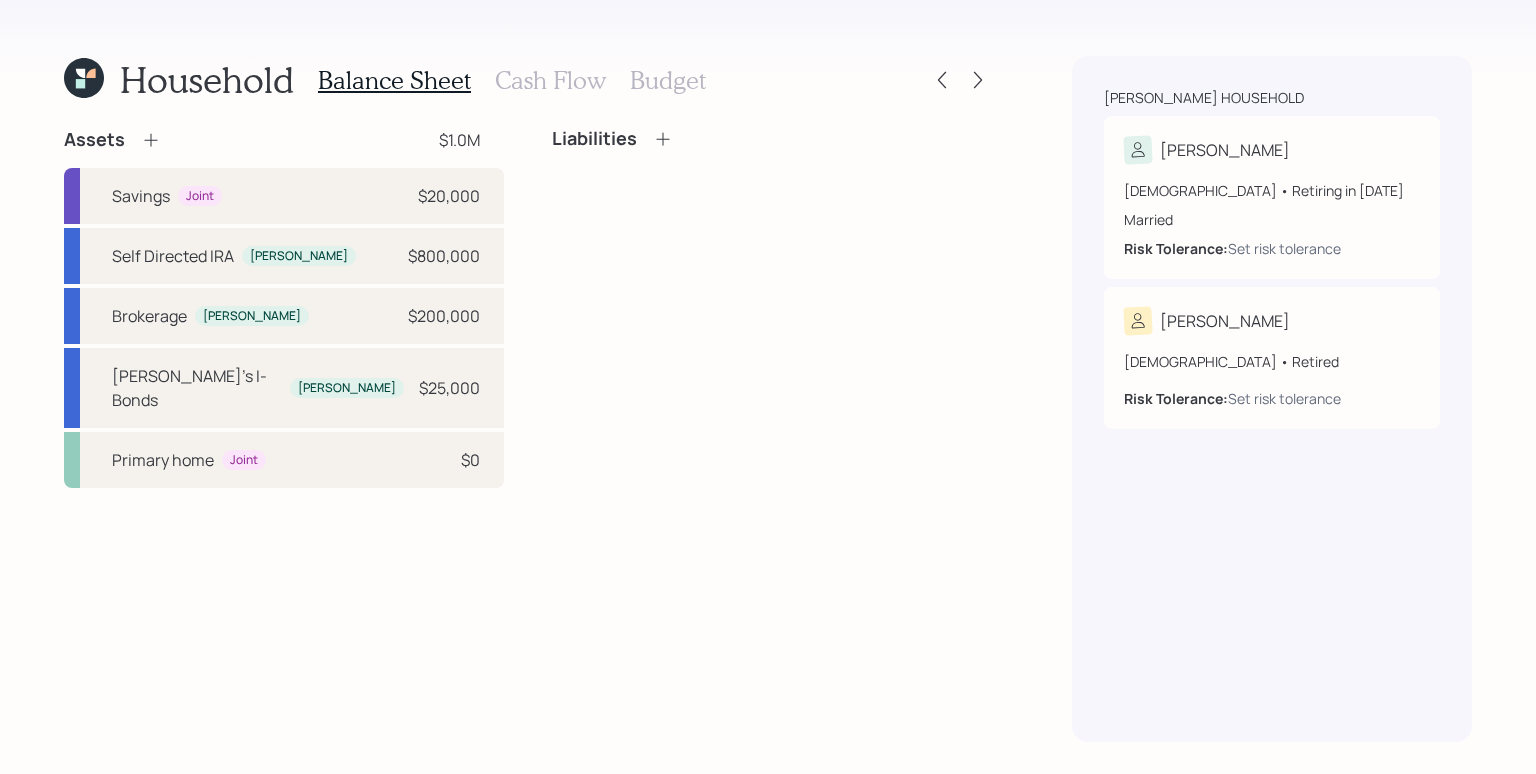 click 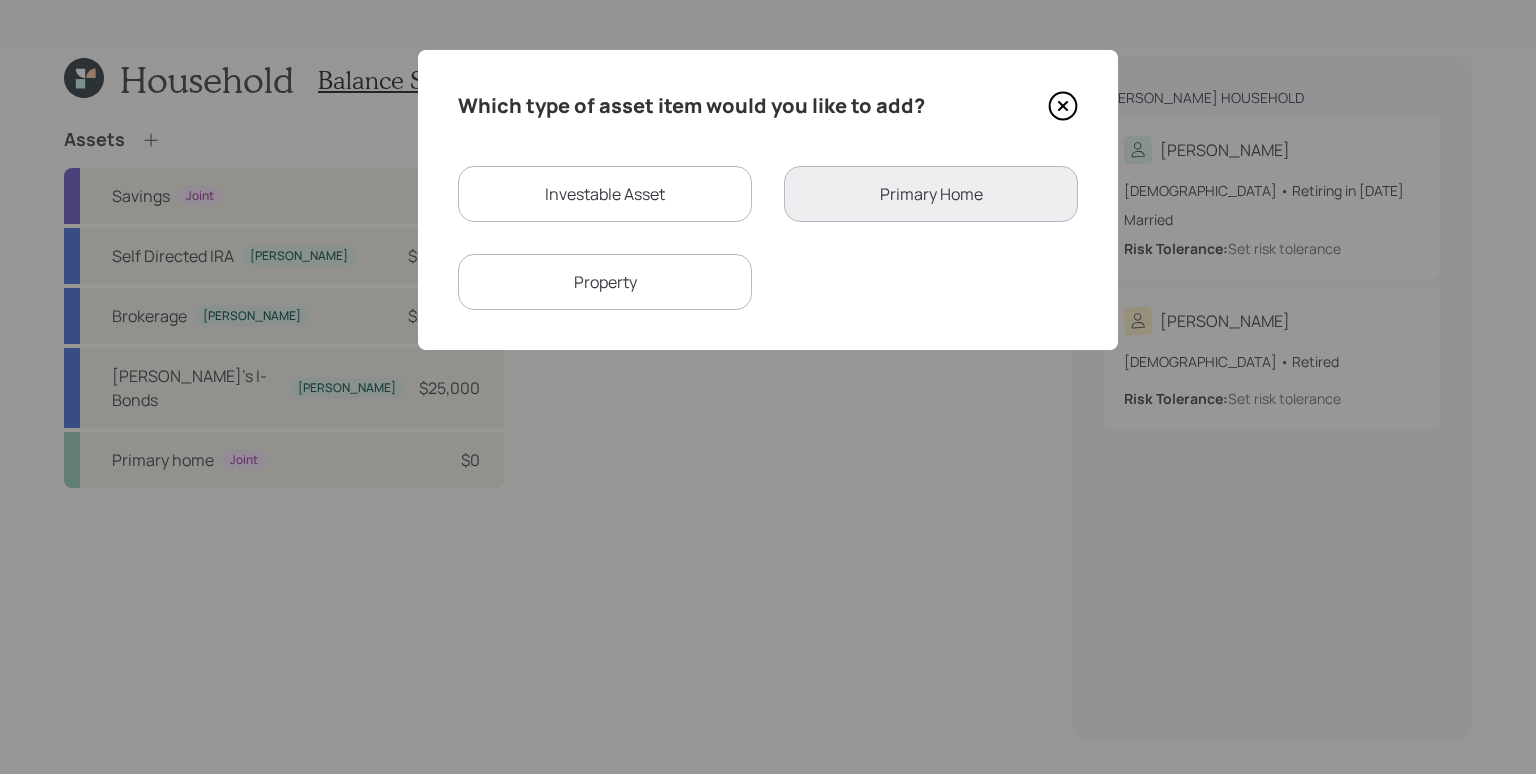 click on "Investable Asset" at bounding box center [605, 194] 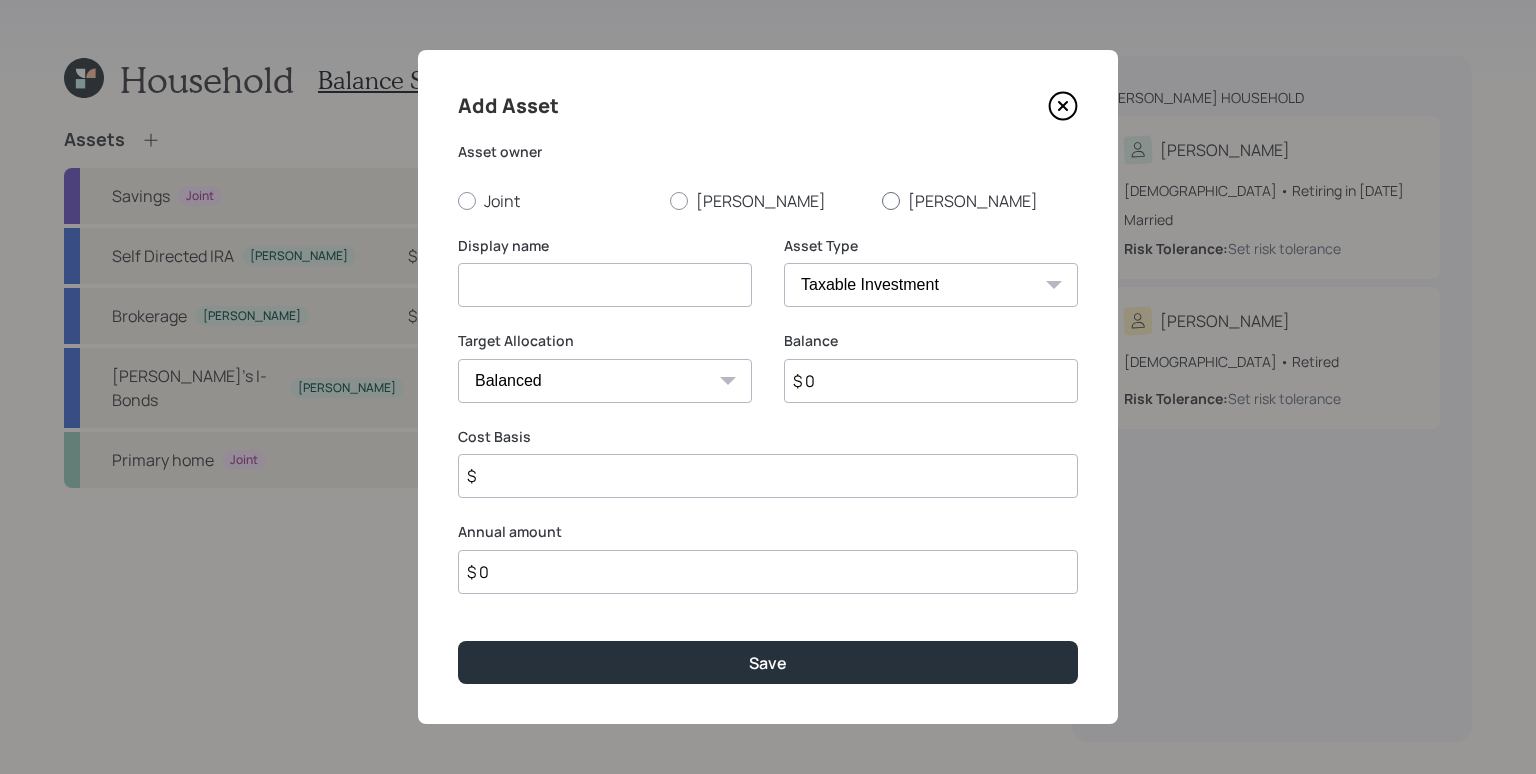 click on "[PERSON_NAME]" at bounding box center (980, 201) 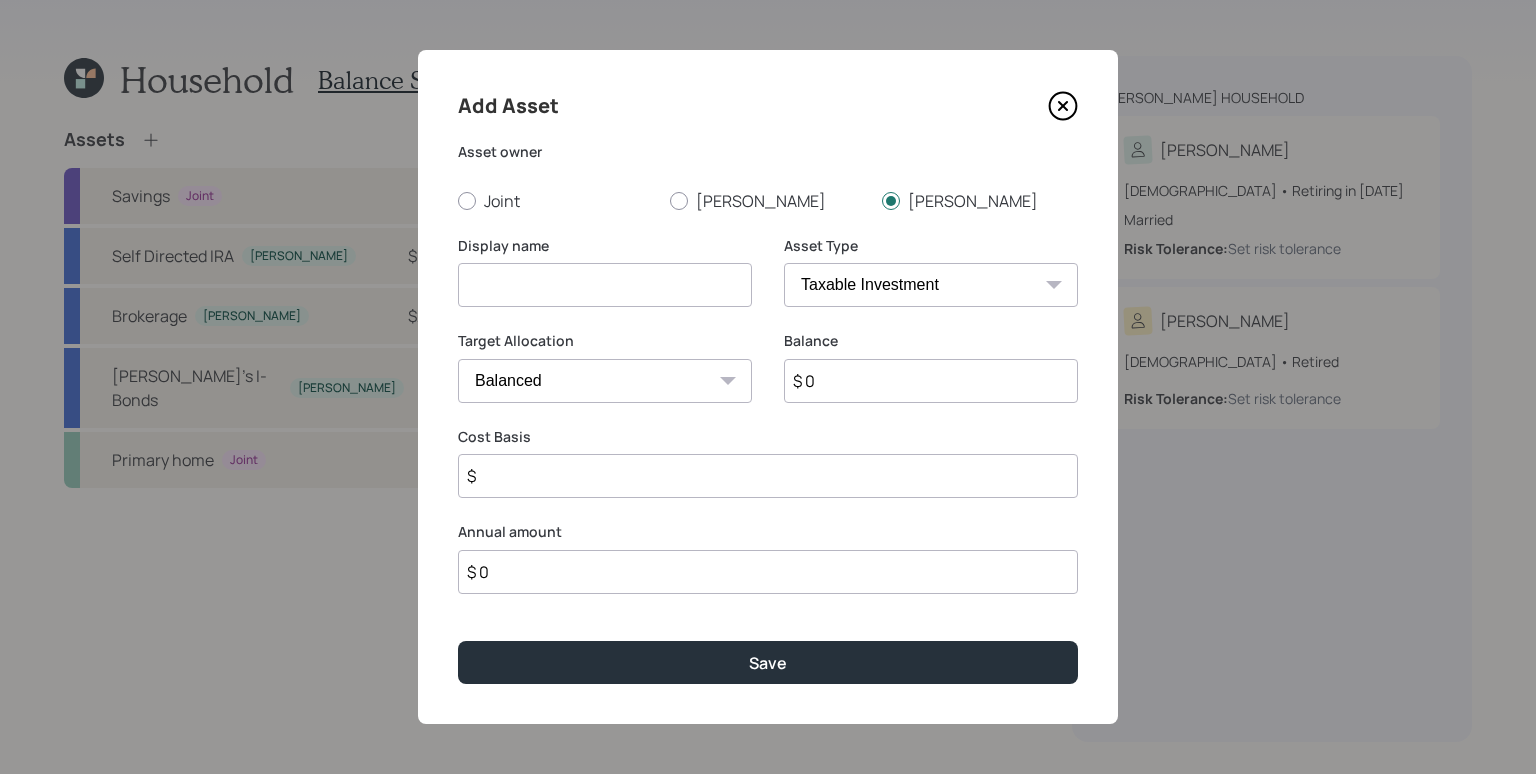 click at bounding box center [605, 285] 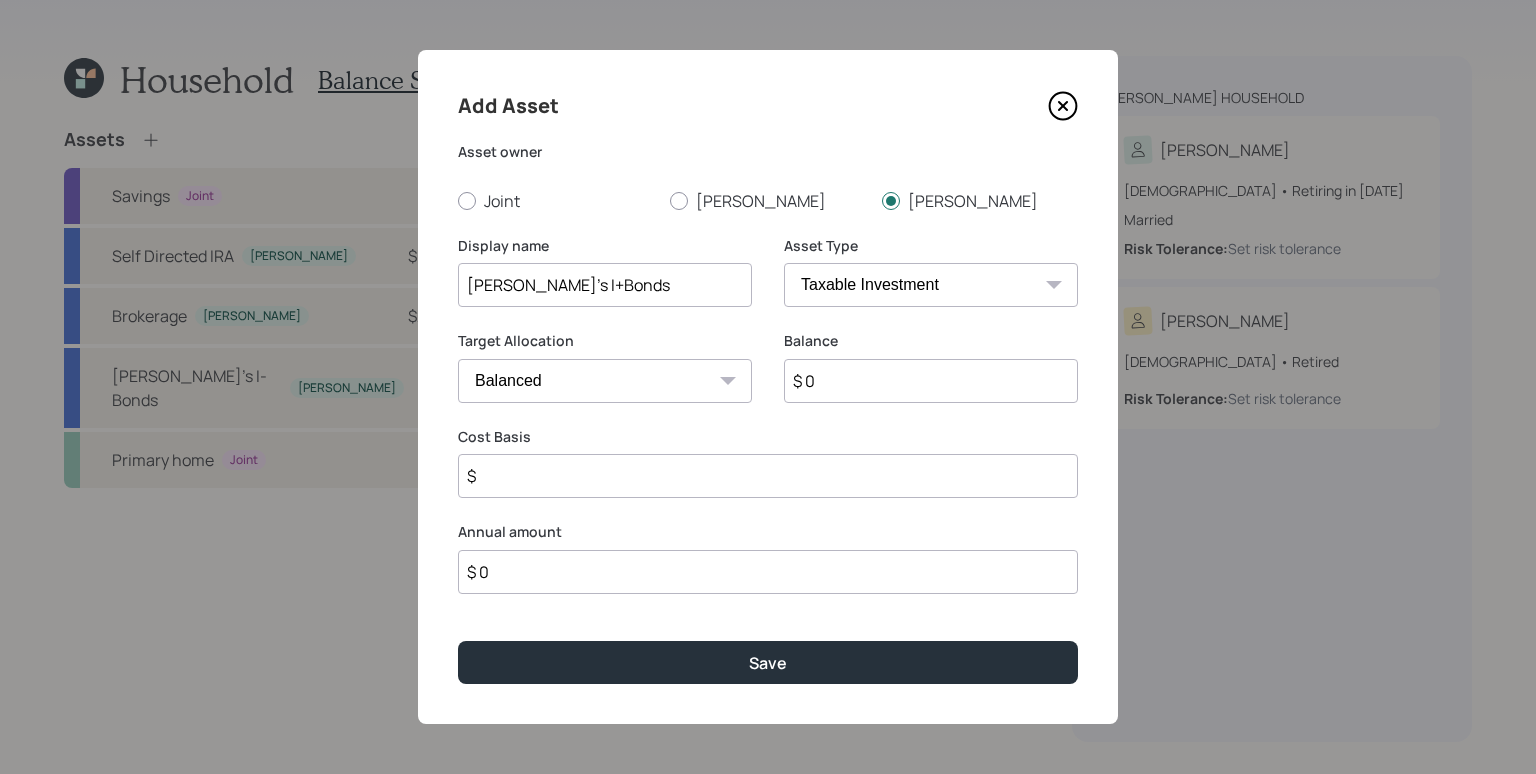type on "[PERSON_NAME]'s I+Bonds" 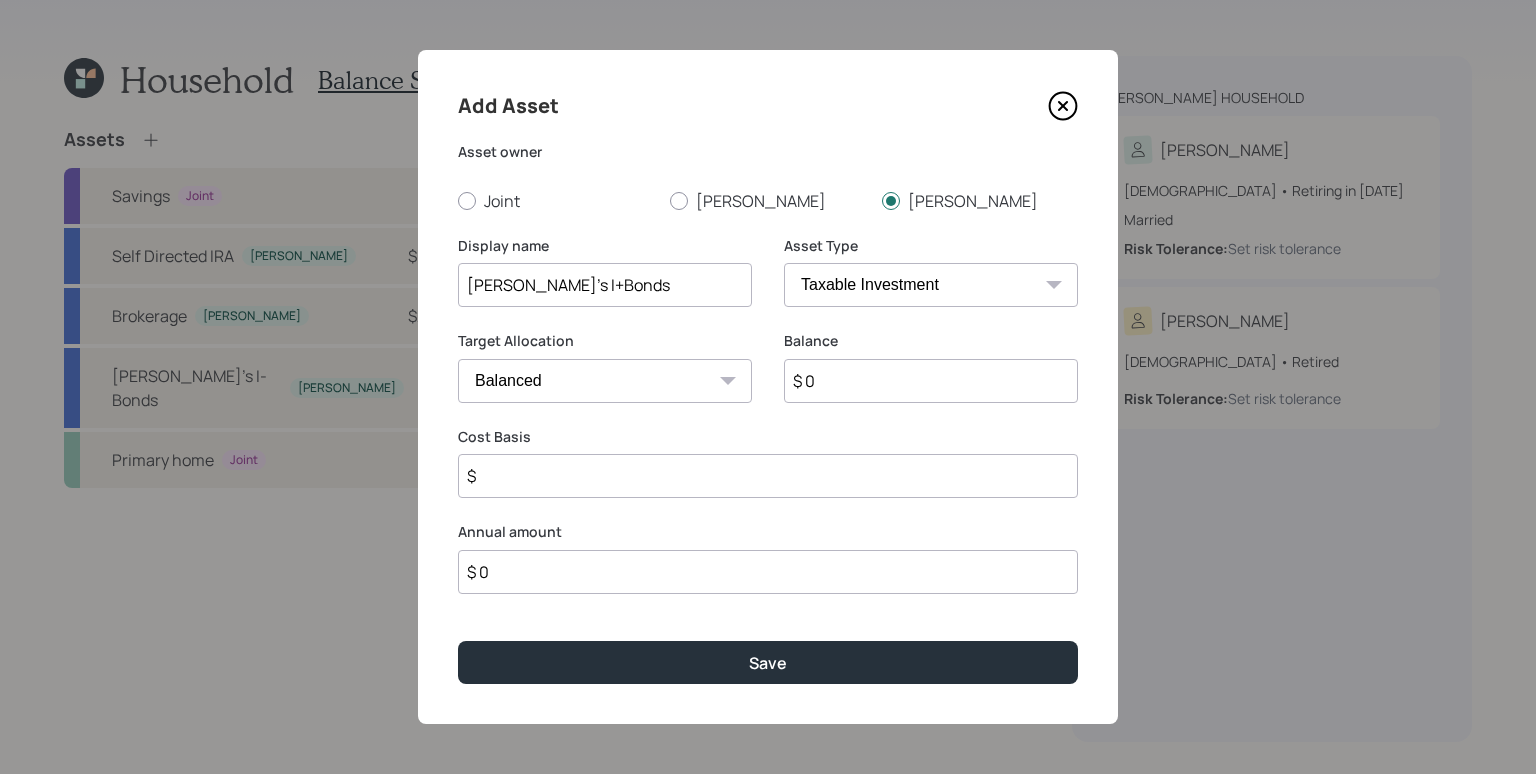 click on "Cash Conservative Balanced Aggressive" at bounding box center (605, 381) 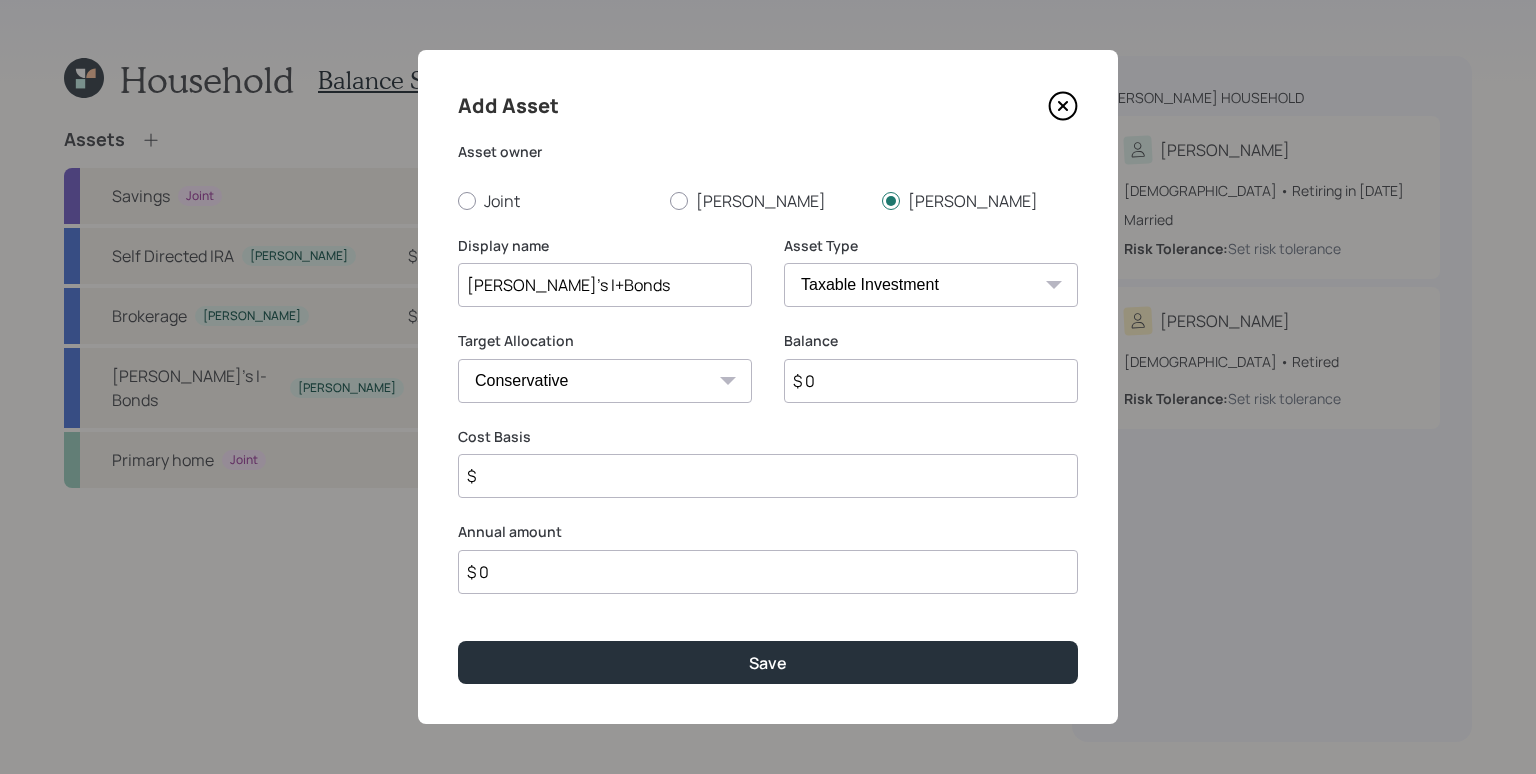 click on "$ 0" at bounding box center (931, 381) 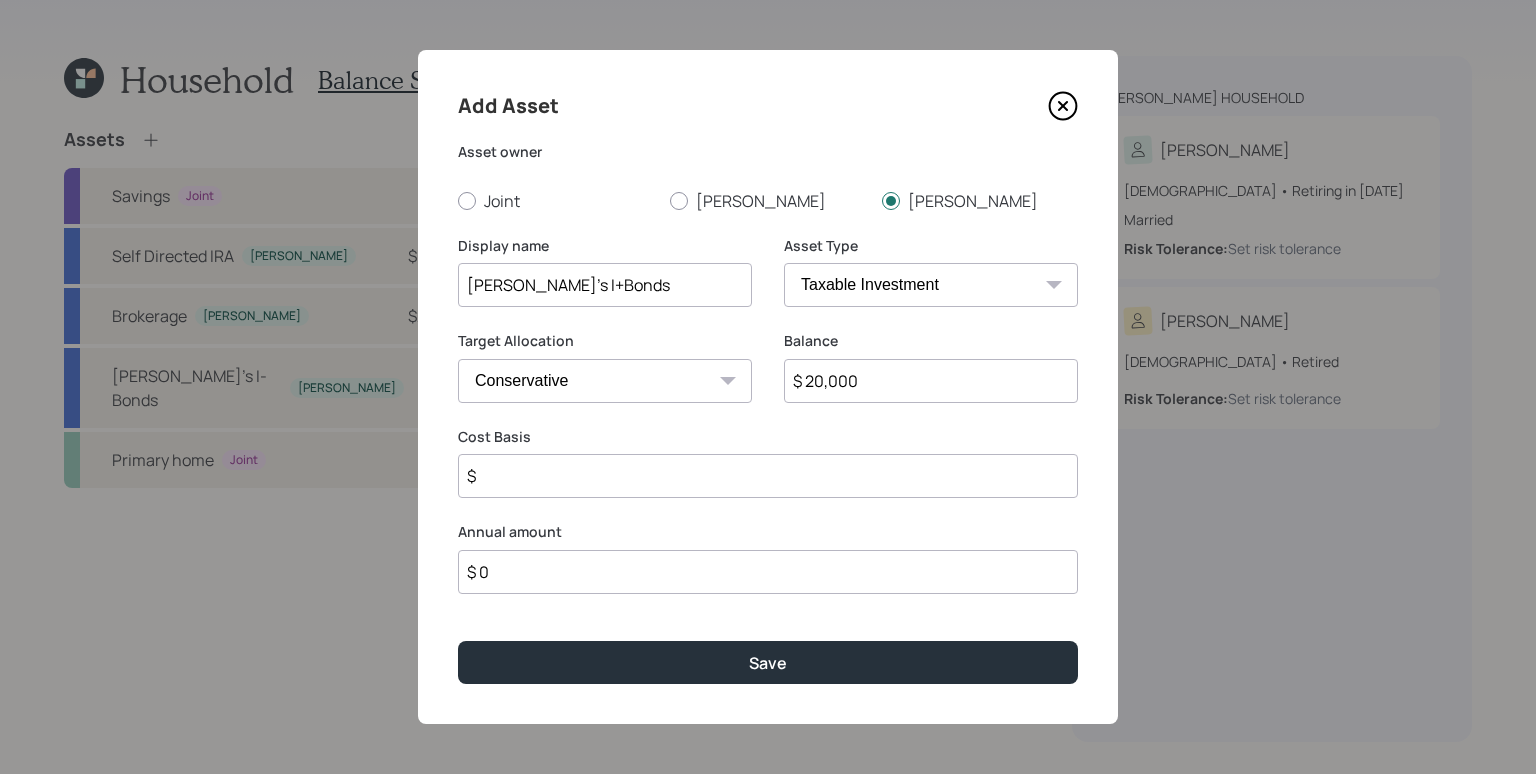 type on "$ 20,000" 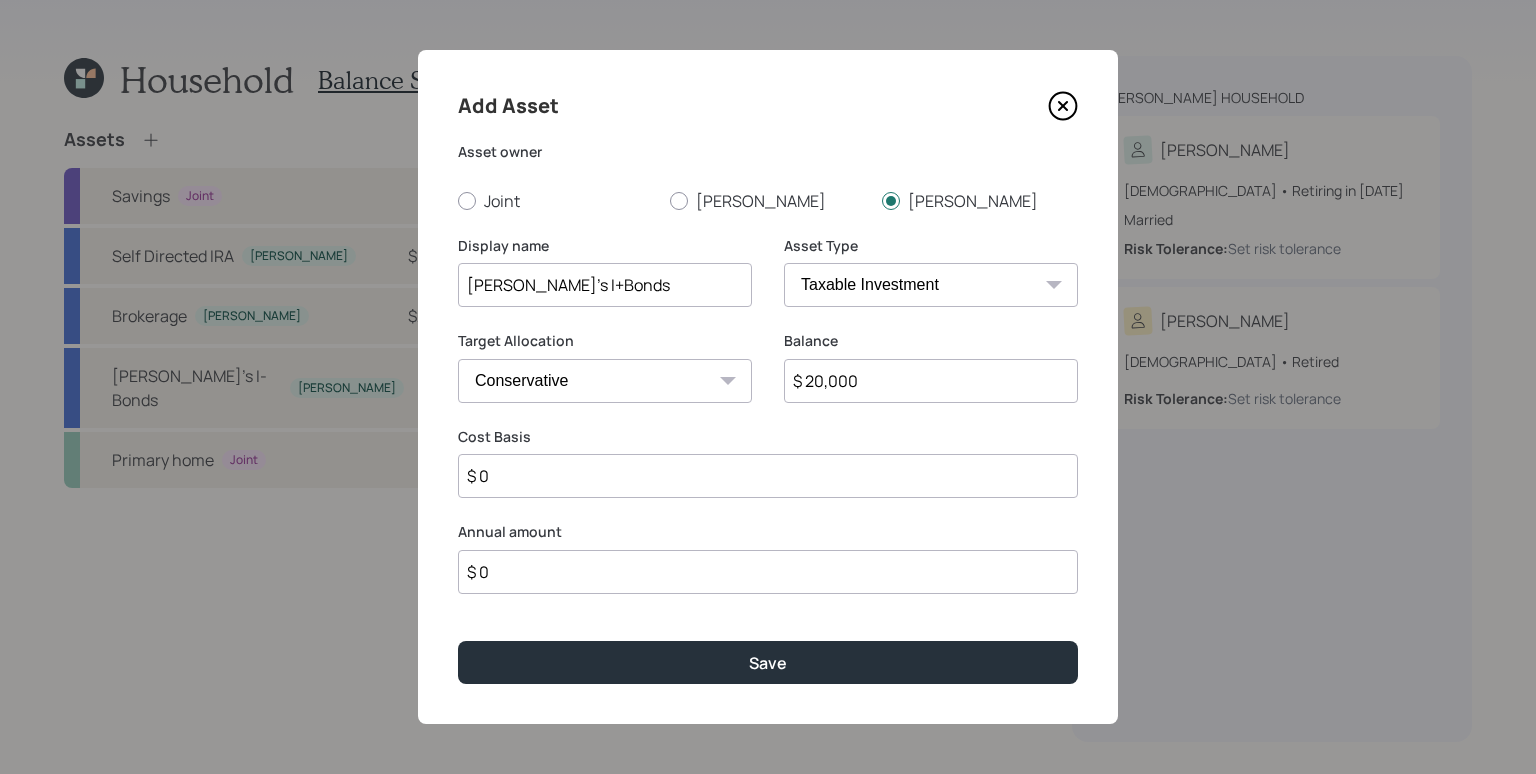 type on "$ 0" 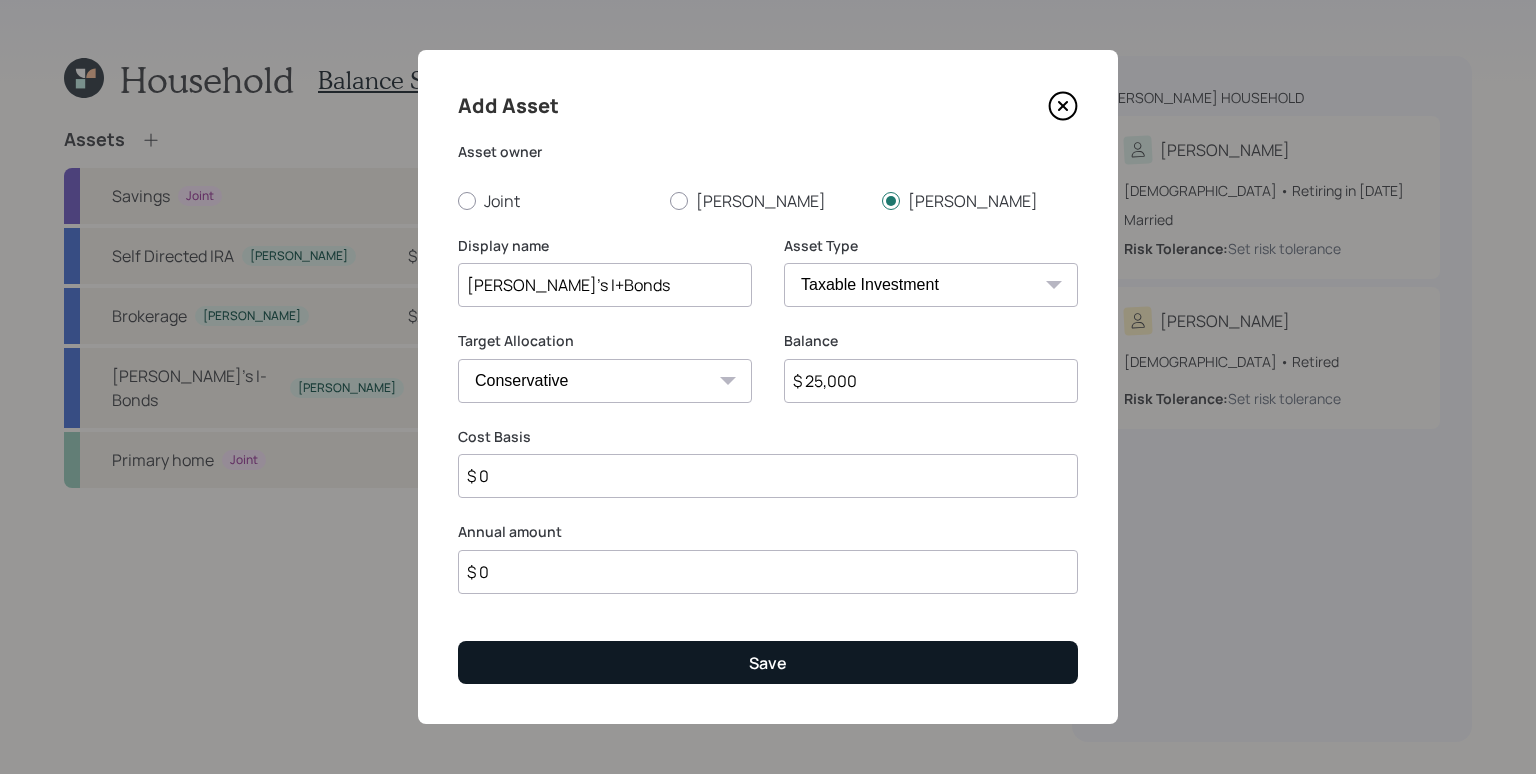 type on "$ 25,000" 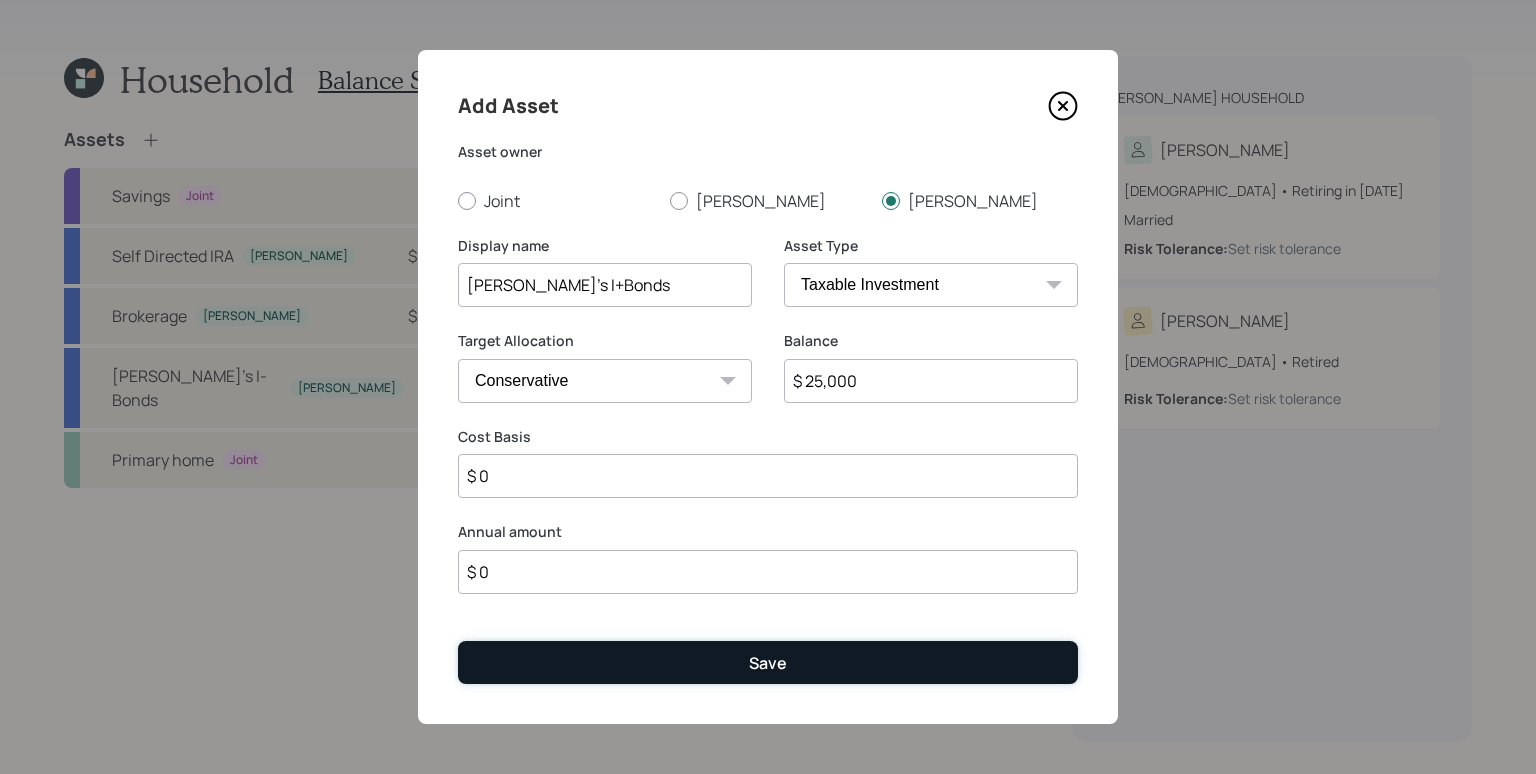 click on "Save" at bounding box center (768, 662) 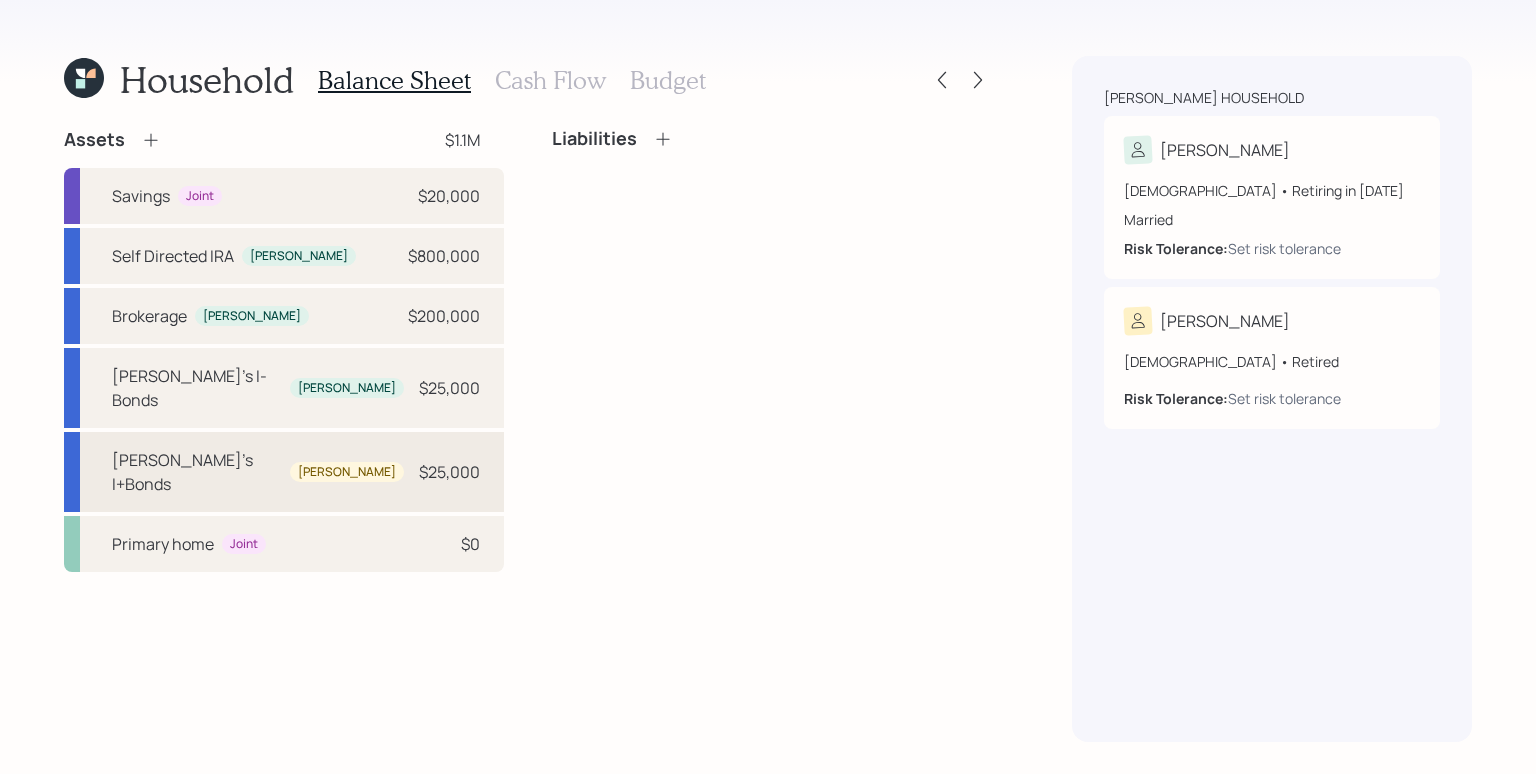 click on "[PERSON_NAME]'s I+[PERSON_NAME]" at bounding box center (258, 472) 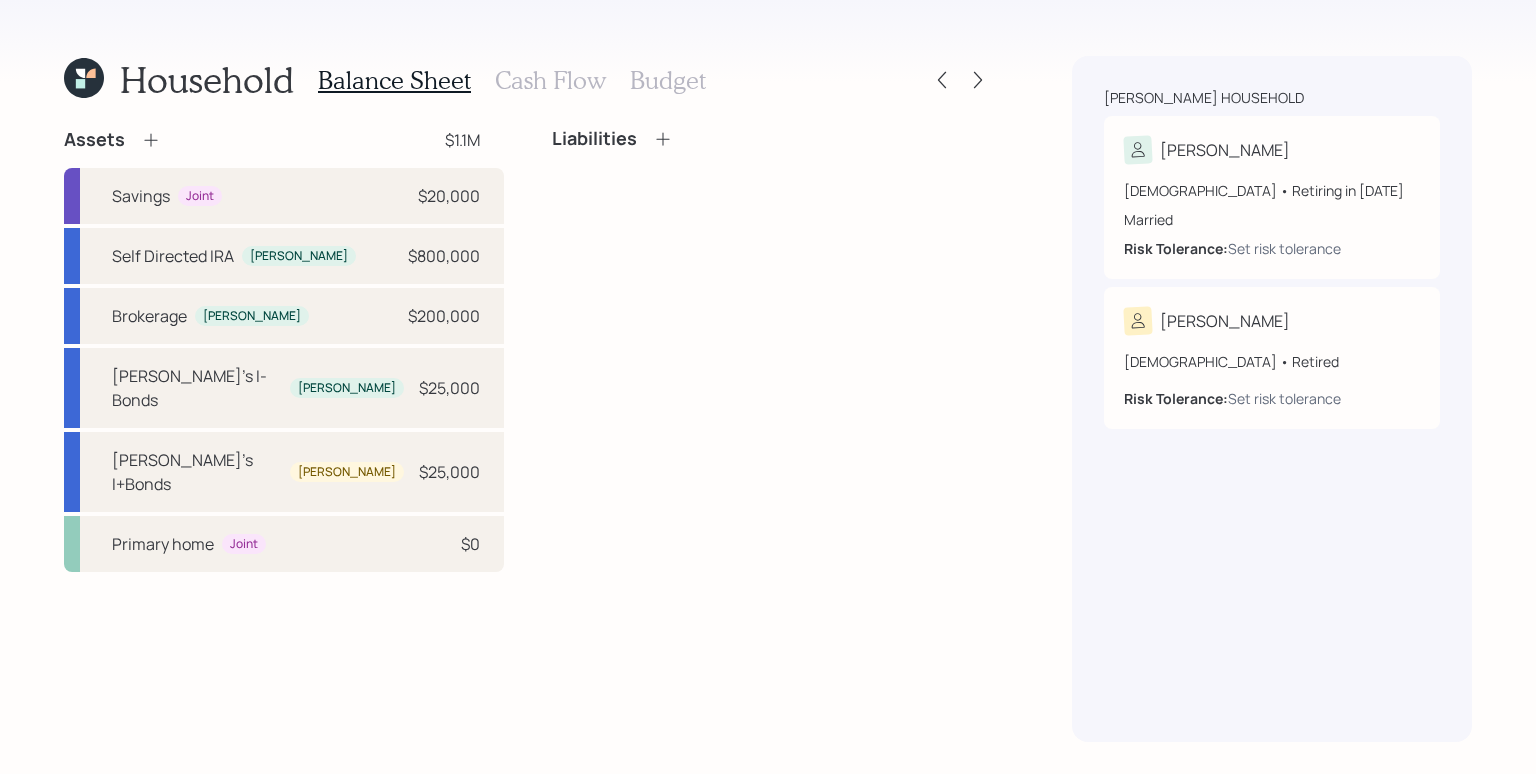 select on "taxable" 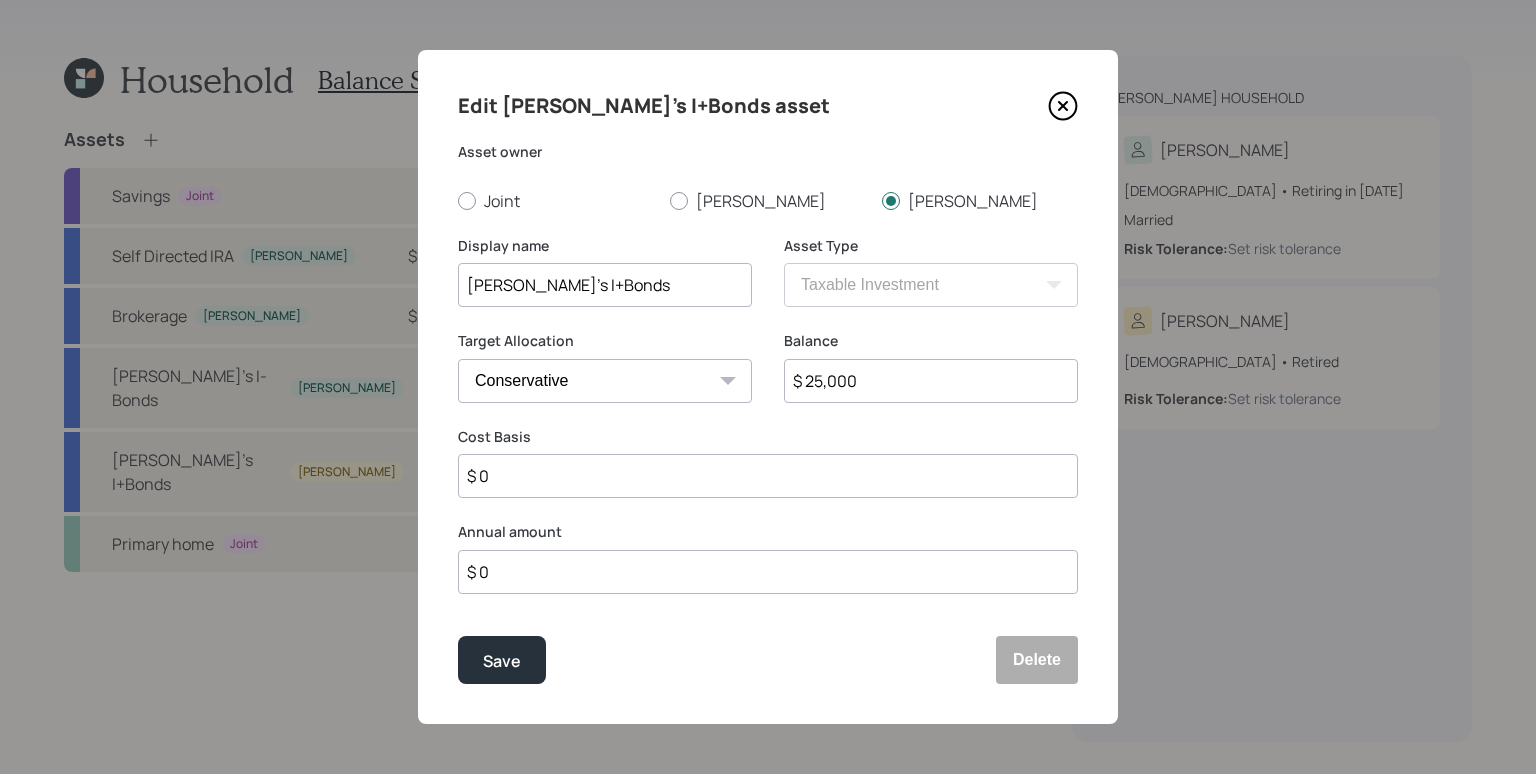 click on "[PERSON_NAME]'s I+Bonds" at bounding box center (605, 285) 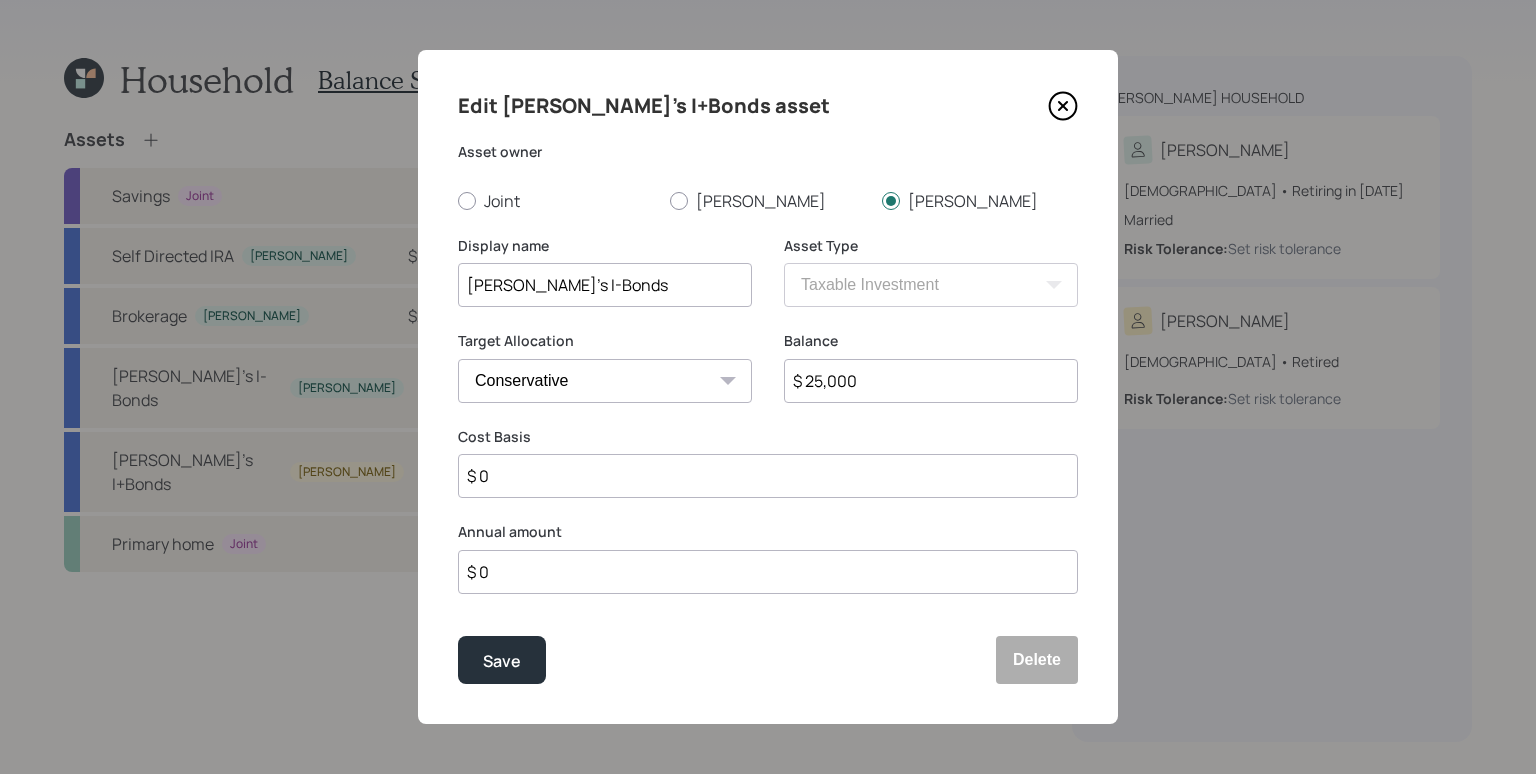 type on "[PERSON_NAME]'s I-Bonds" 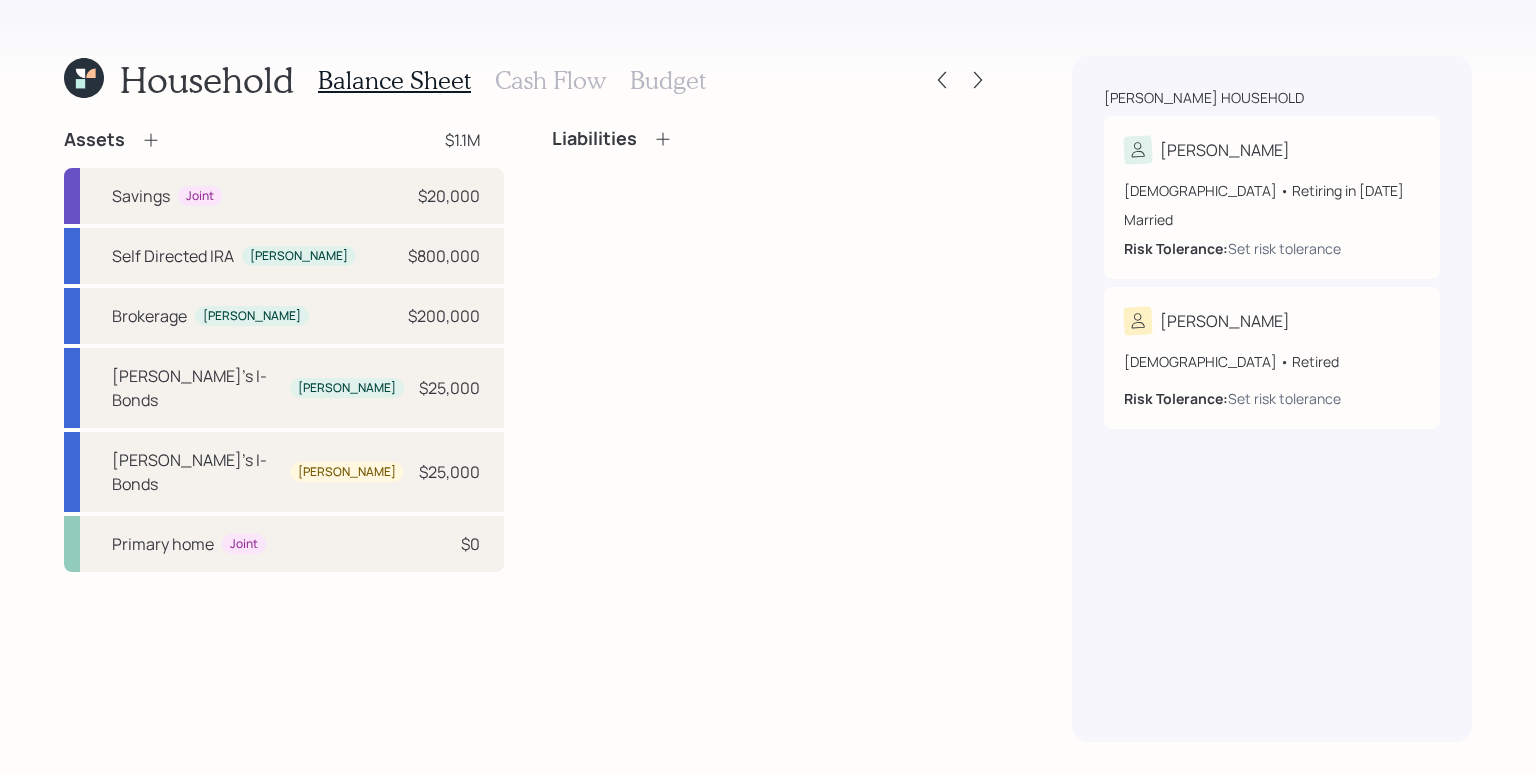 click 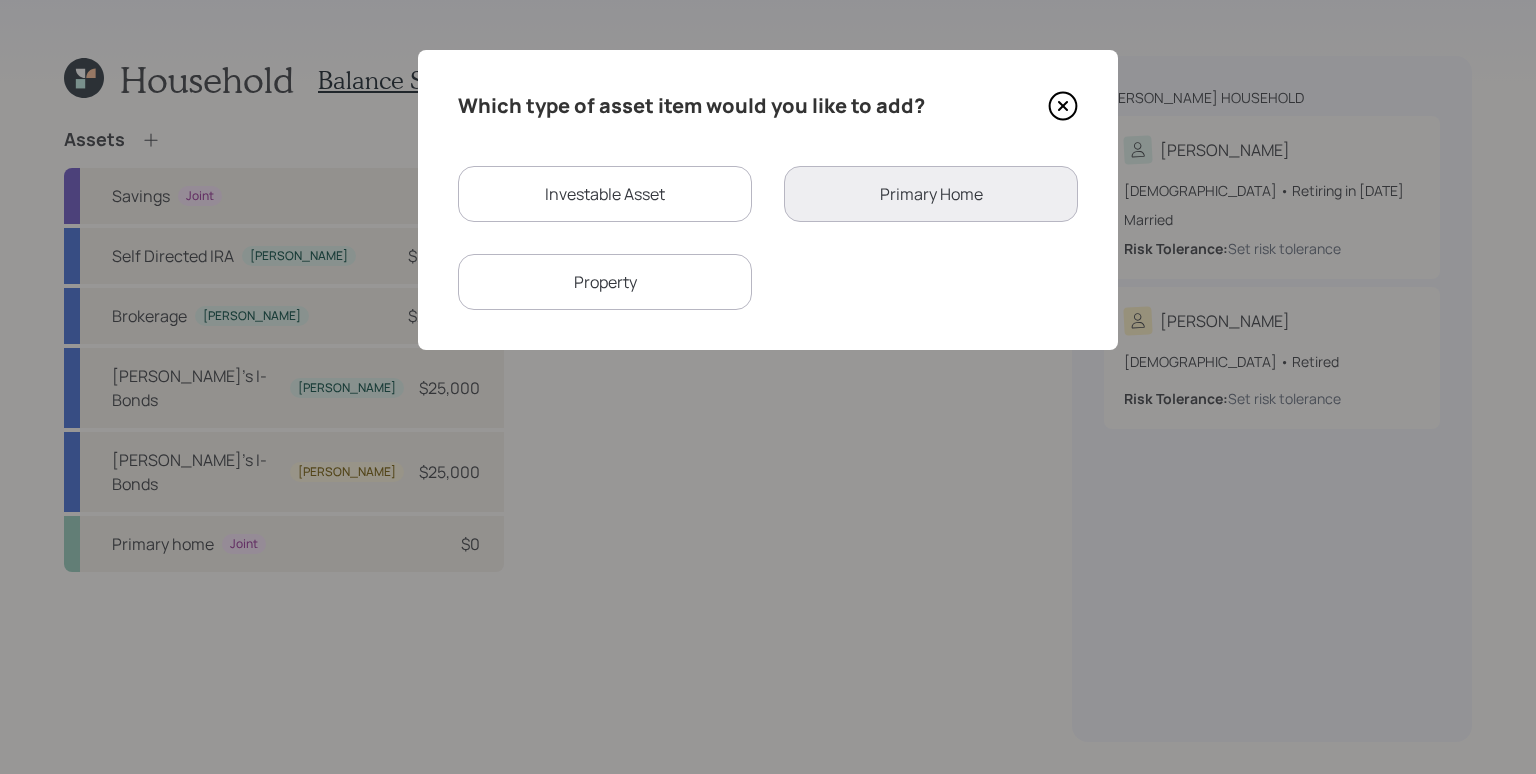 click on "Investable Asset" at bounding box center (605, 194) 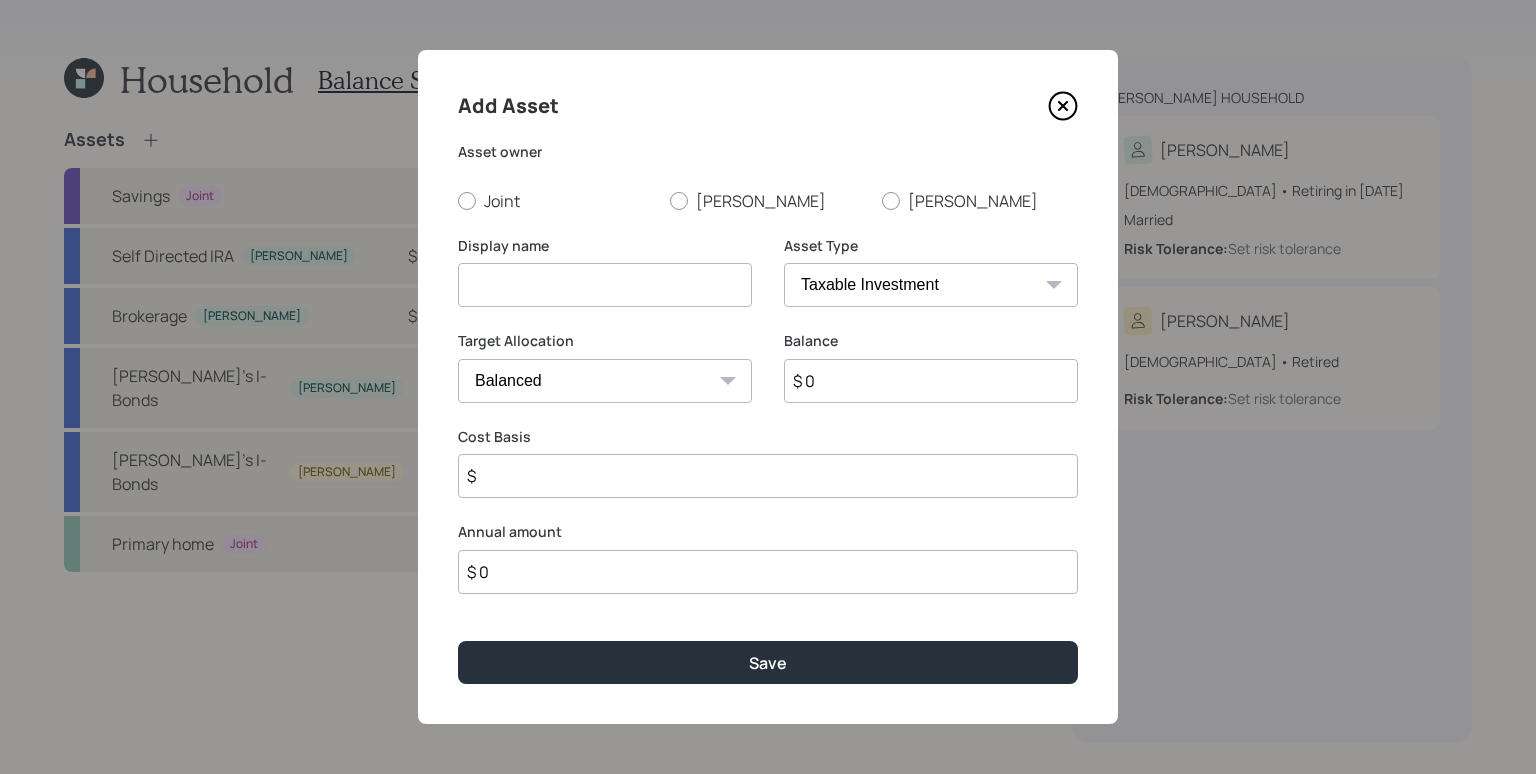 click on "Asset owner Joint [PERSON_NAME] [PERSON_NAME]" at bounding box center [768, 177] 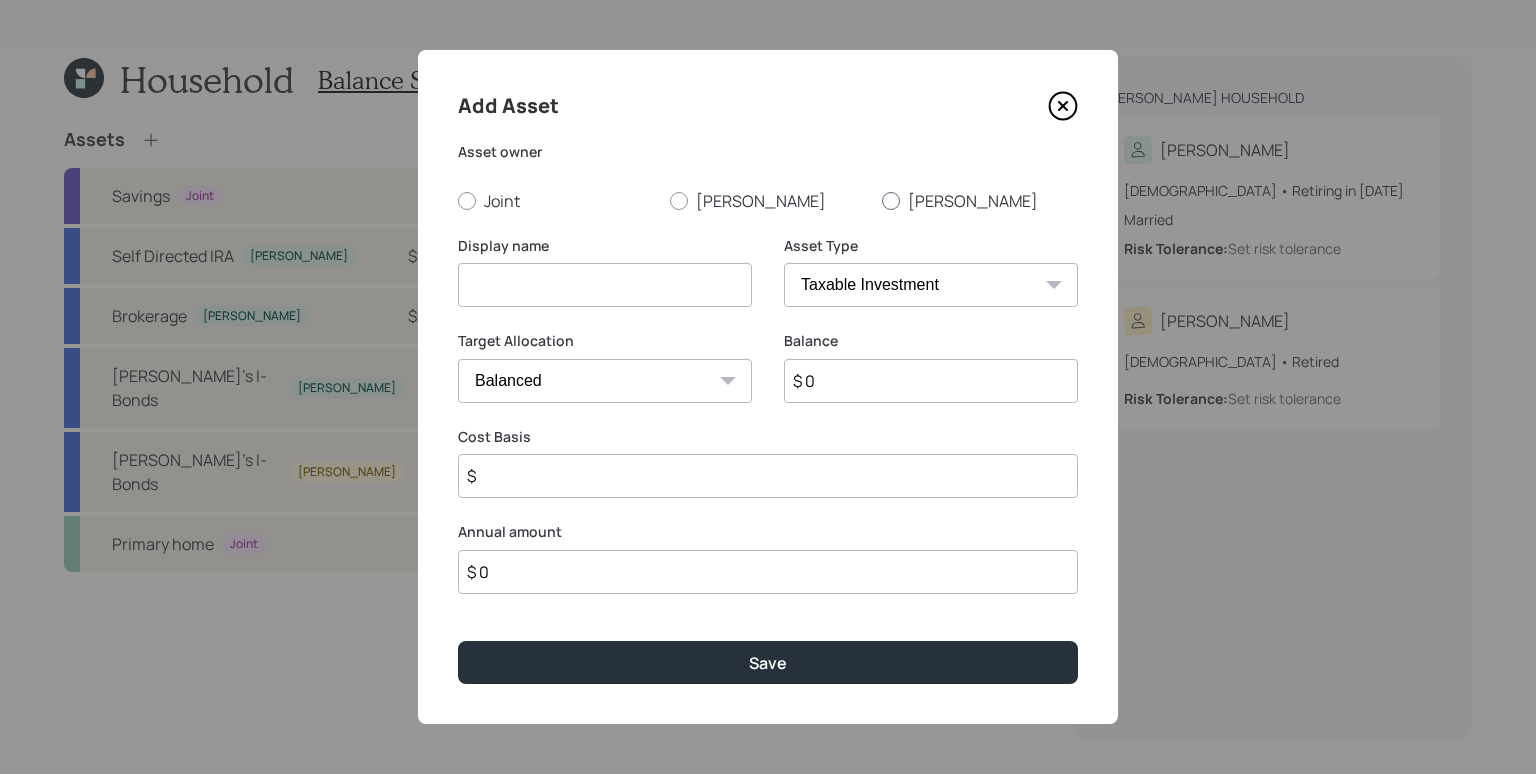 click at bounding box center (891, 201) 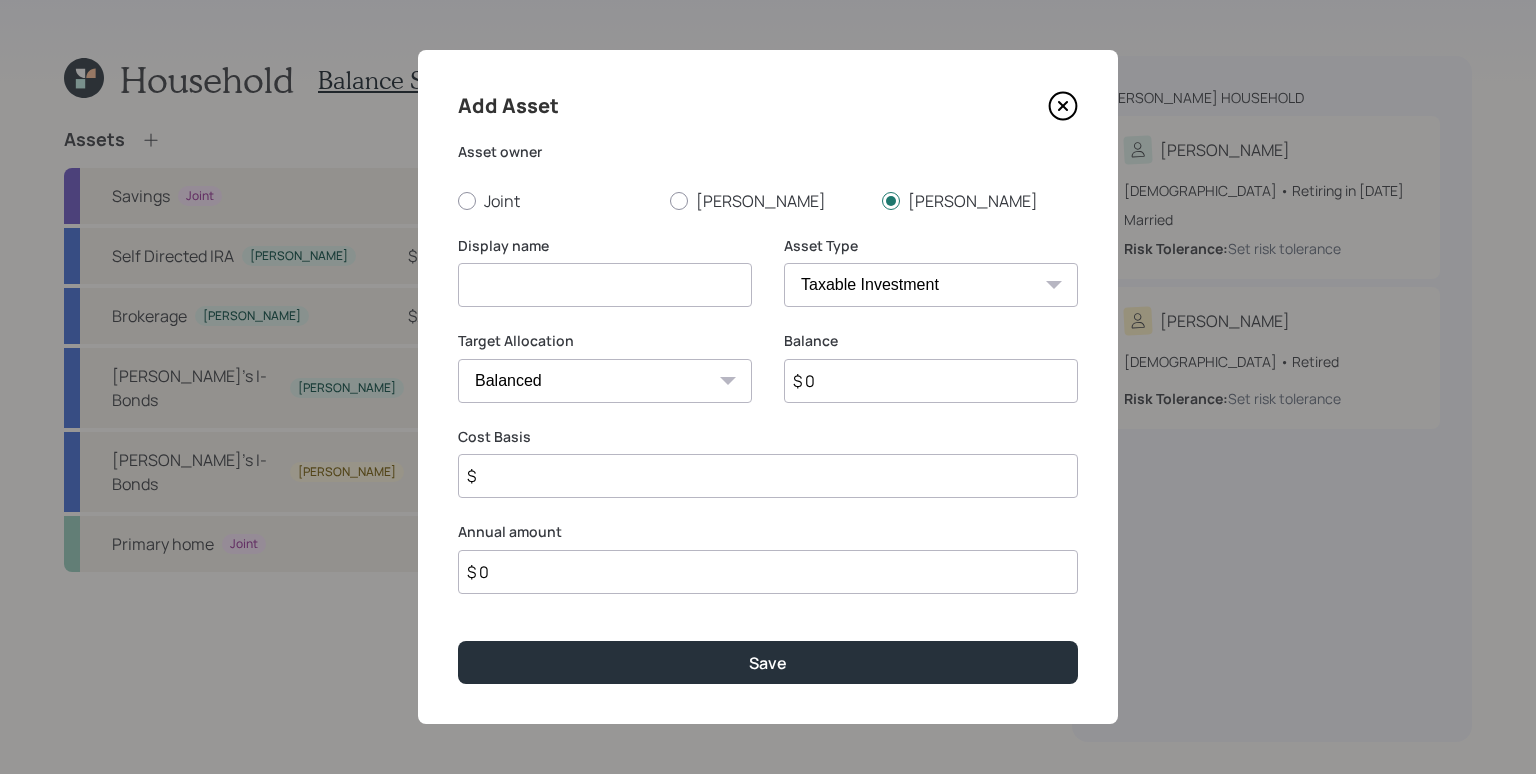 click at bounding box center [605, 285] 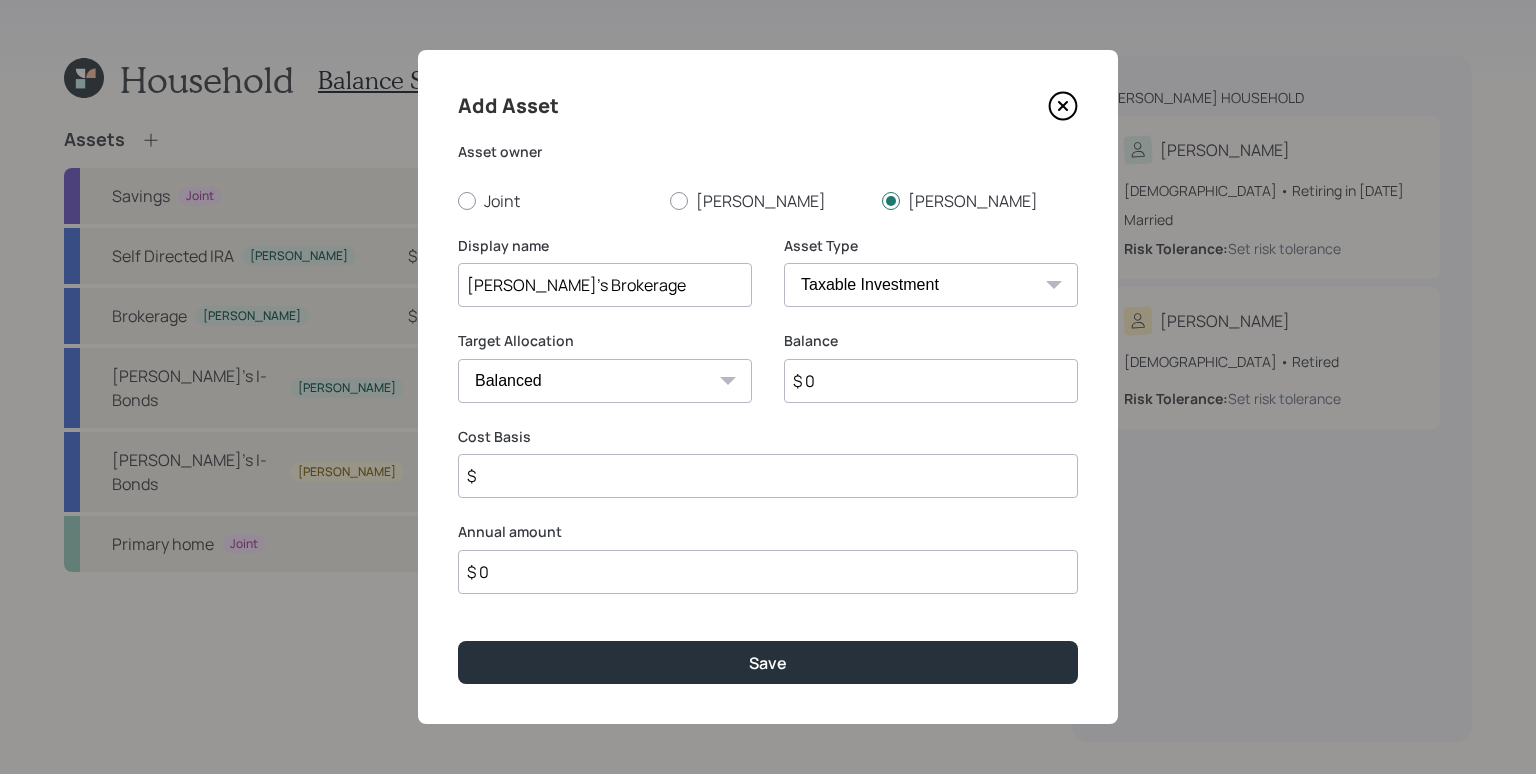 type on "[PERSON_NAME]'s Brokerage" 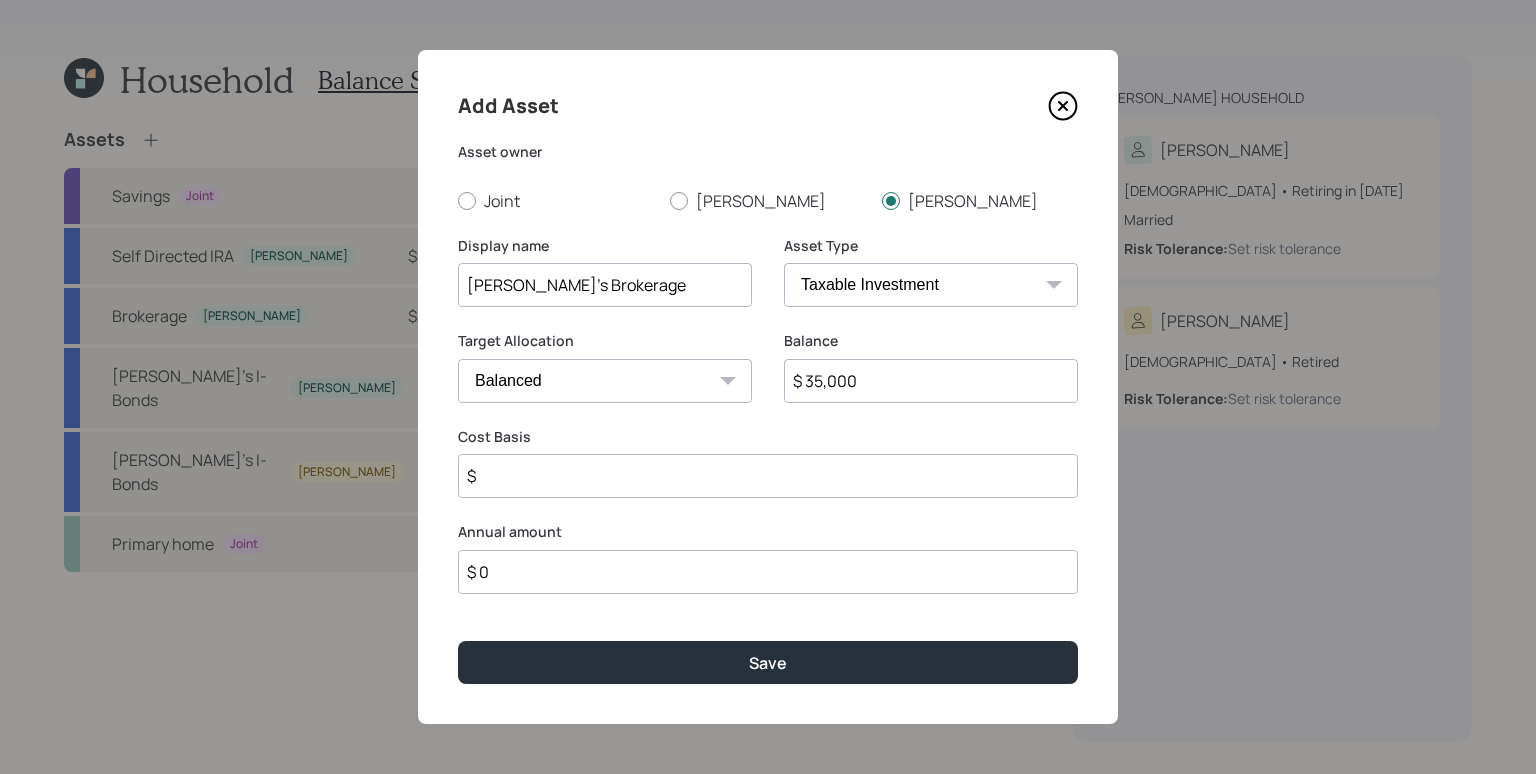 type on "$ 35,000" 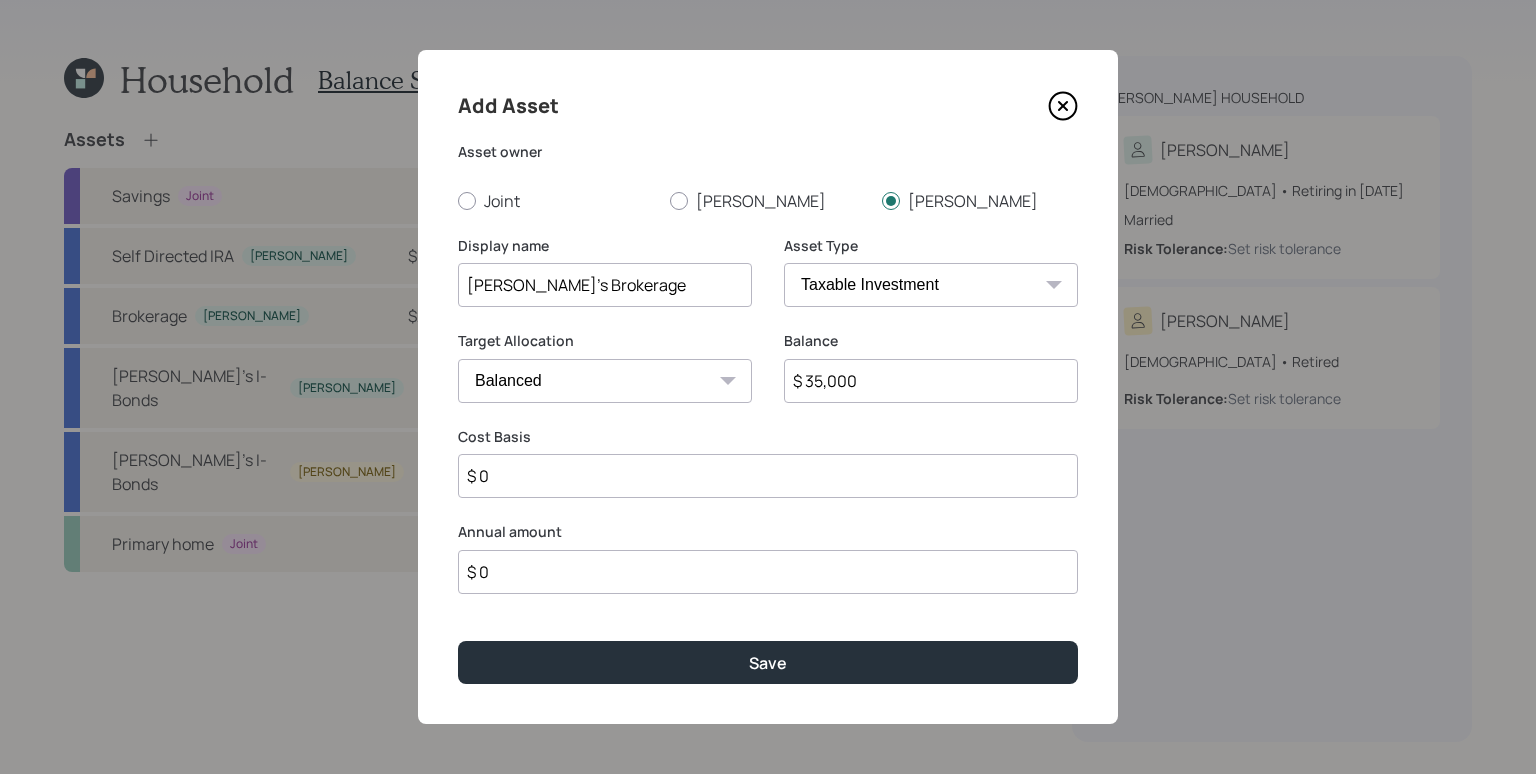 type on "$ 0" 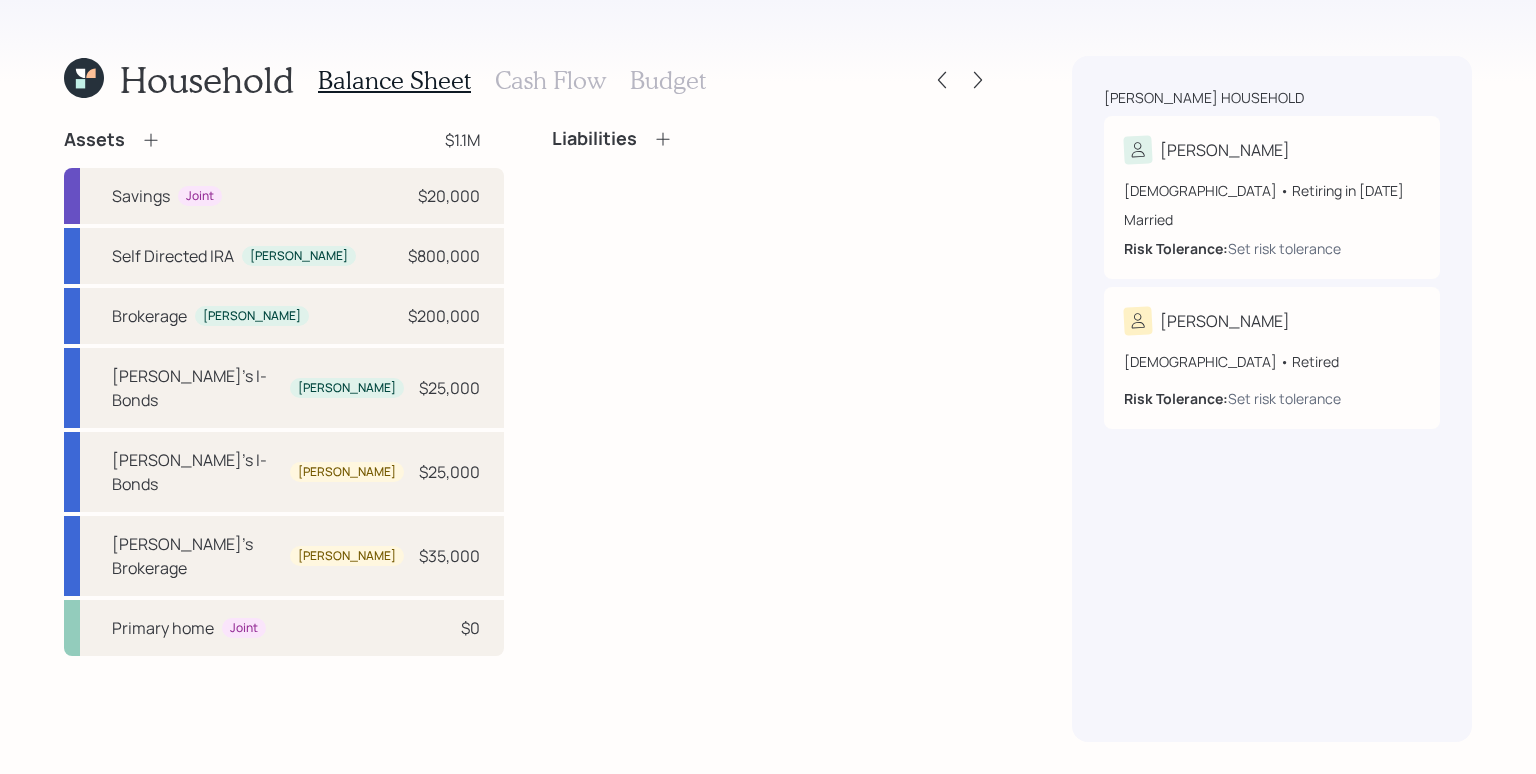 click 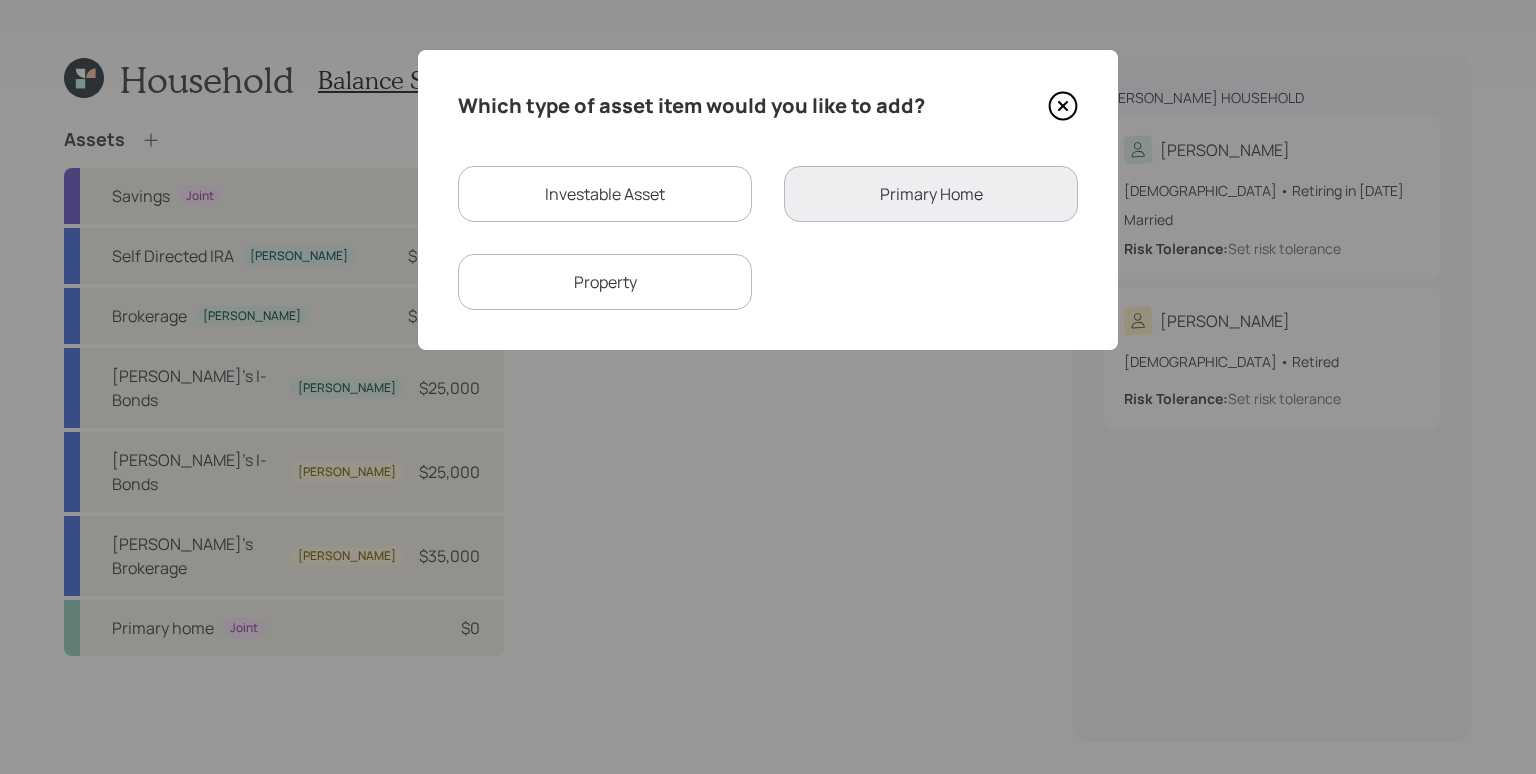 click on "Investable Asset" at bounding box center [605, 194] 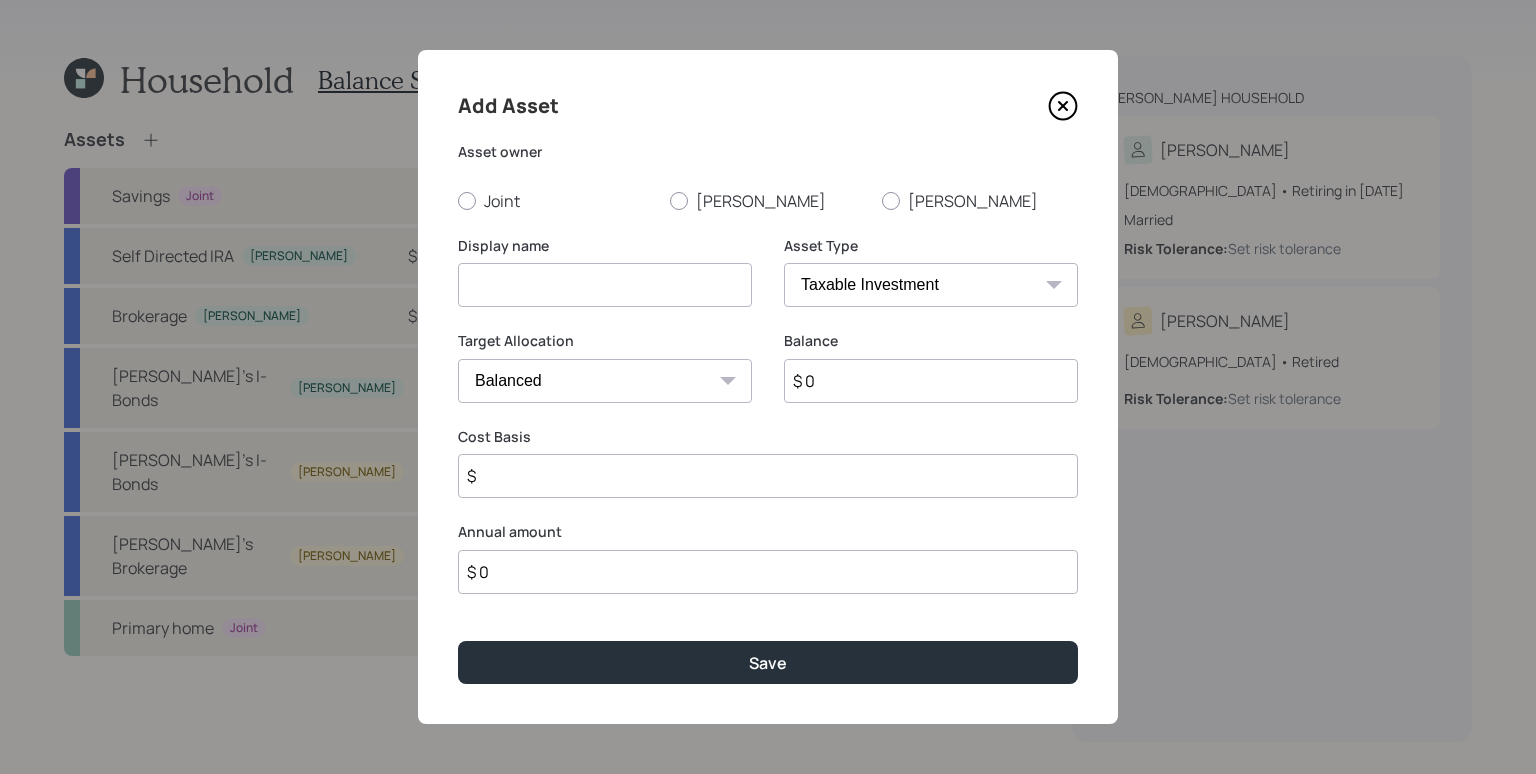 click on "Asset owner Joint [PERSON_NAME] [PERSON_NAME]" at bounding box center [768, 177] 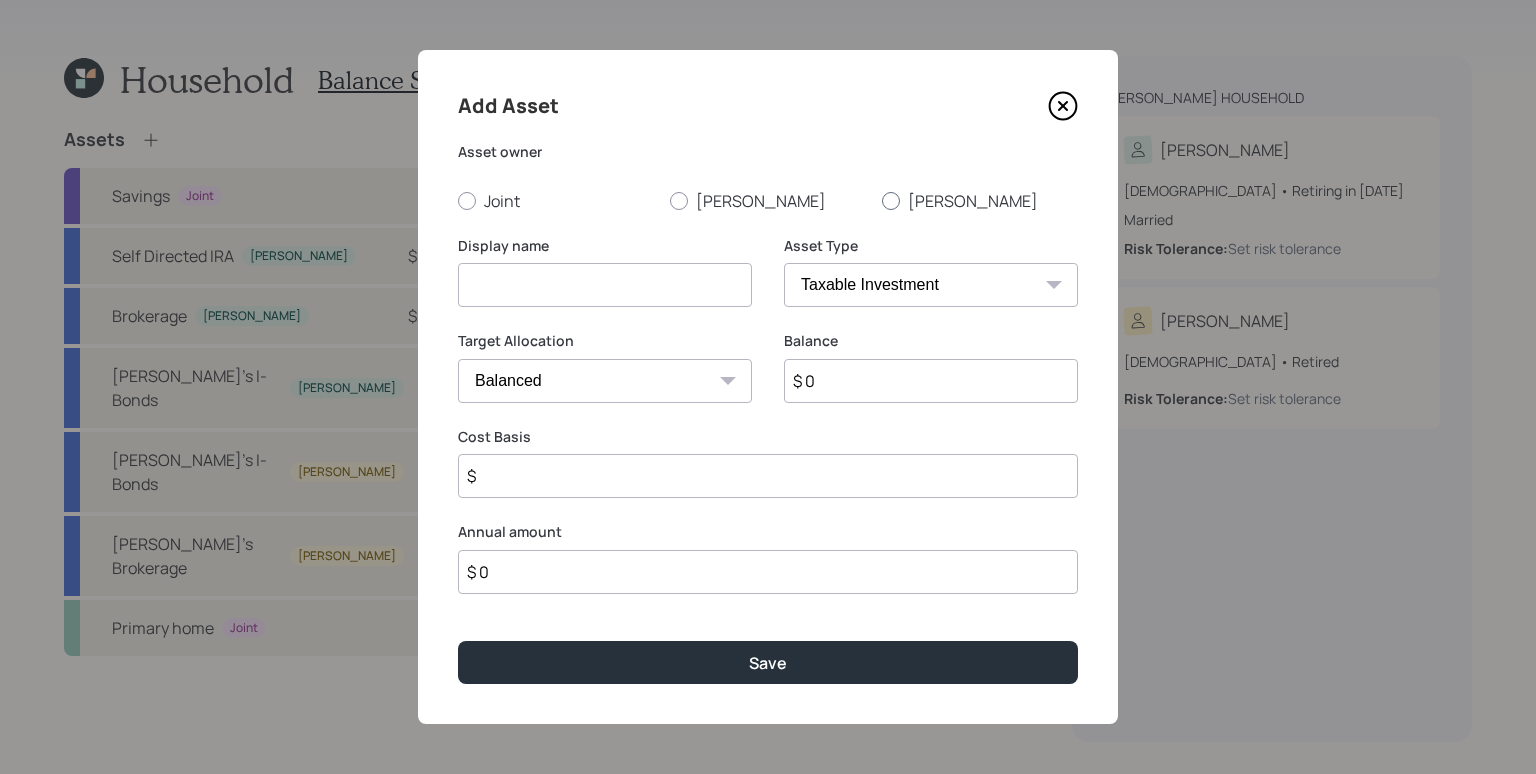 click at bounding box center (891, 201) 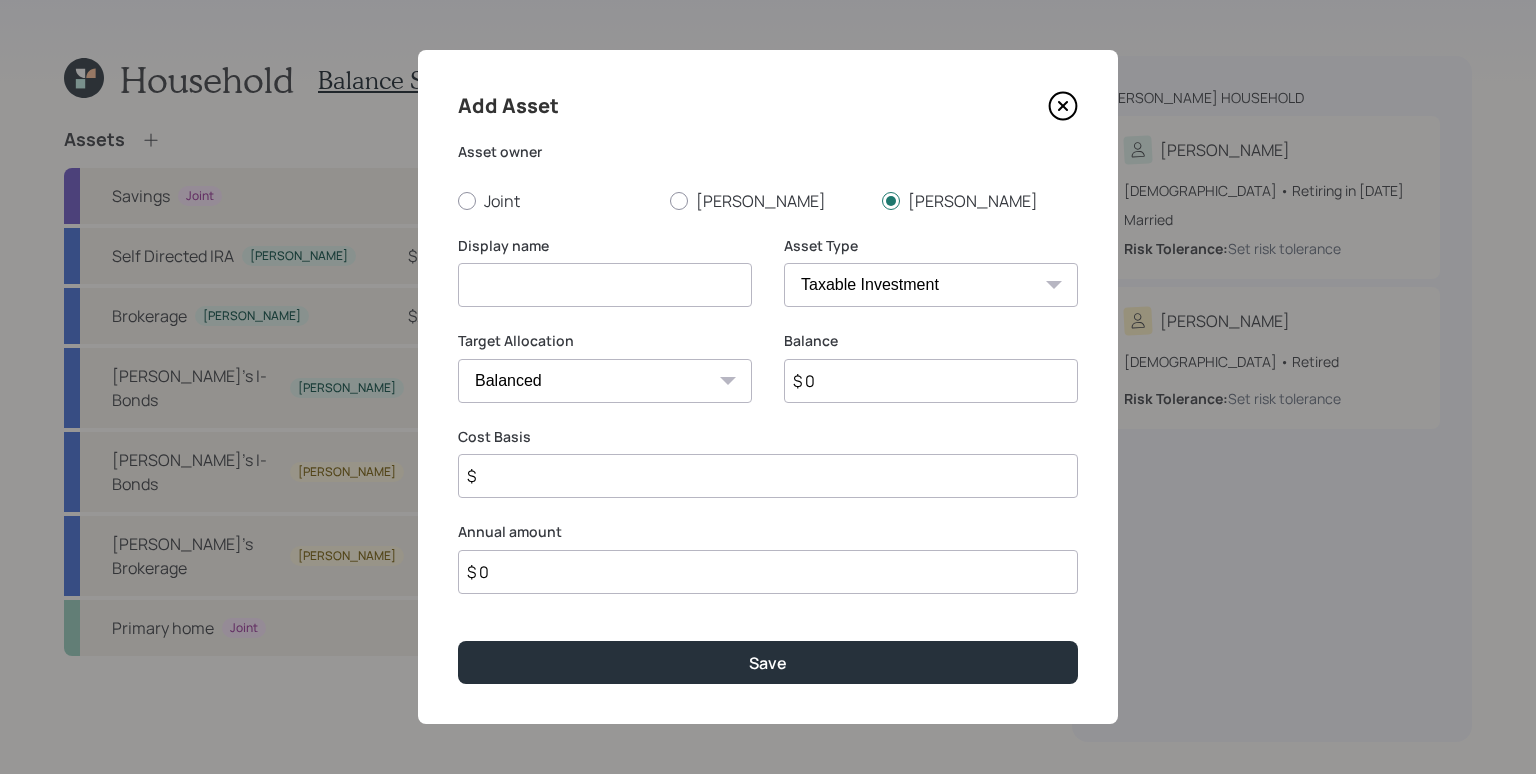 click at bounding box center [605, 285] 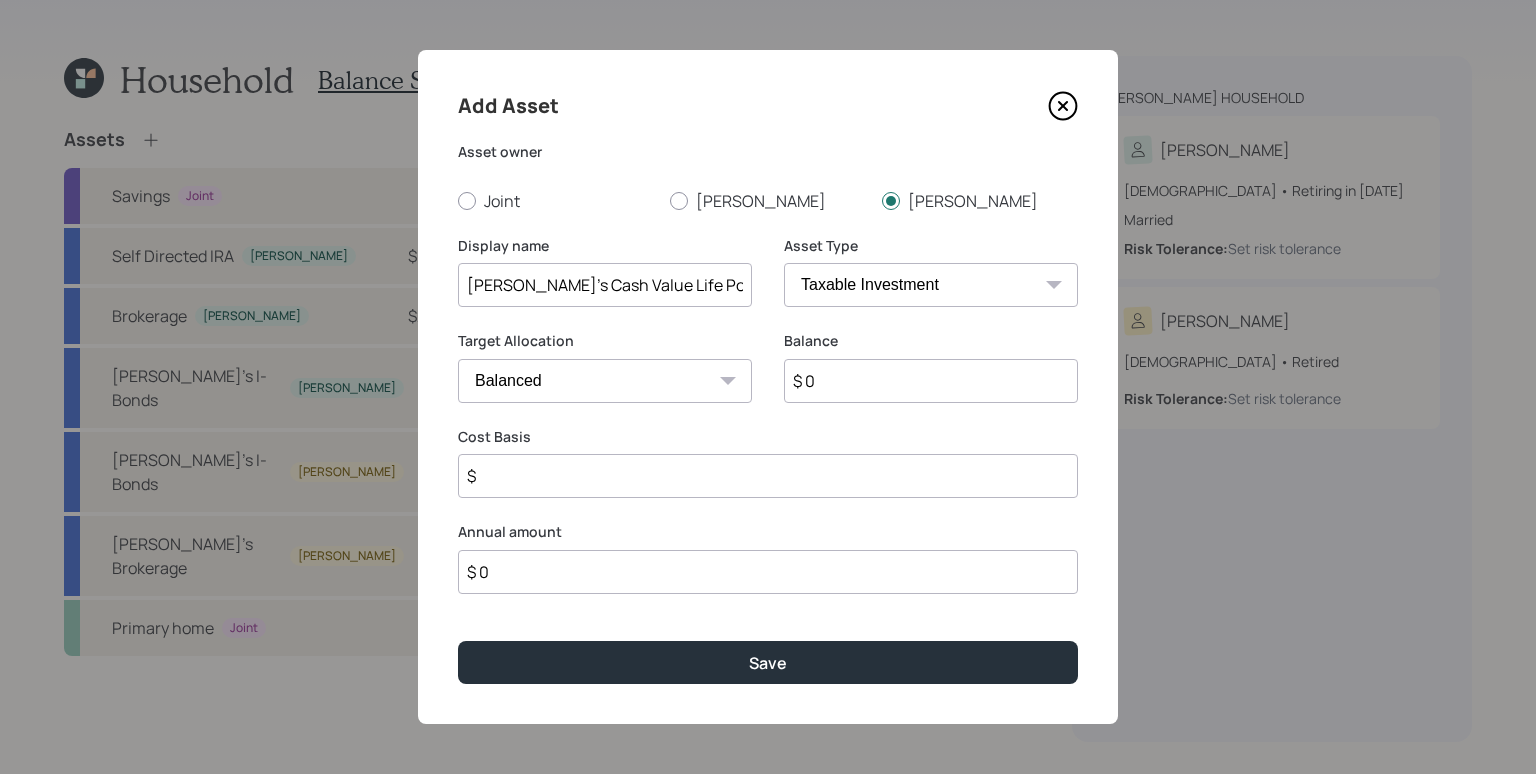 type on "[PERSON_NAME]'s Cash Value Life Policy" 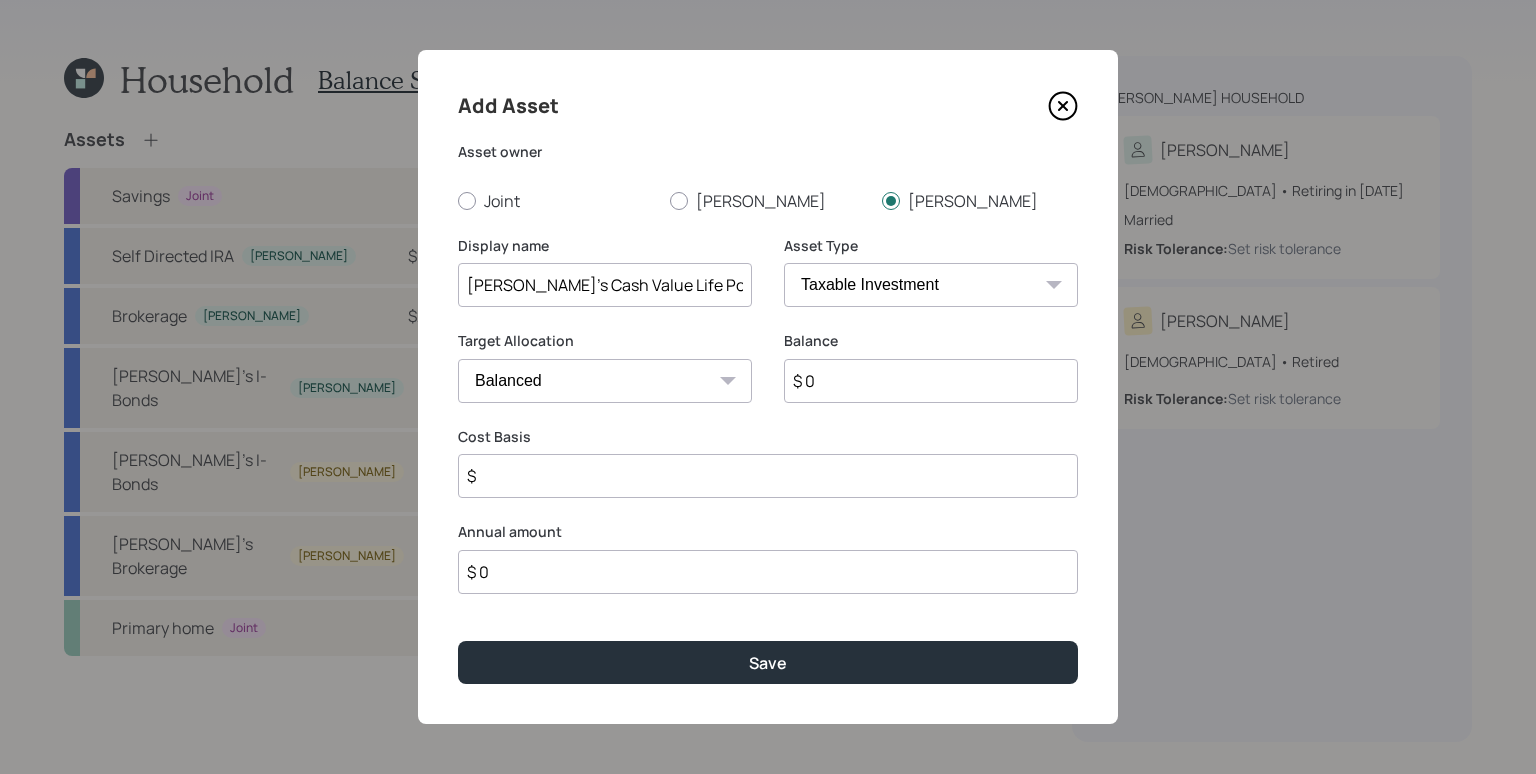 click on "Cash Conservative Balanced Aggressive" at bounding box center [605, 381] 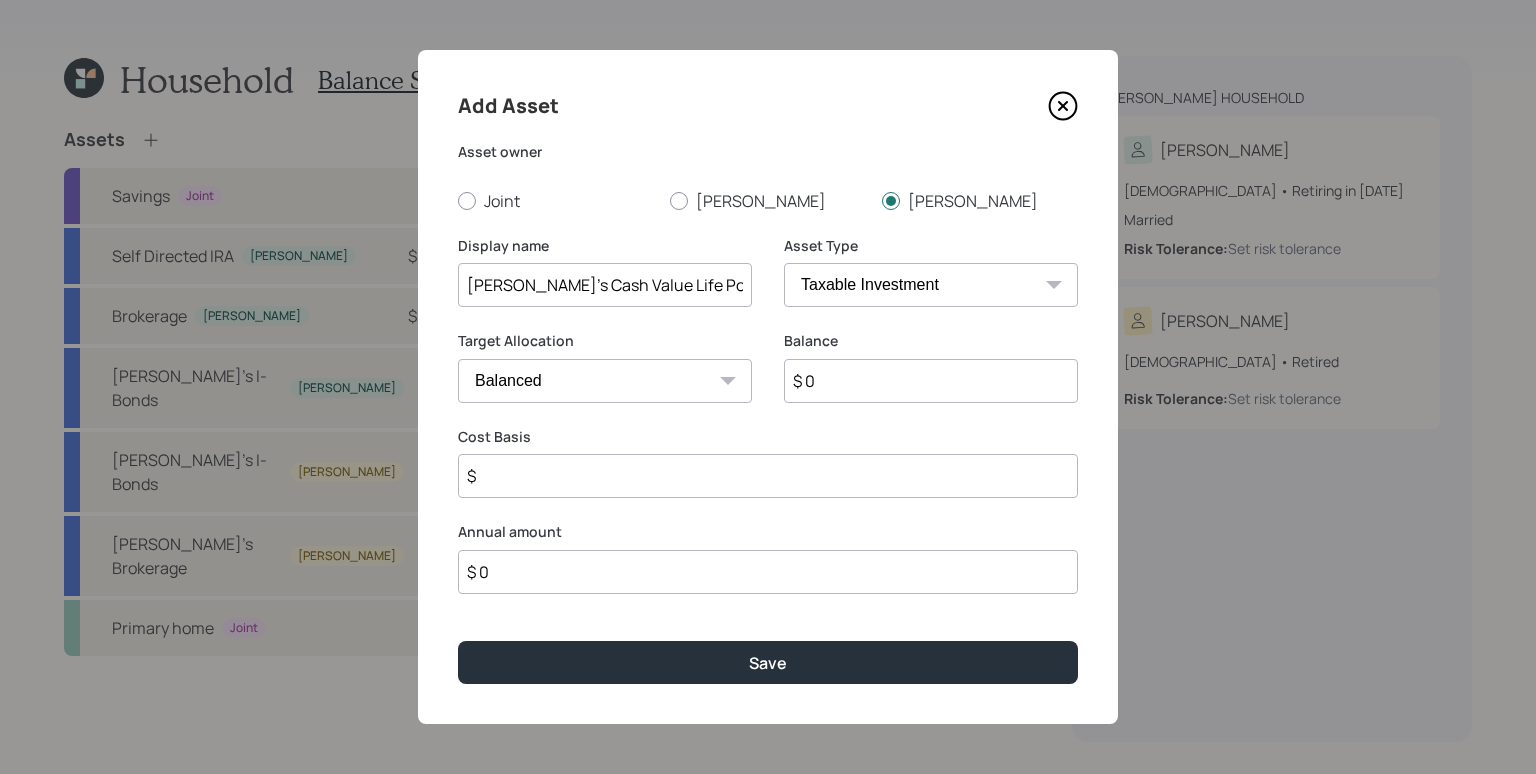 select on "conservative" 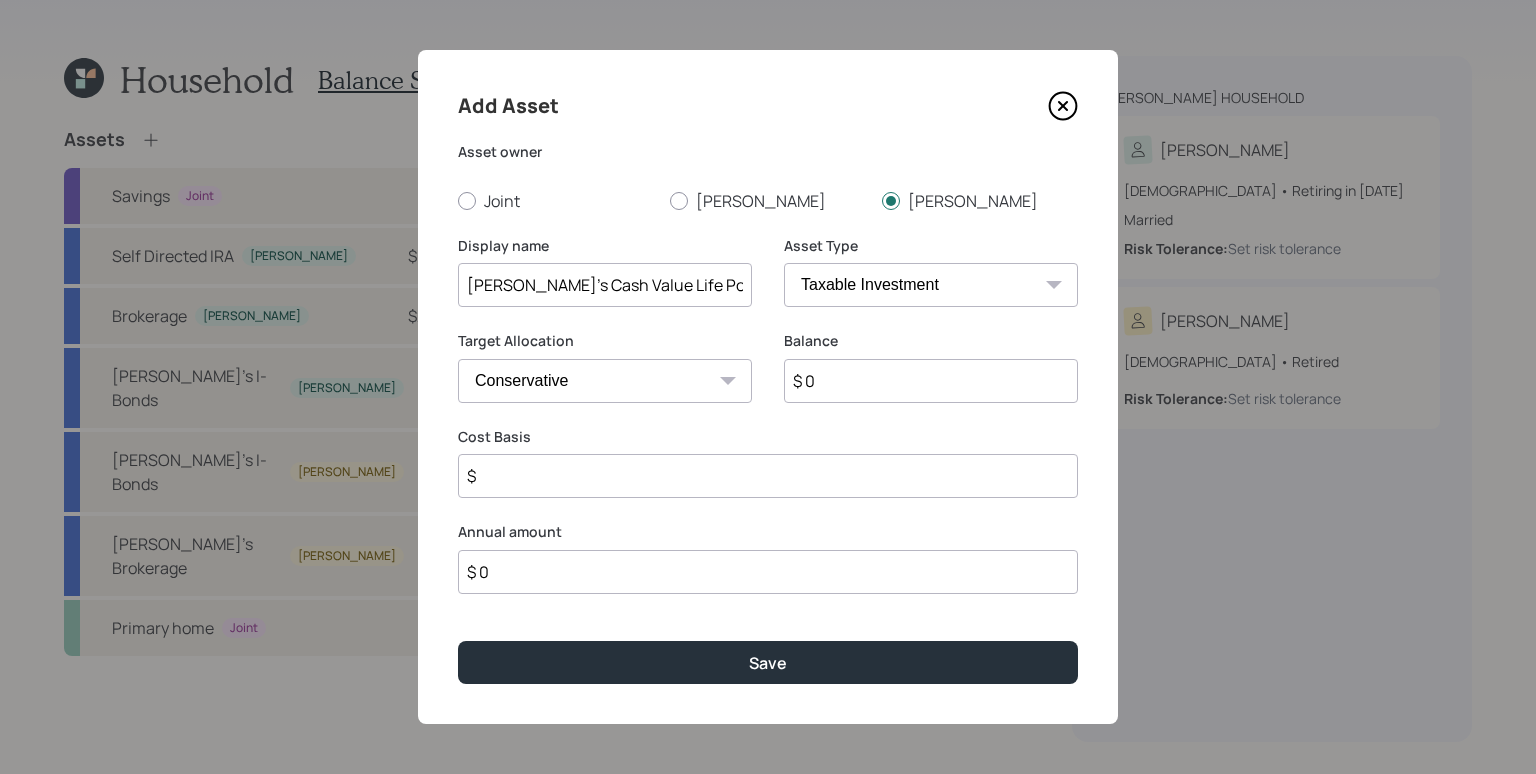 click on "$ 0" at bounding box center [931, 381] 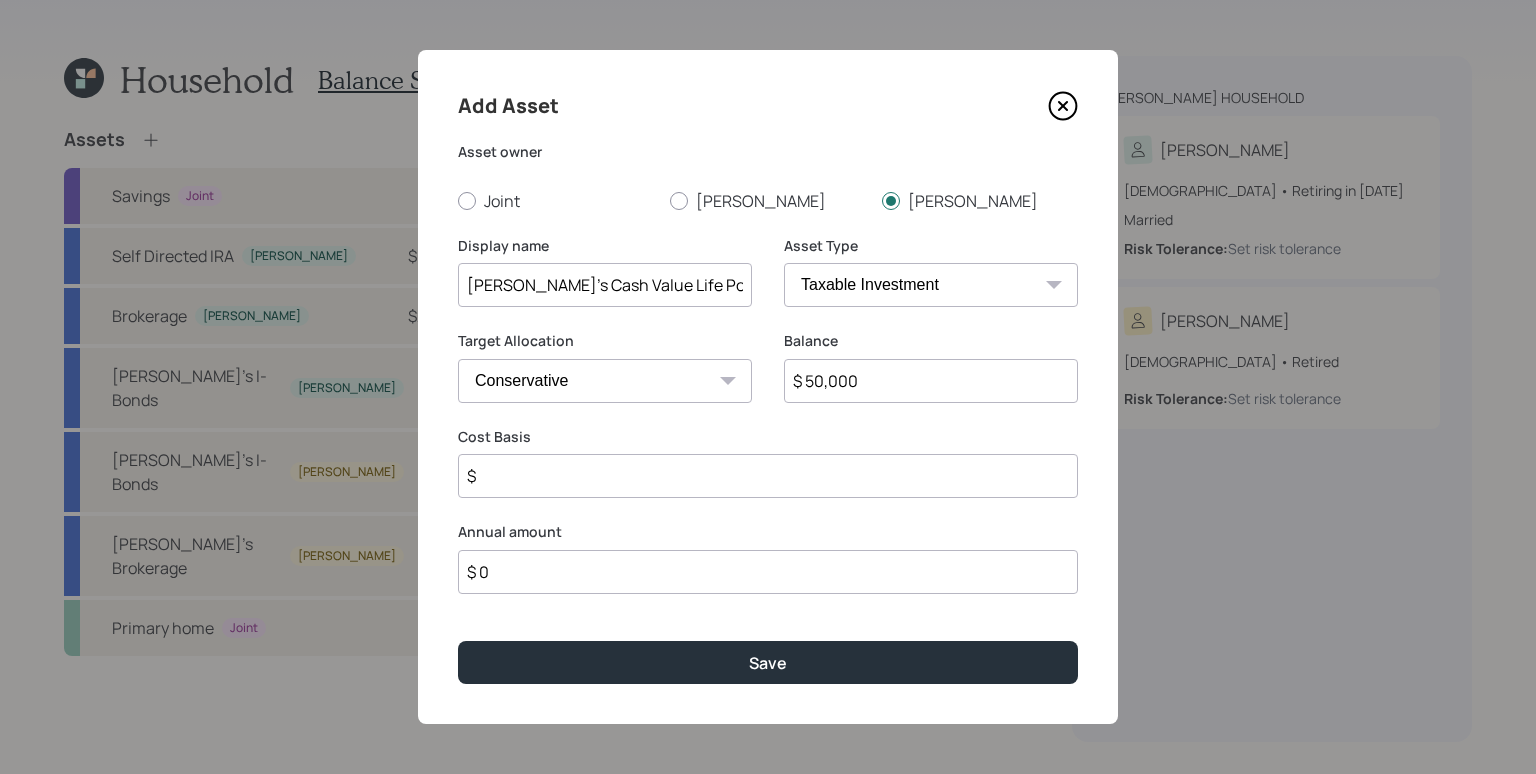 type on "$ 50,000" 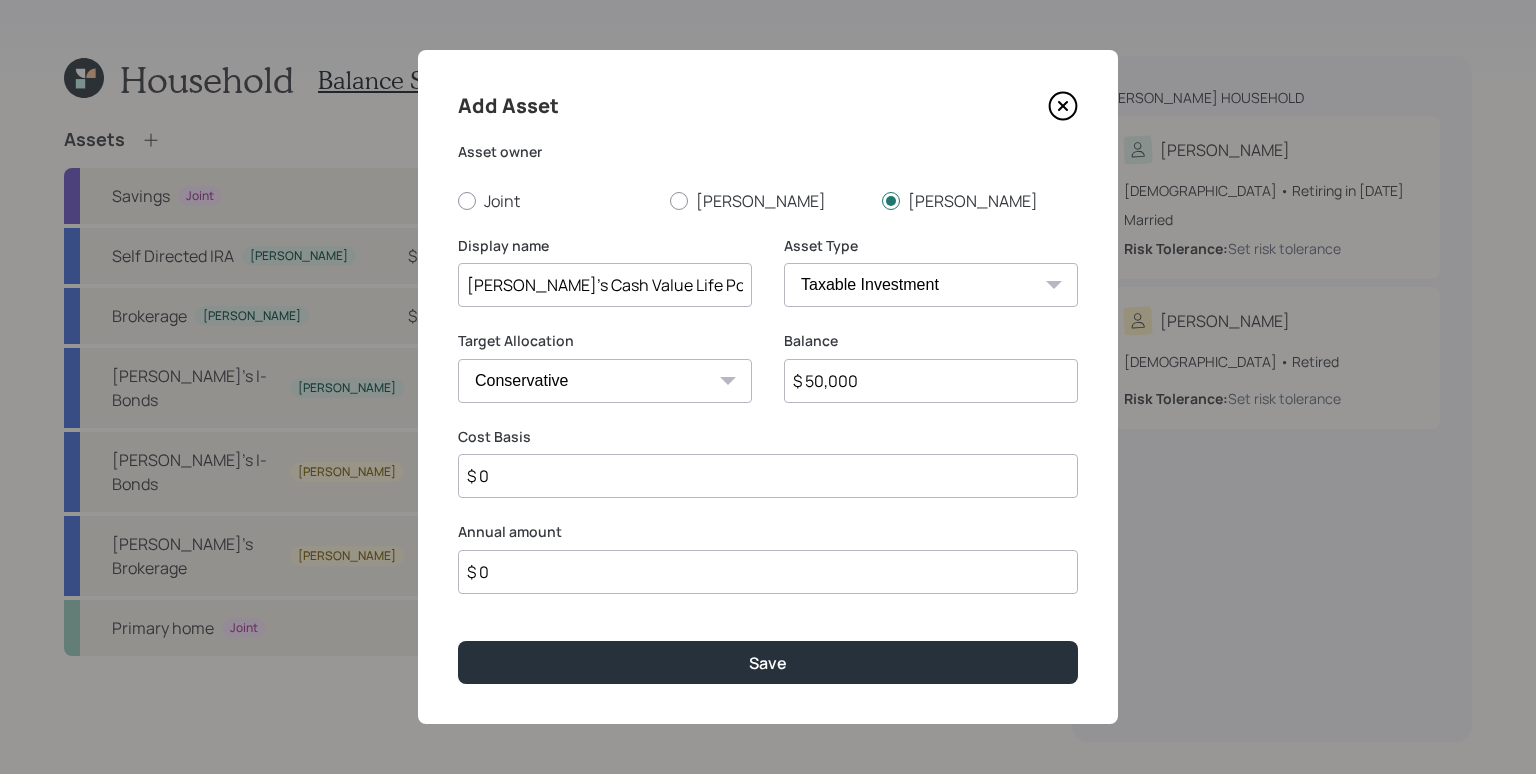 type on "$ 0" 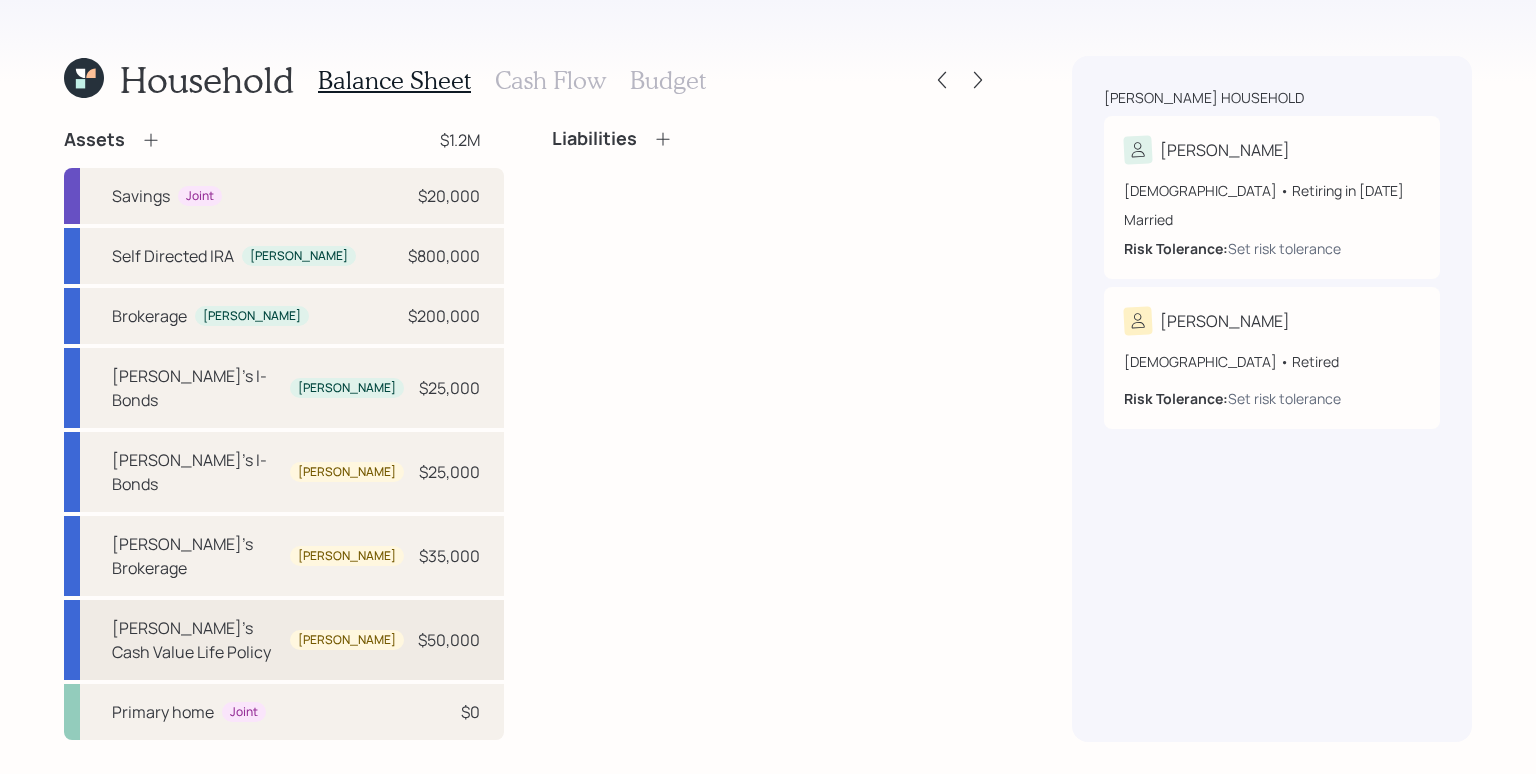 click on "[PERSON_NAME]'s Cash Value Life Policy [PERSON_NAME]" at bounding box center (258, 640) 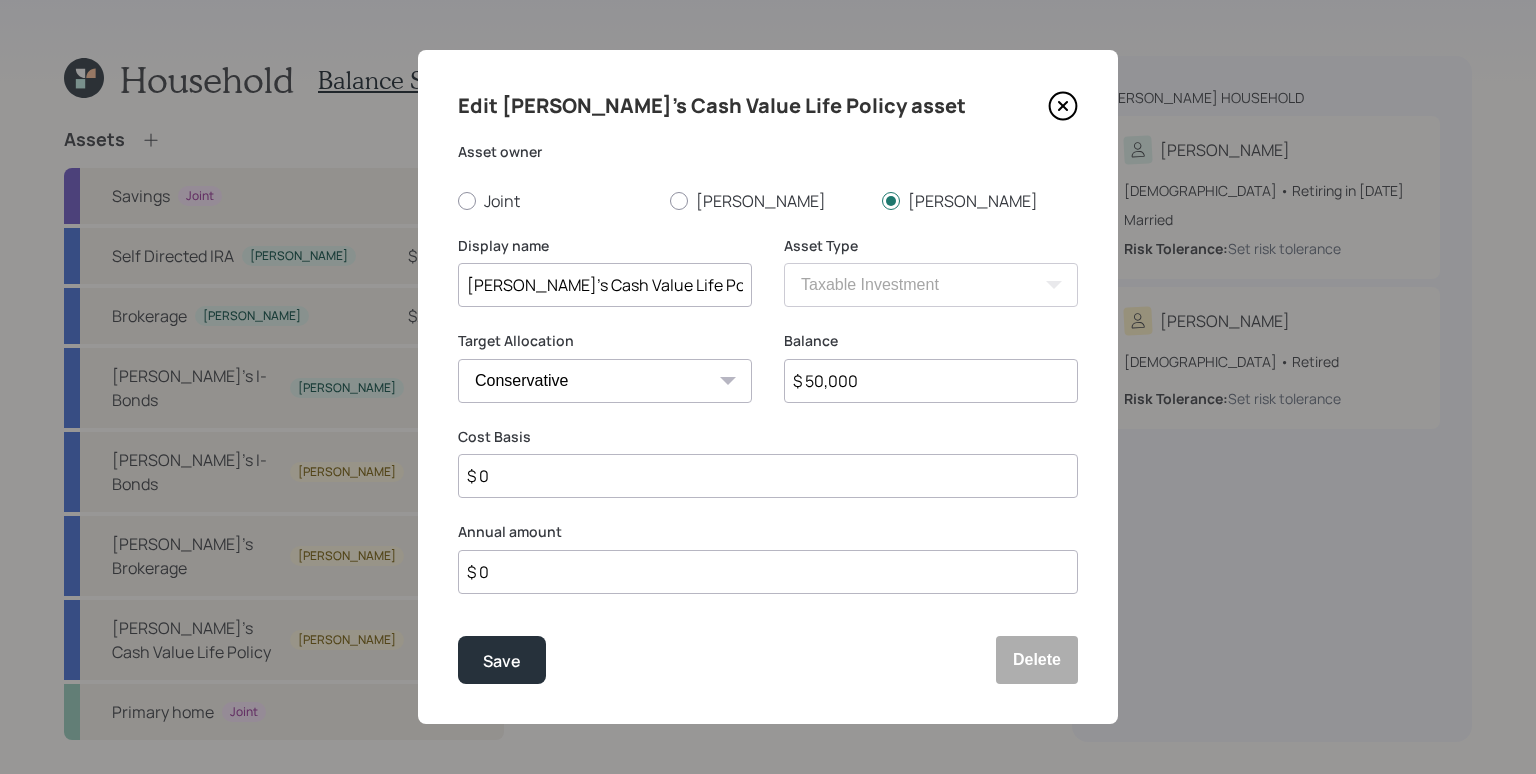 click on "$ 0" at bounding box center [768, 476] 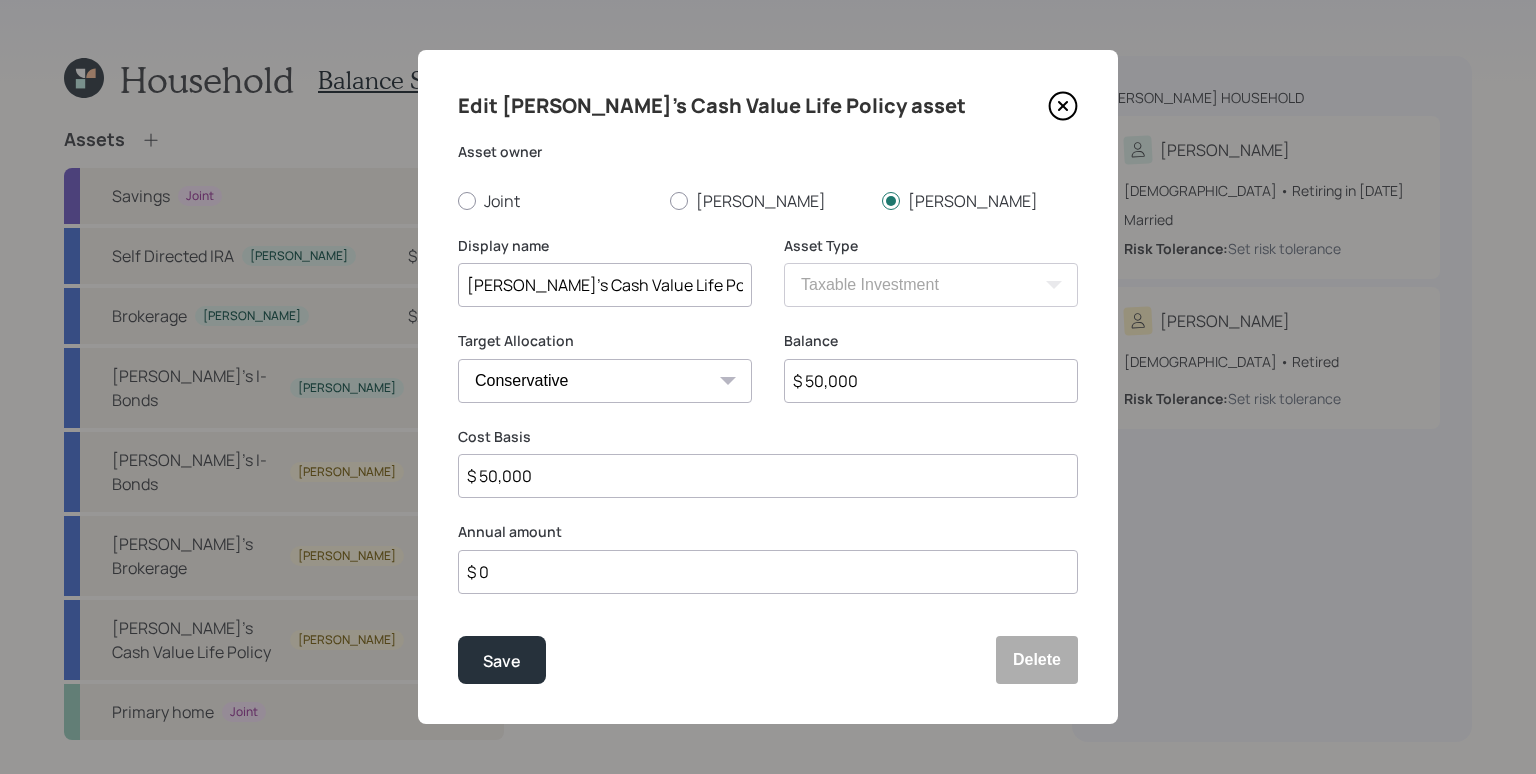 type on "$ 50,000" 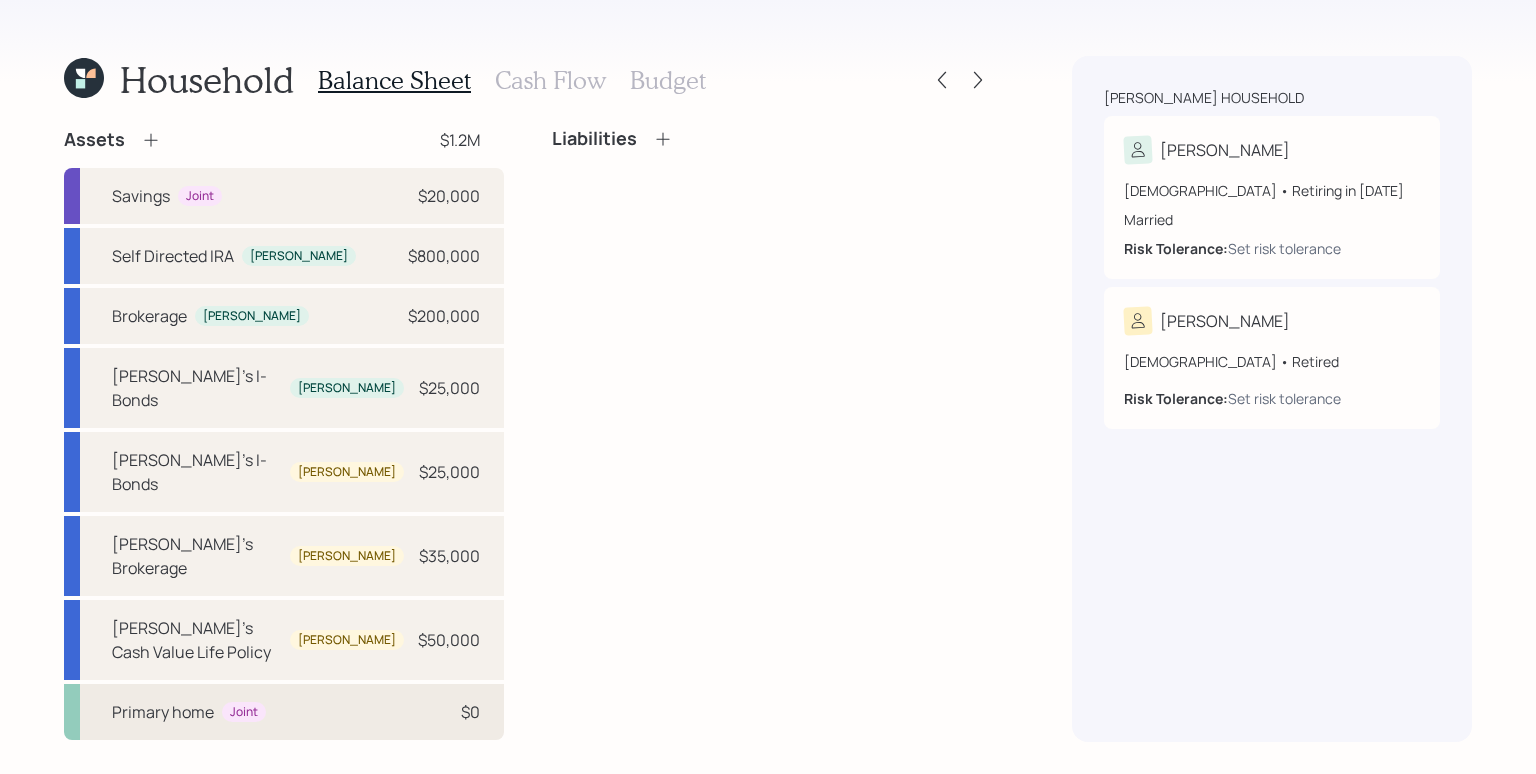 click on "$0" at bounding box center [450, 712] 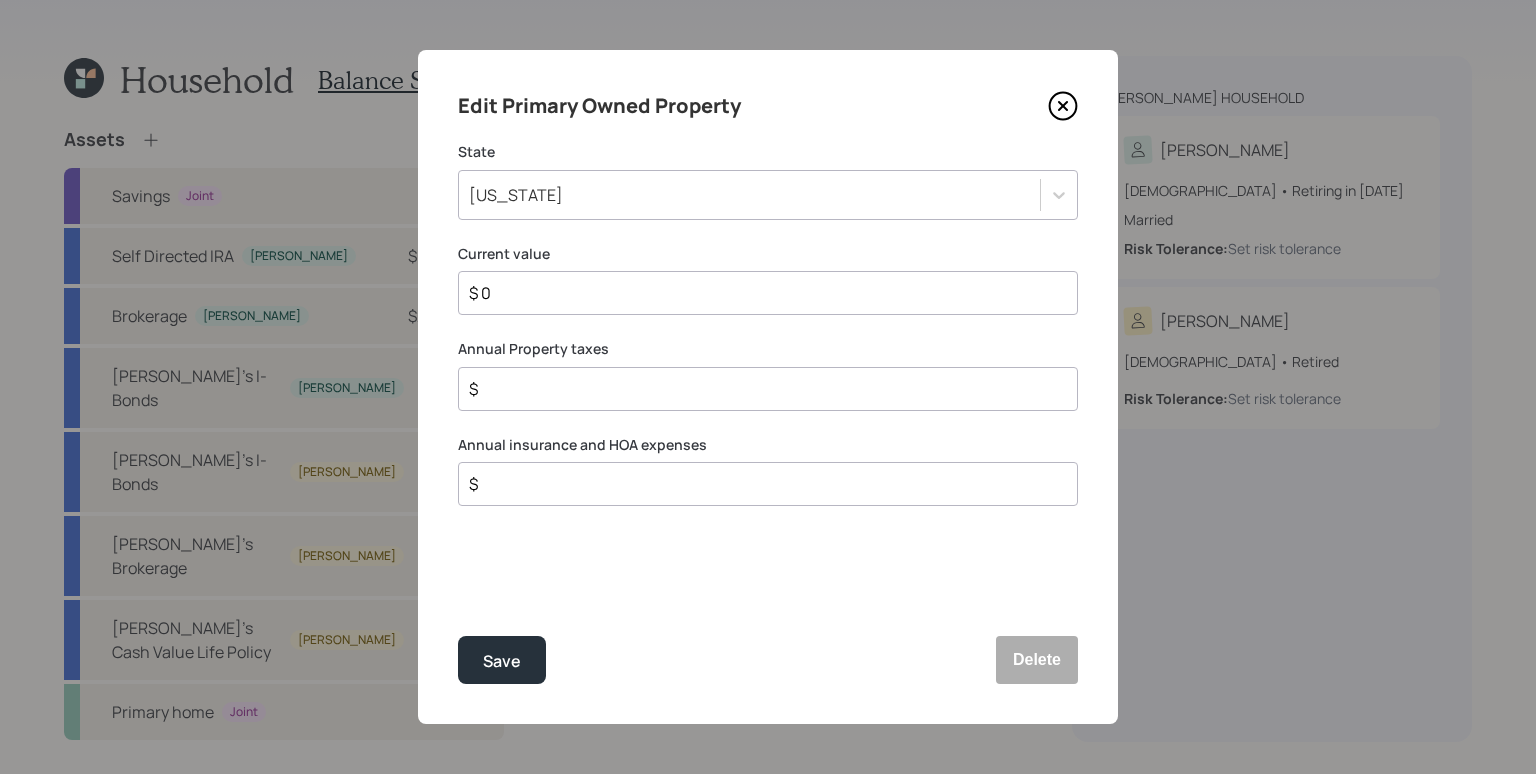 click on "$ 0" at bounding box center [760, 293] 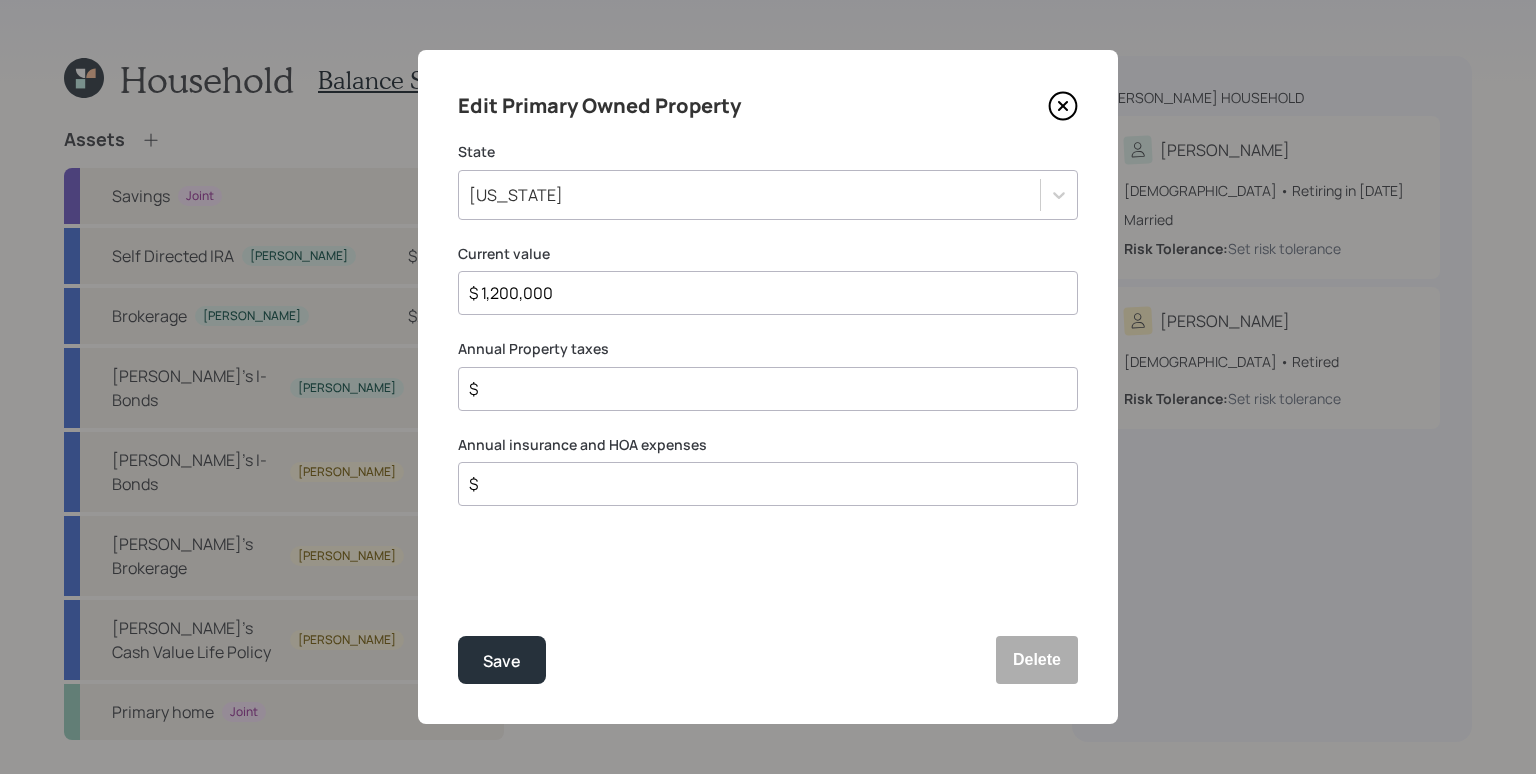 type on "$ 1,200,000" 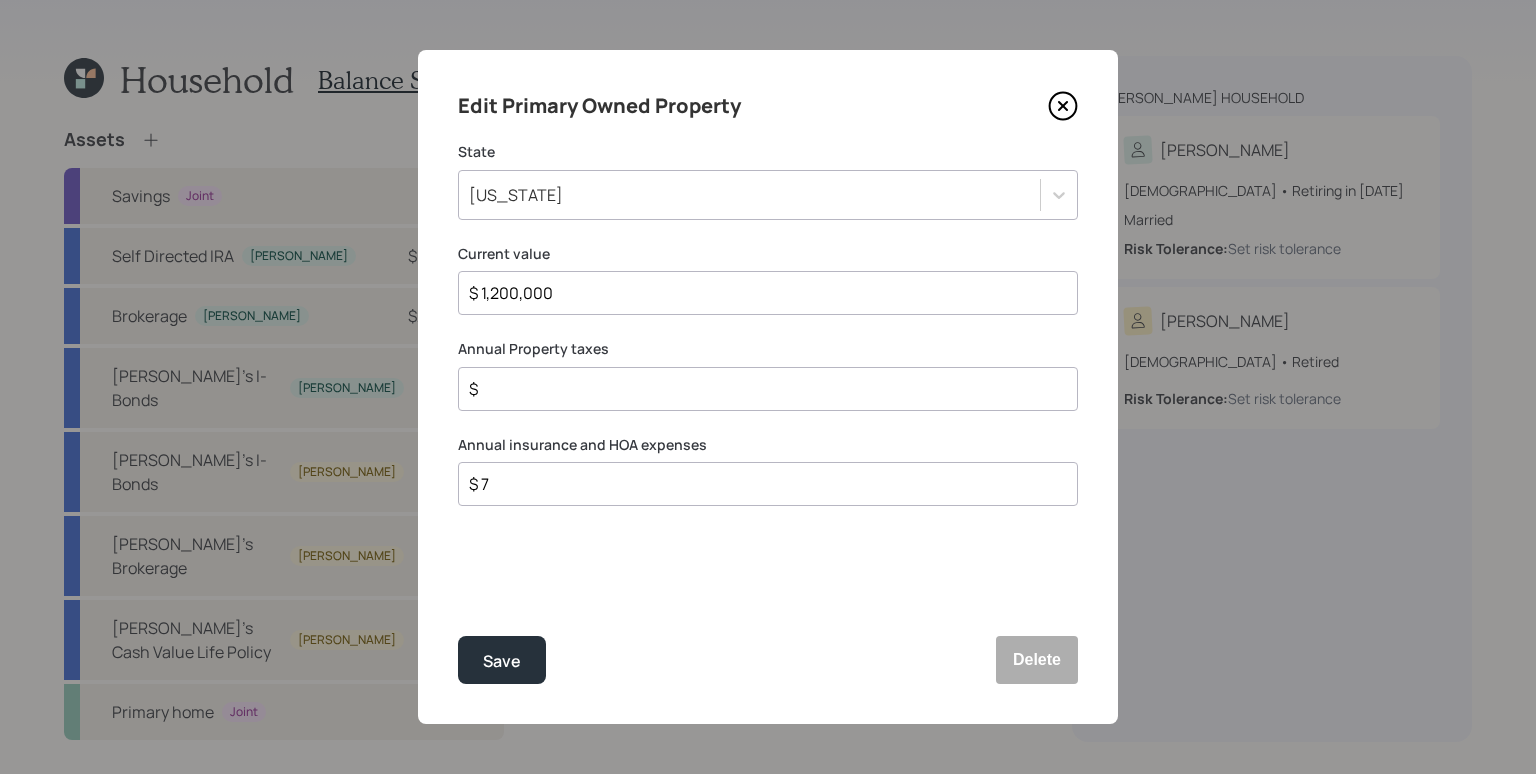 type on "$" 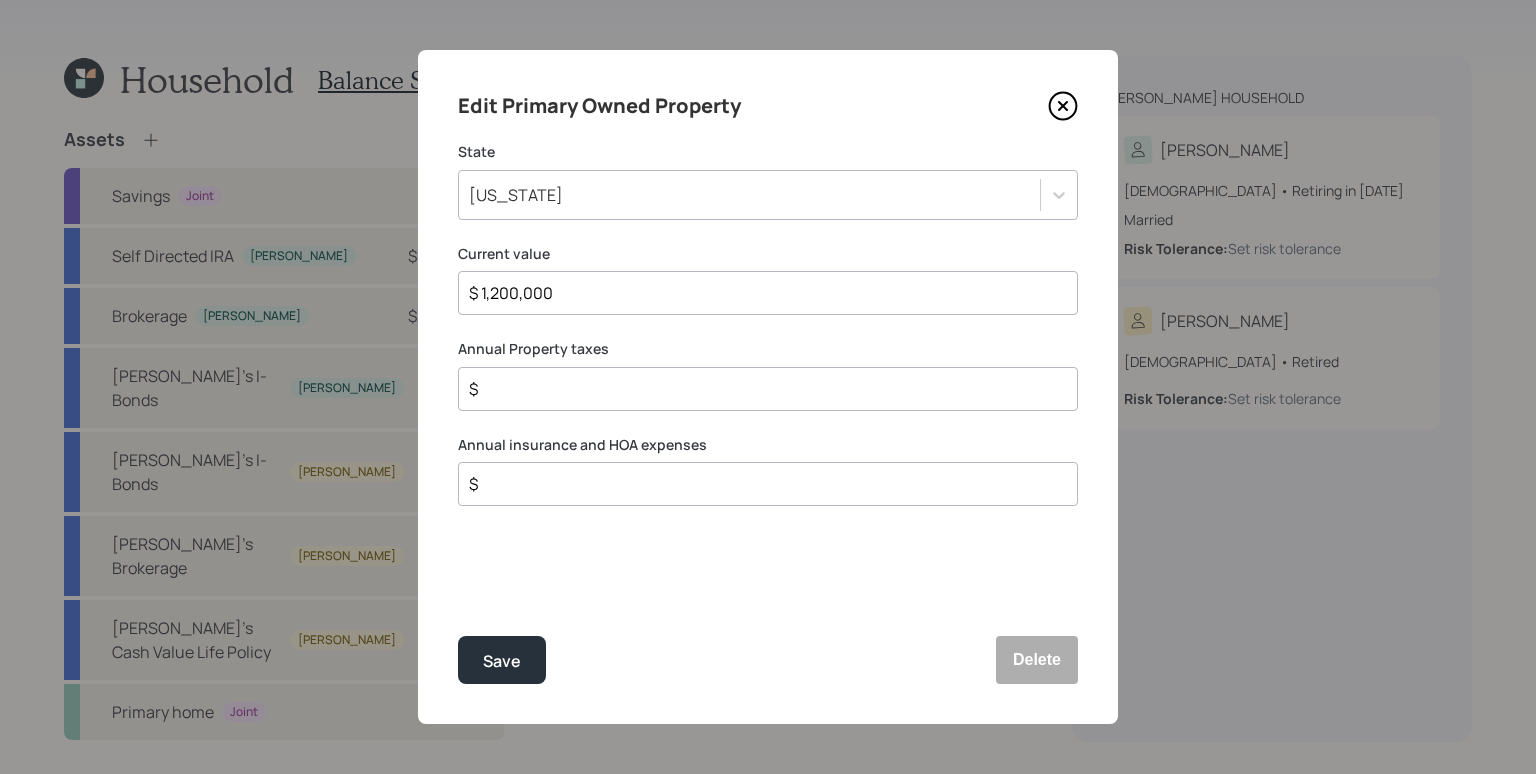 click on "$" at bounding box center [760, 389] 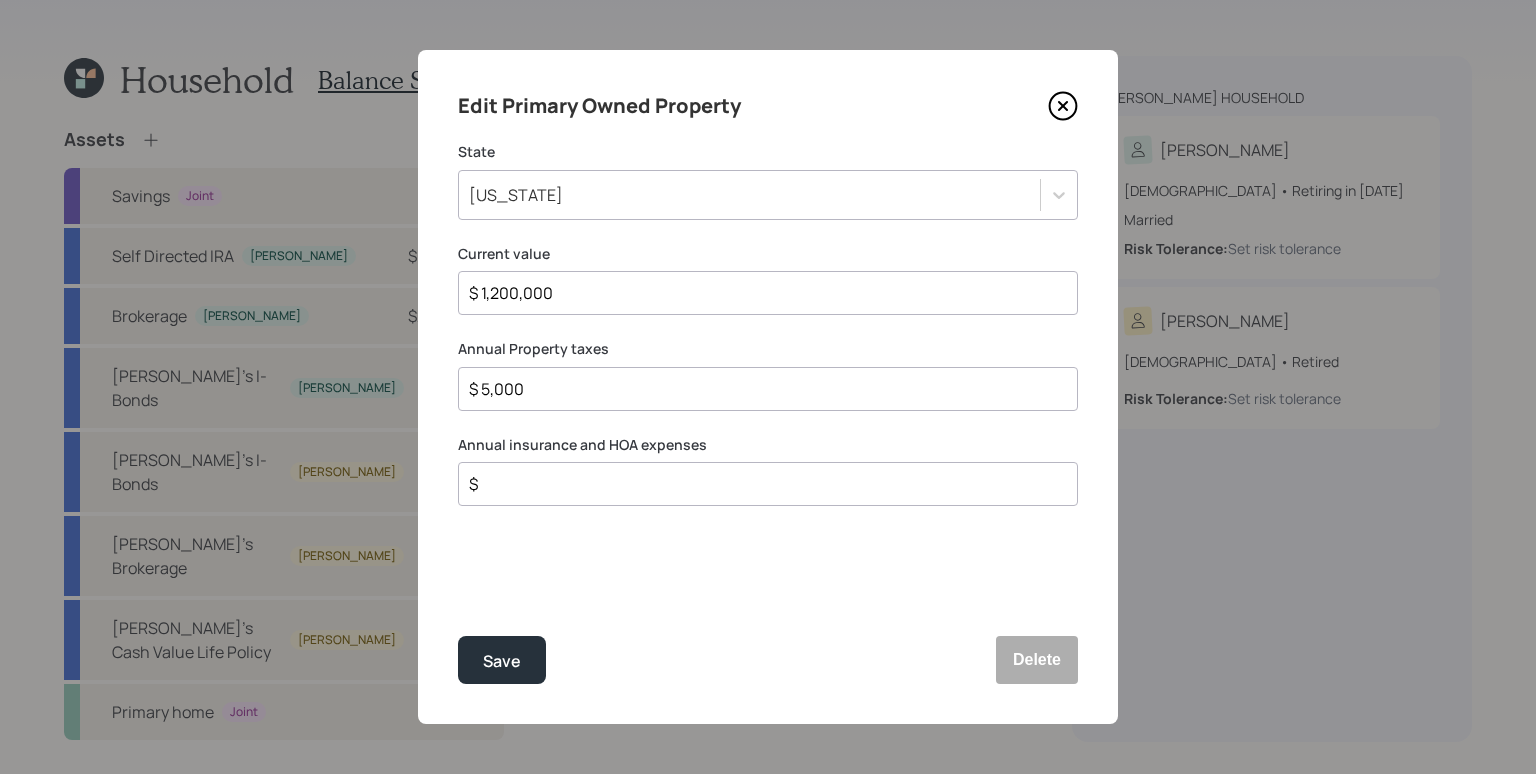 type on "$ 5,000" 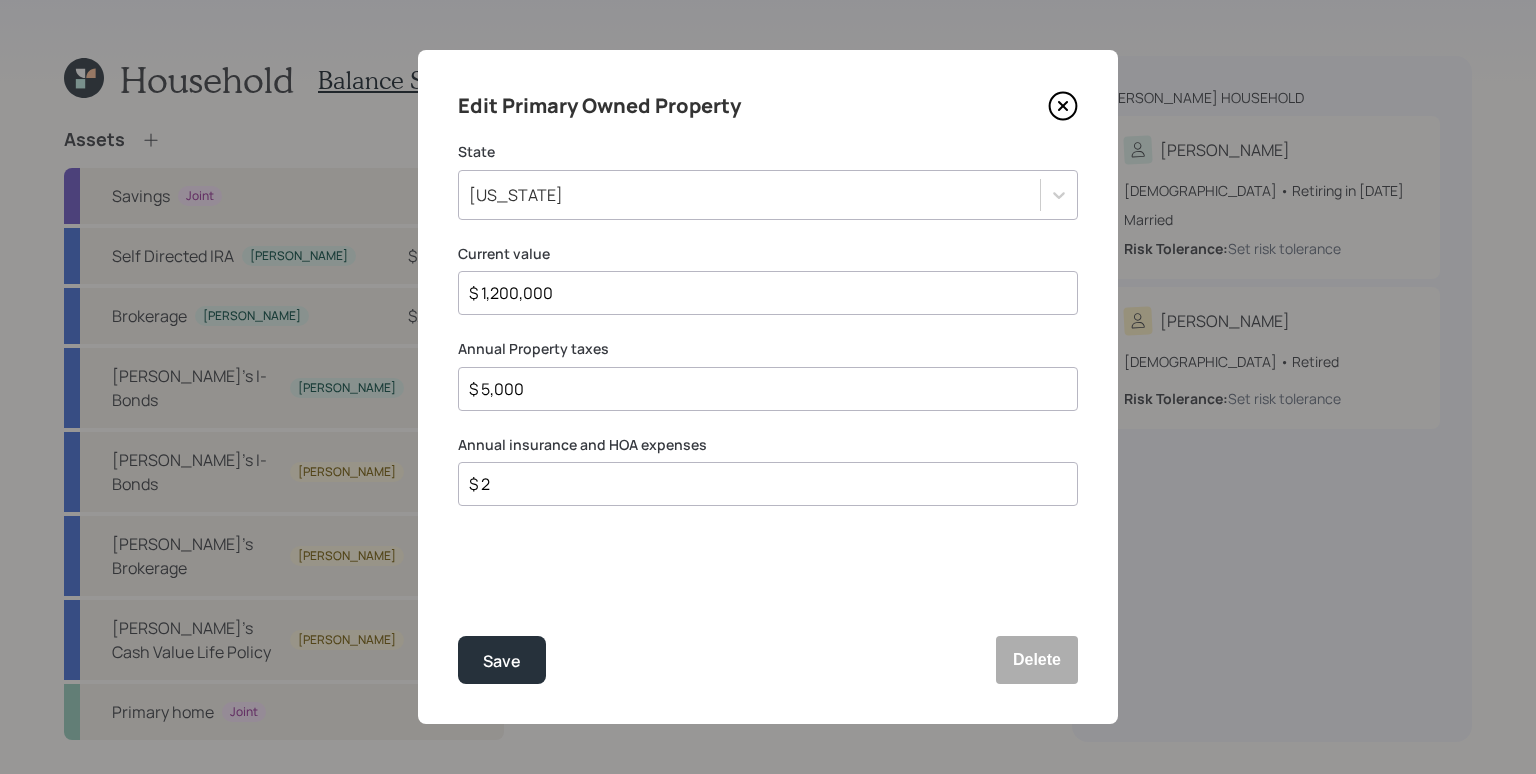 type on "$" 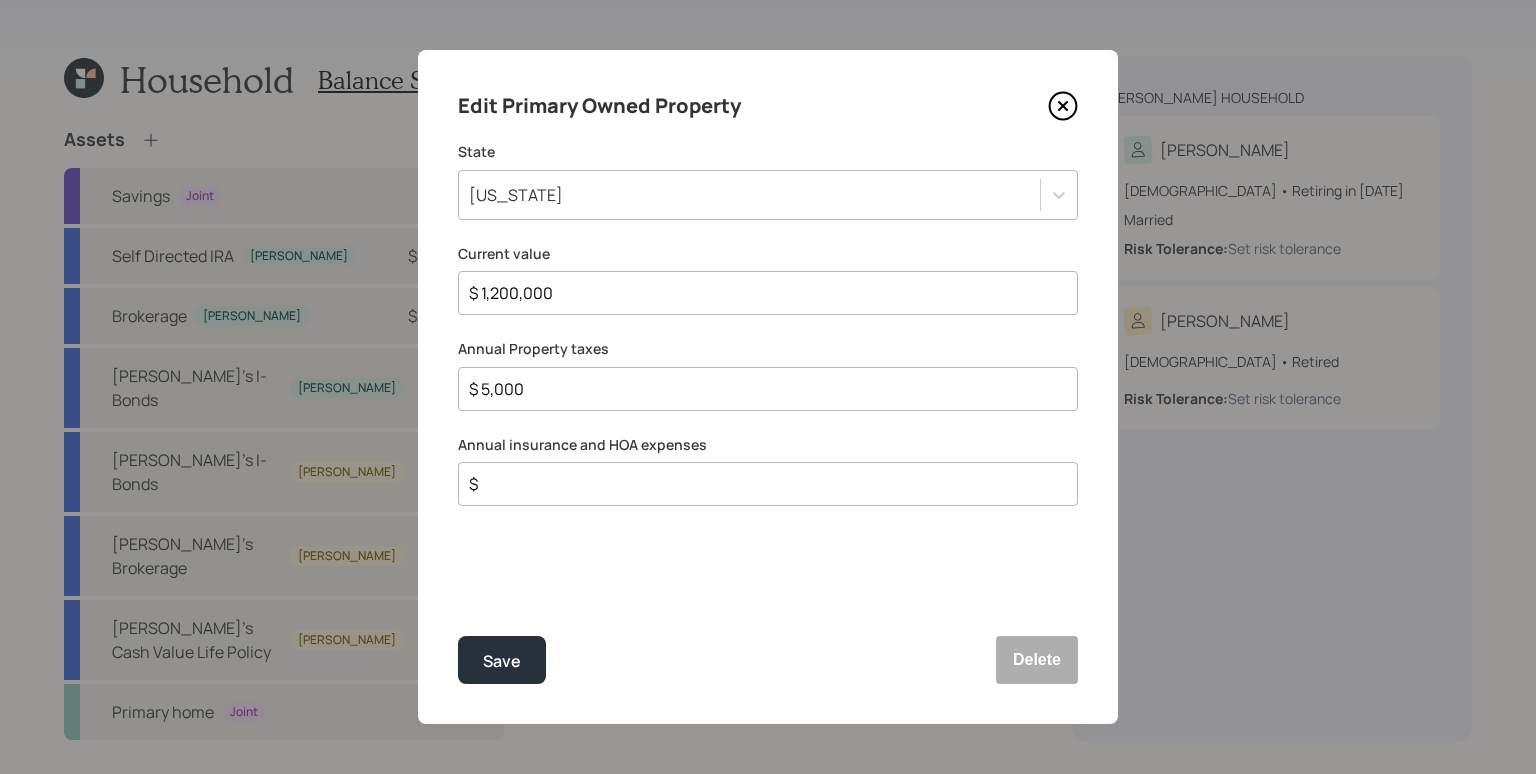 click on "$ 5,000" at bounding box center [760, 389] 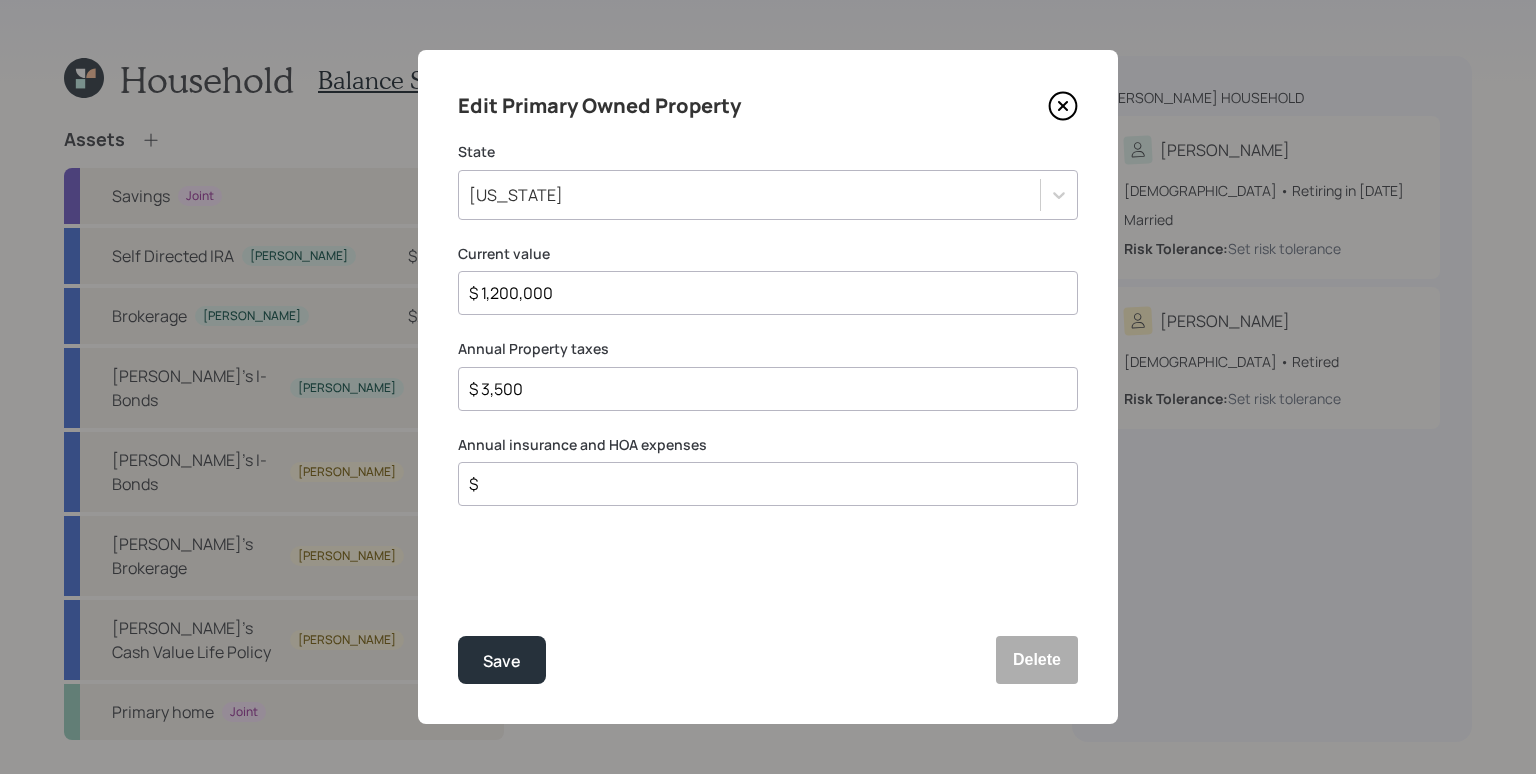 type on "$ 3,500" 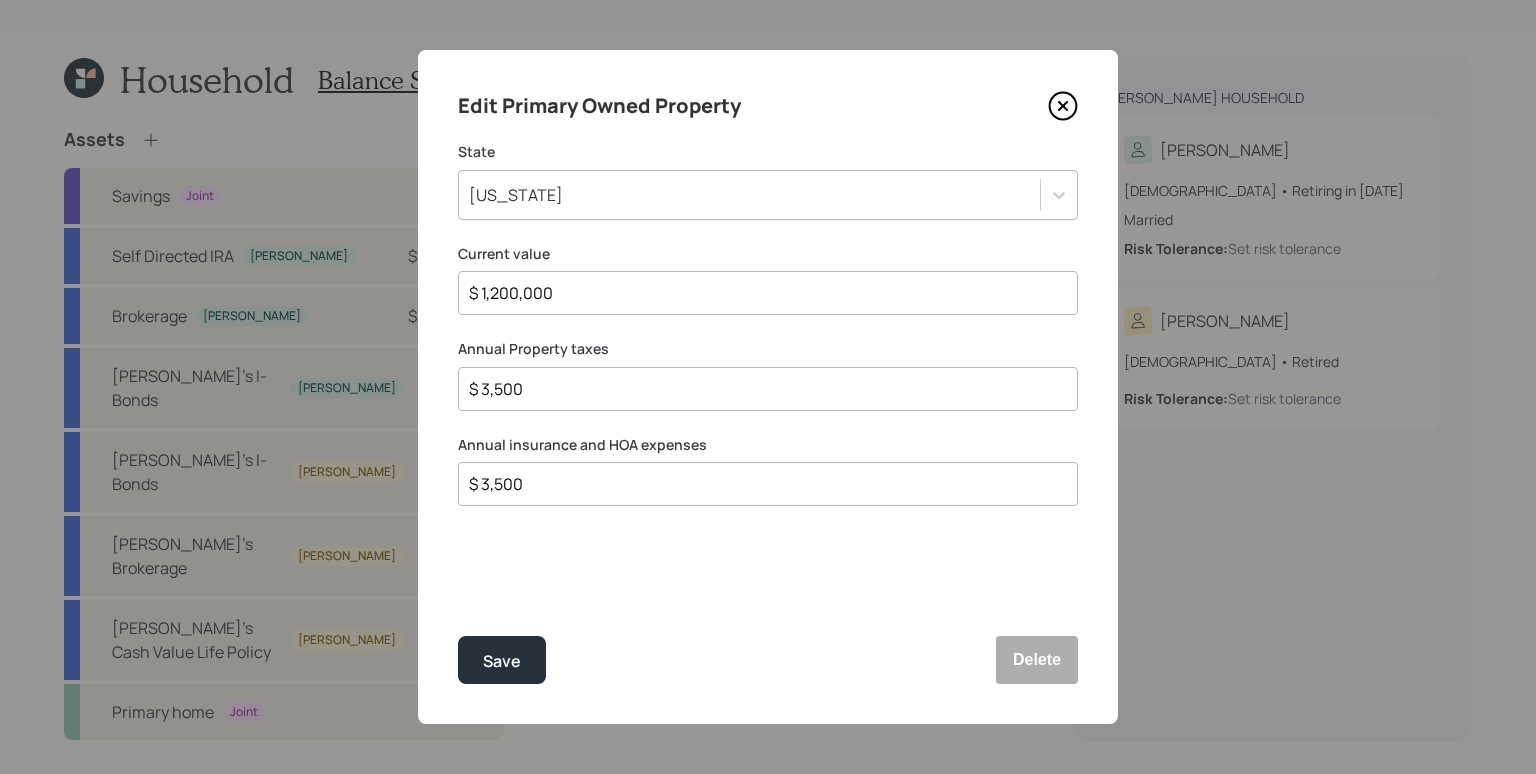 type on "$ 3,500" 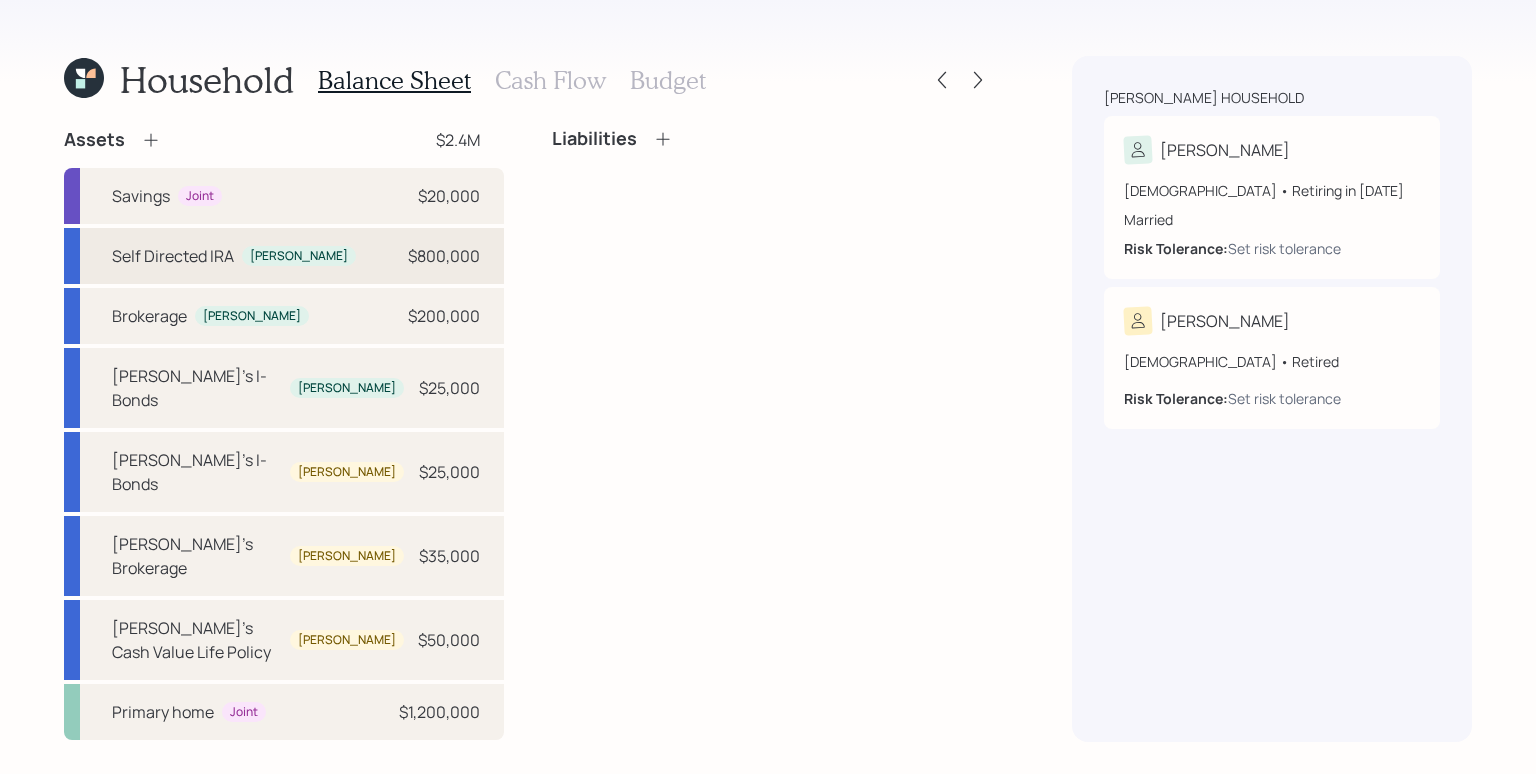 click on "Self Directed [PERSON_NAME] [PERSON_NAME] $800,000" at bounding box center [284, 256] 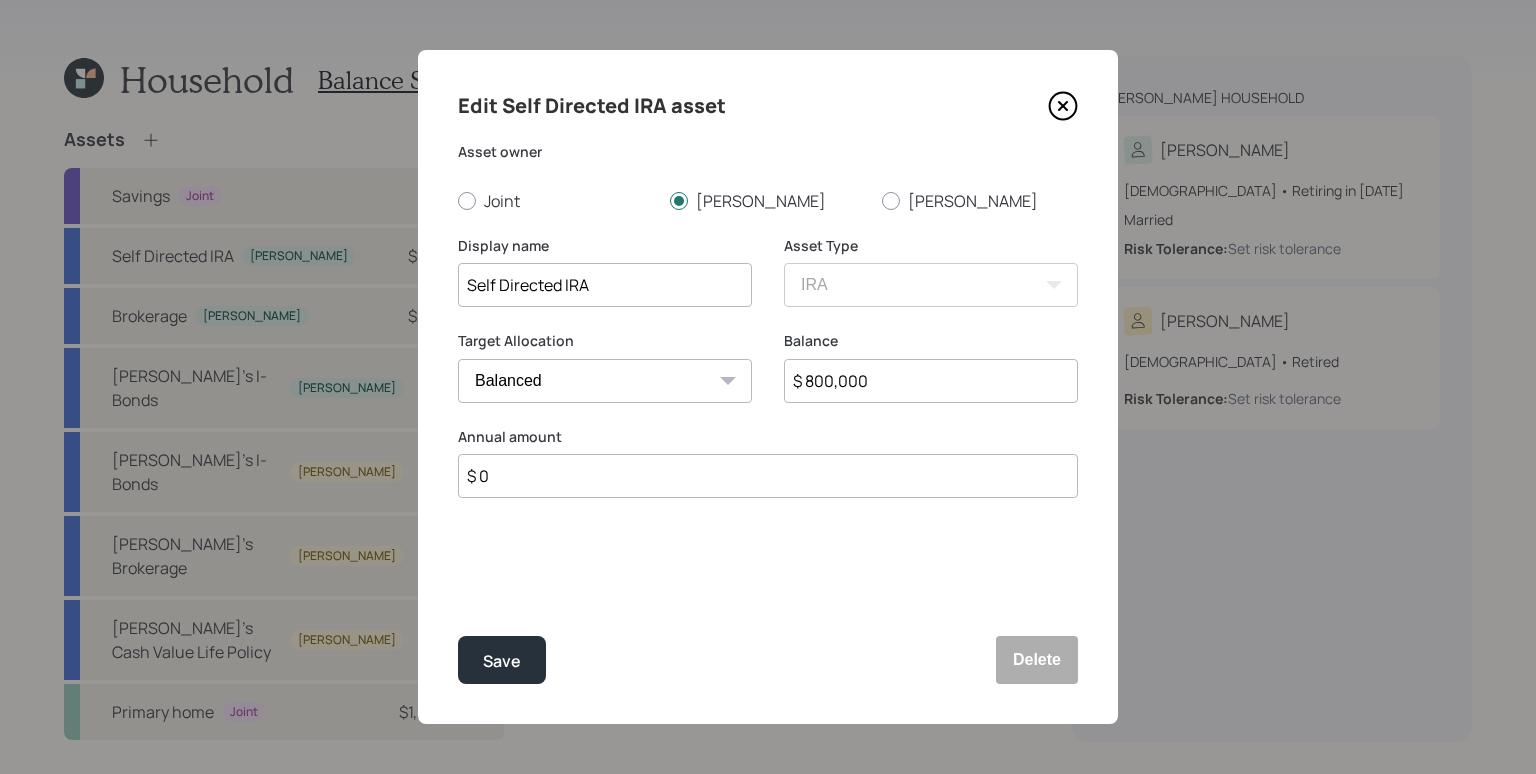 click on "$ 0" at bounding box center [768, 476] 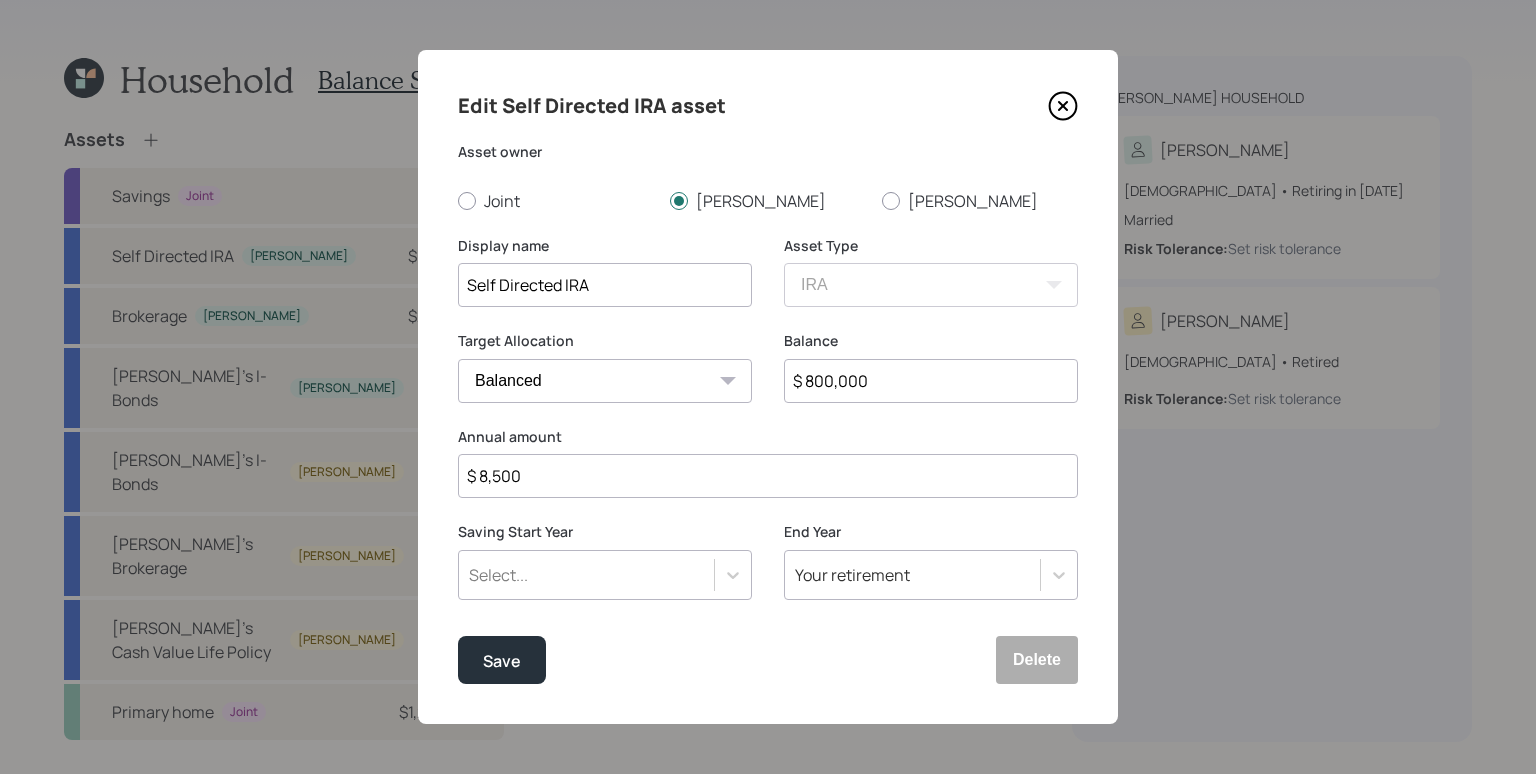 click on "Annual amount" at bounding box center (768, 437) 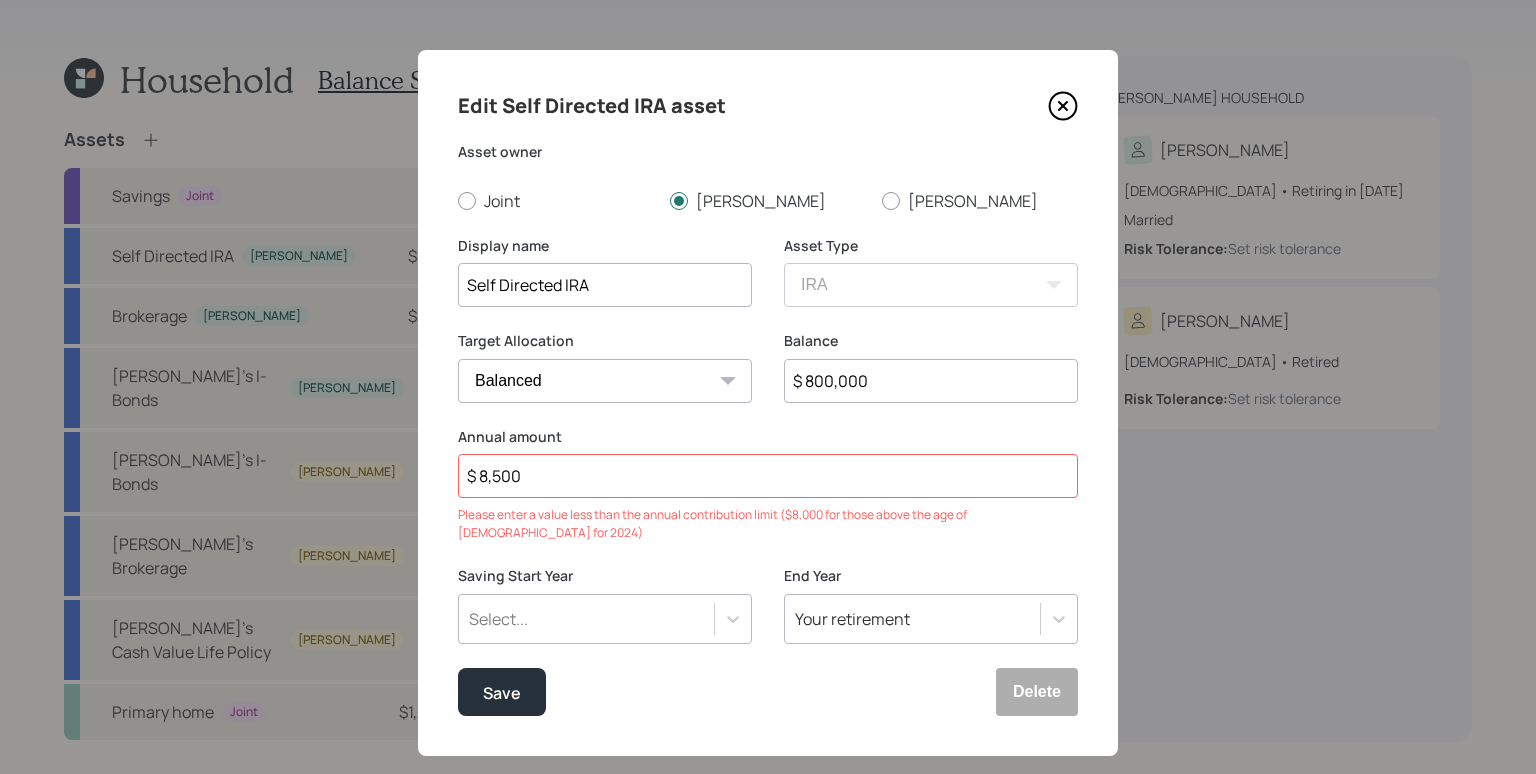 click on "$ 8,500" at bounding box center [768, 476] 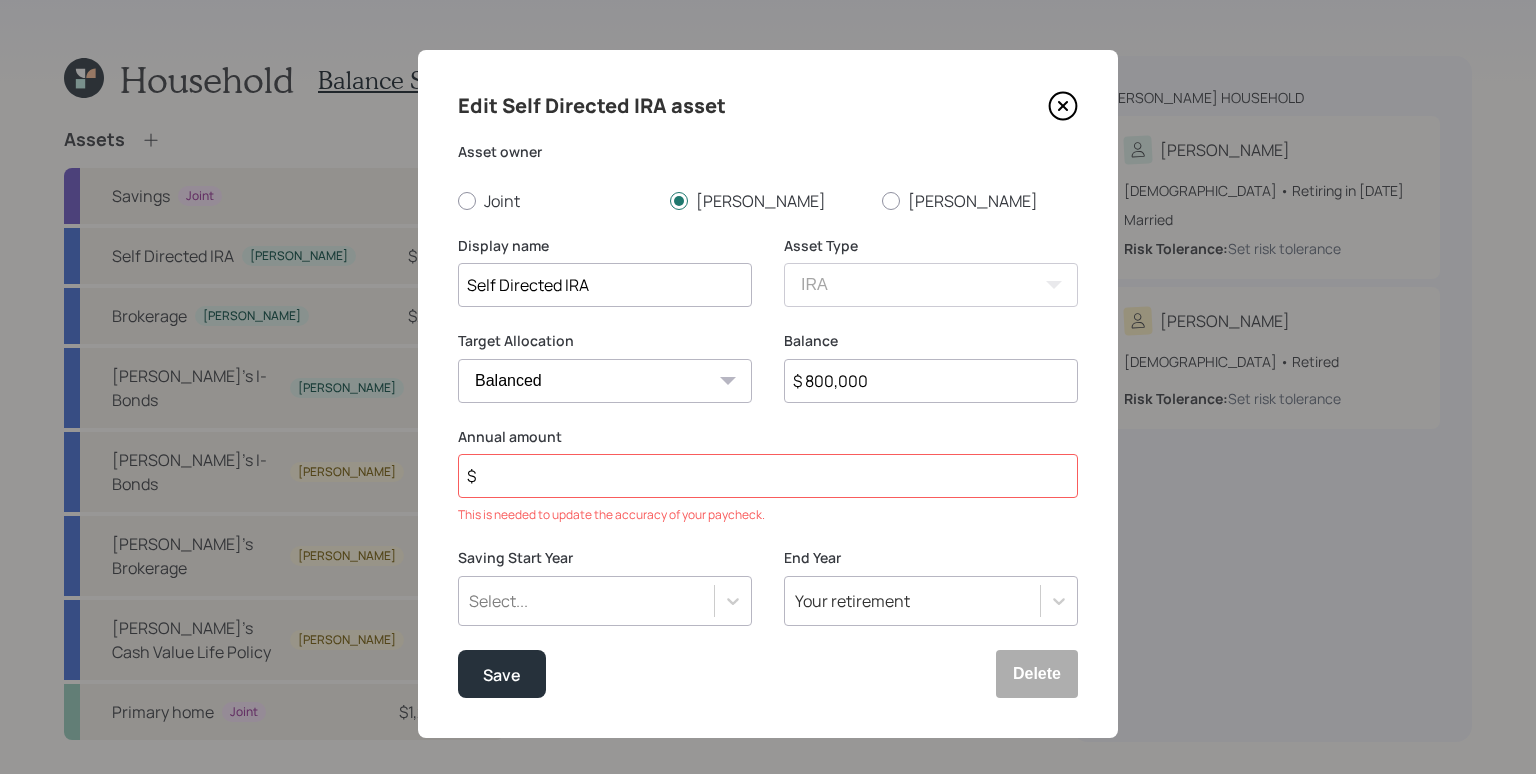 click on "Save Delete" at bounding box center (768, 674) 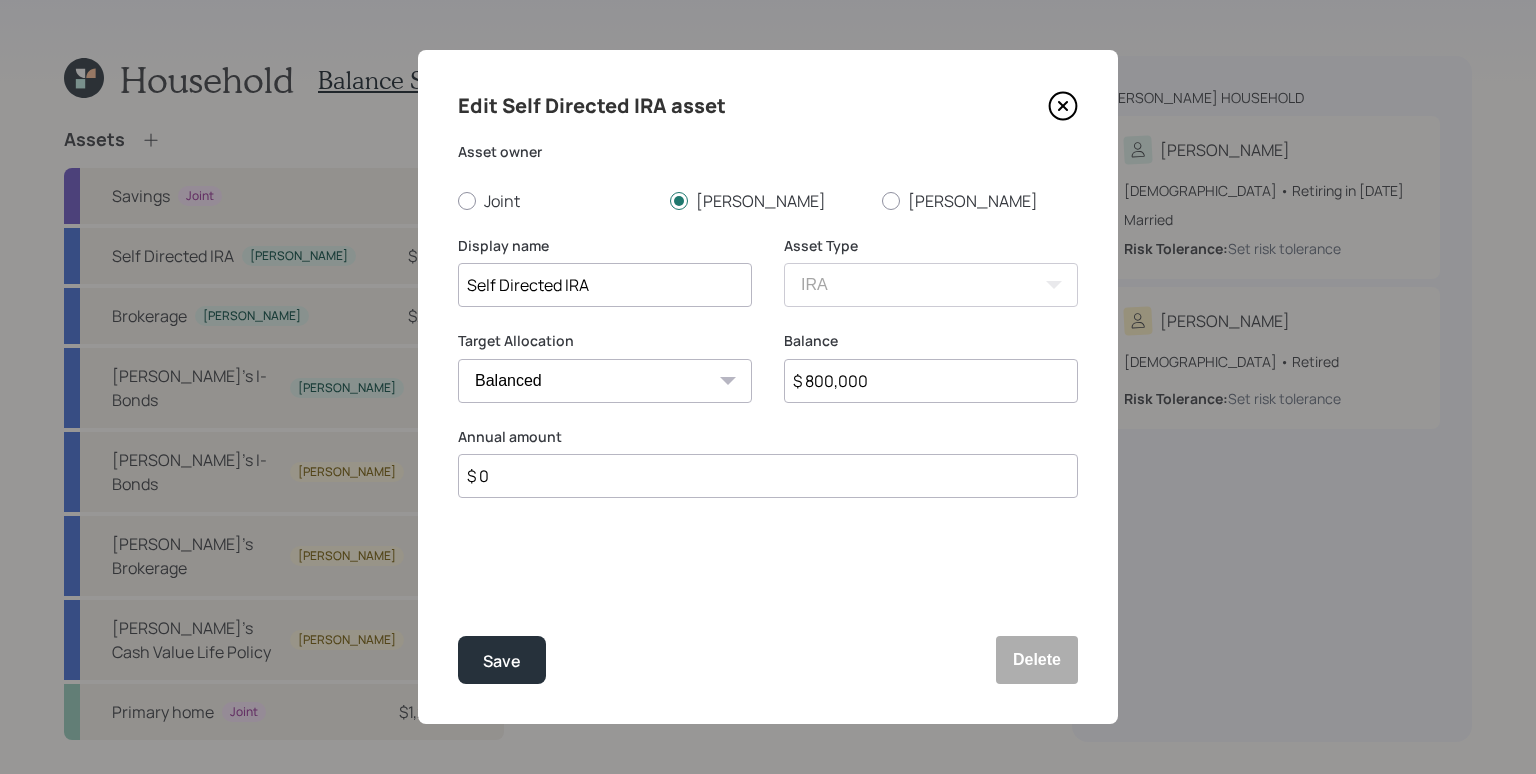type on "$ 0" 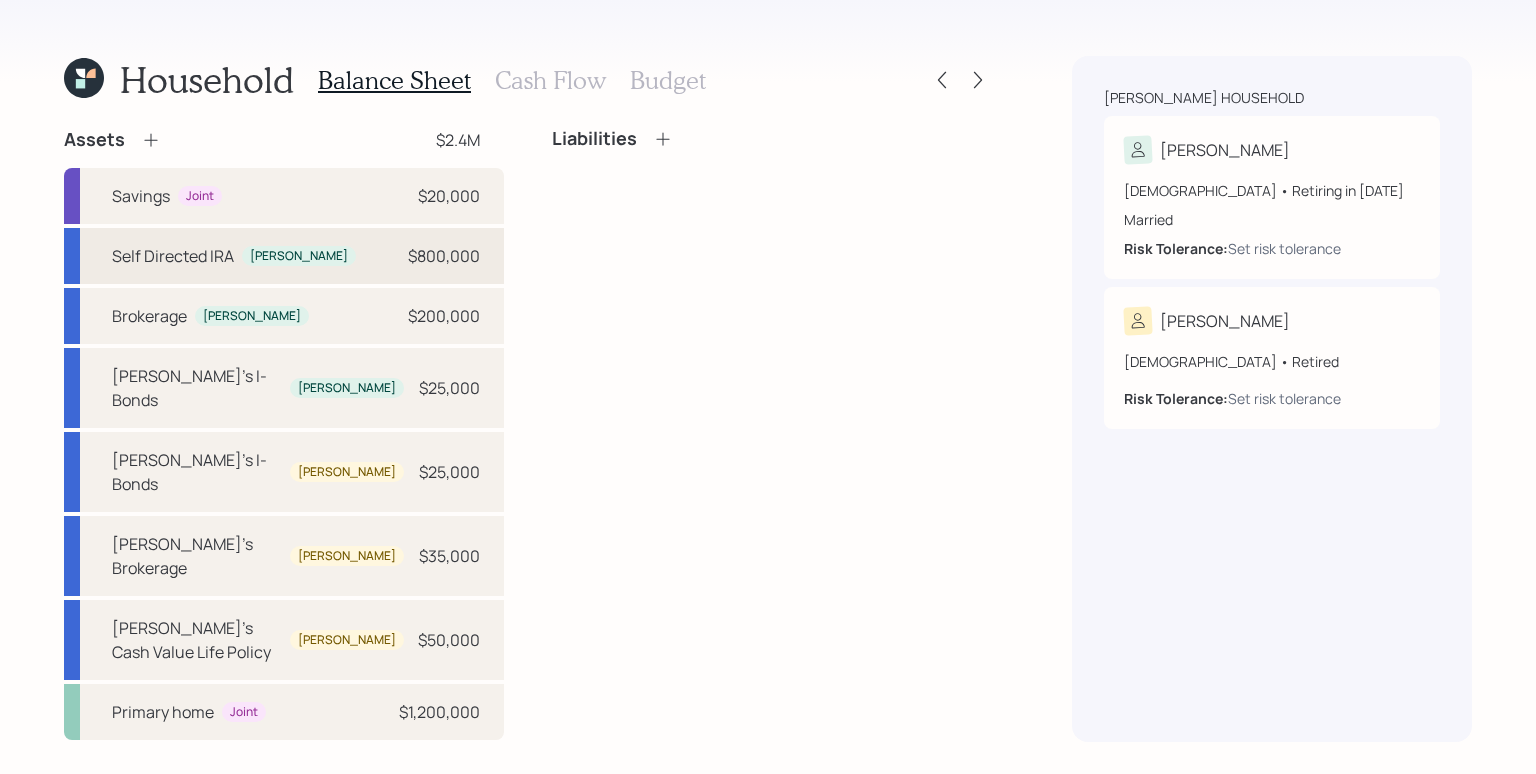click on "Self Directed [PERSON_NAME] [PERSON_NAME] $800,000" at bounding box center [284, 256] 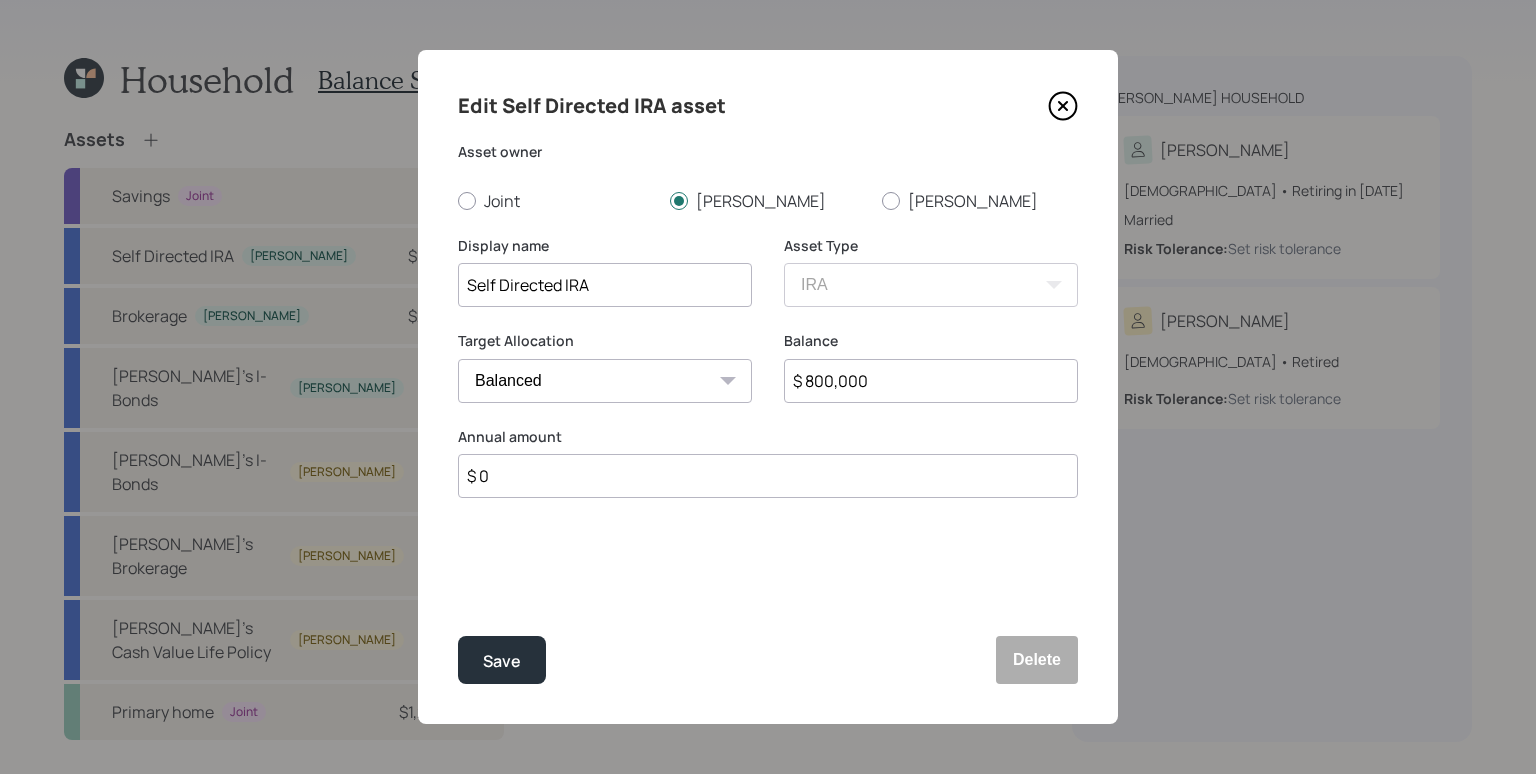 click on "$ 0" at bounding box center [768, 476] 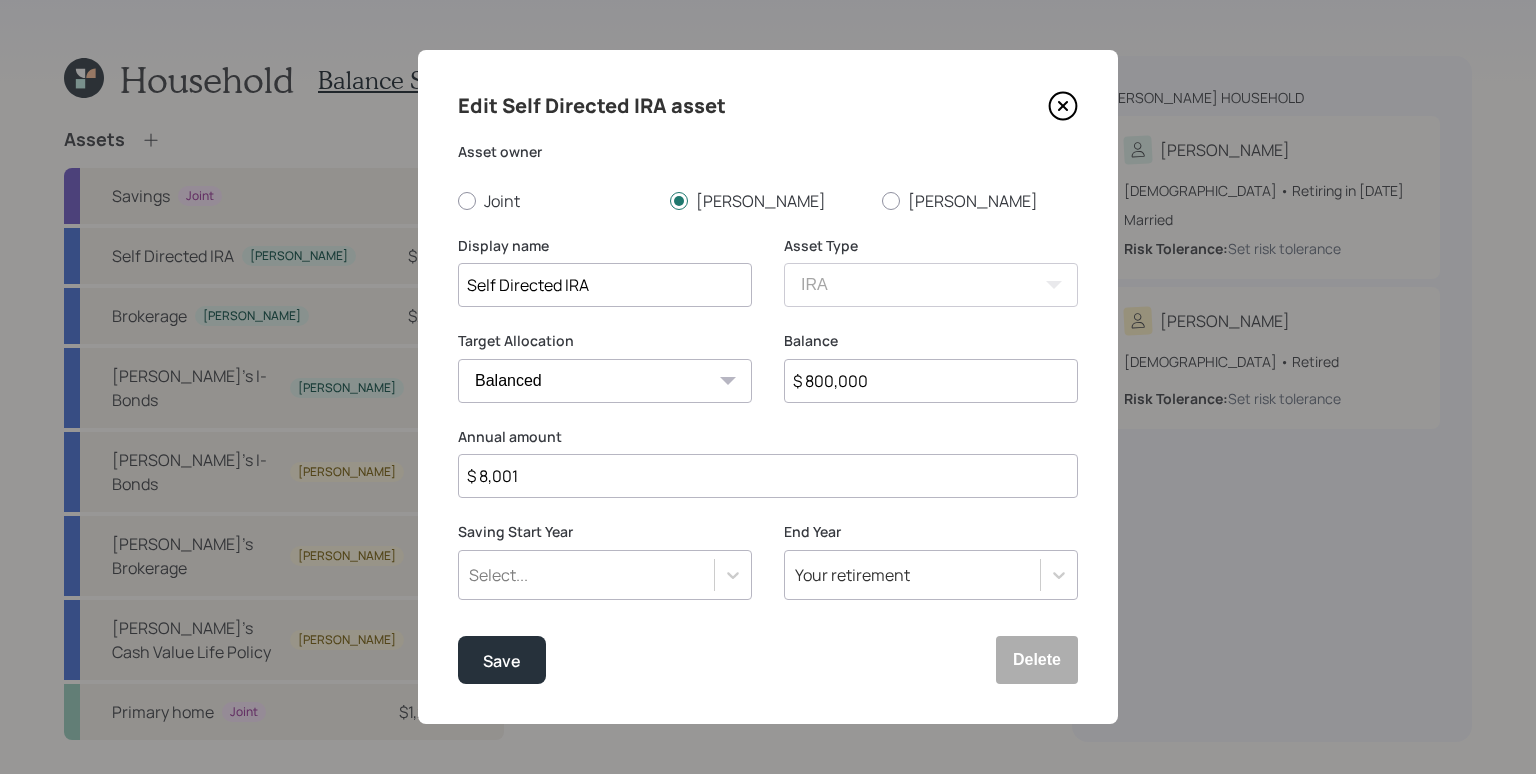 click on "Annual amount" at bounding box center [768, 437] 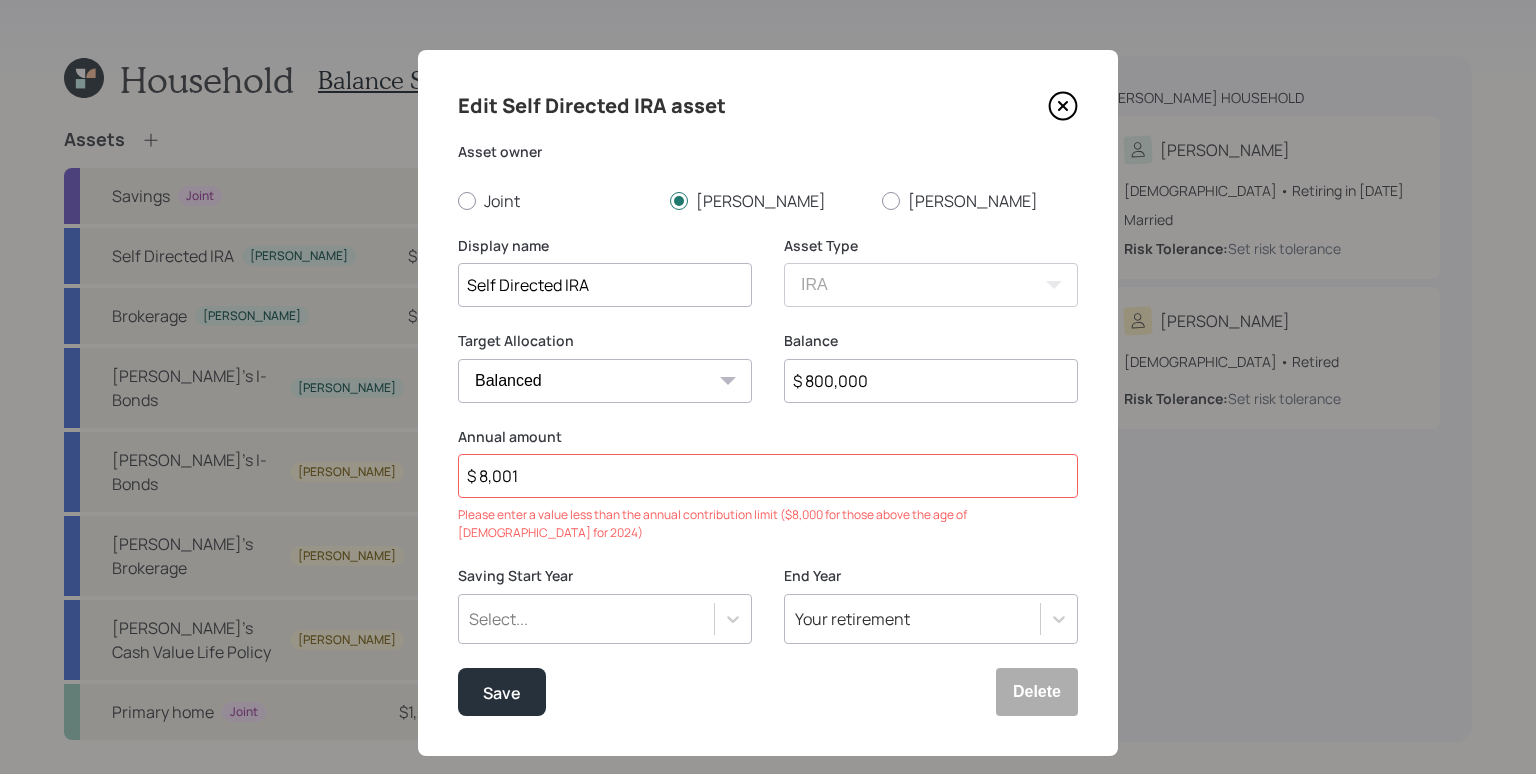click on "$ 8,001" at bounding box center (768, 476) 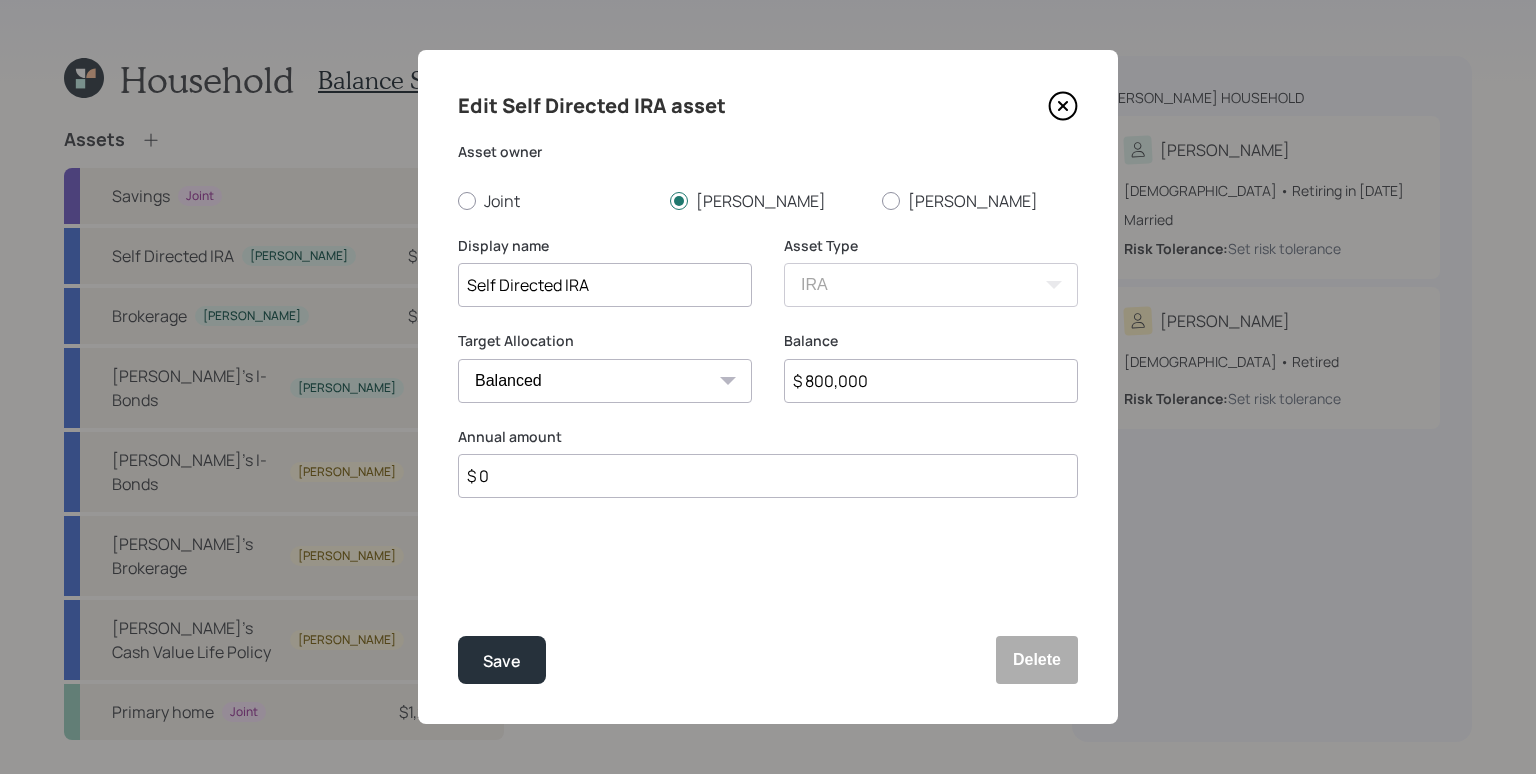 type on "$ 0" 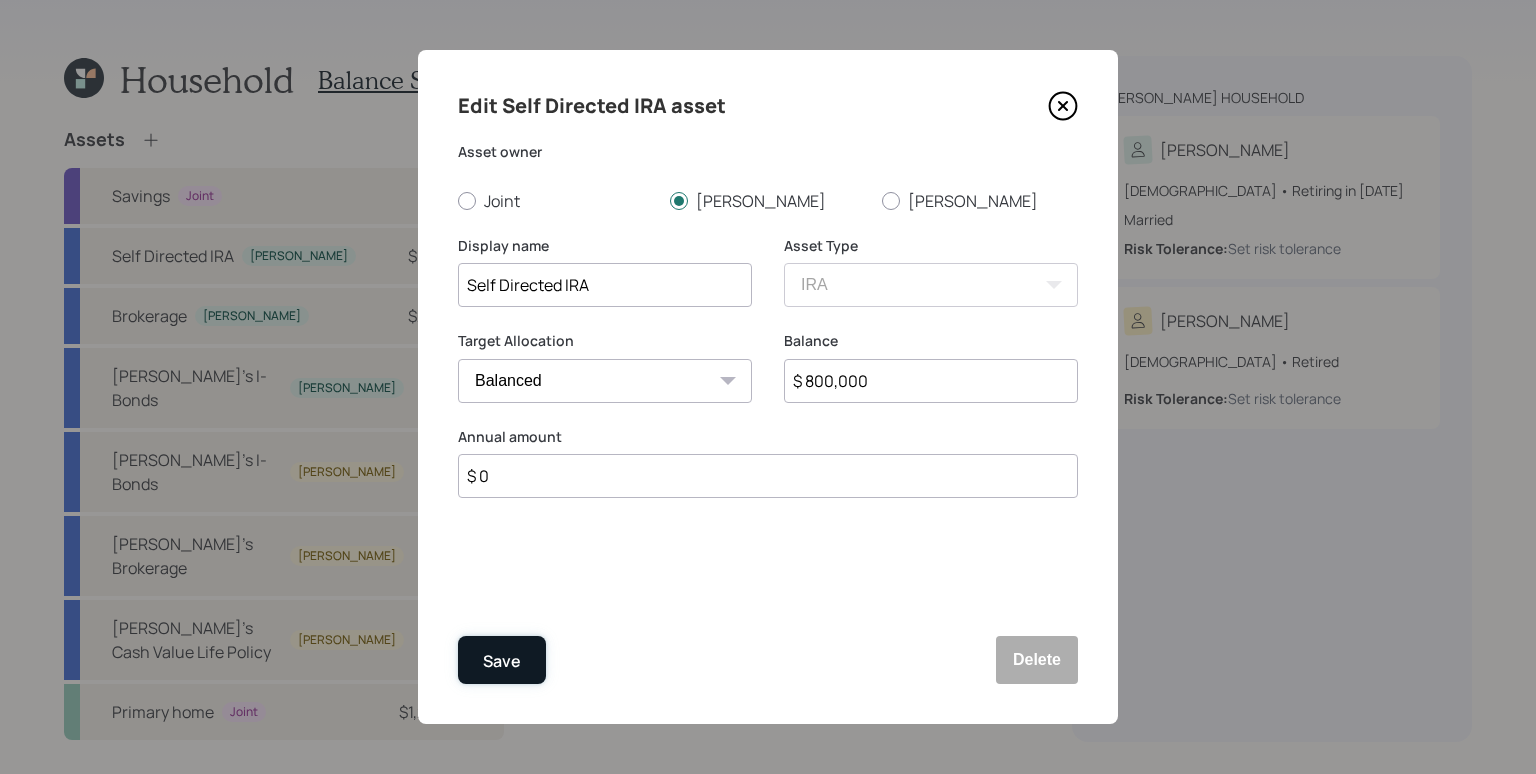 click on "Save" at bounding box center (502, 661) 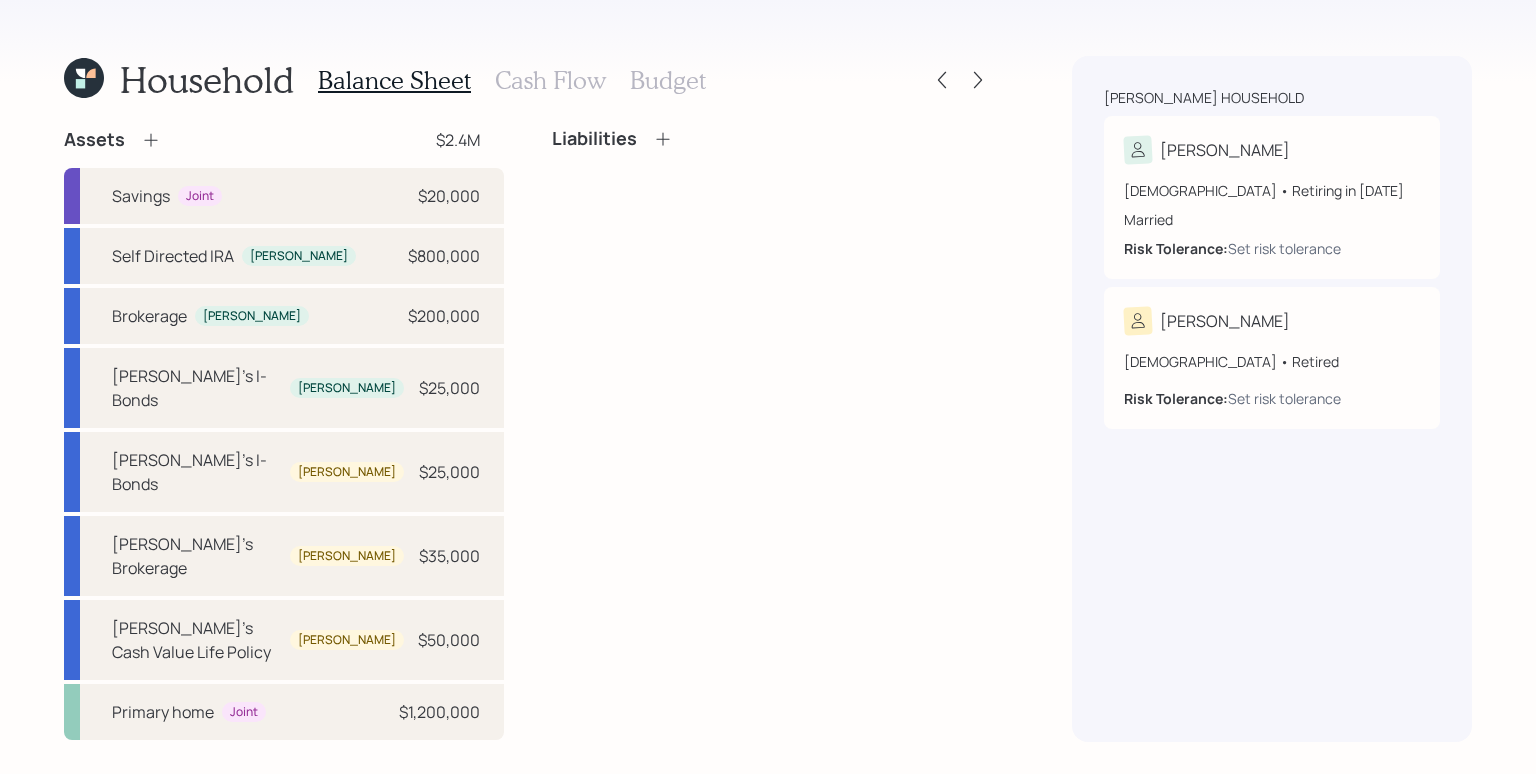 click 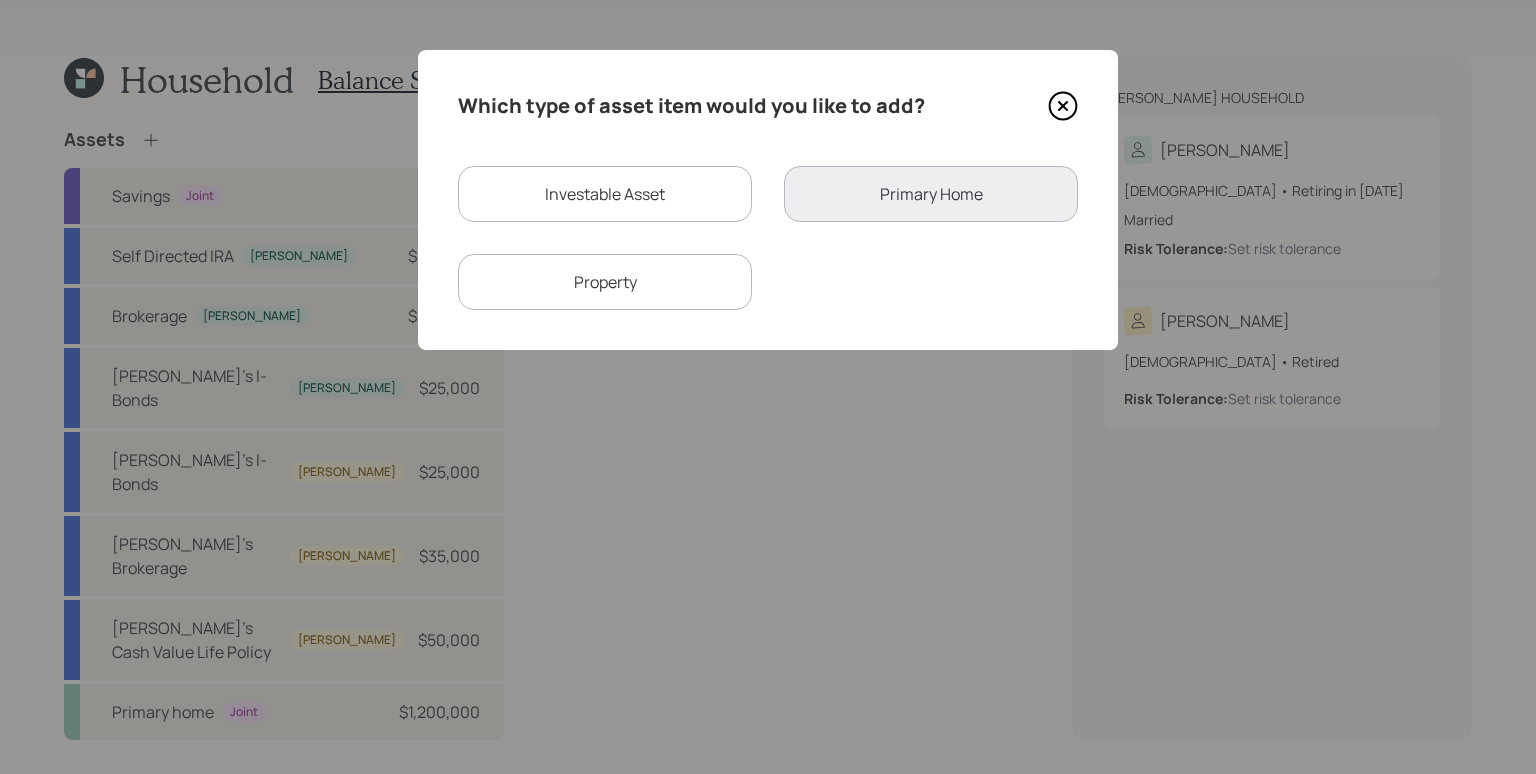 click on "Investable Asset" at bounding box center [605, 194] 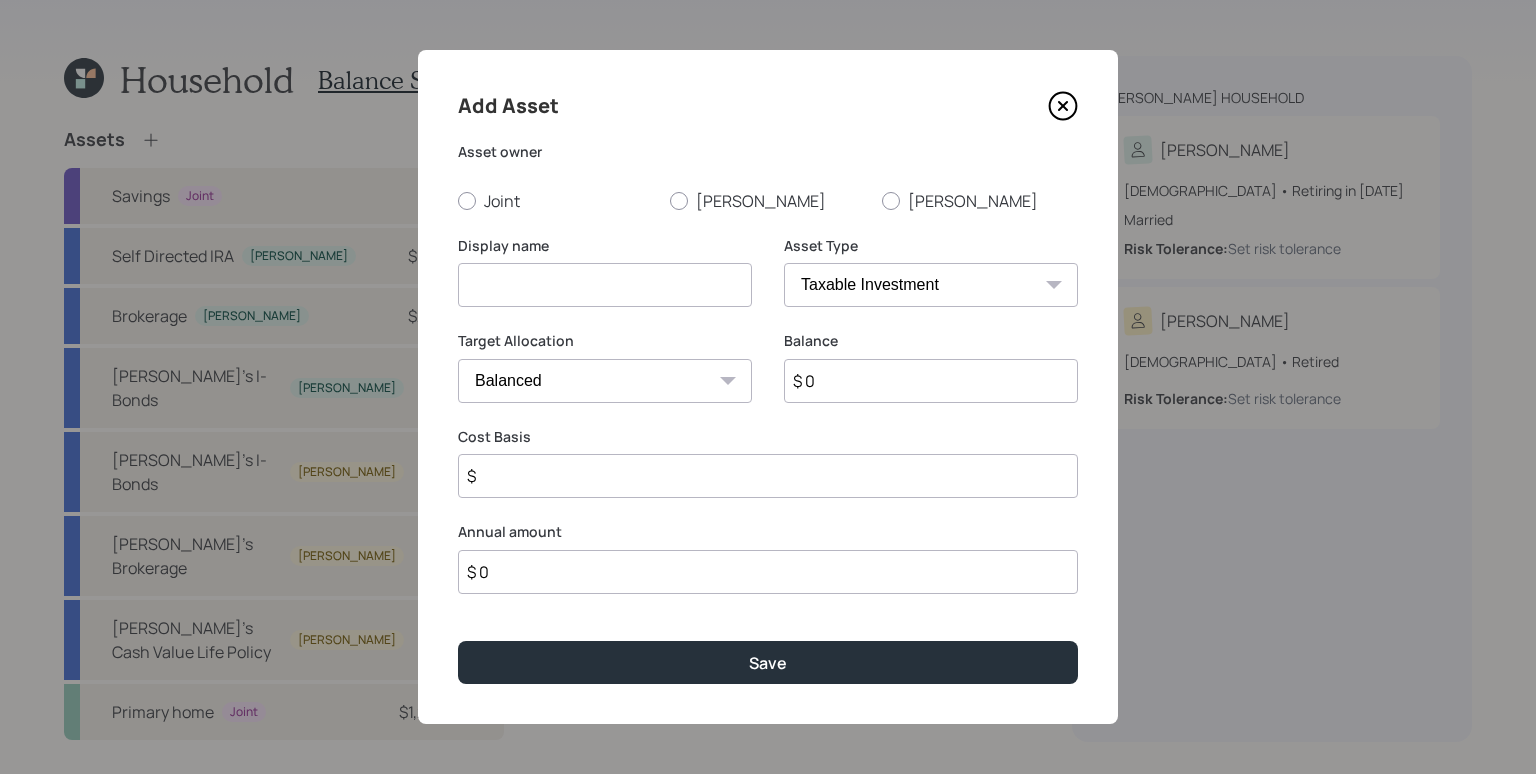 drag, startPoint x: 1069, startPoint y: 102, endPoint x: 1018, endPoint y: 128, distance: 57.245087 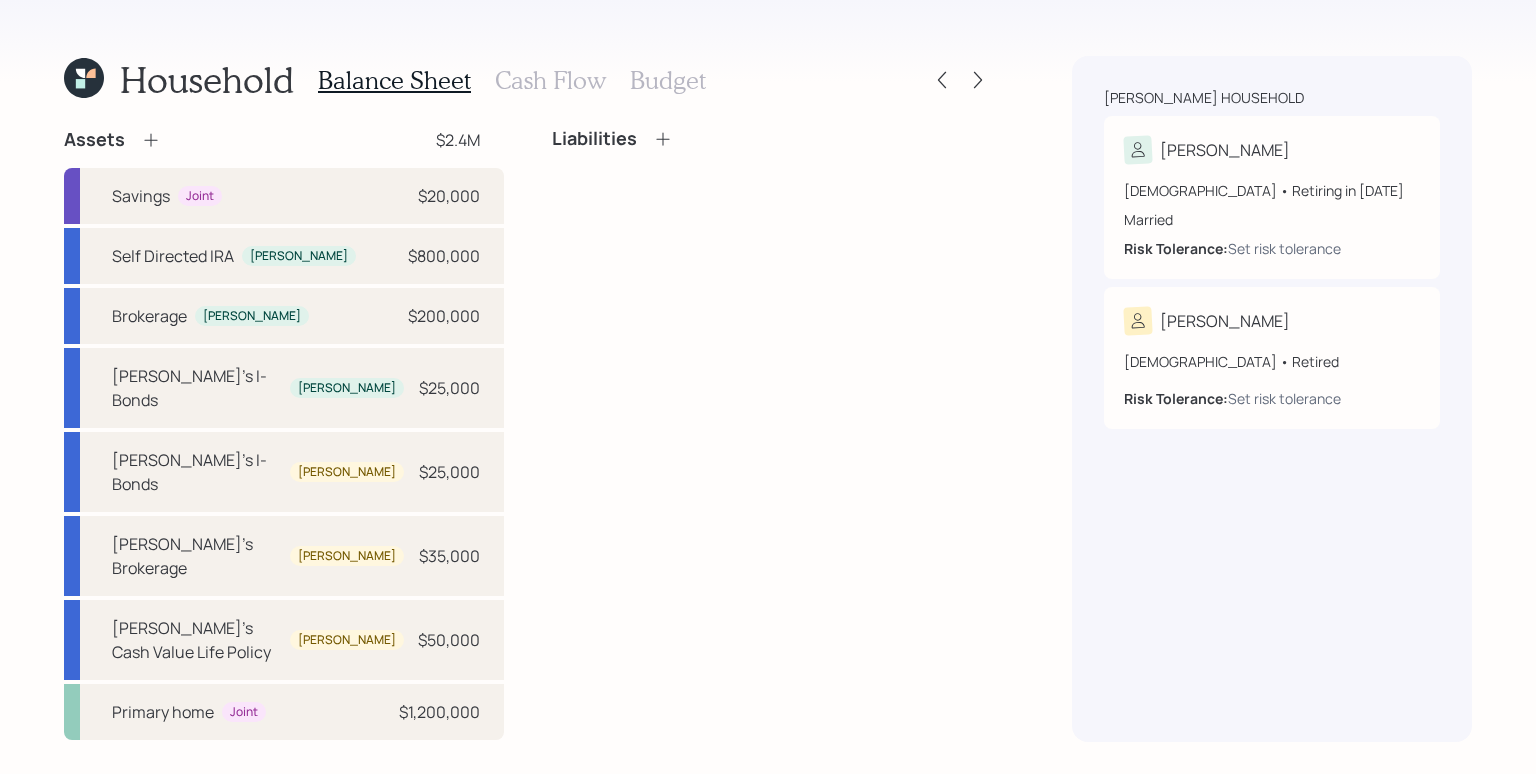 click 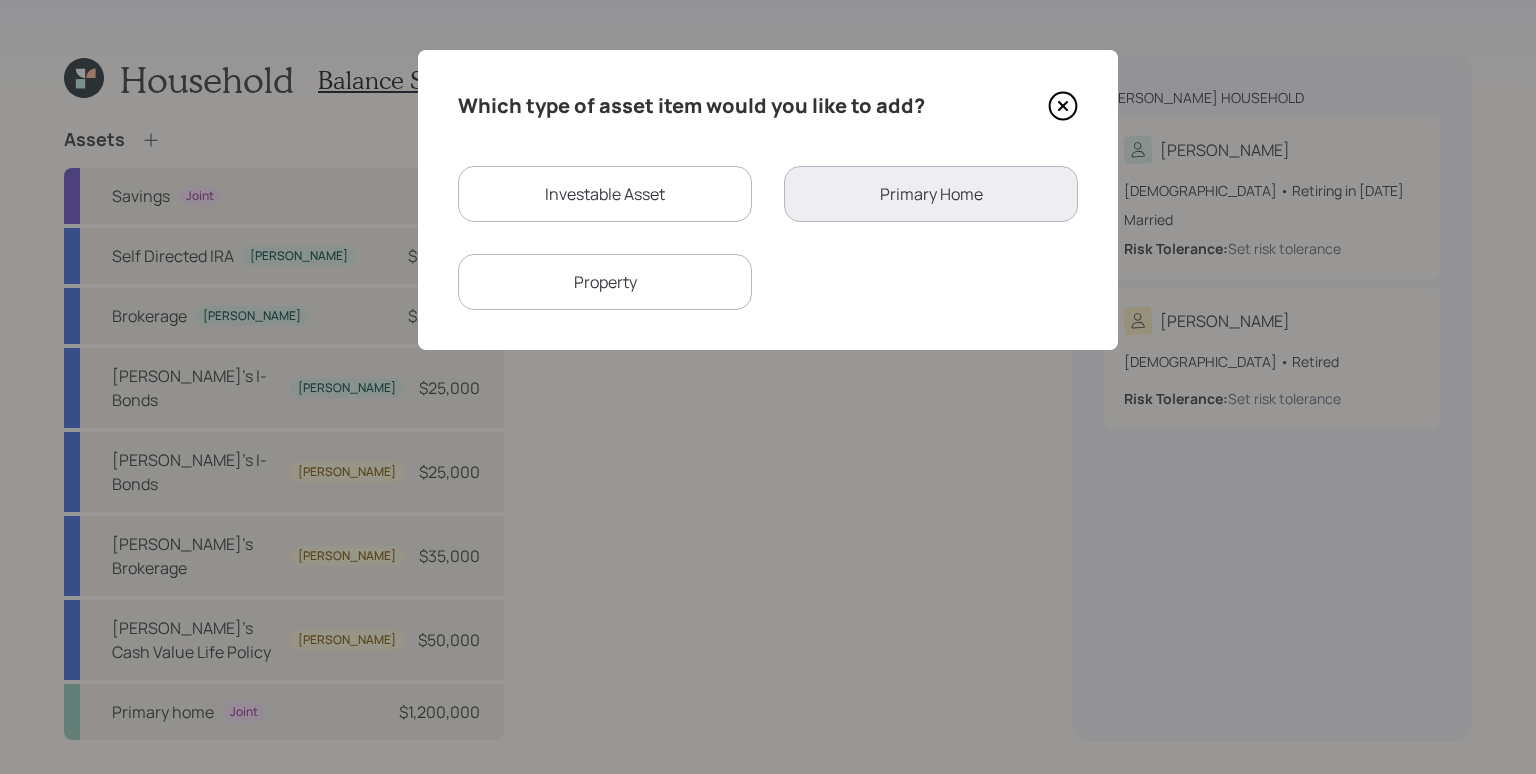 click on "Property" at bounding box center [605, 282] 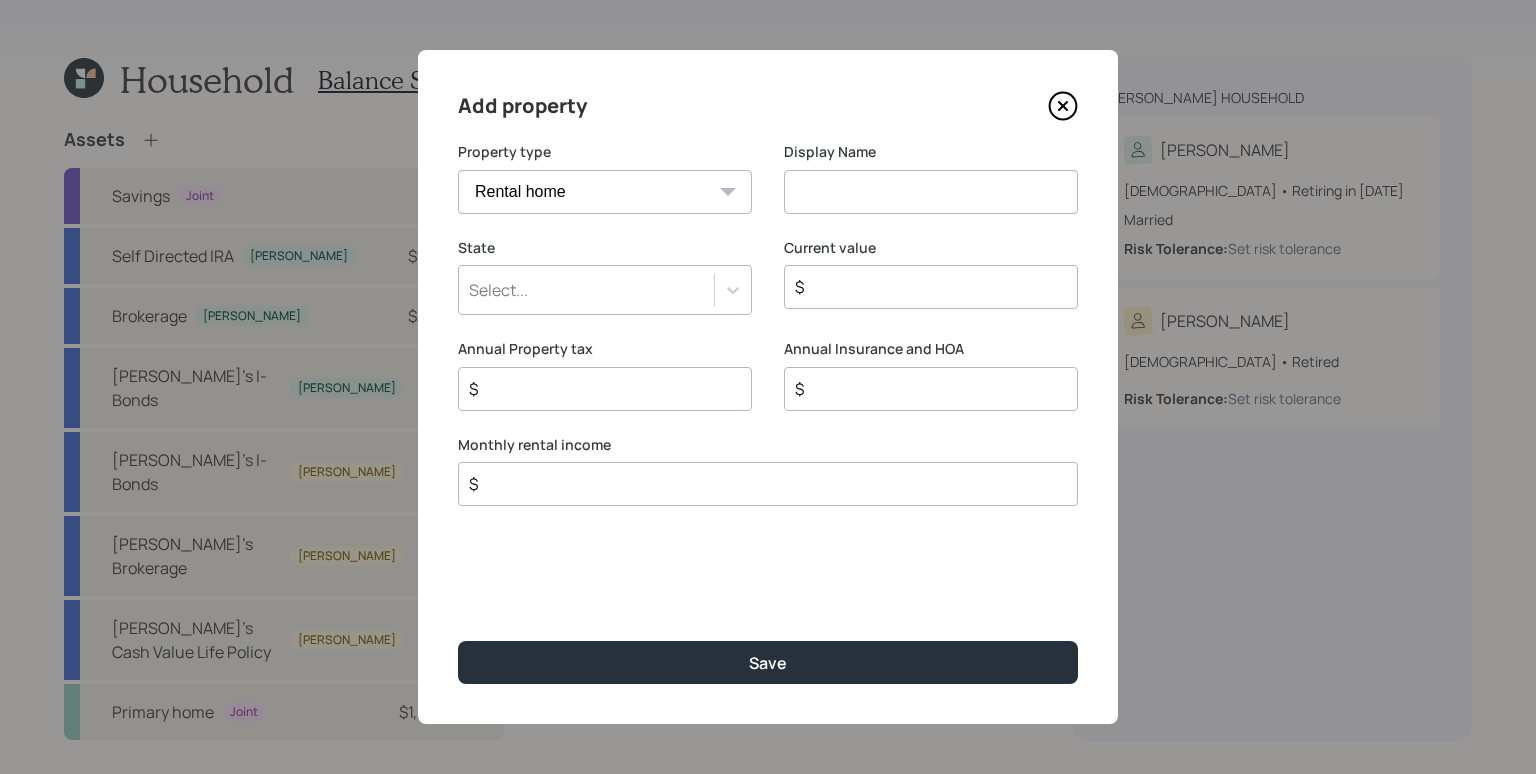 click at bounding box center (931, 192) 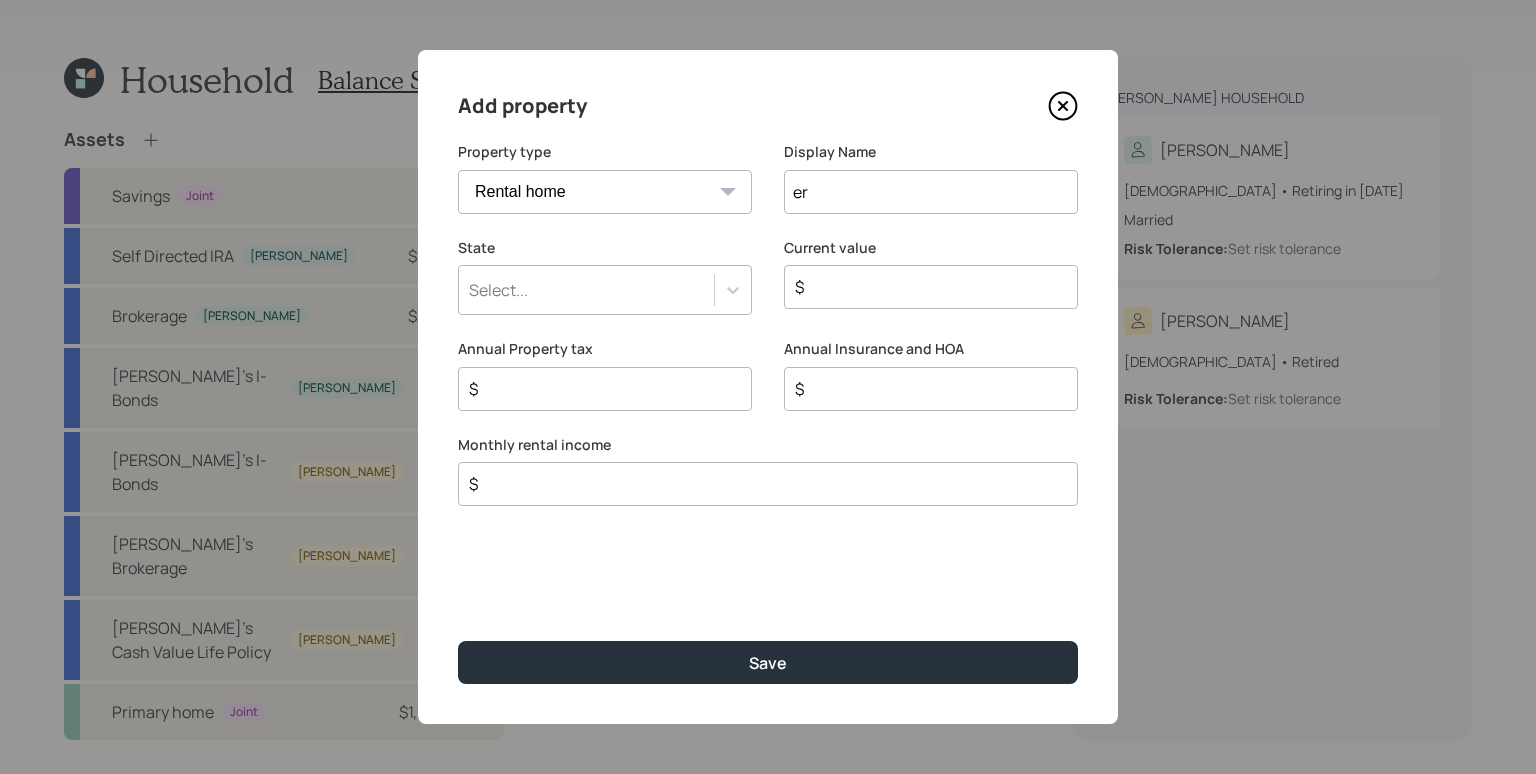type on "e" 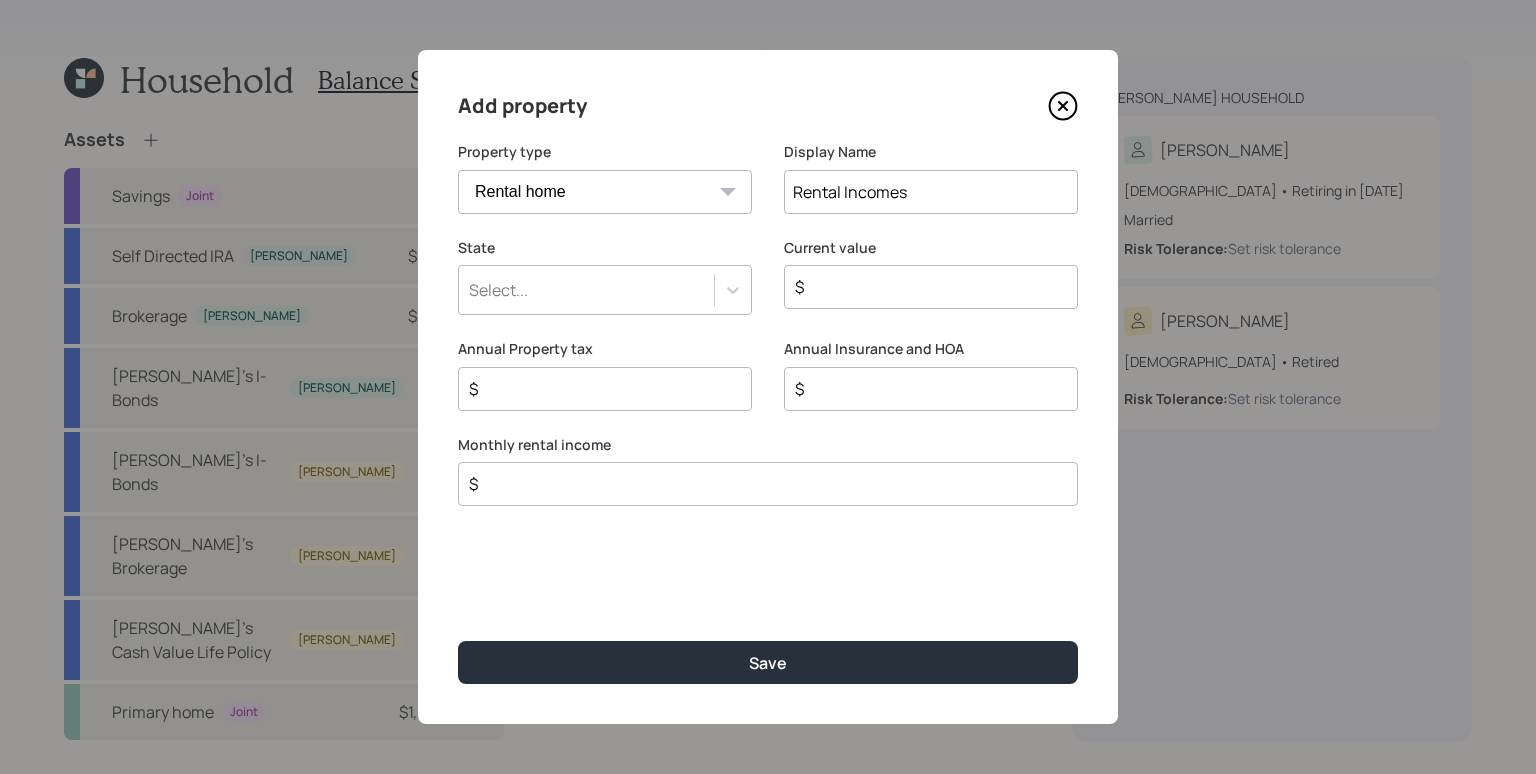 type on "Rental Incomes" 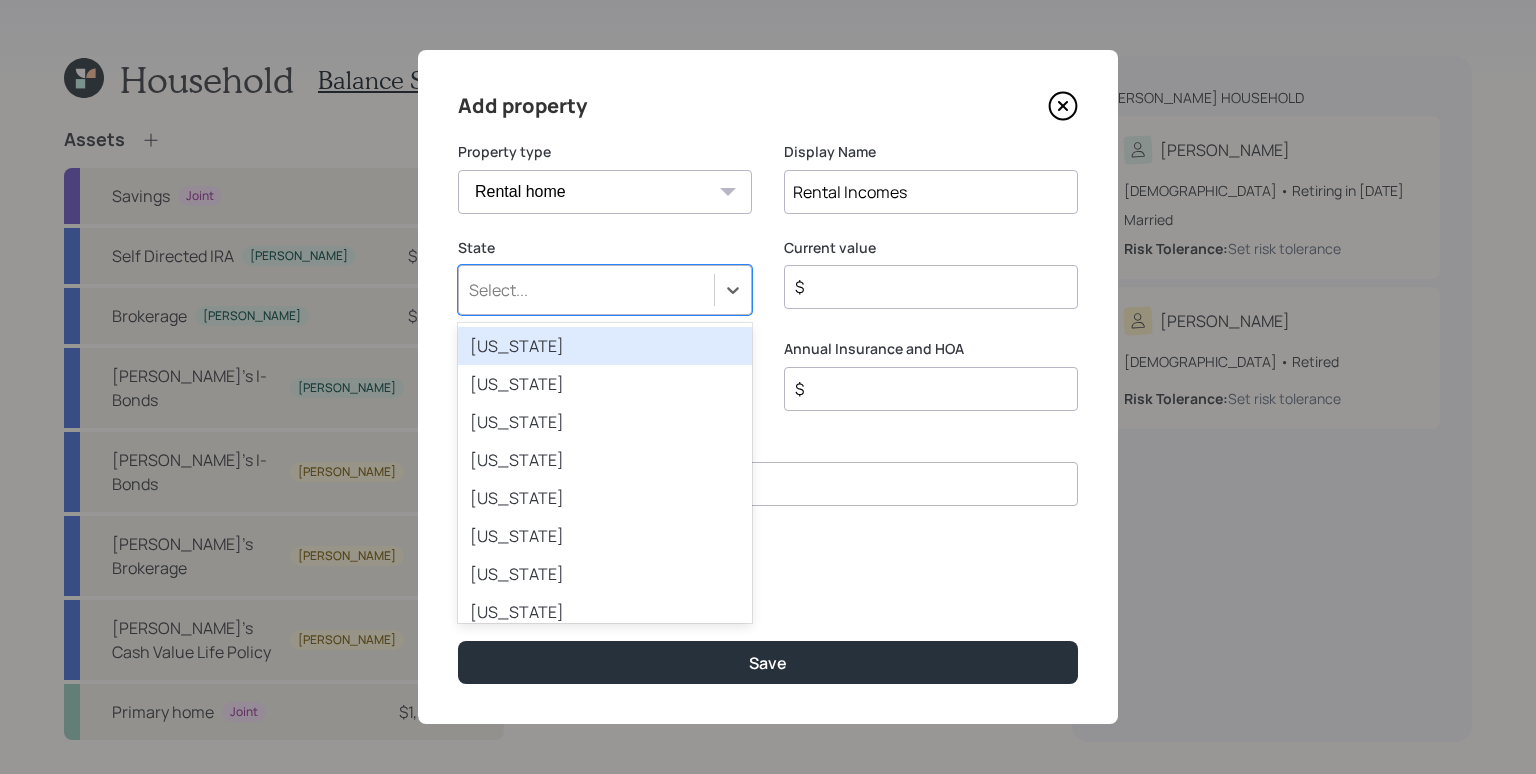 click on "Select..." at bounding box center [498, 290] 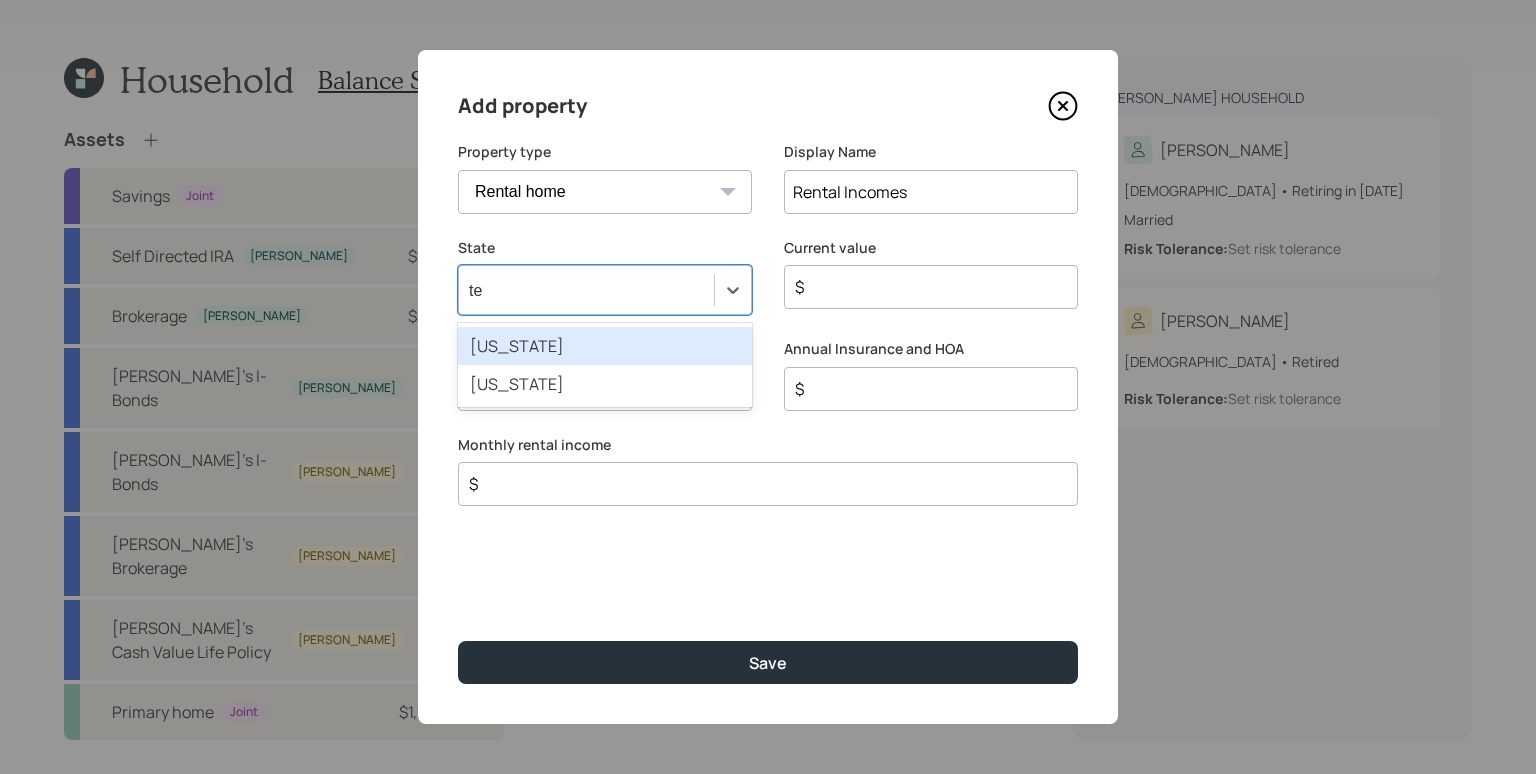type on "tex" 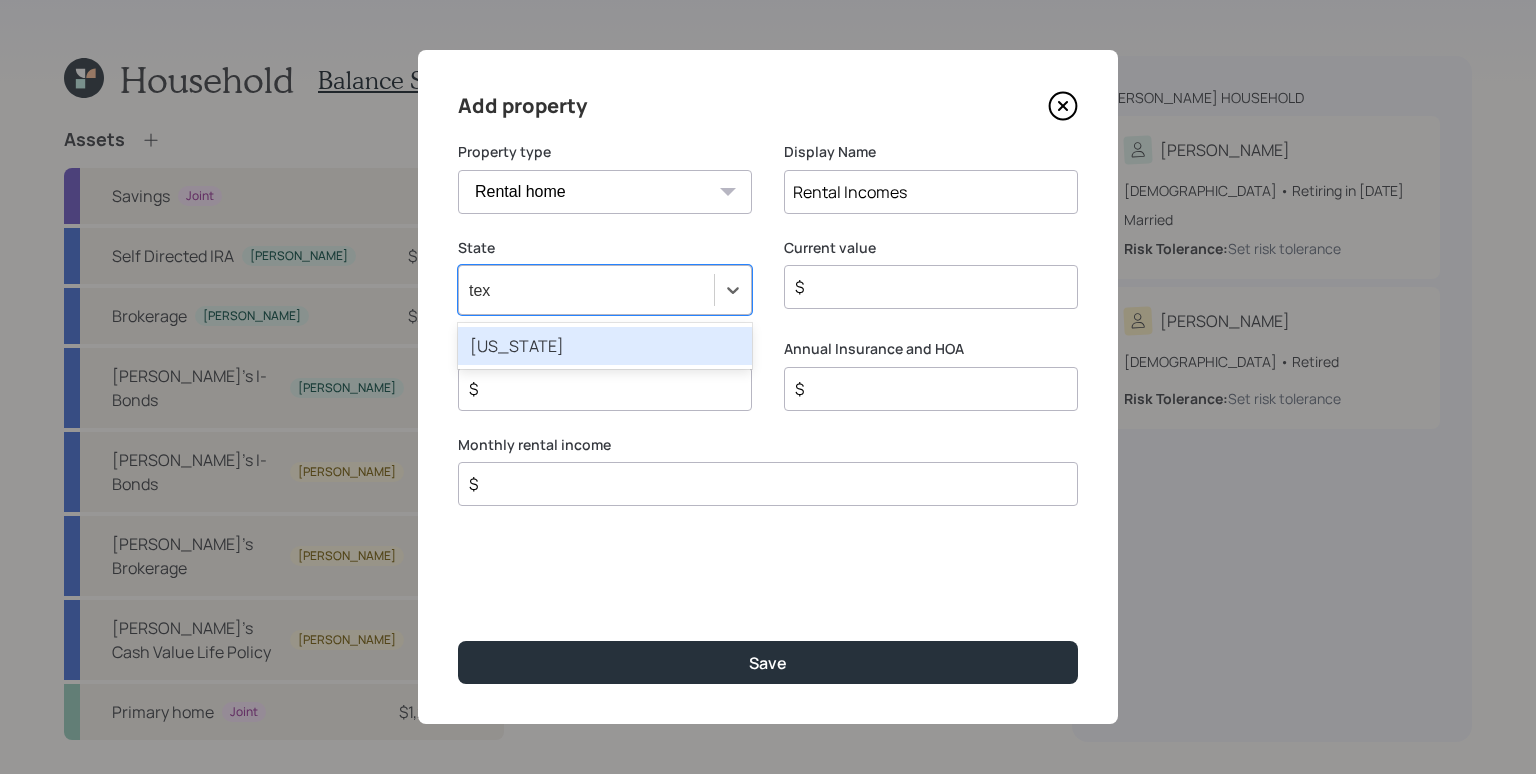 type 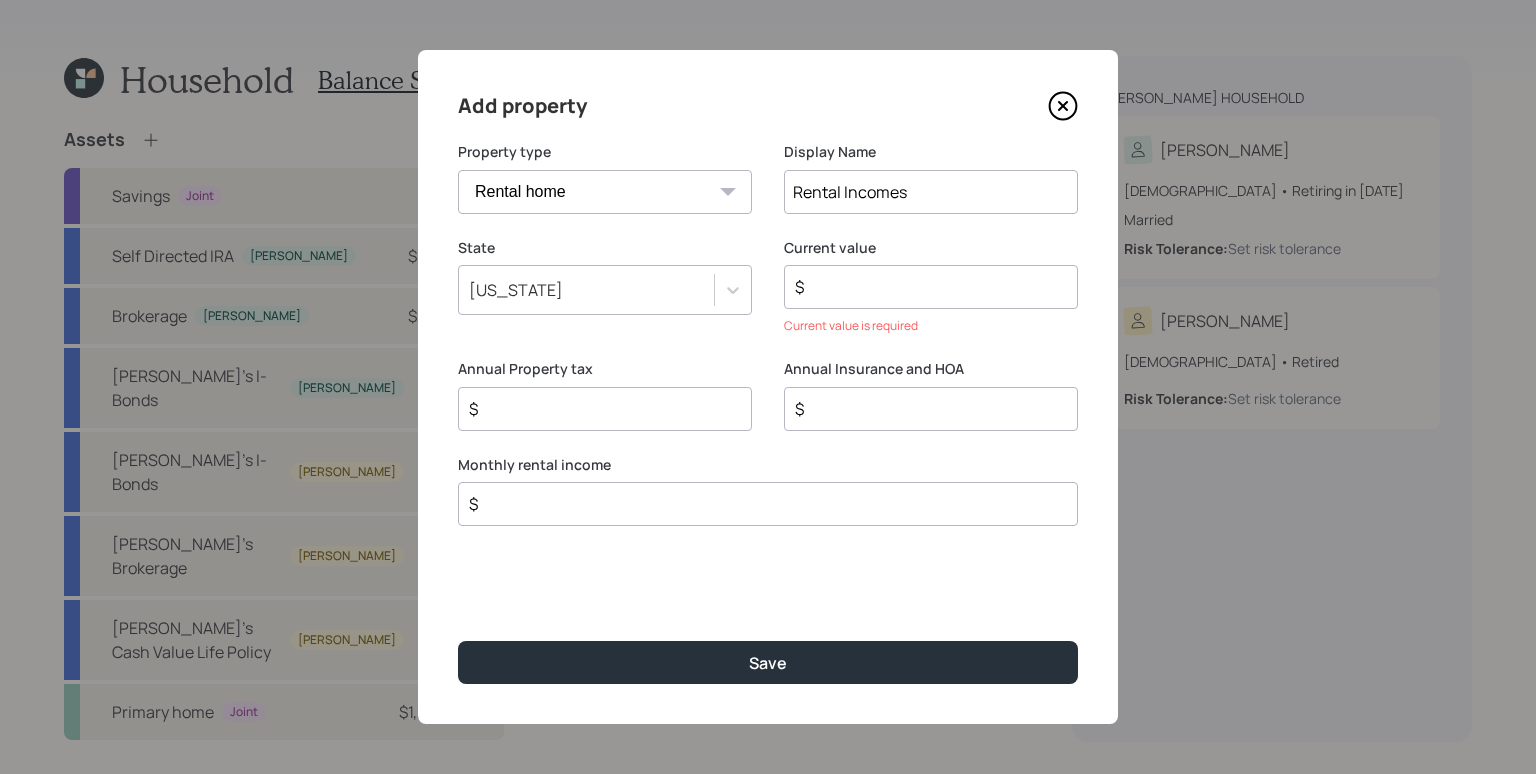 click on "$" at bounding box center [923, 287] 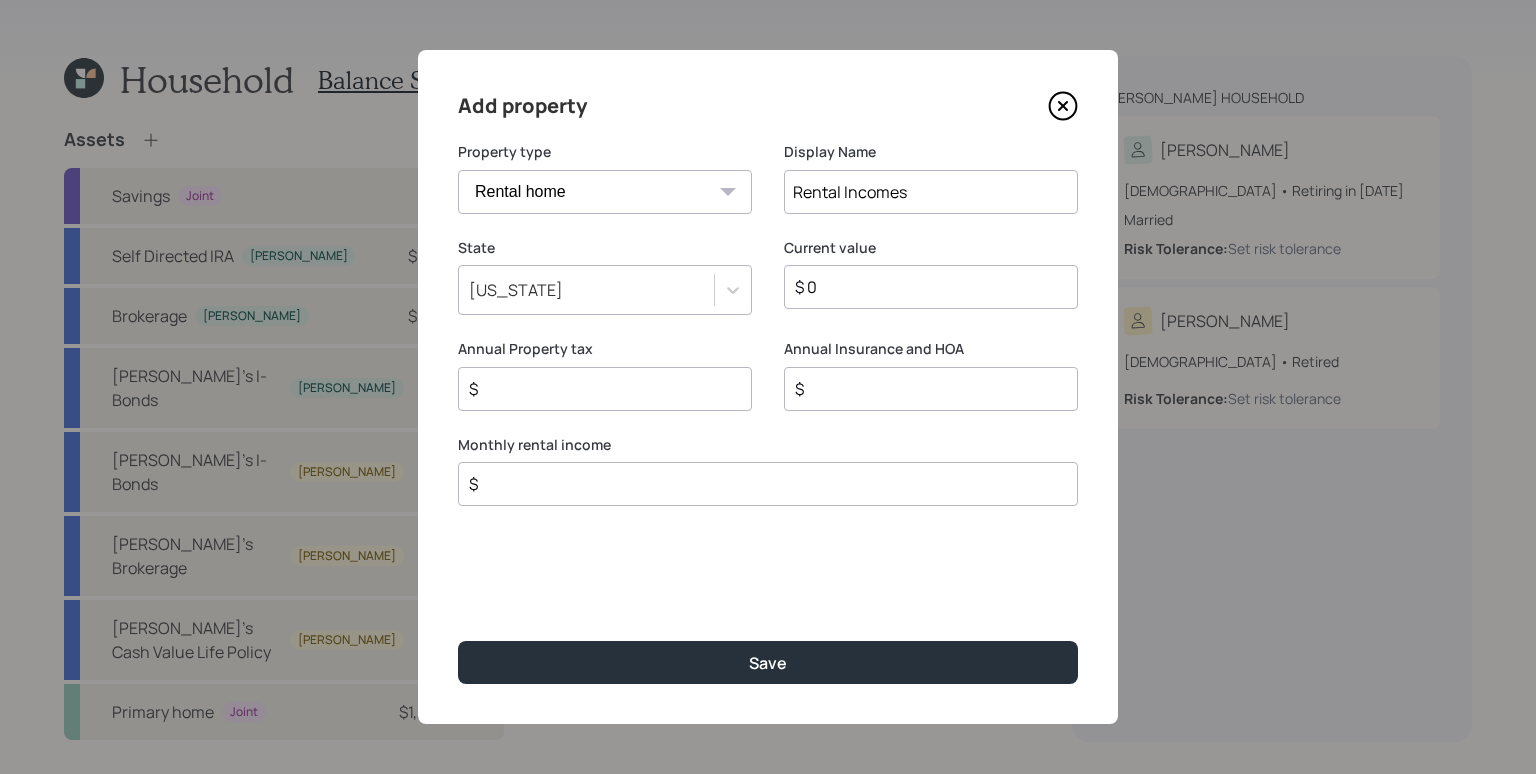 type on "$ 0" 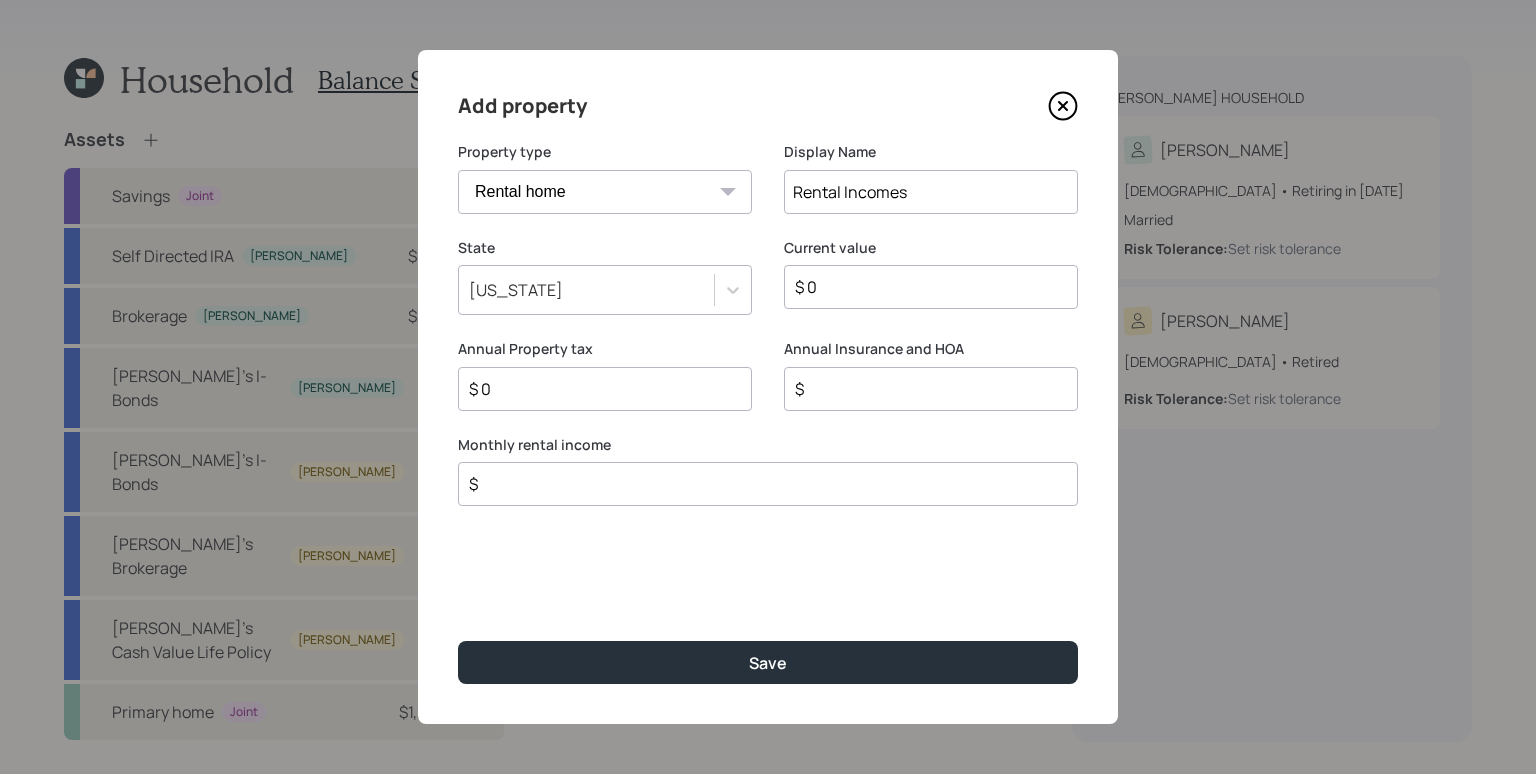 type on "$ 0" 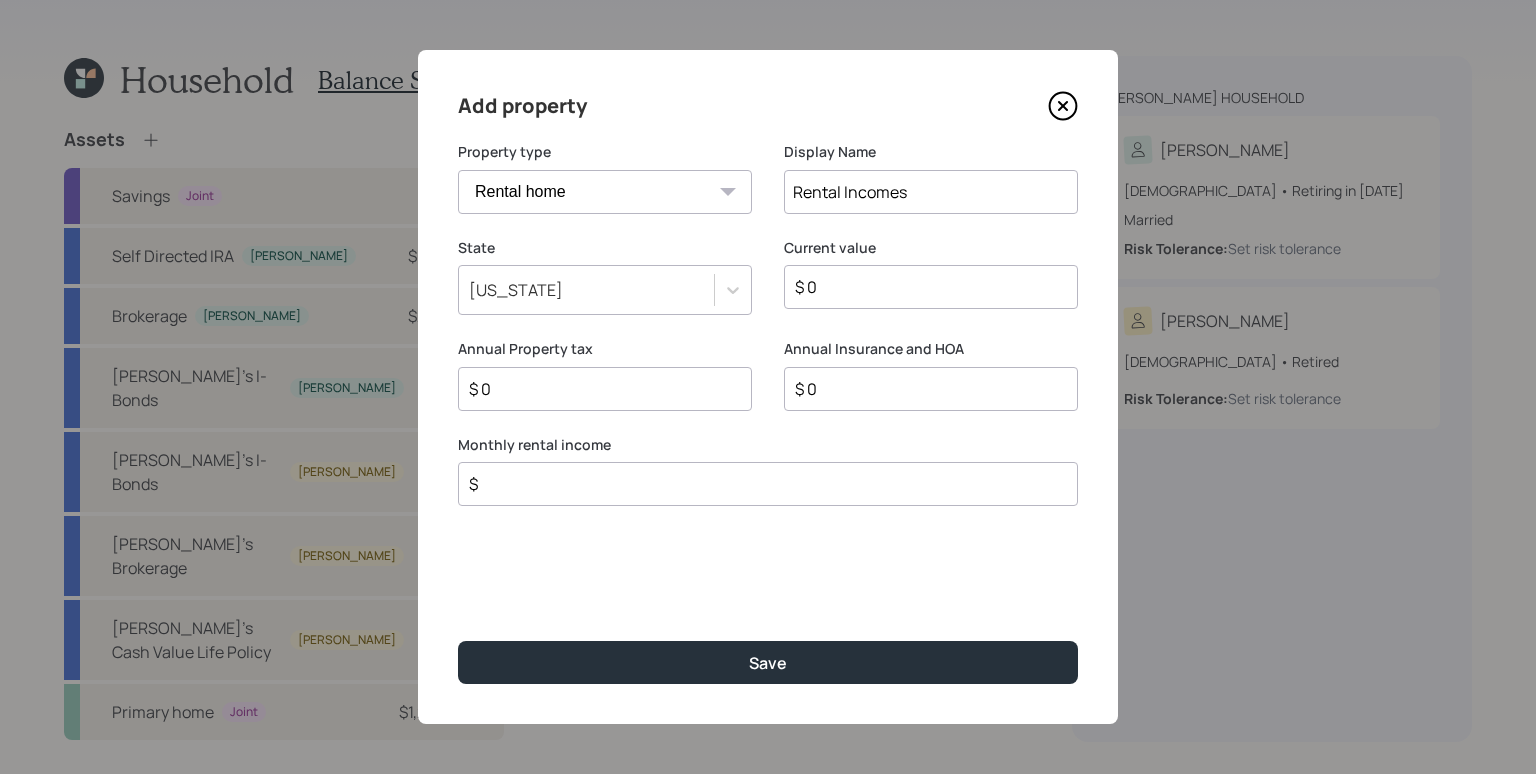 type on "$ 0" 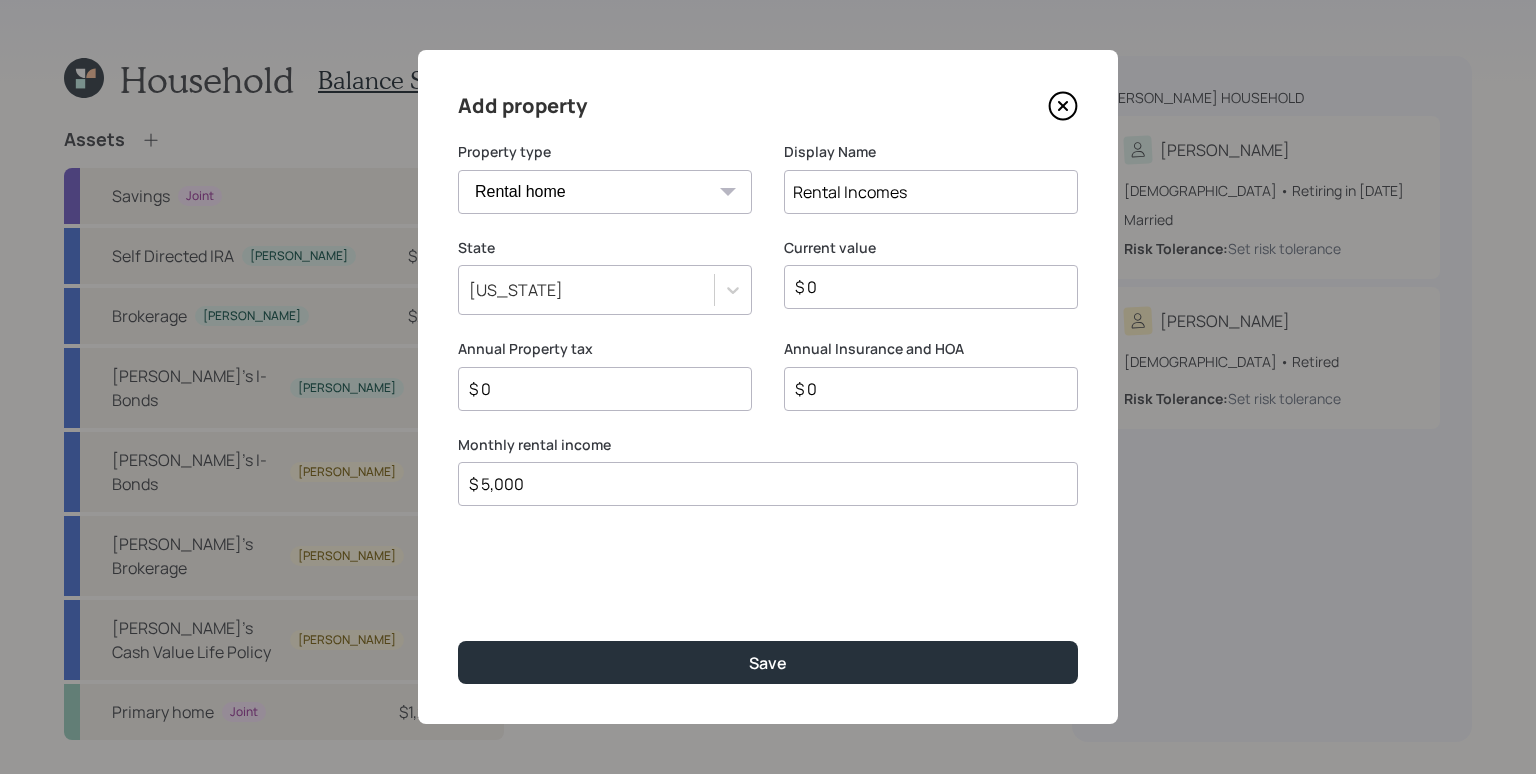 type on "$ 5,000" 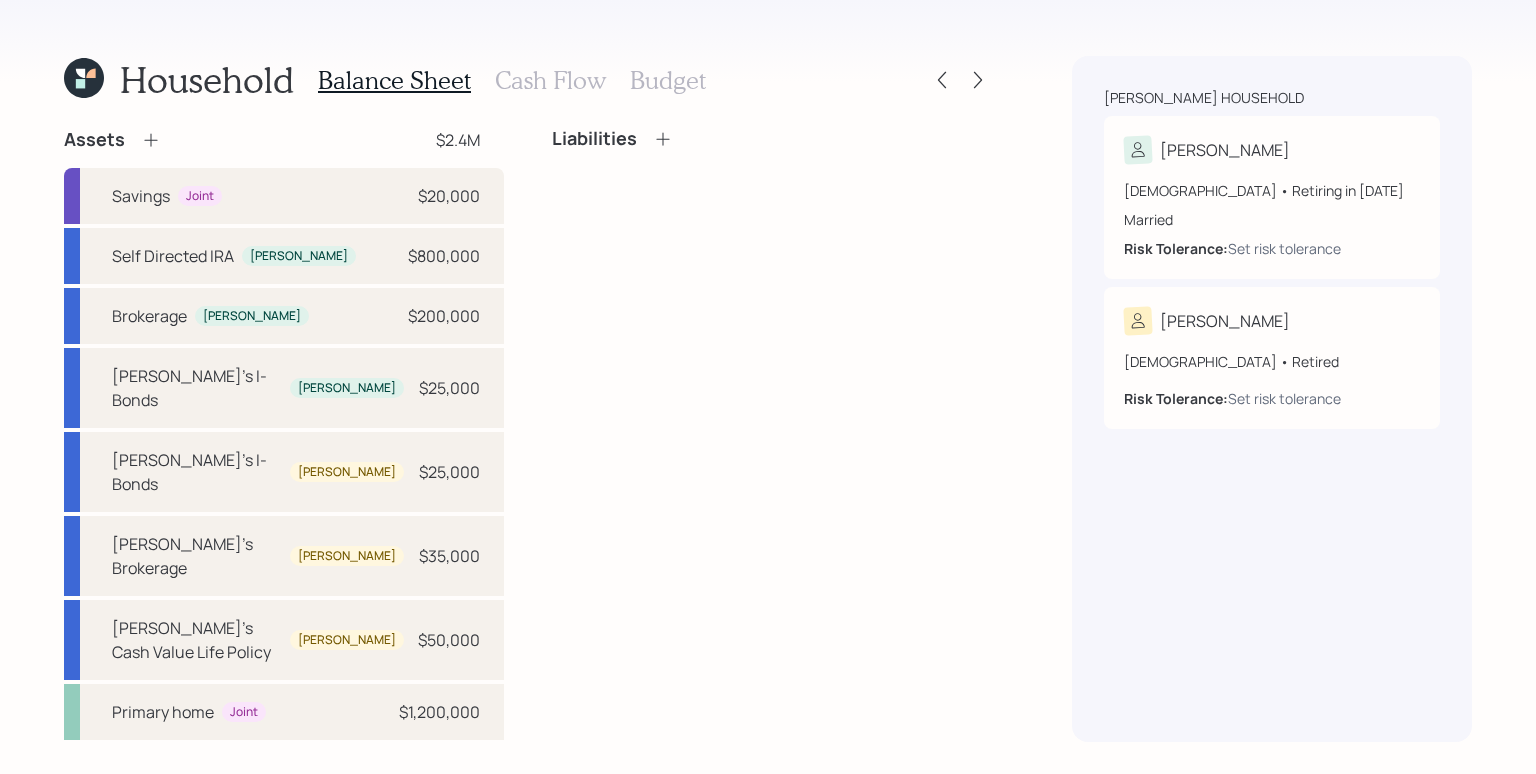 click on "Liabilities" at bounding box center [612, 139] 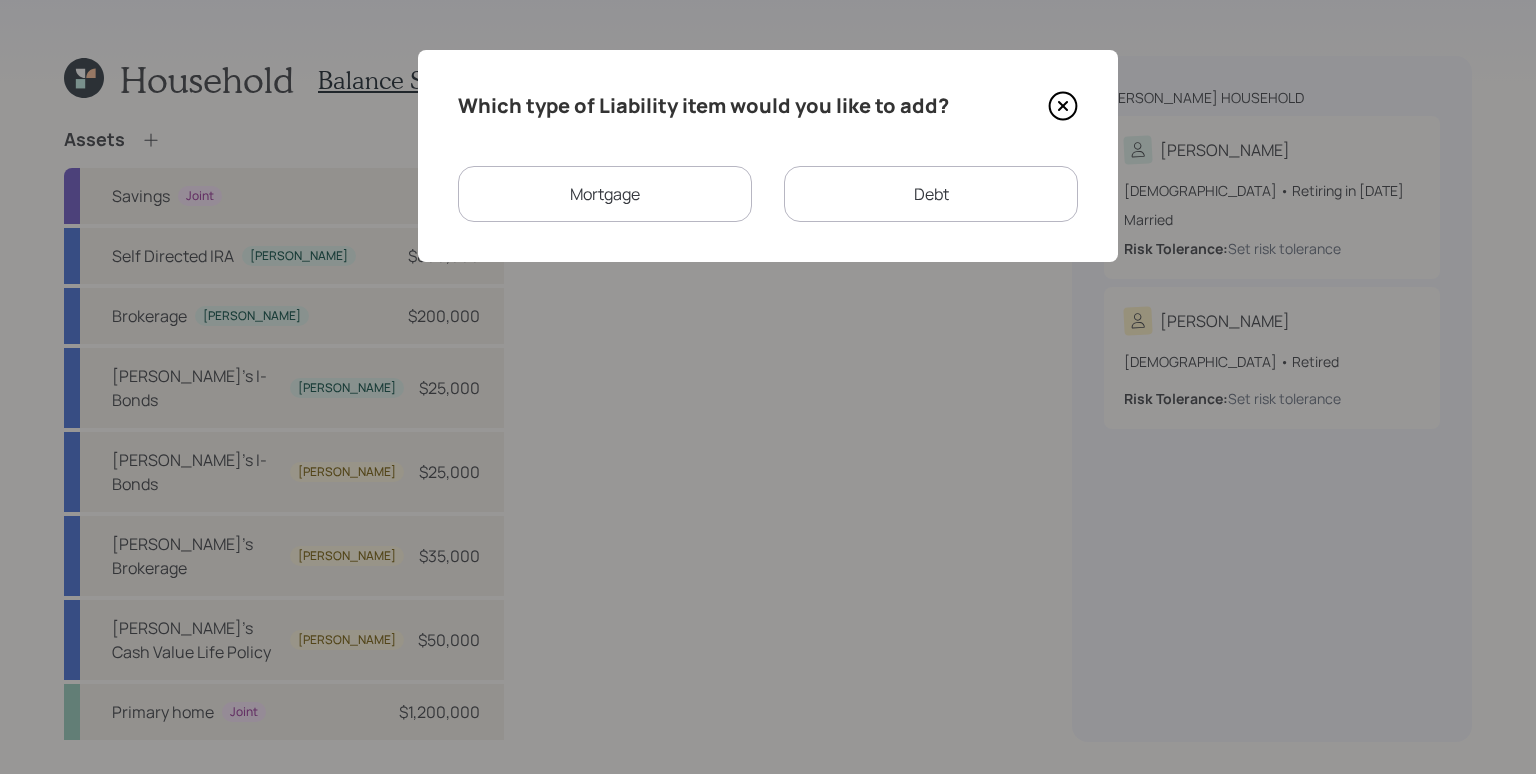 click on "Mortgage" at bounding box center [605, 194] 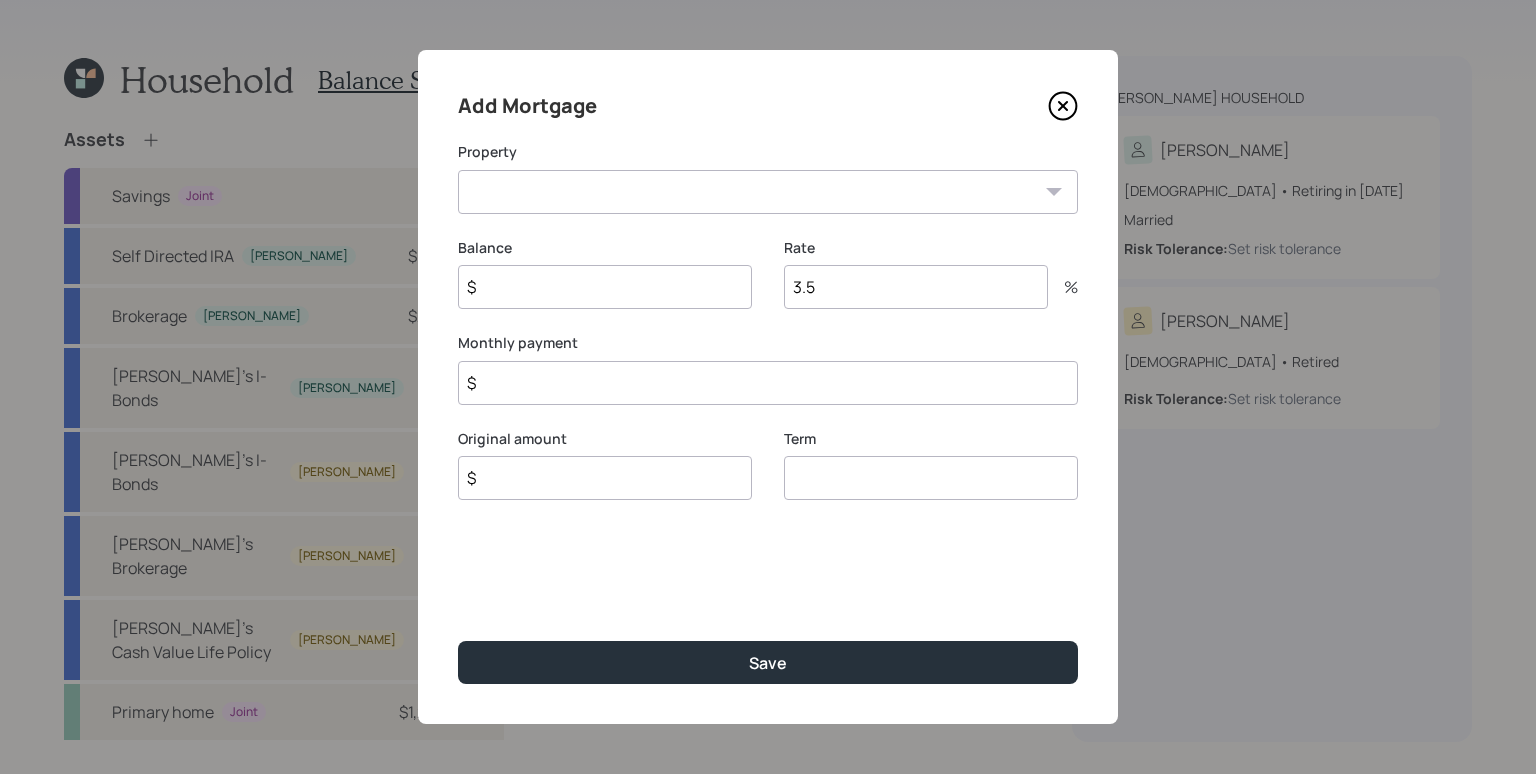 click 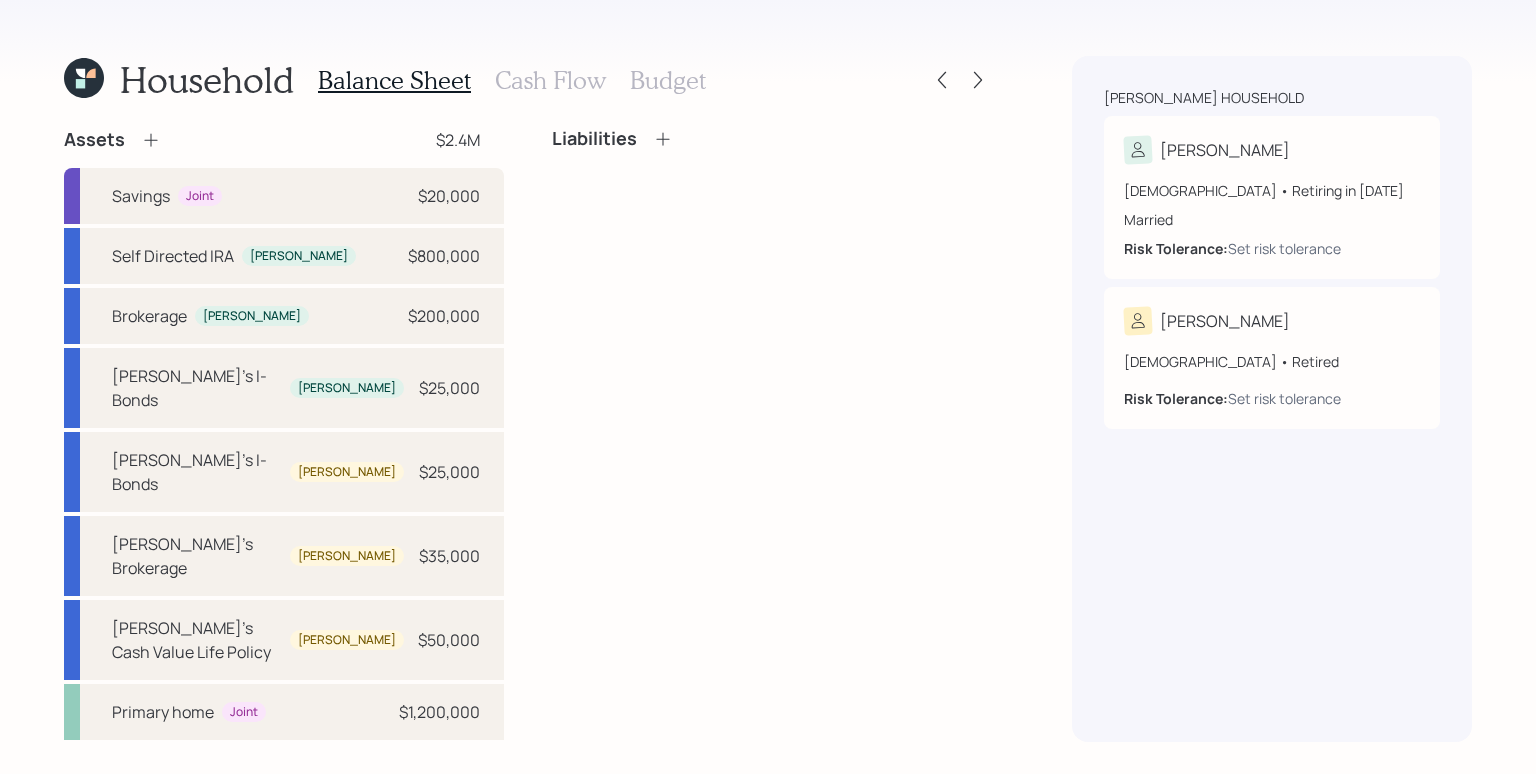 click on "Liabilities" at bounding box center [612, 139] 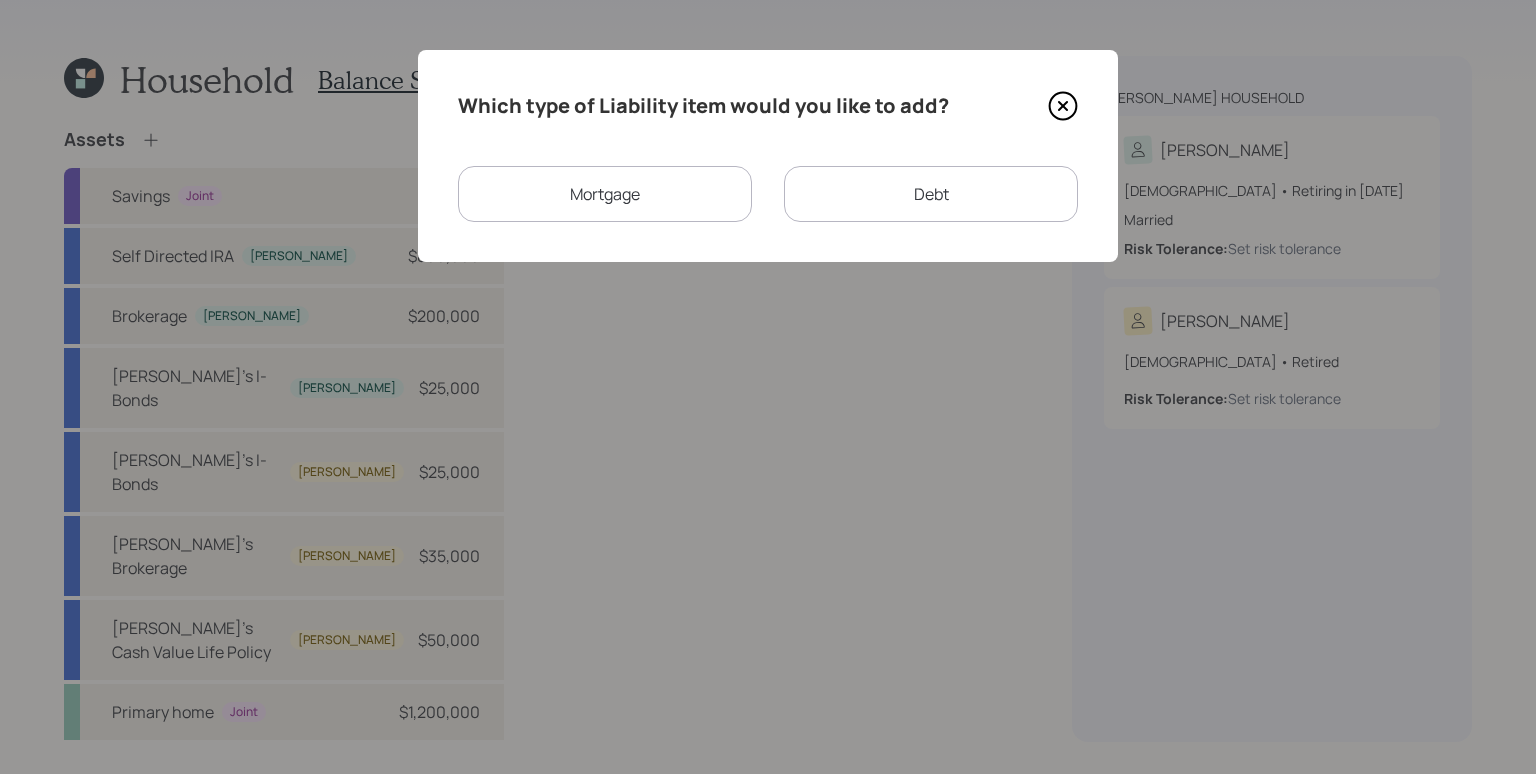 click on "Debt" at bounding box center [931, 194] 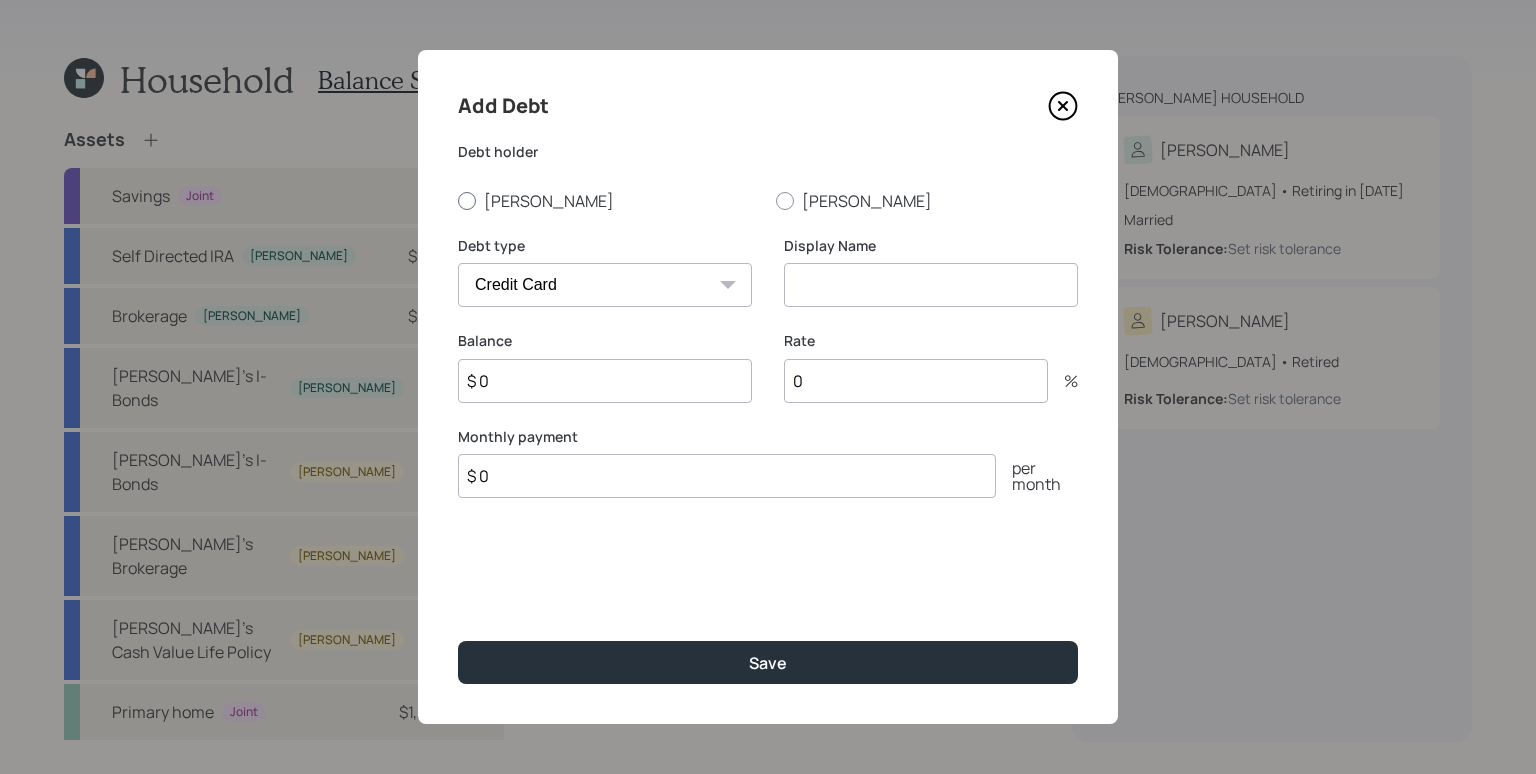 click on "[PERSON_NAME]" at bounding box center [609, 201] 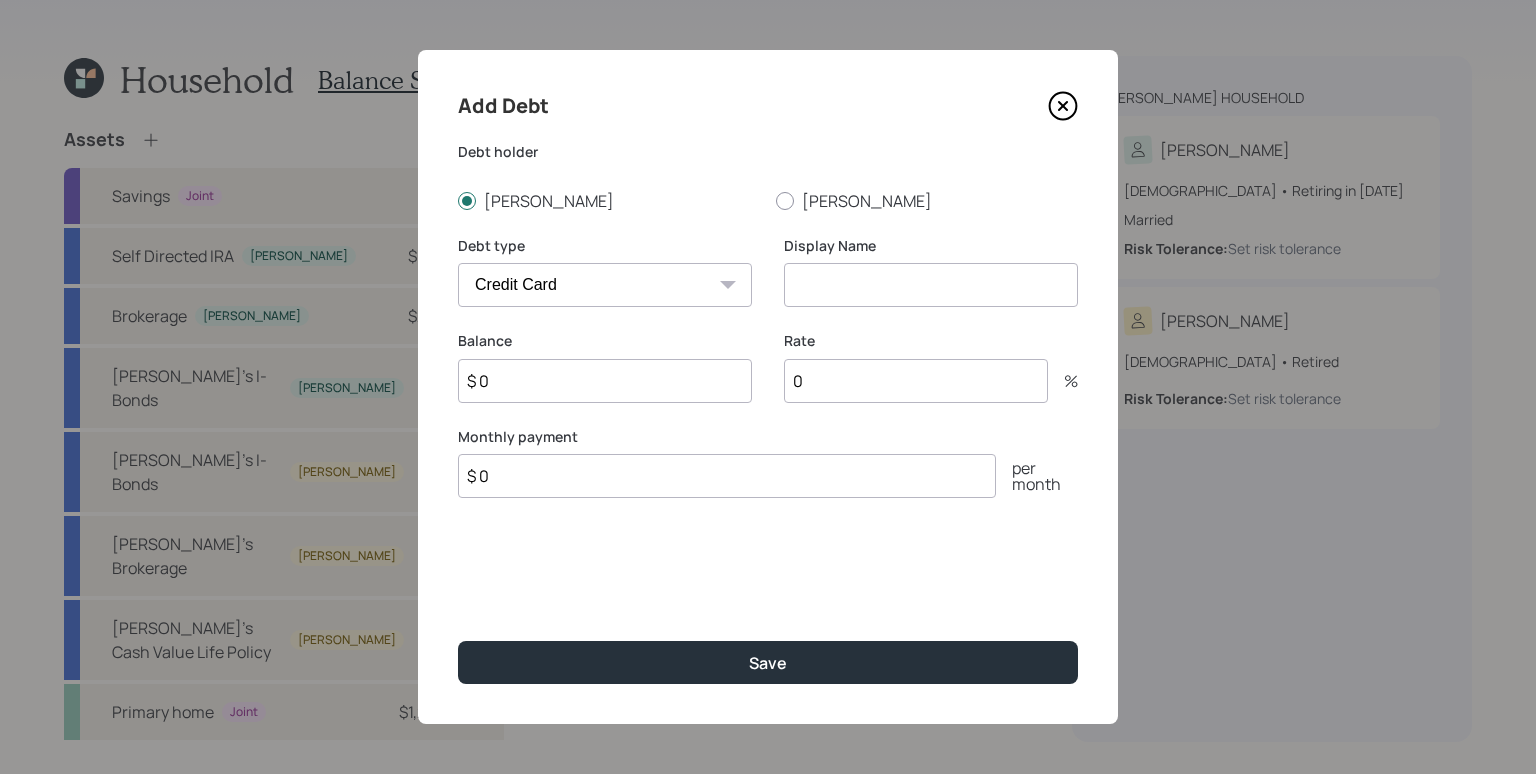 click on "Car Credit Card Medical Student Other" at bounding box center [605, 285] 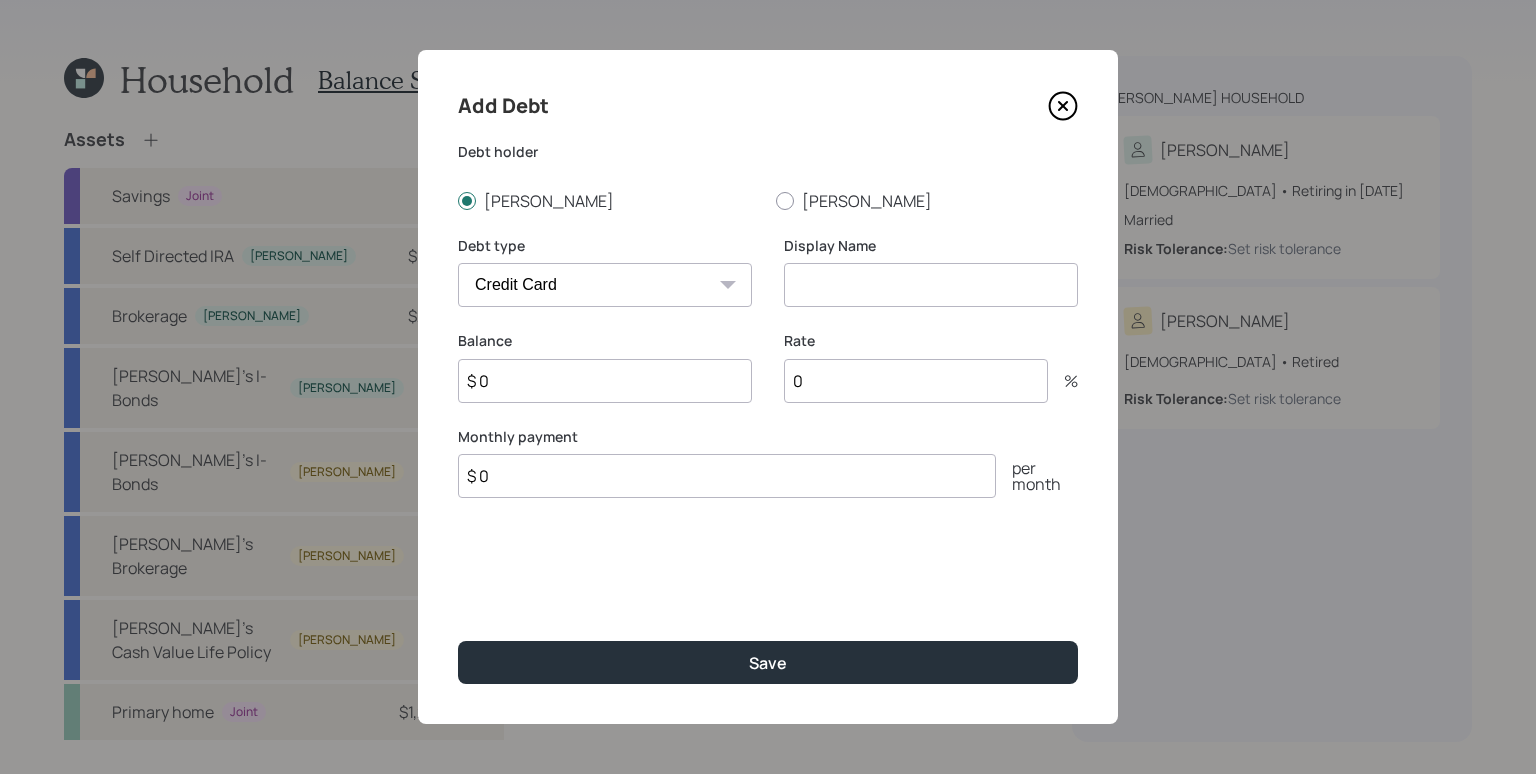 select on "other" 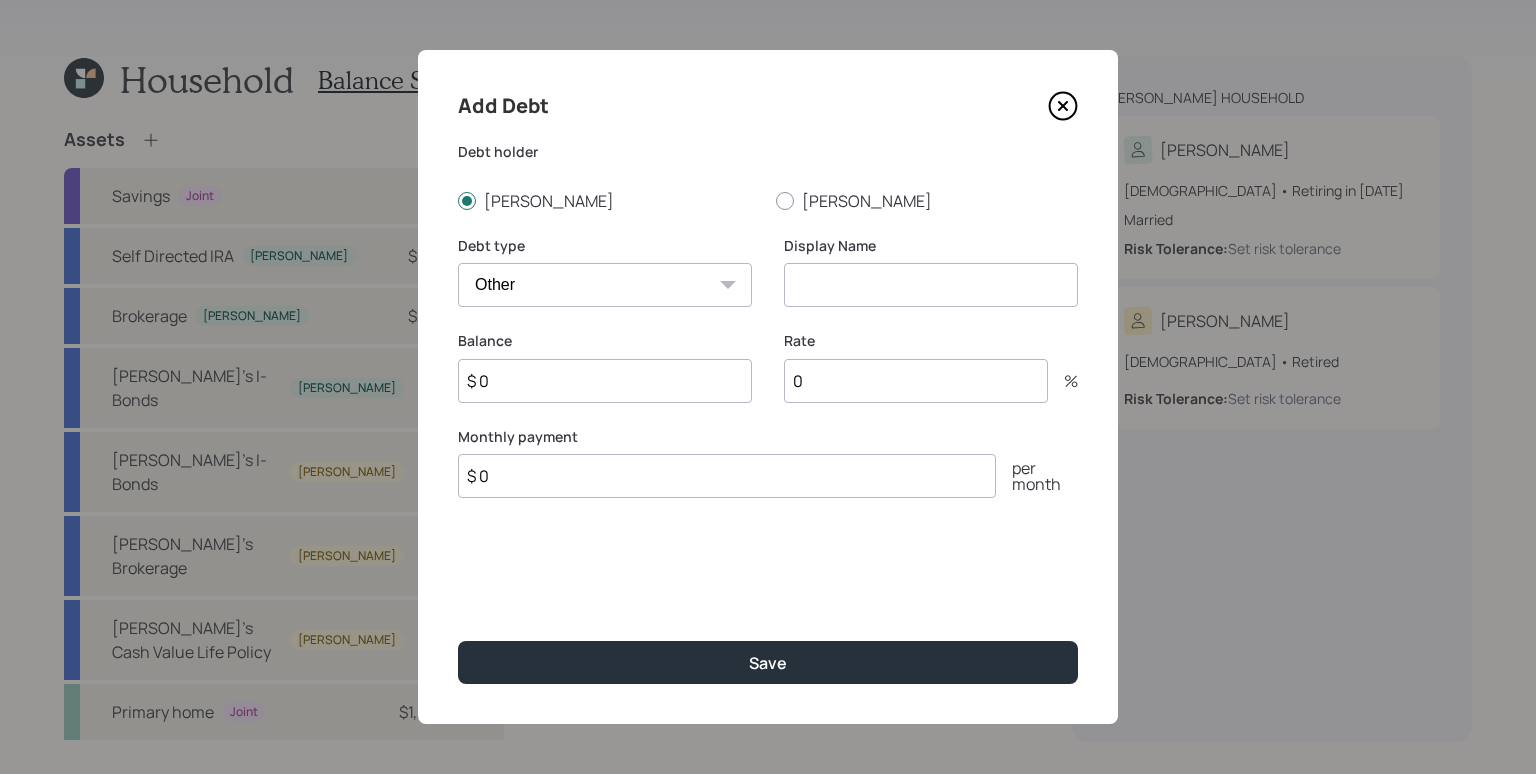 click at bounding box center (931, 285) 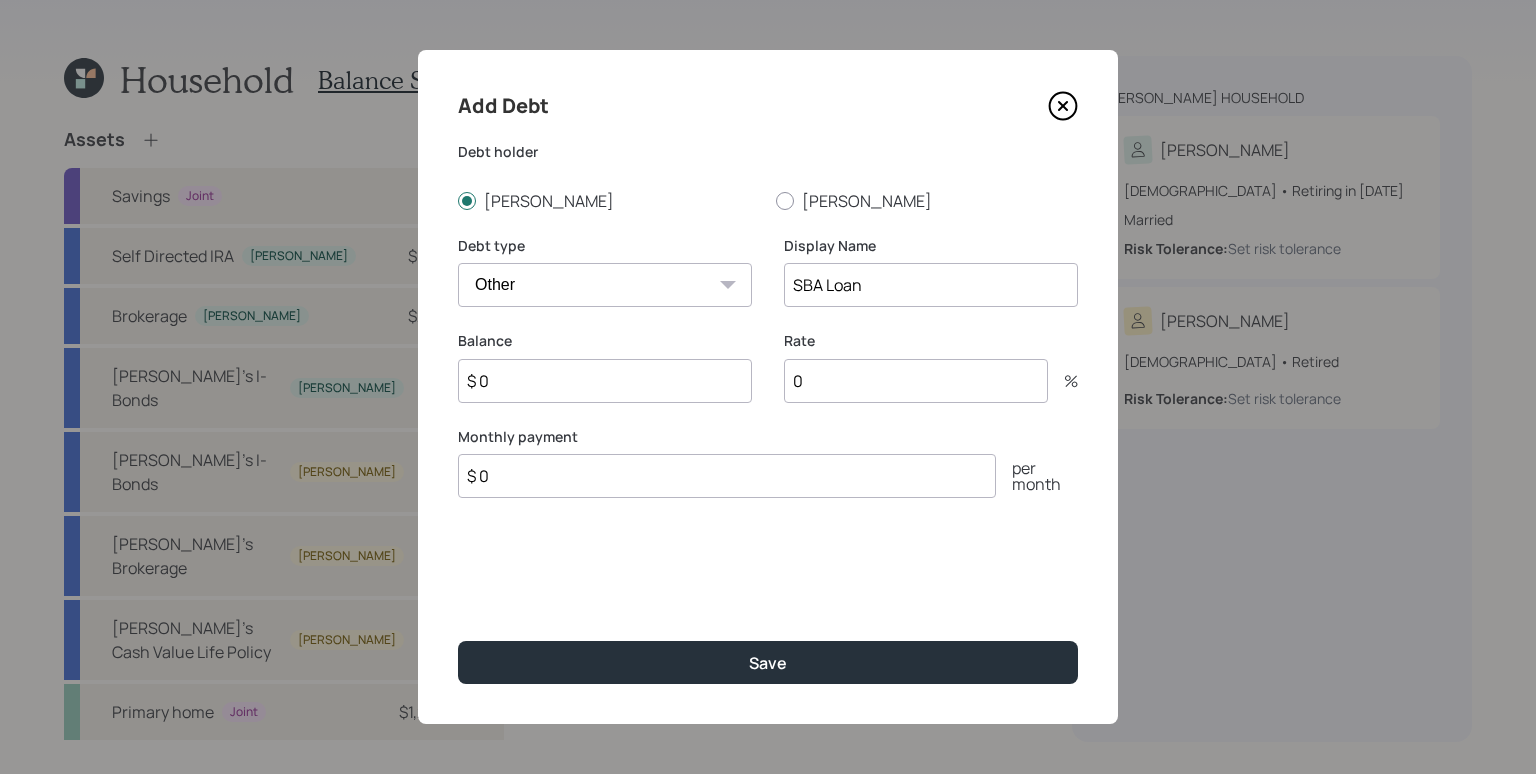 type on "SBA Loan" 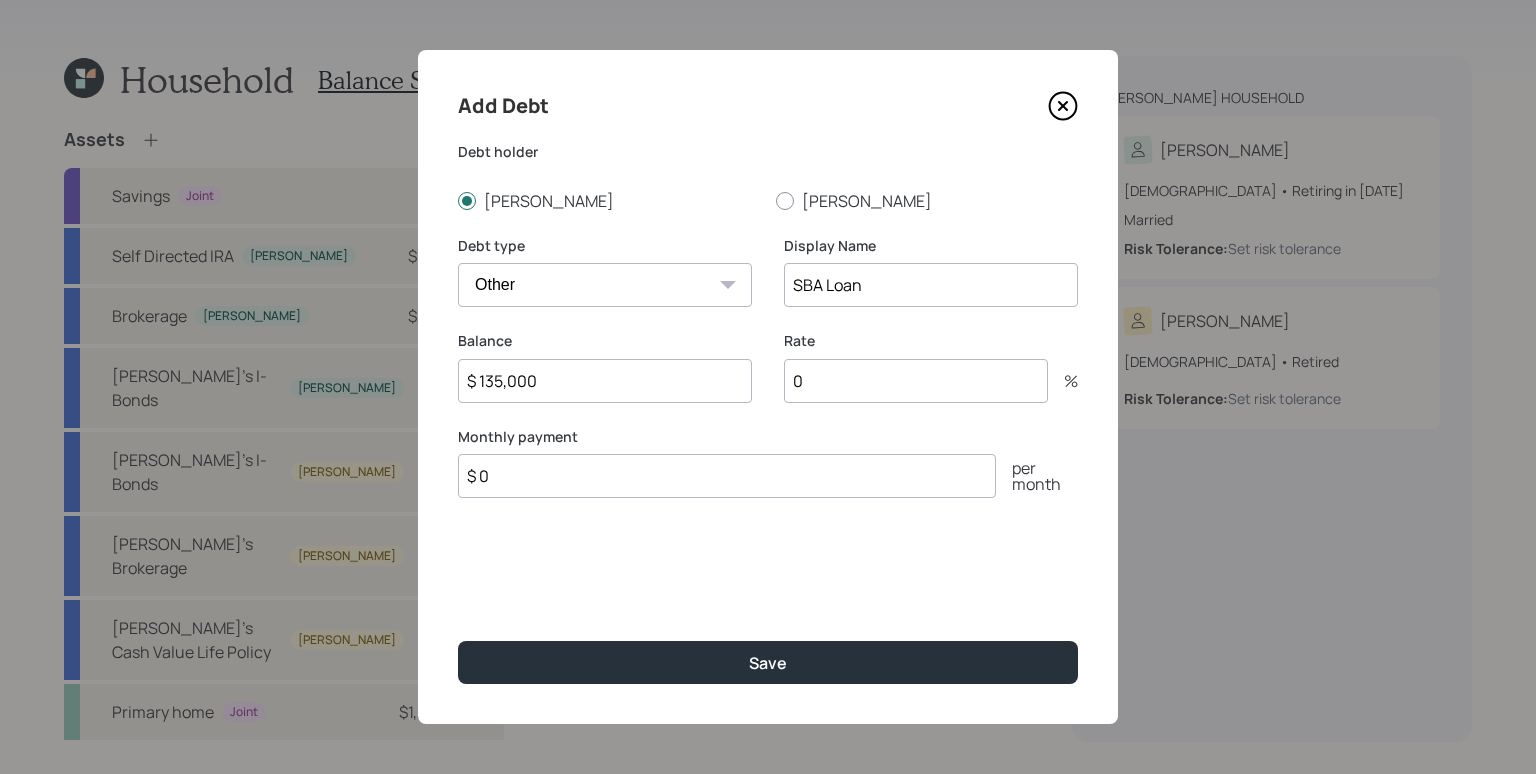 type on "$ 135,000" 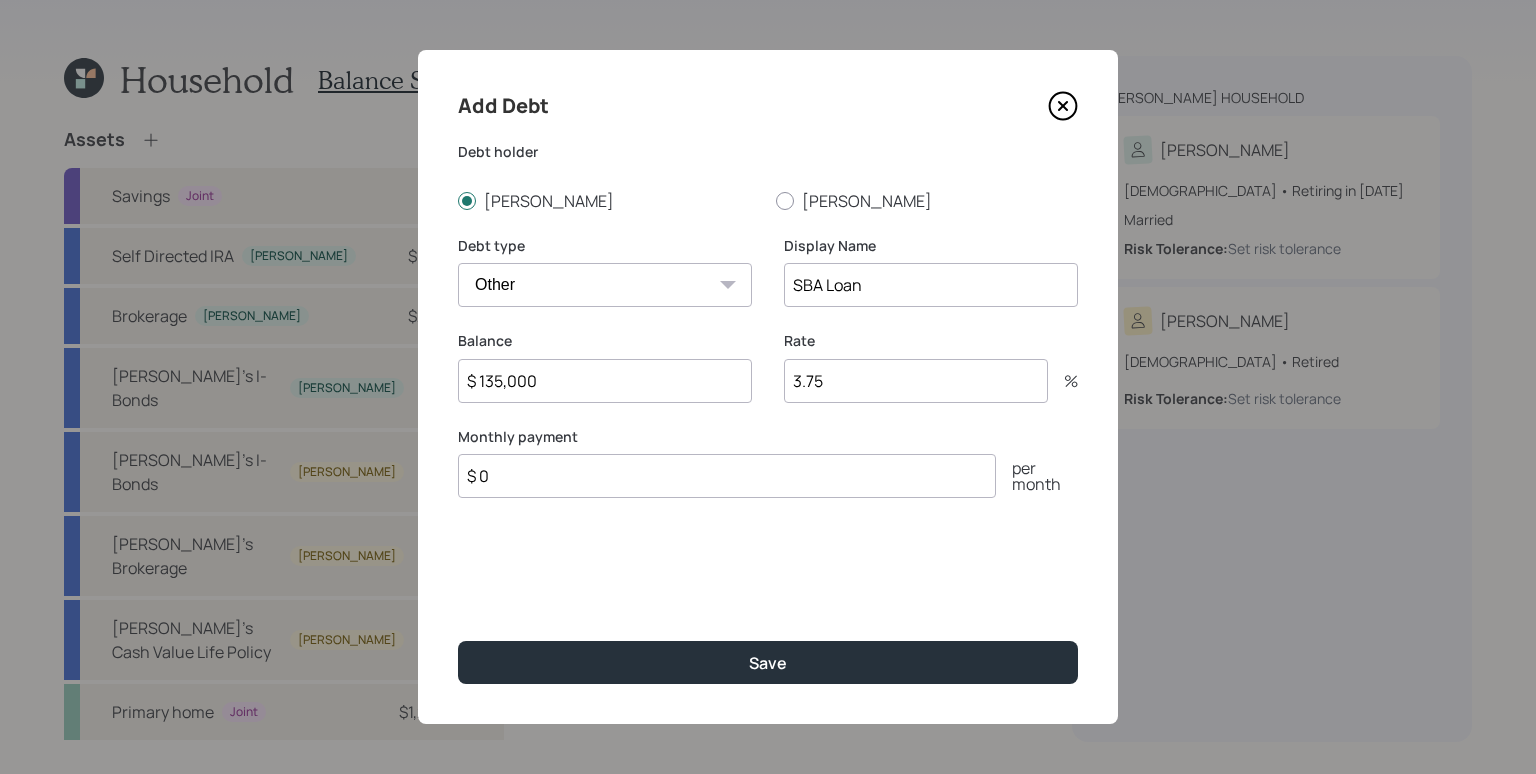 type on "3.75" 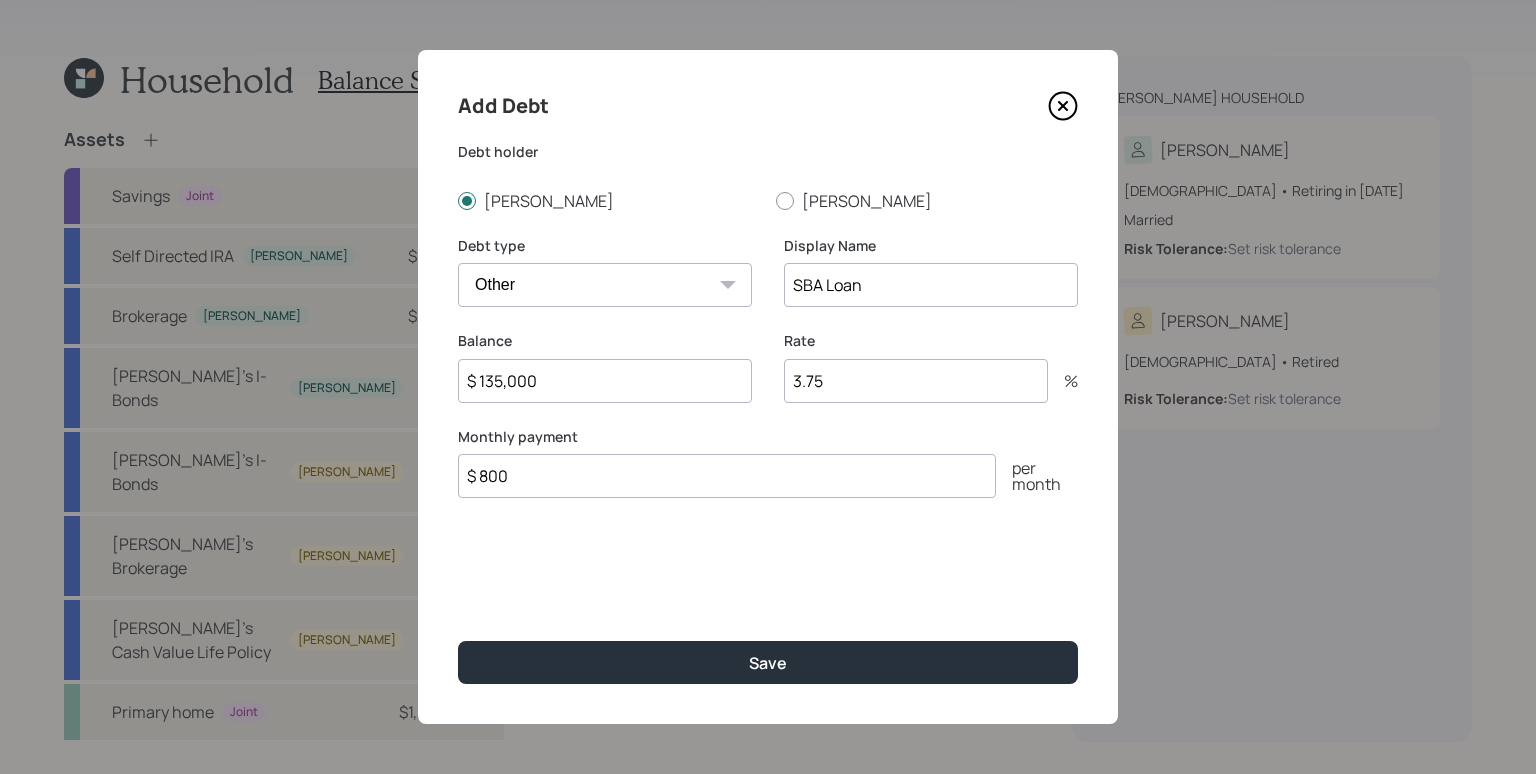 type on "$ 800" 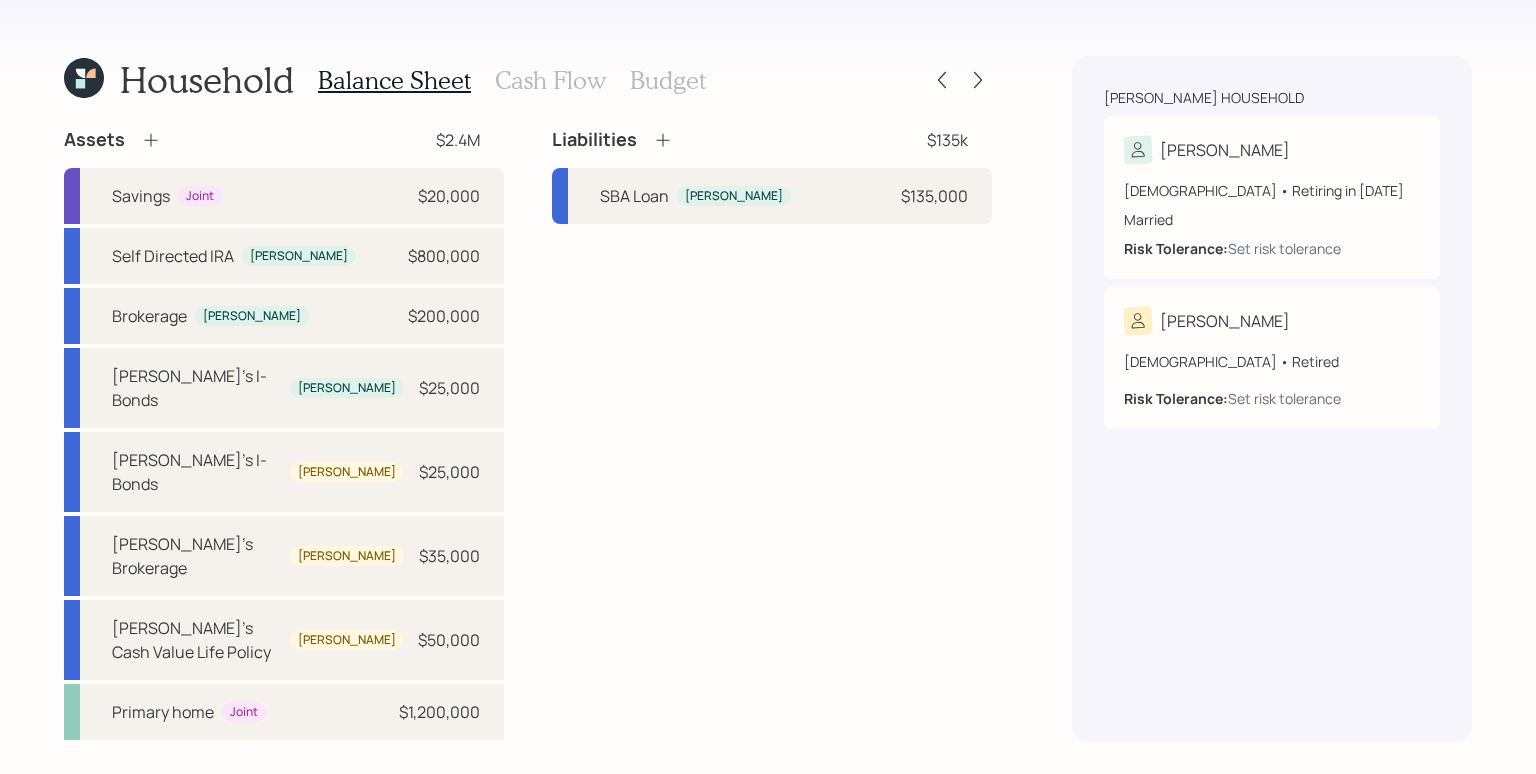 click on "Cash Flow" at bounding box center (550, 80) 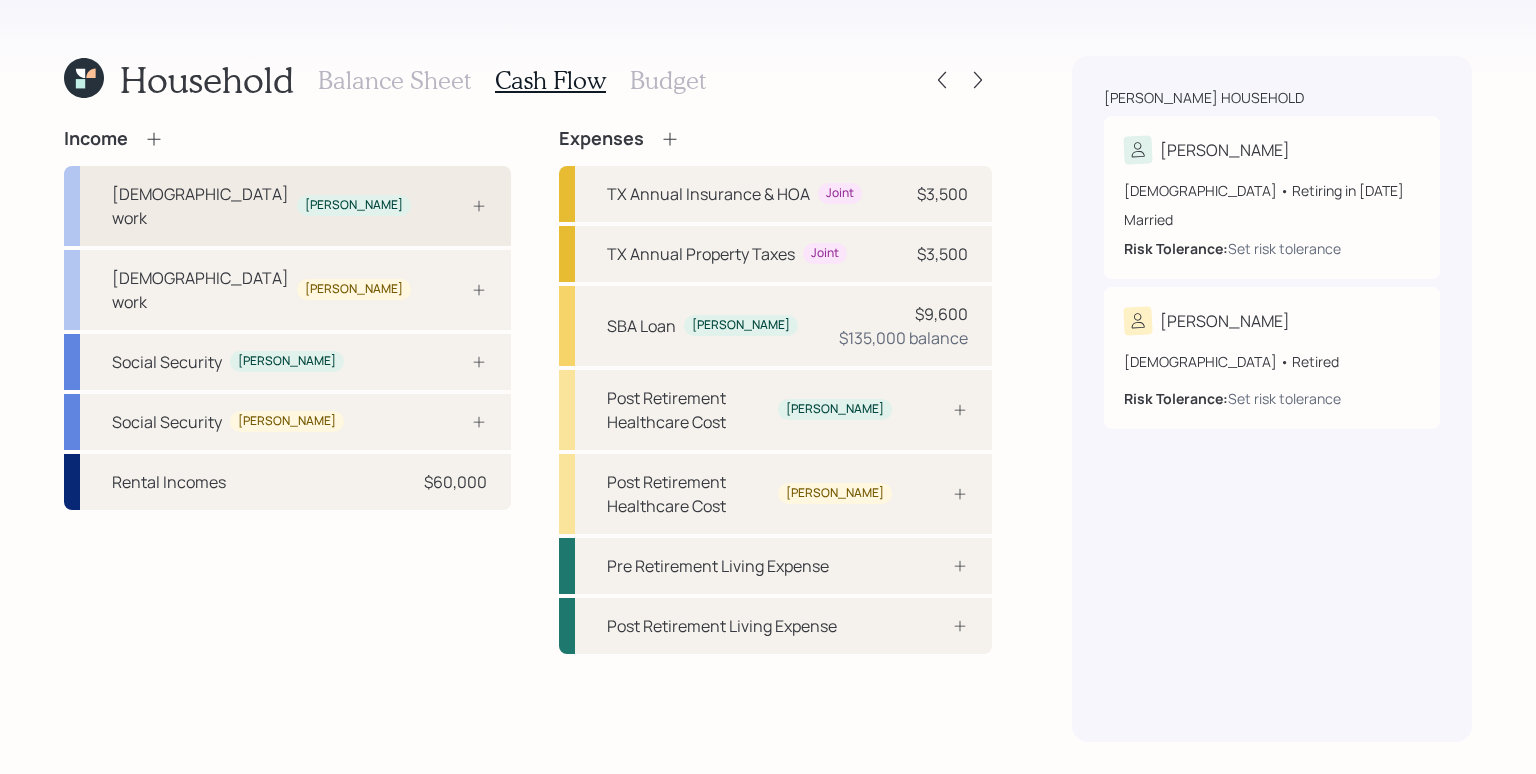 click on "[DEMOGRAPHIC_DATA] work [PERSON_NAME]" at bounding box center [287, 206] 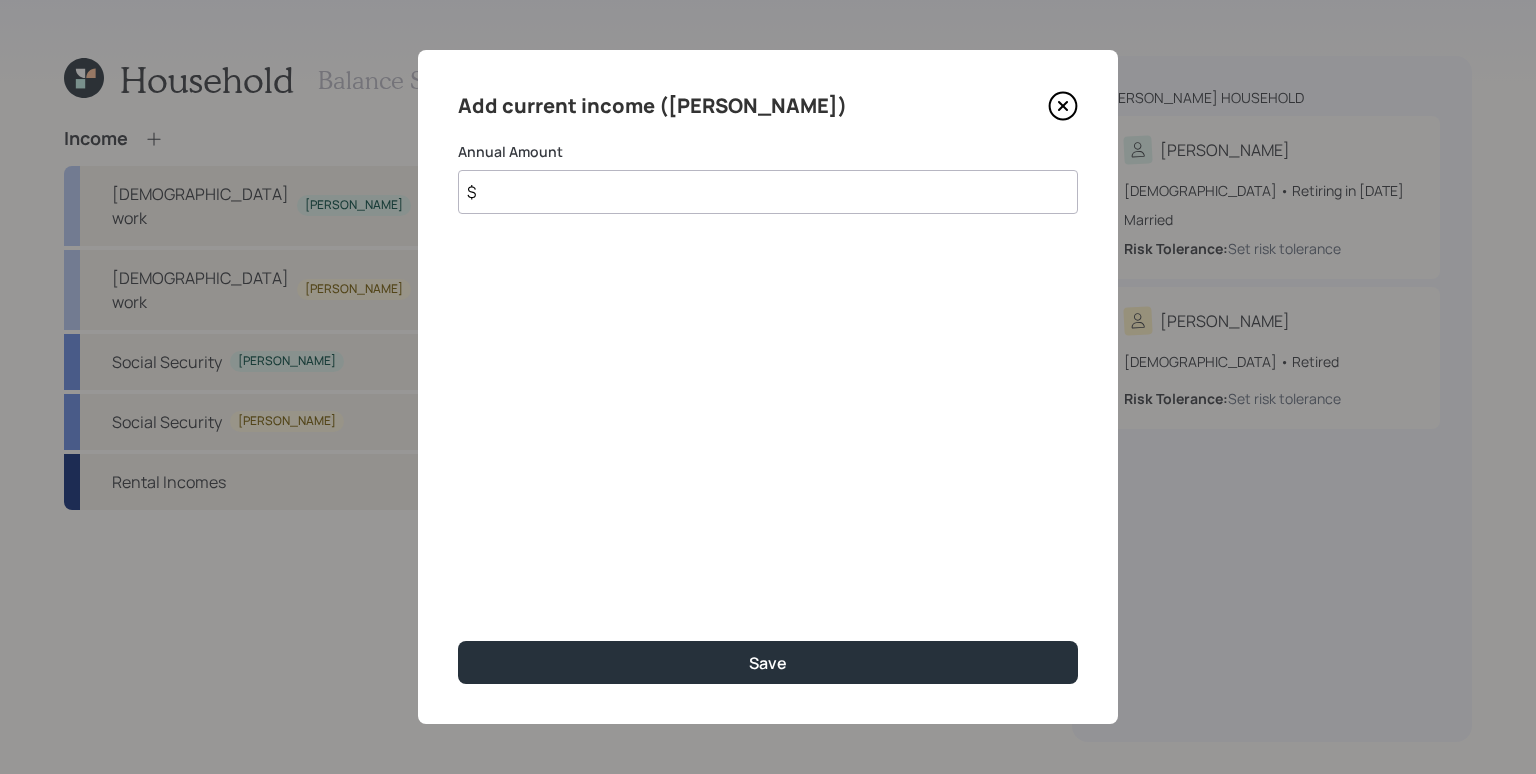 click on "$" at bounding box center (768, 192) 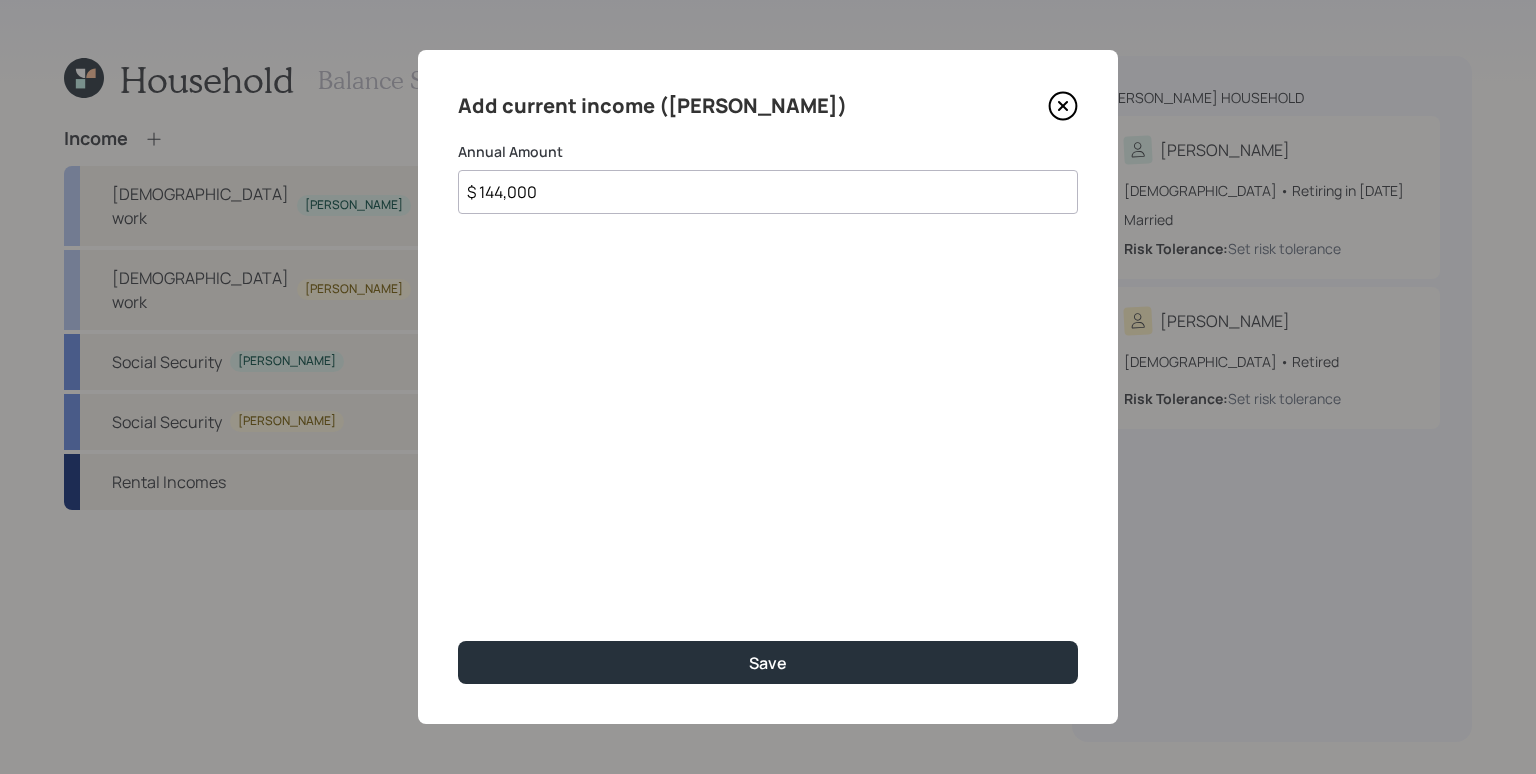 type on "$ 144,000" 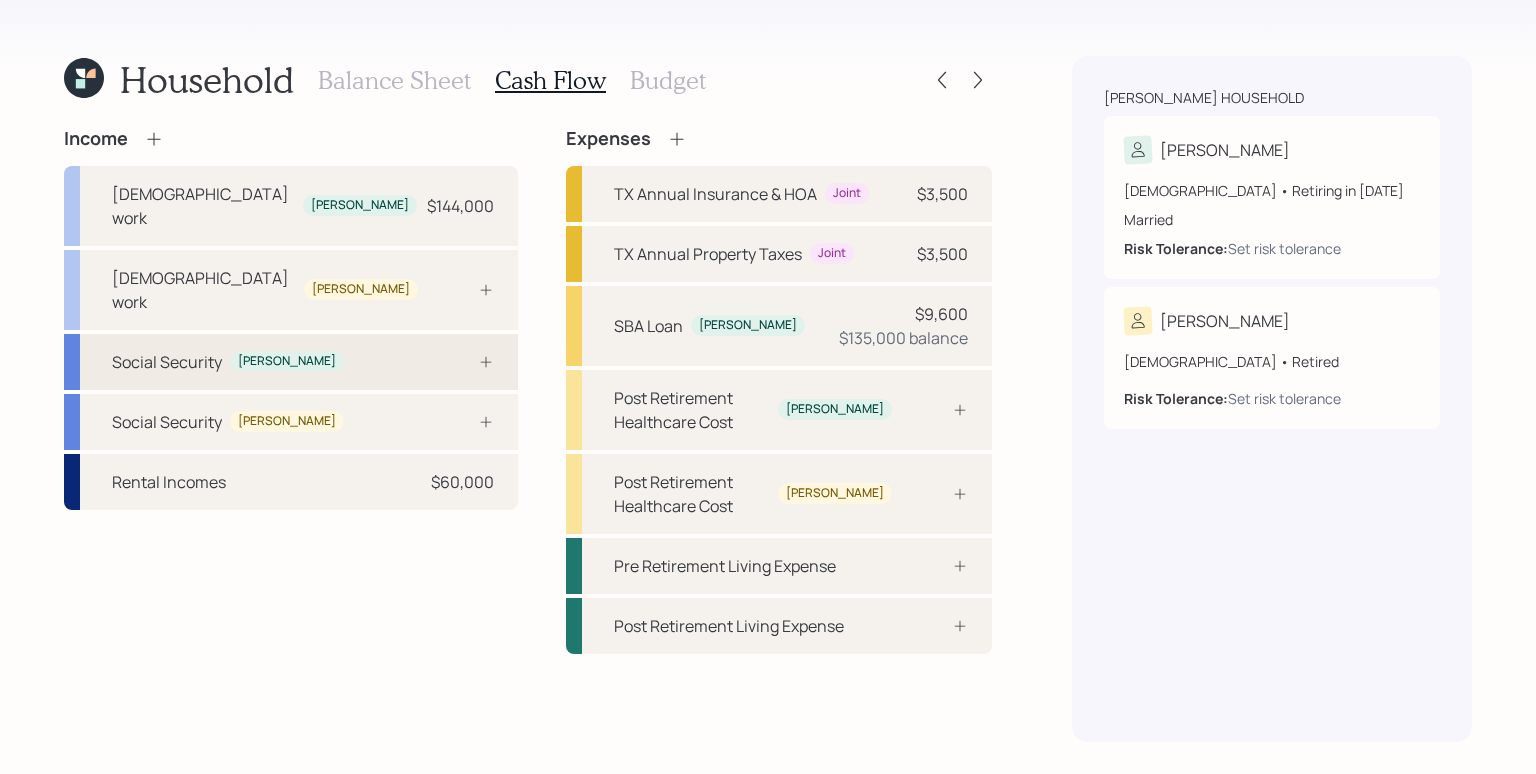 click on "Social Security [PERSON_NAME]" at bounding box center [291, 362] 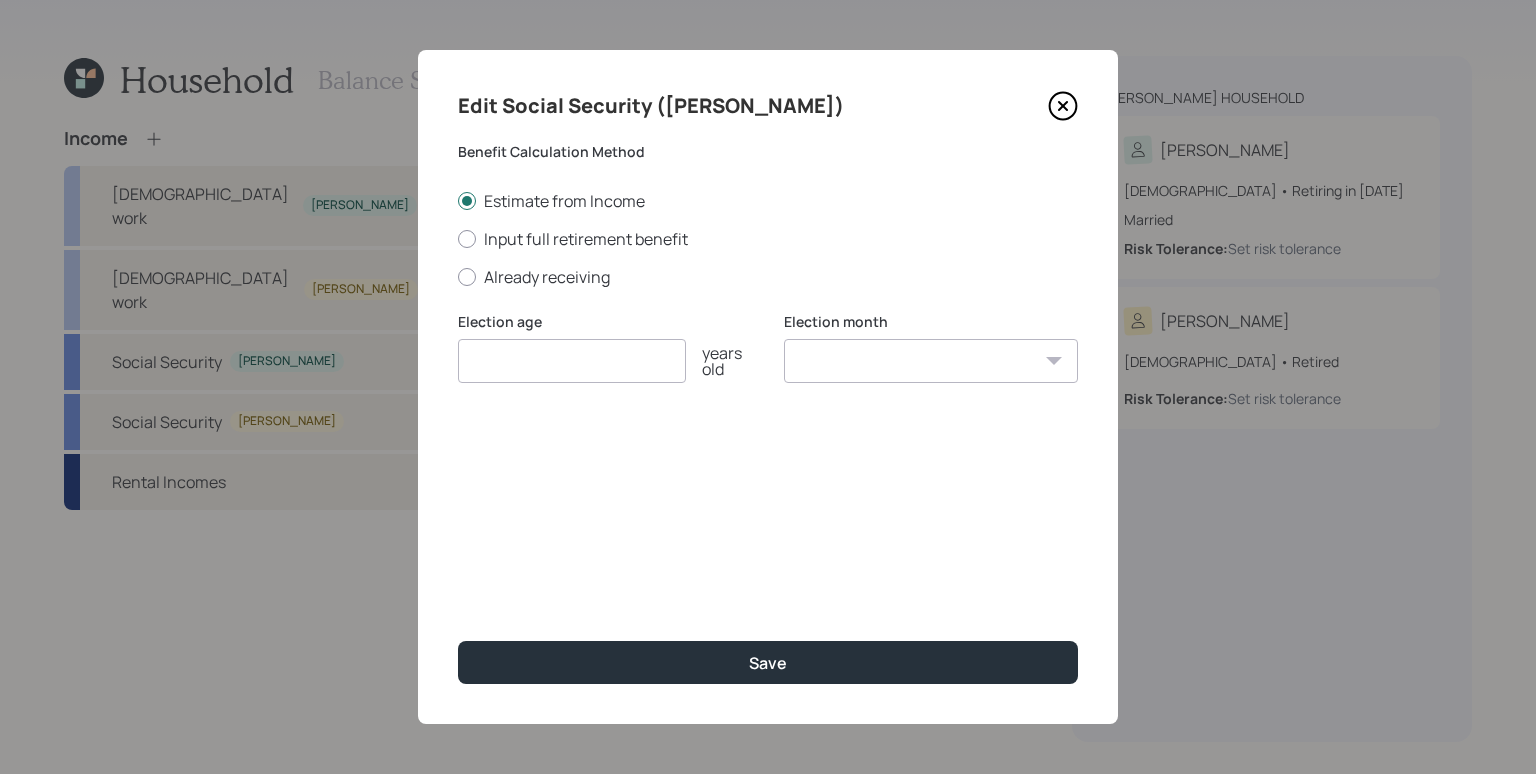 click at bounding box center [572, 361] 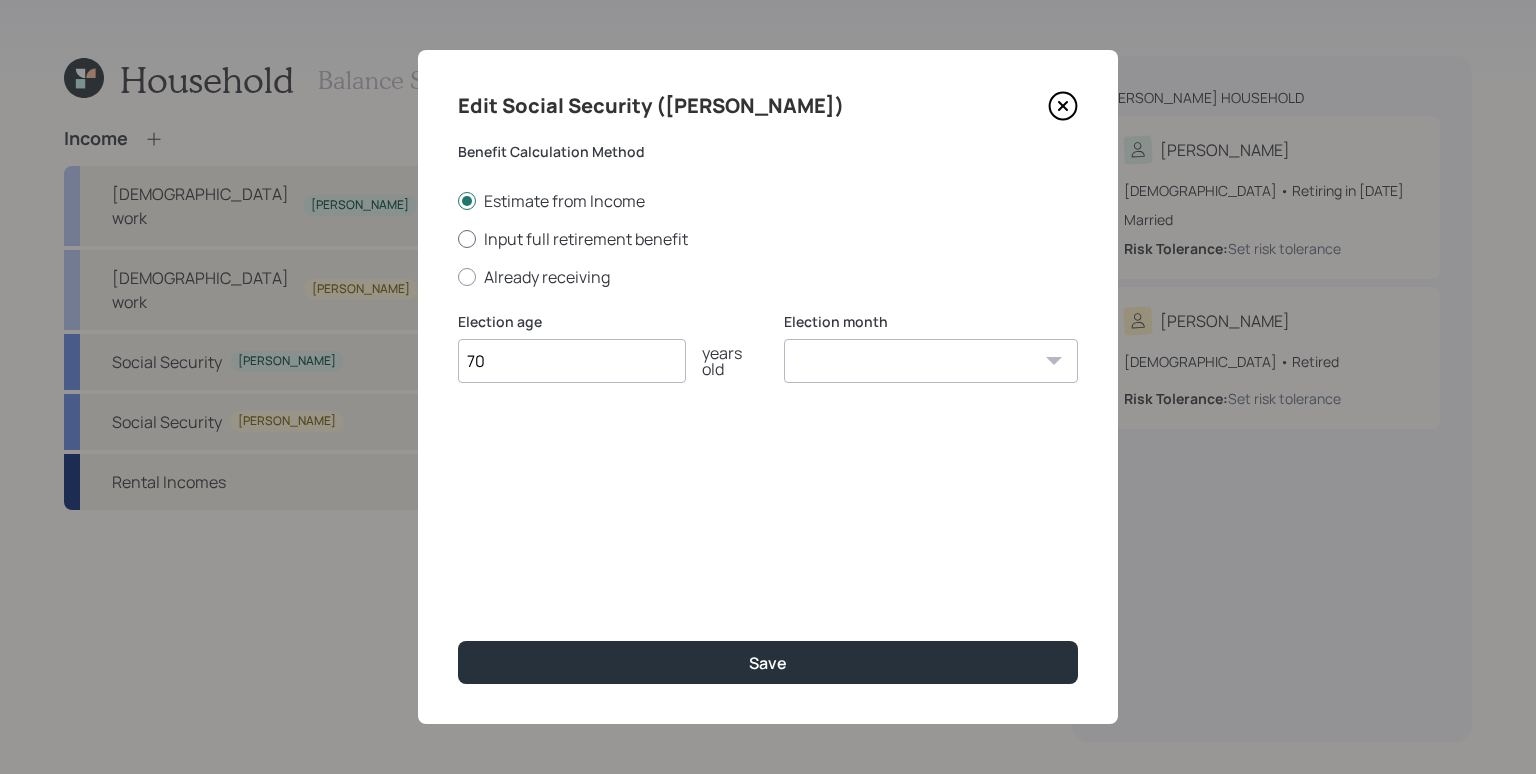 type on "70" 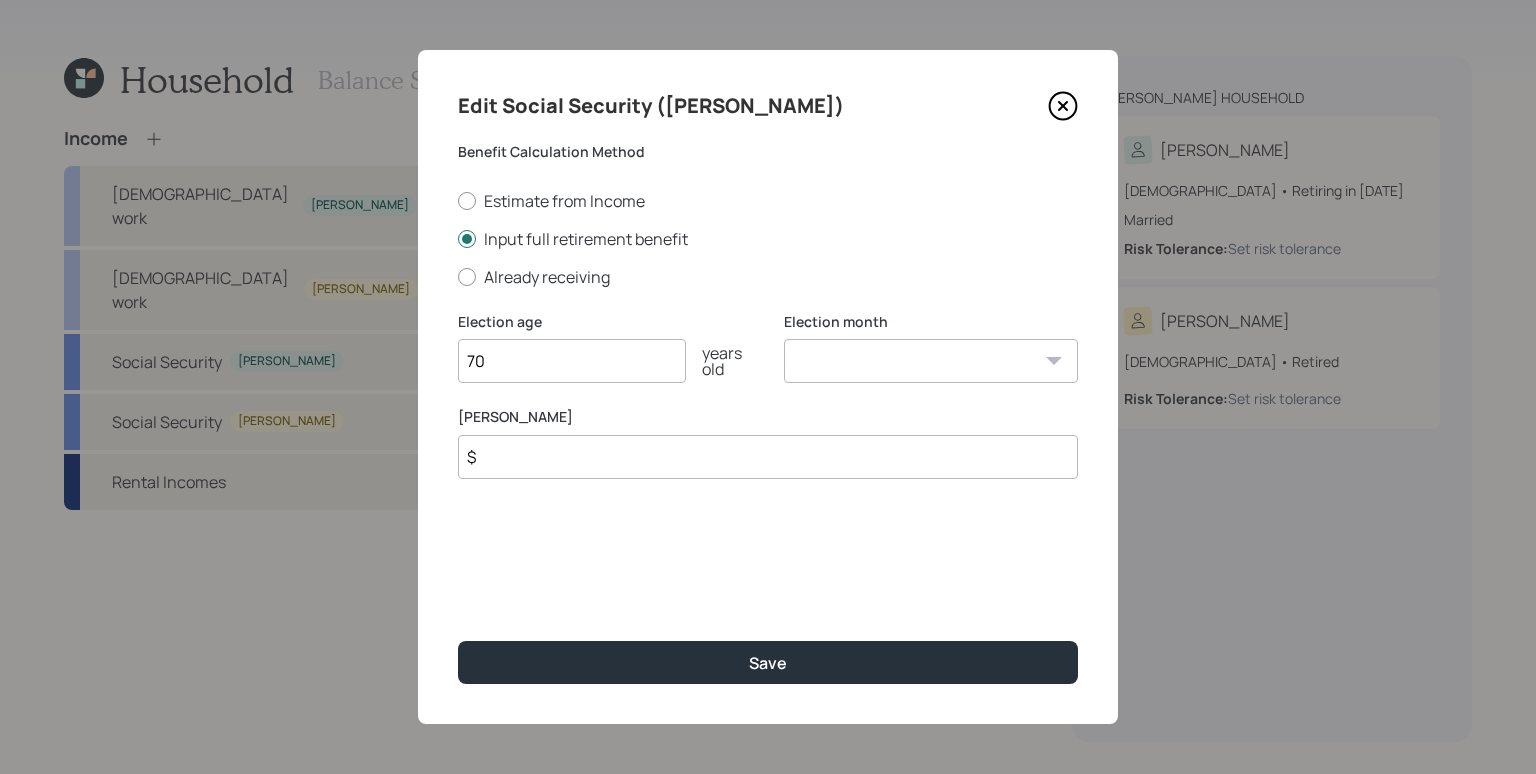 click on "$" at bounding box center (768, 457) 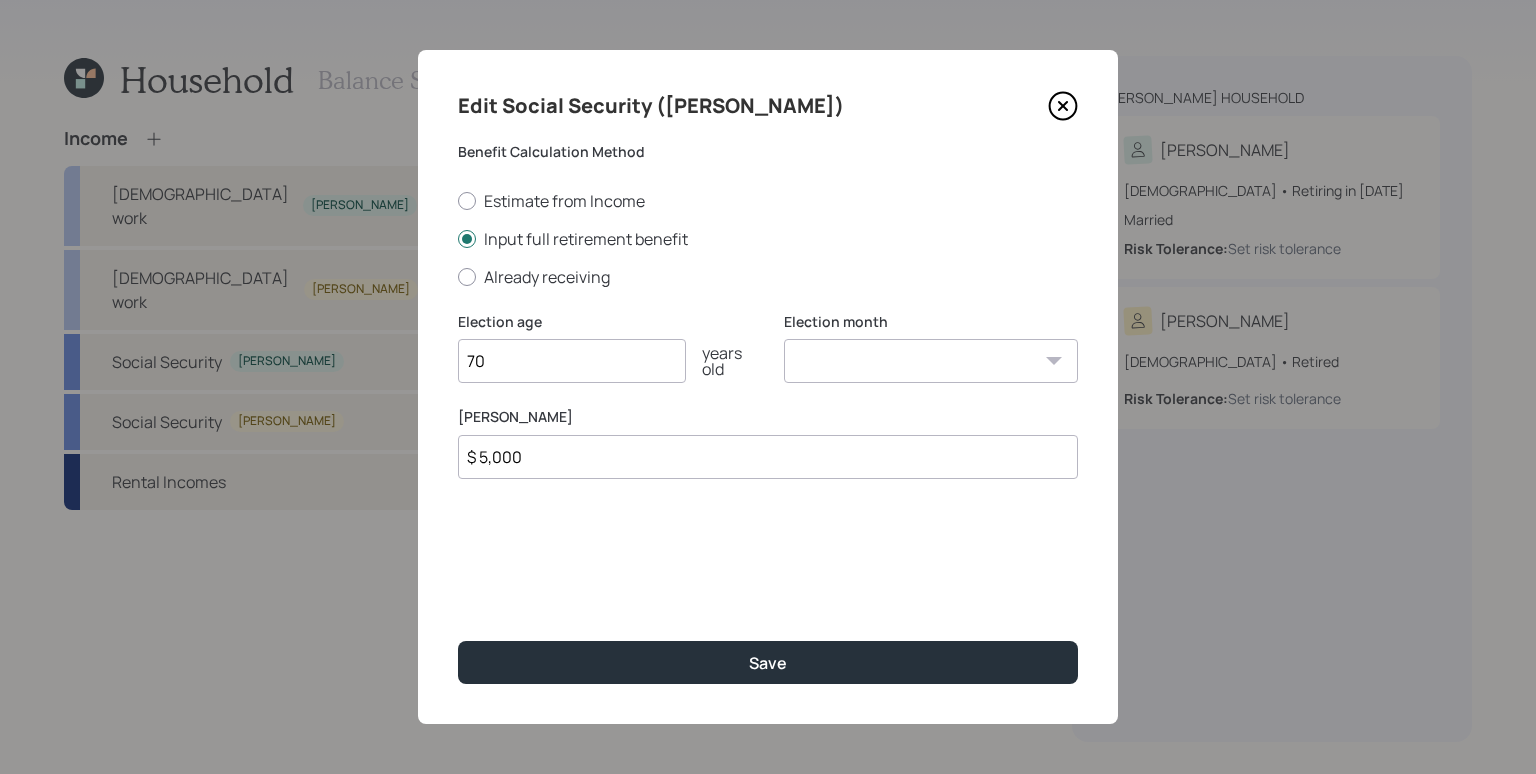 type on "$ 5,000" 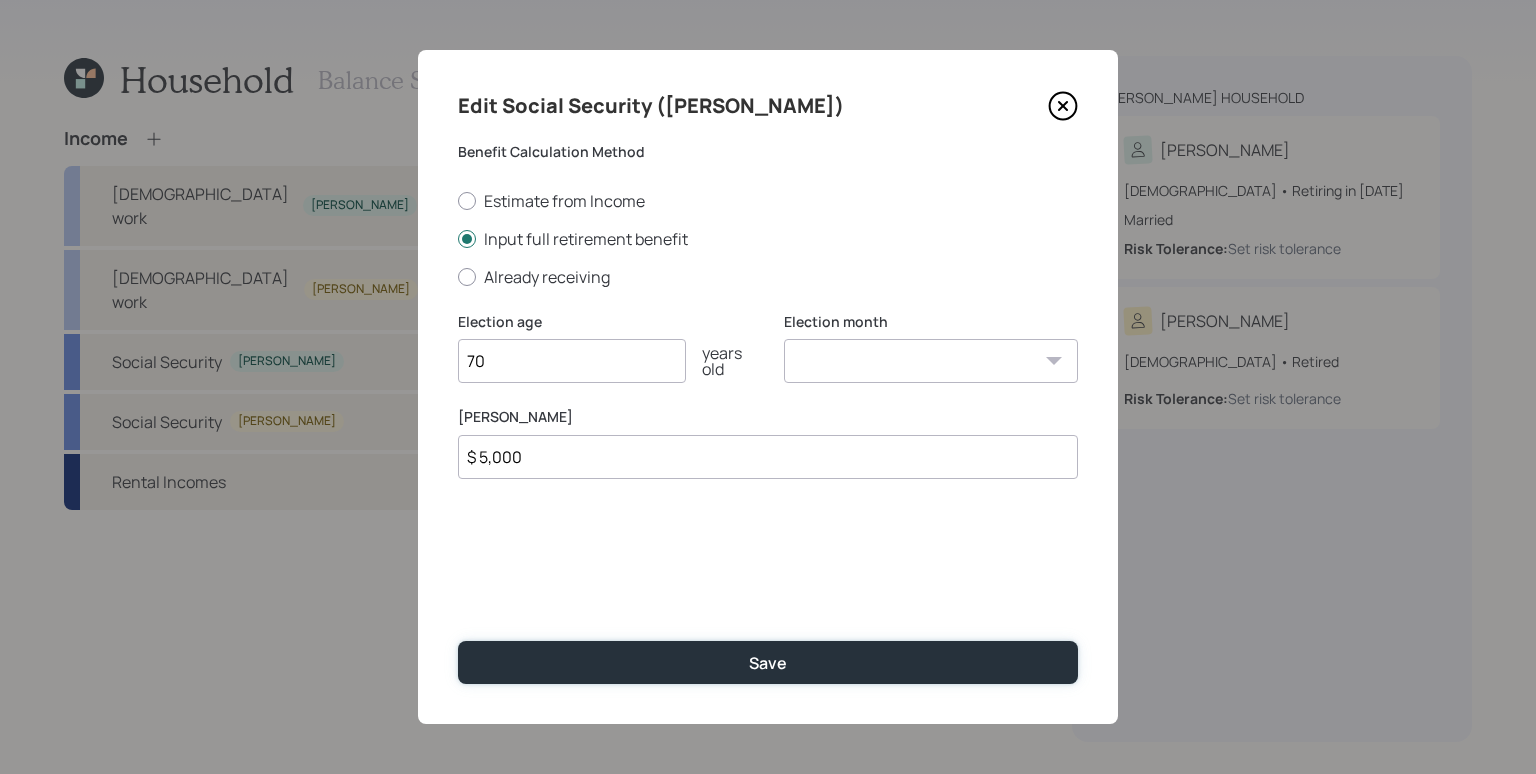 type 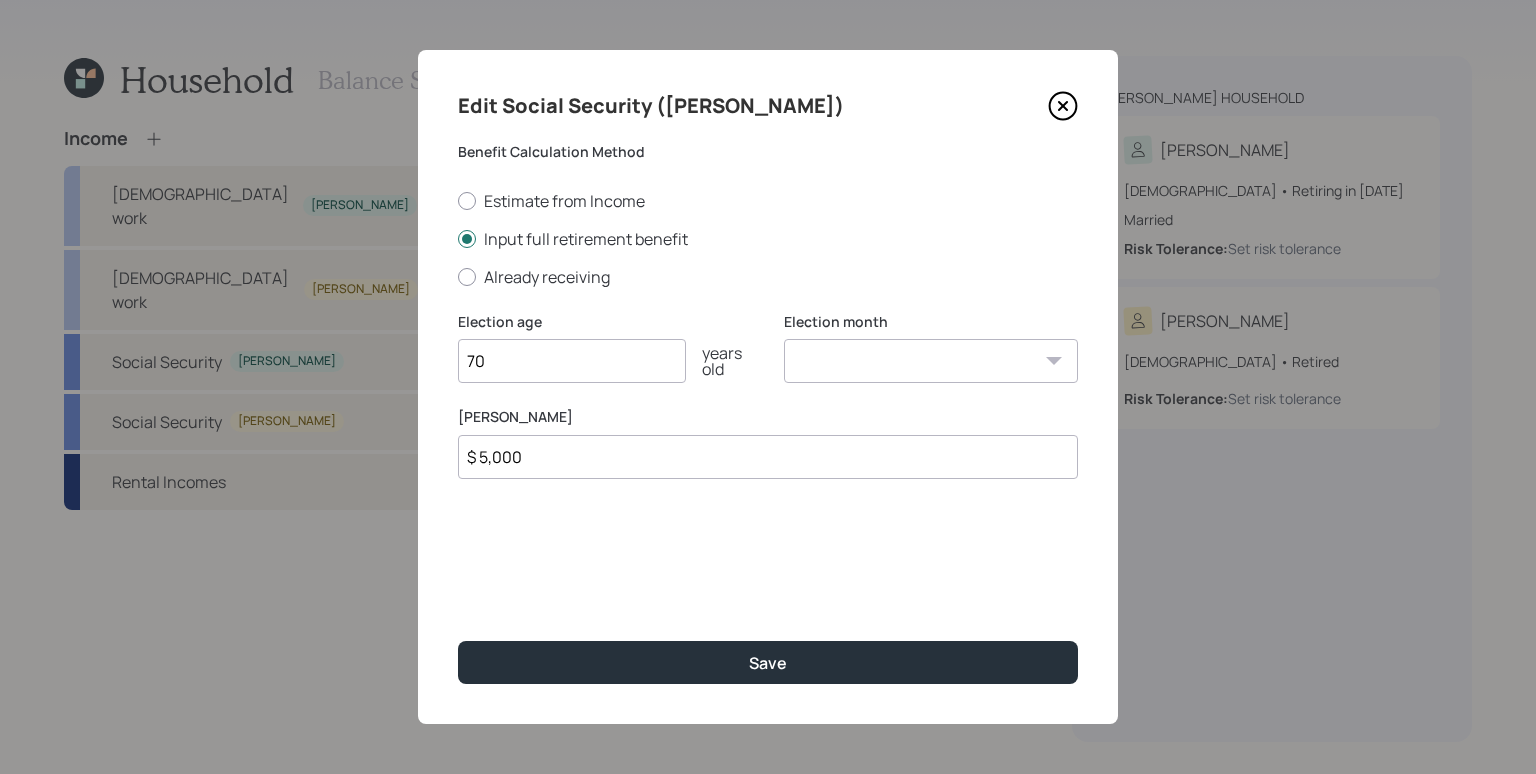 click on "January February March April May June July August September October November December" at bounding box center (931, 361) 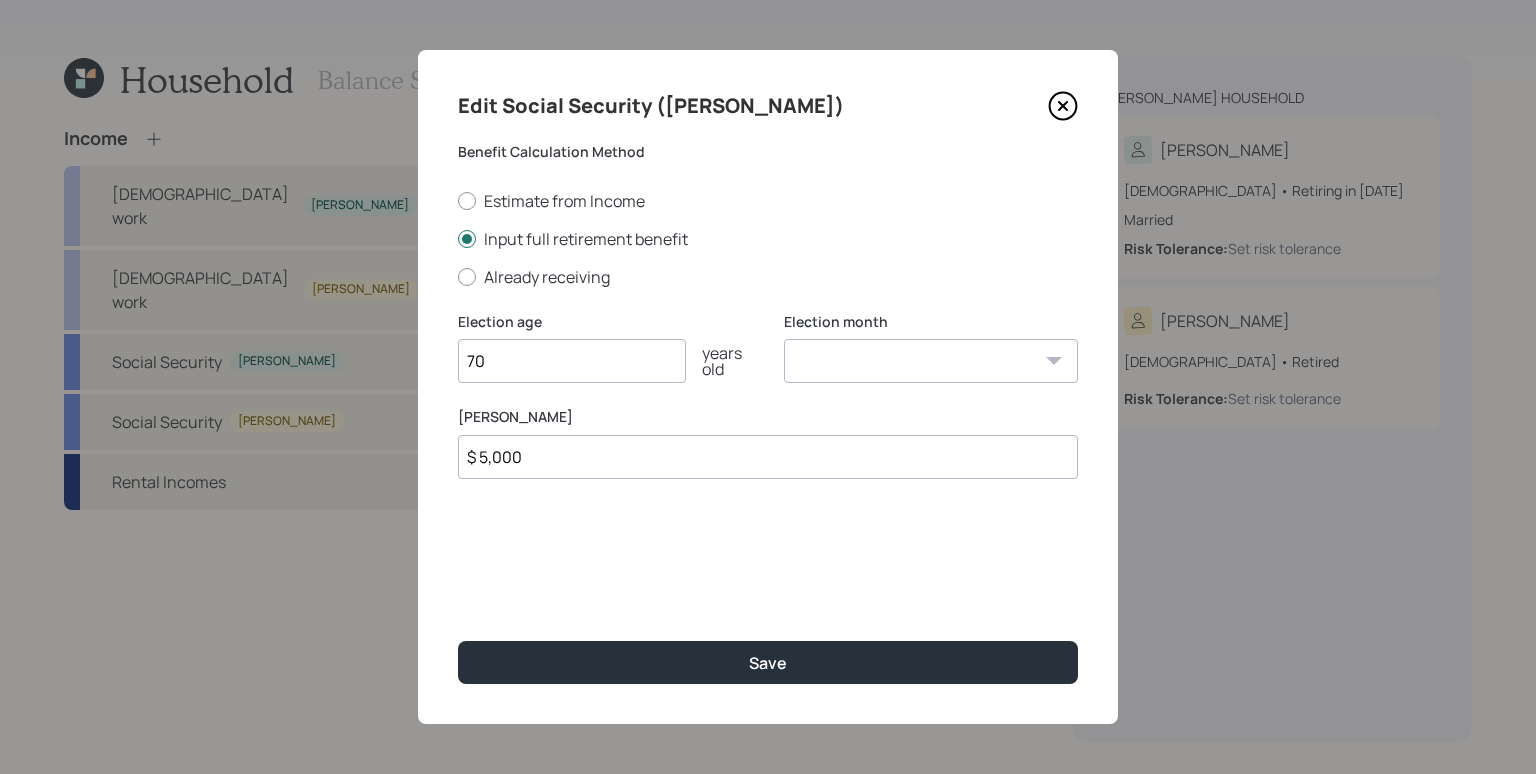 select on "11" 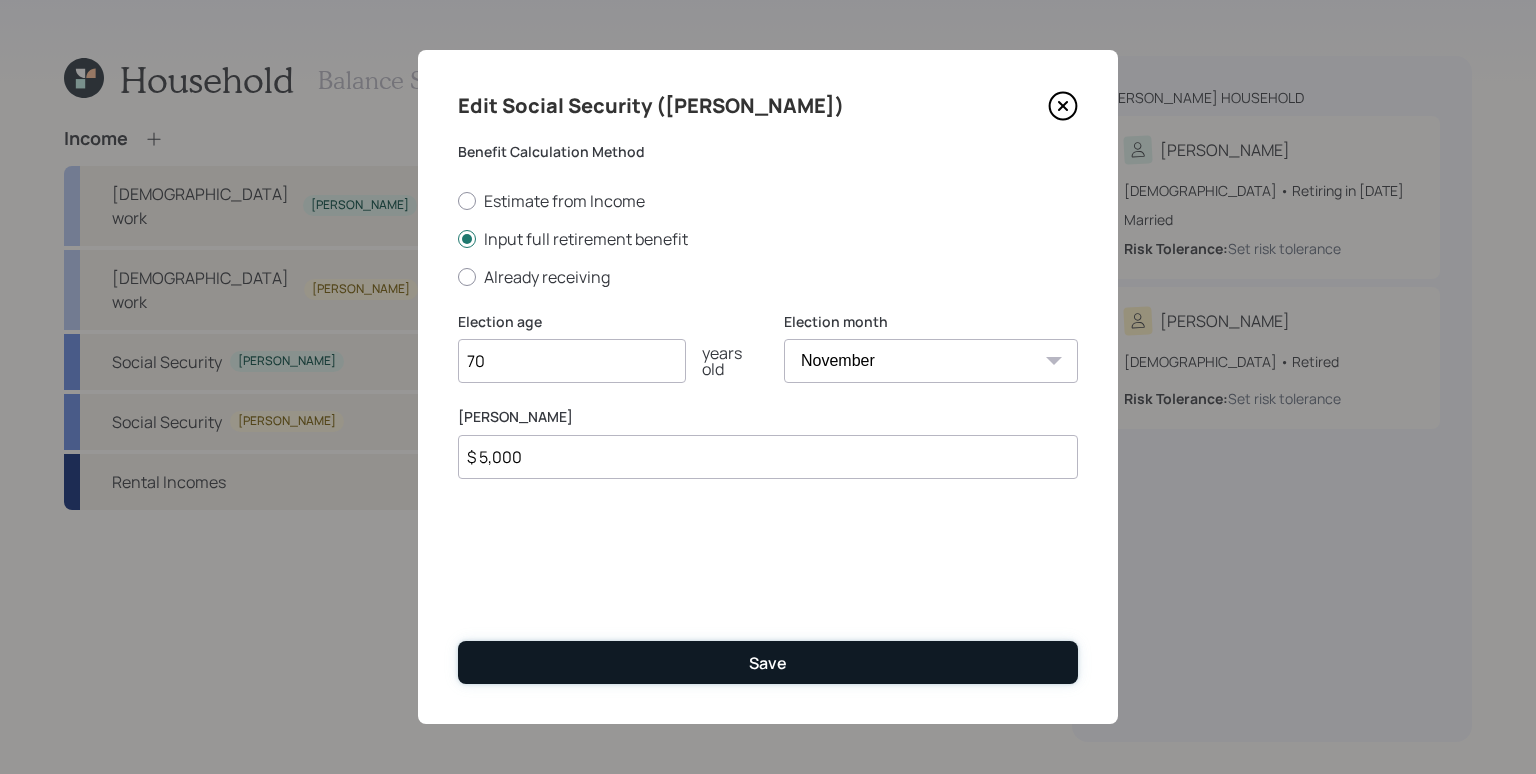 click on "Save" at bounding box center (768, 662) 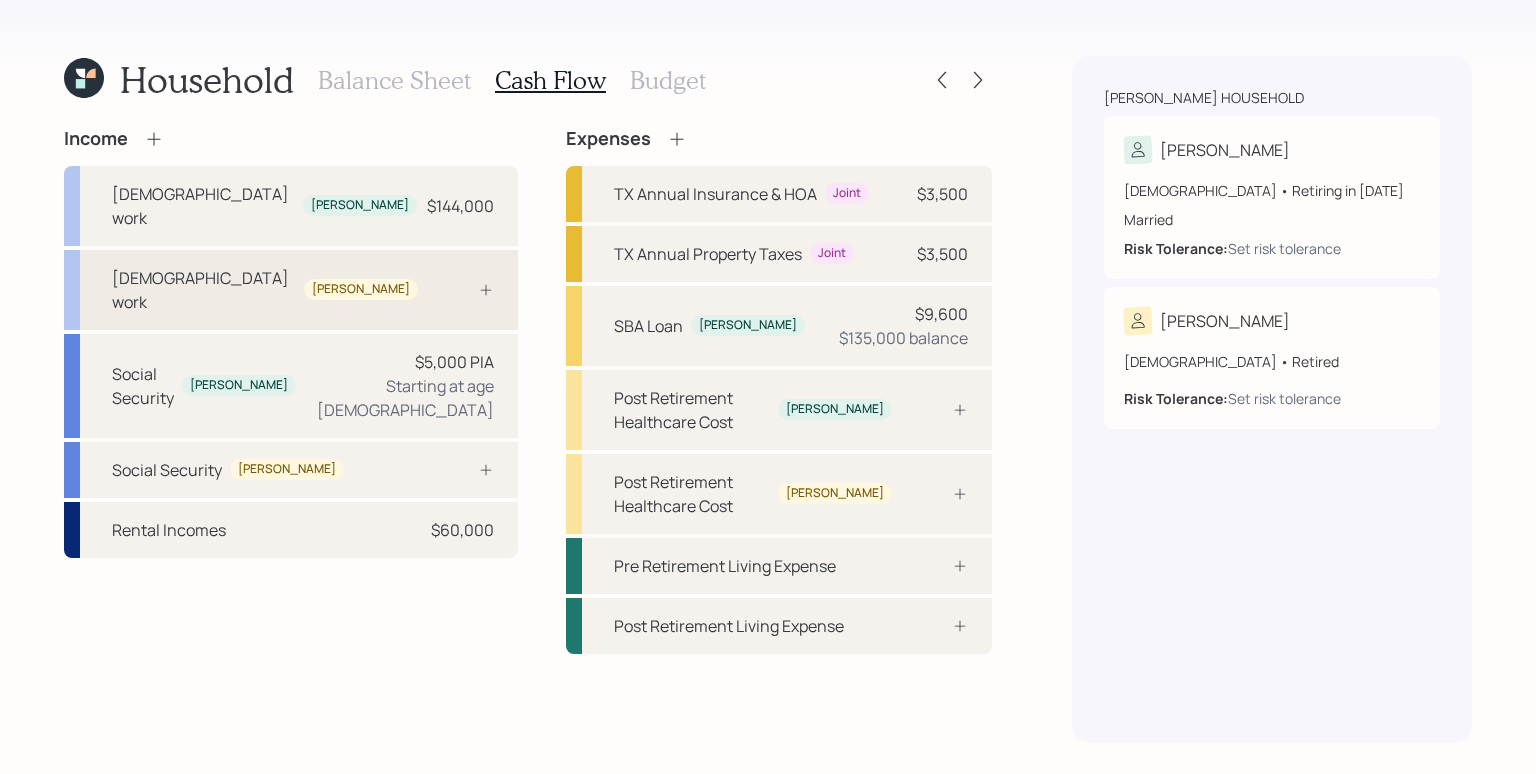 click on "[DEMOGRAPHIC_DATA] work [PERSON_NAME]" at bounding box center [291, 290] 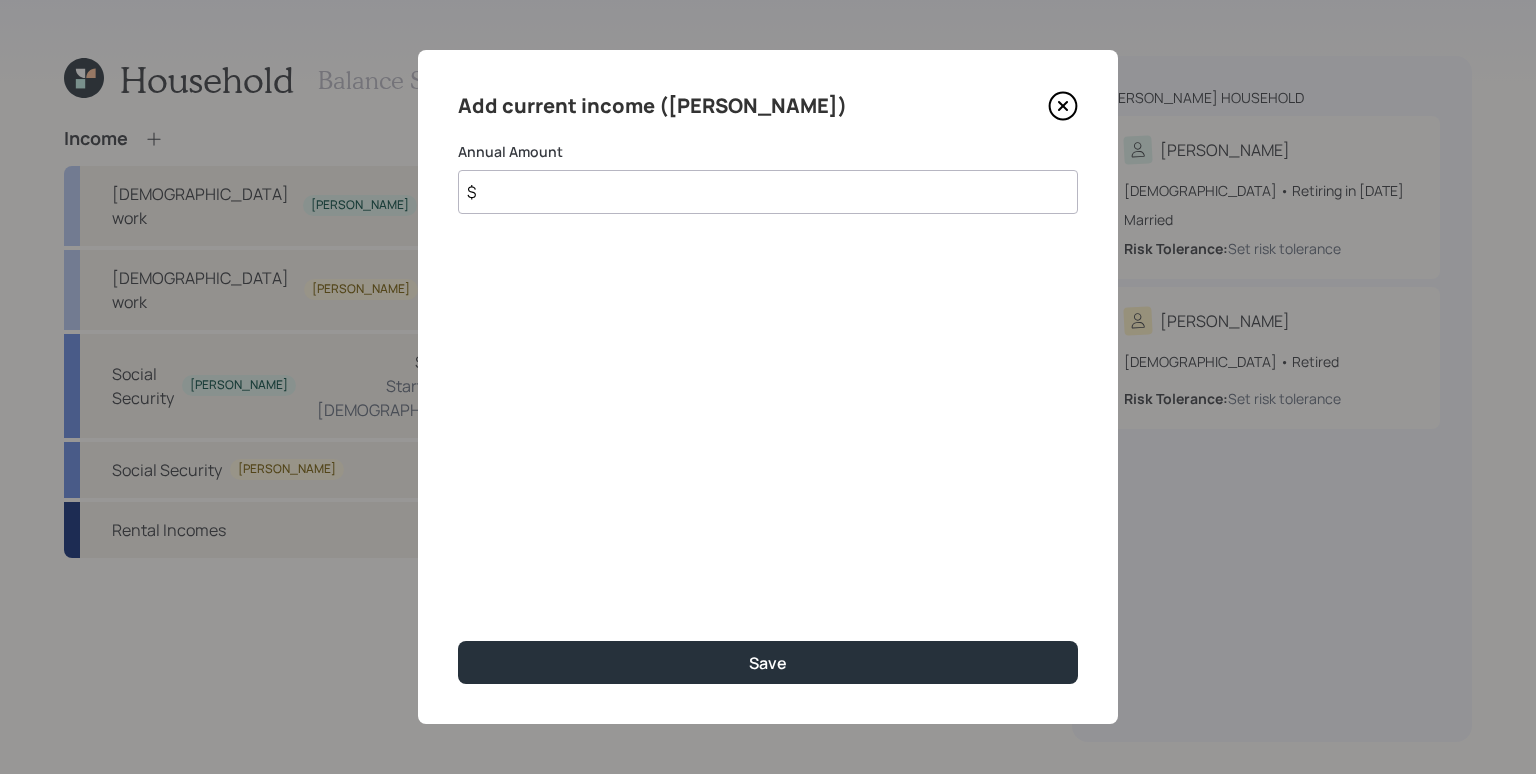 click 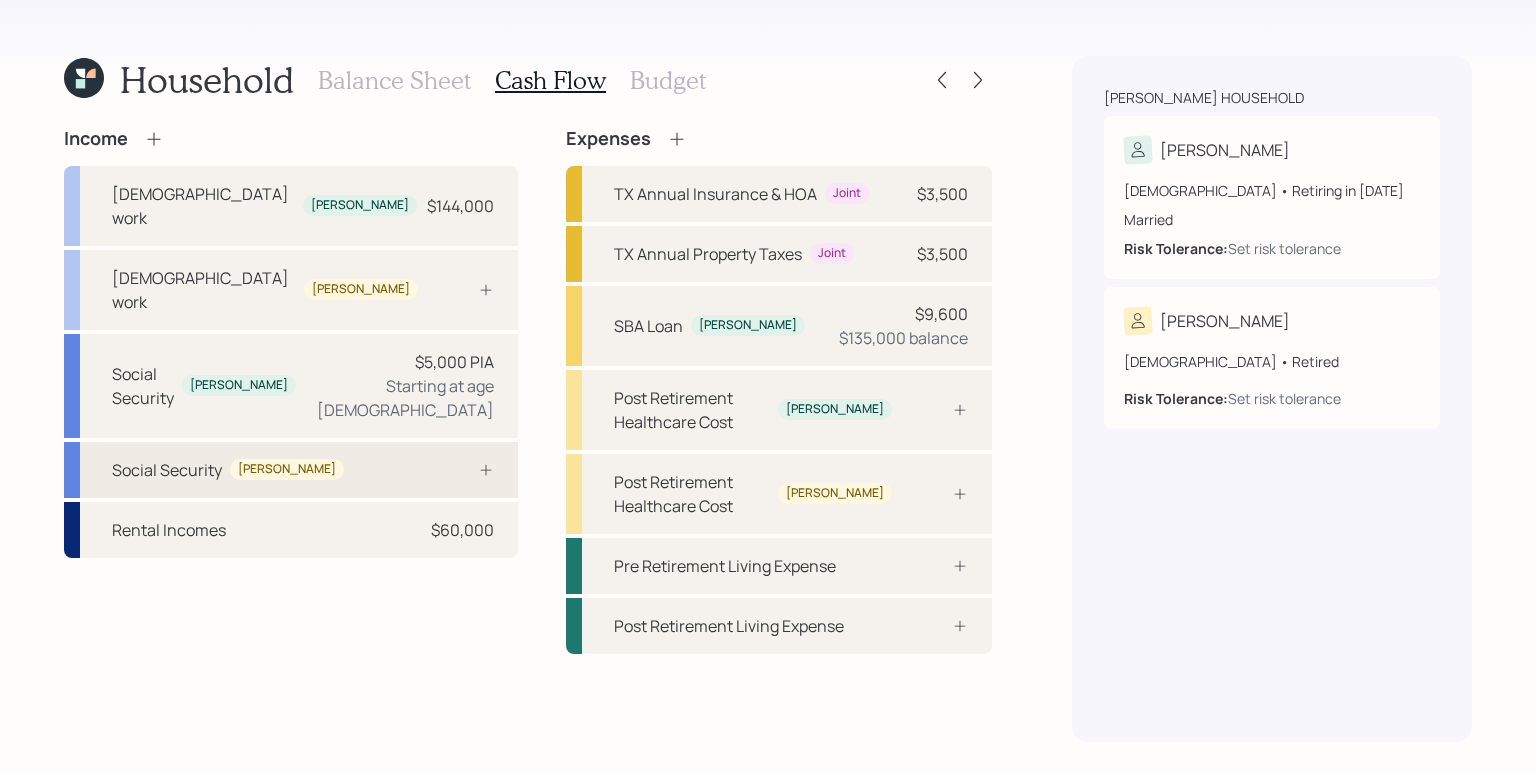 click on "Social Security [PERSON_NAME]" at bounding box center [291, 470] 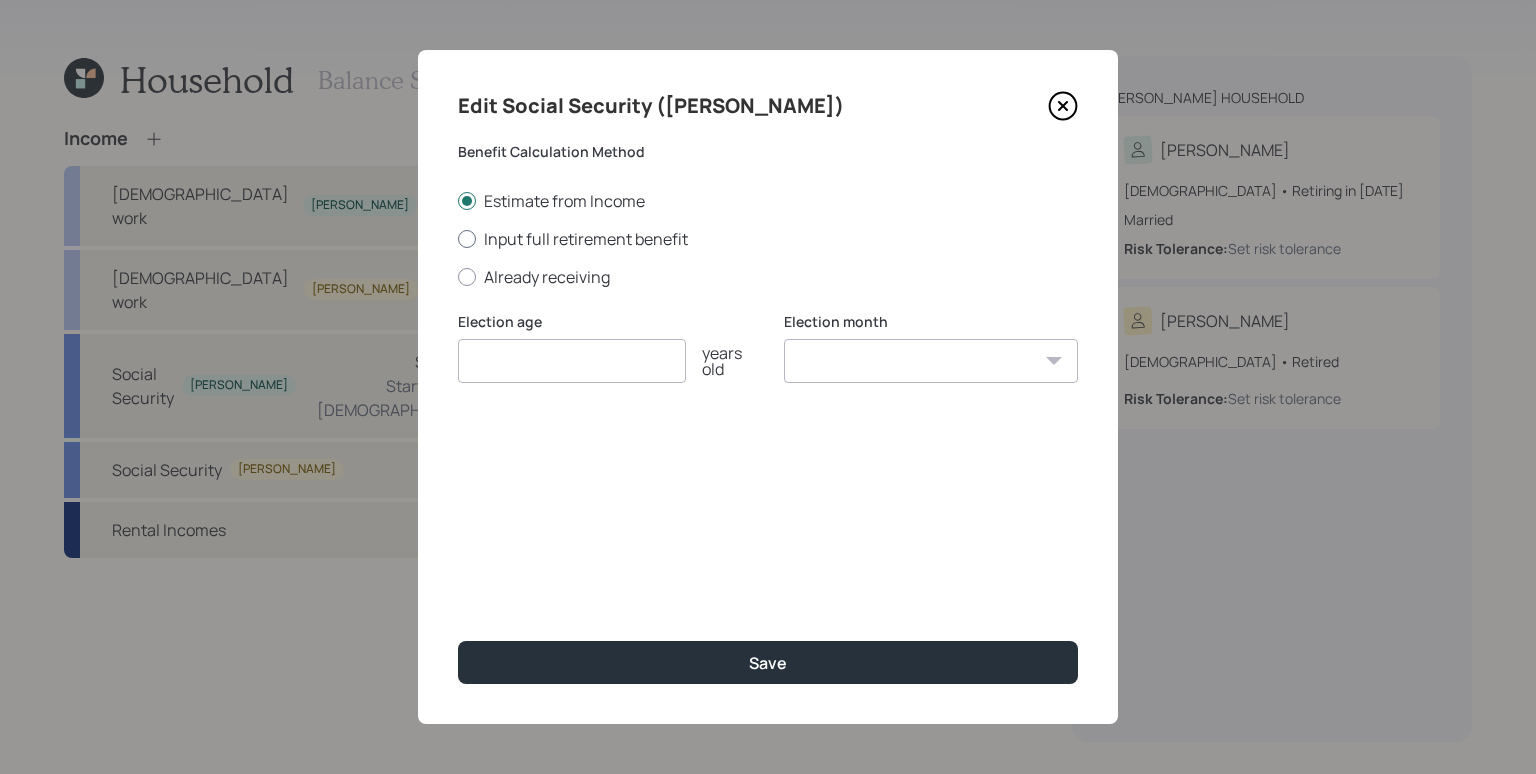 click on "Input full retirement benefit" at bounding box center (768, 239) 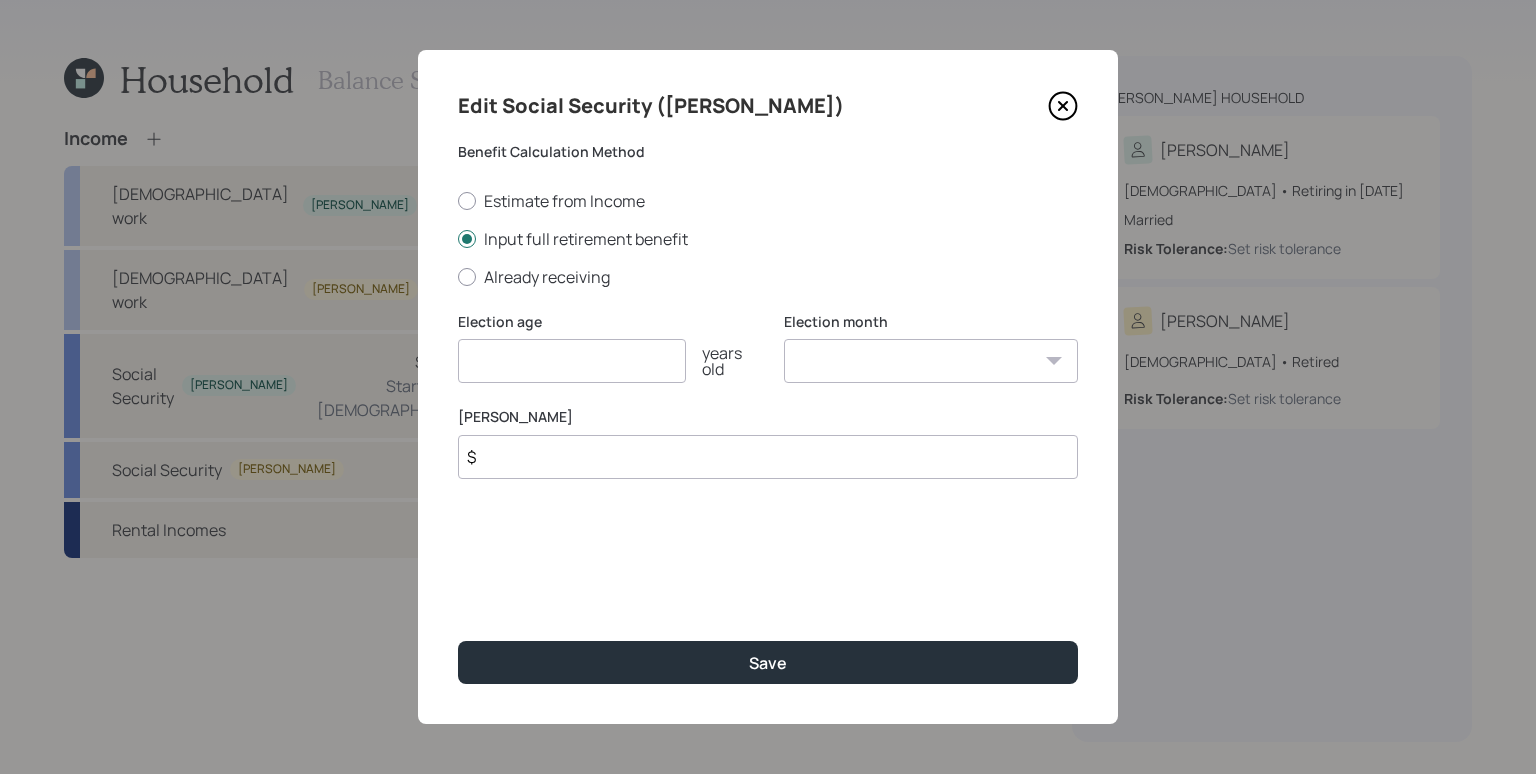 click at bounding box center (572, 361) 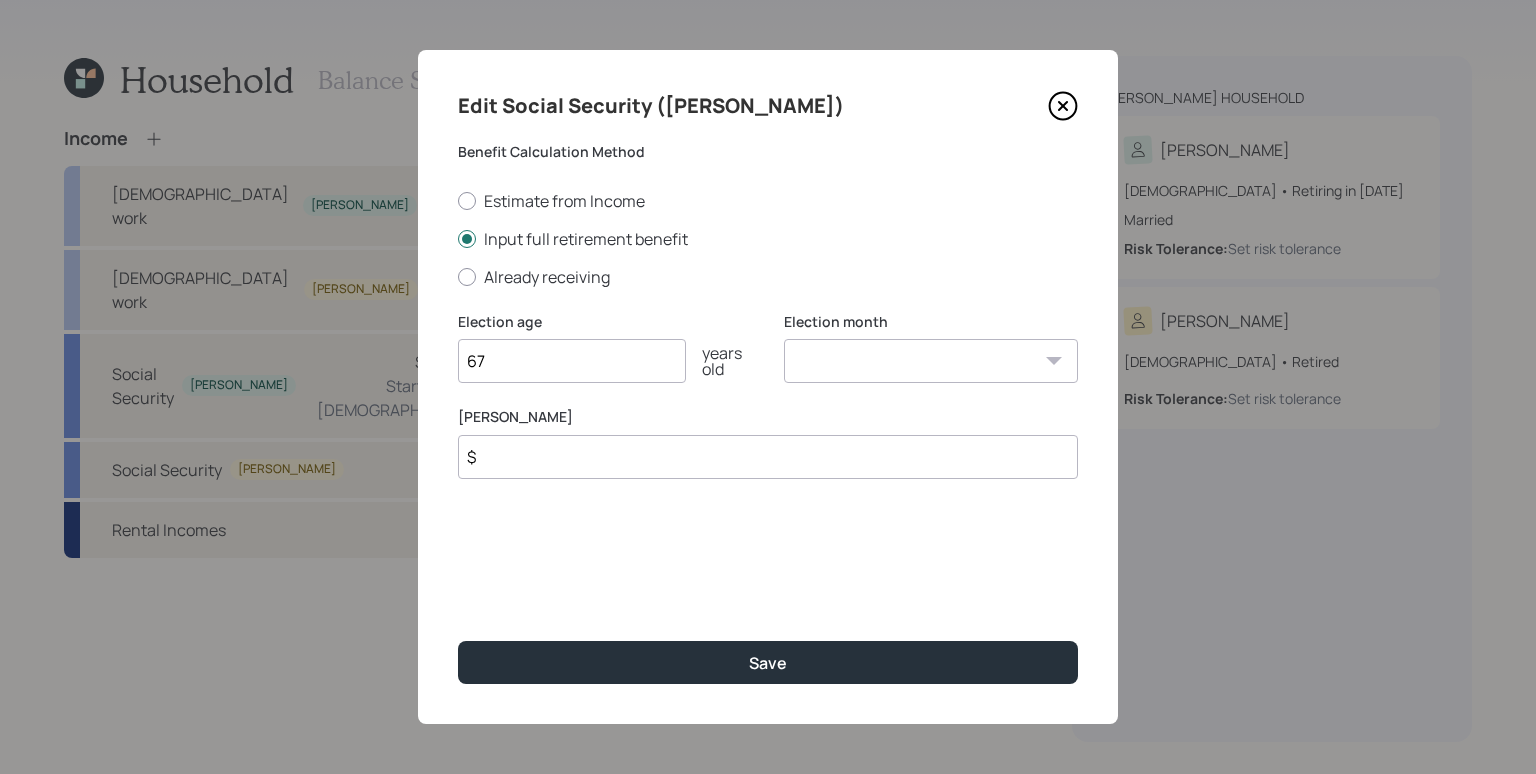 type on "67" 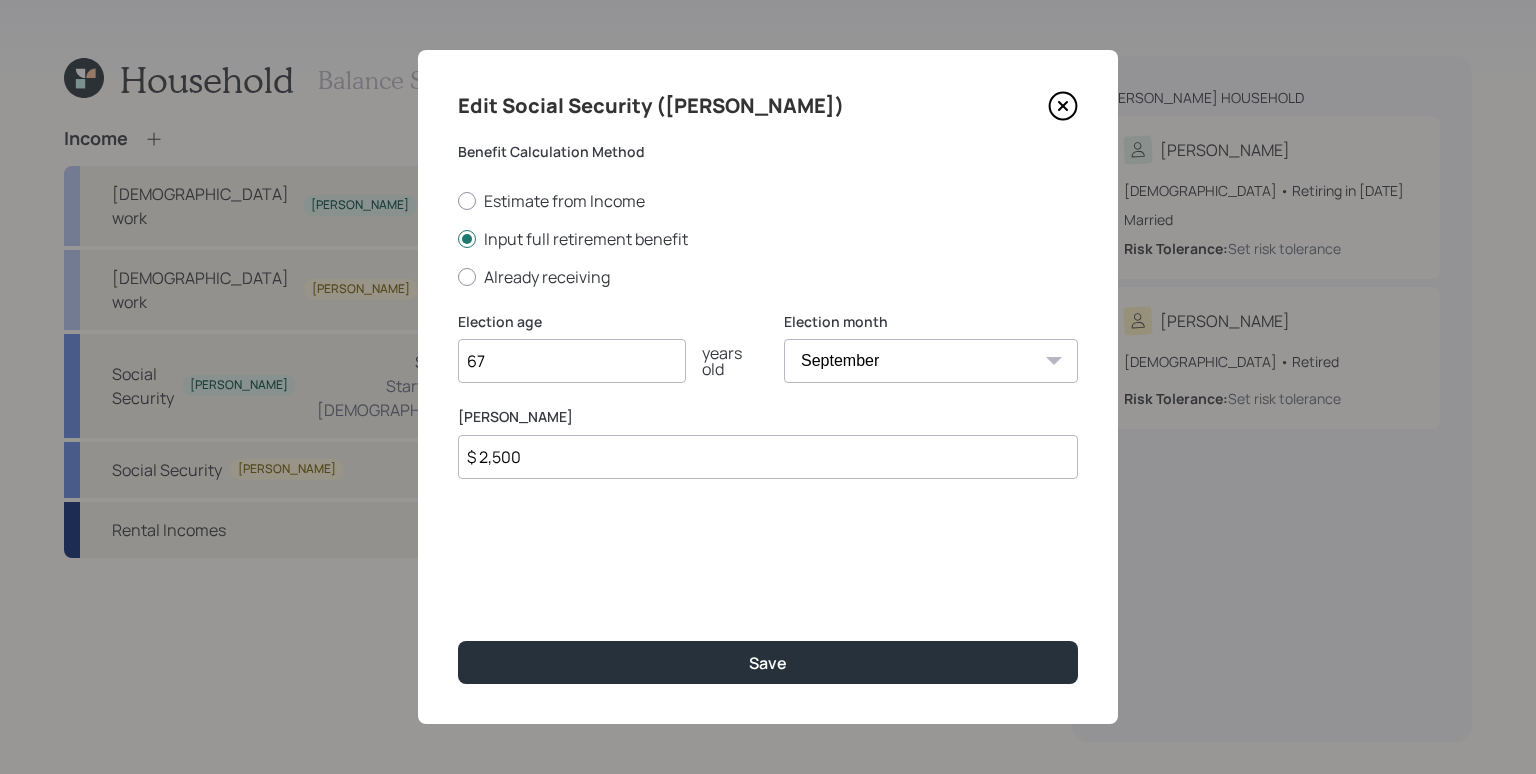 type on "$ 2,500" 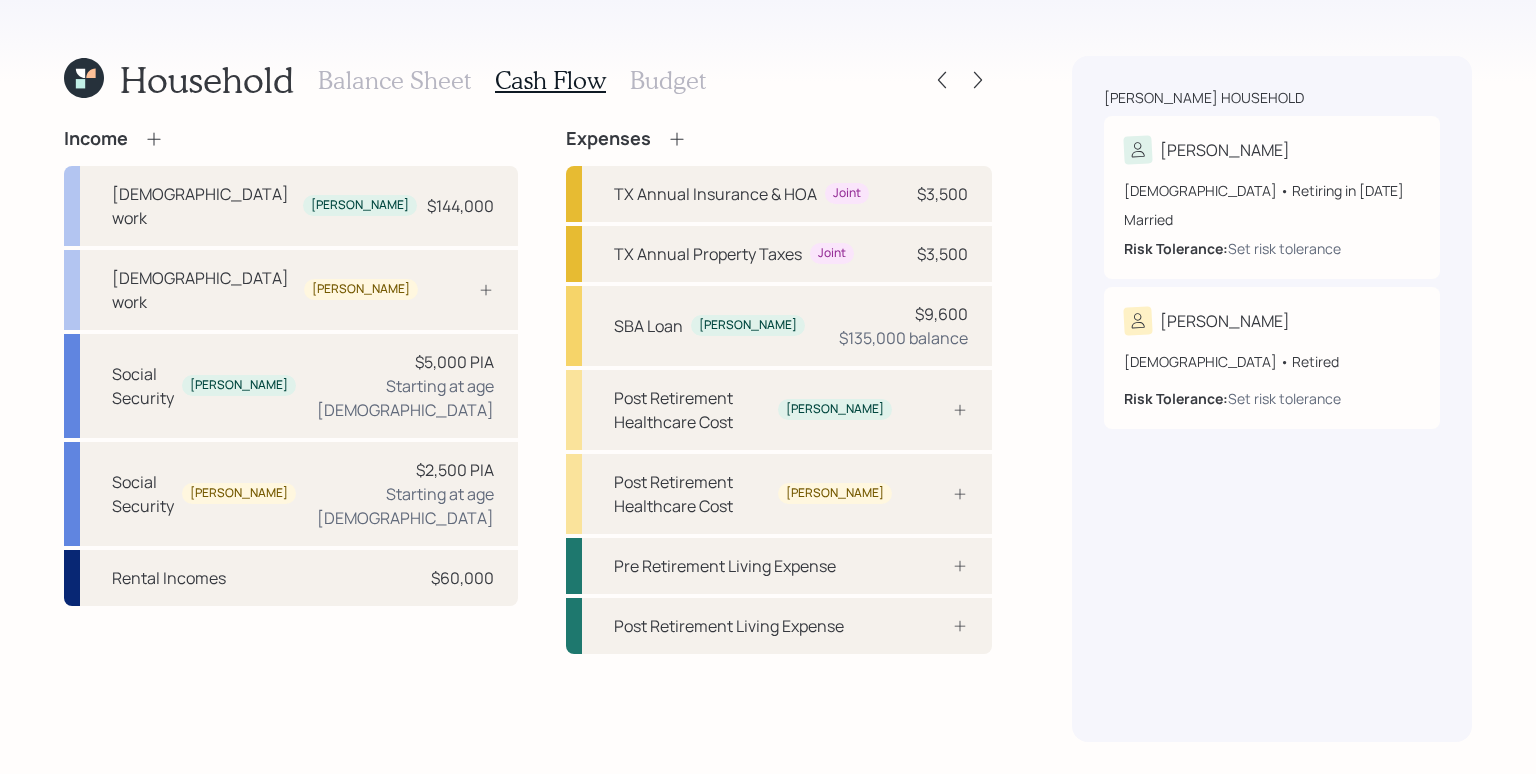 click on "Expenses" at bounding box center (779, 139) 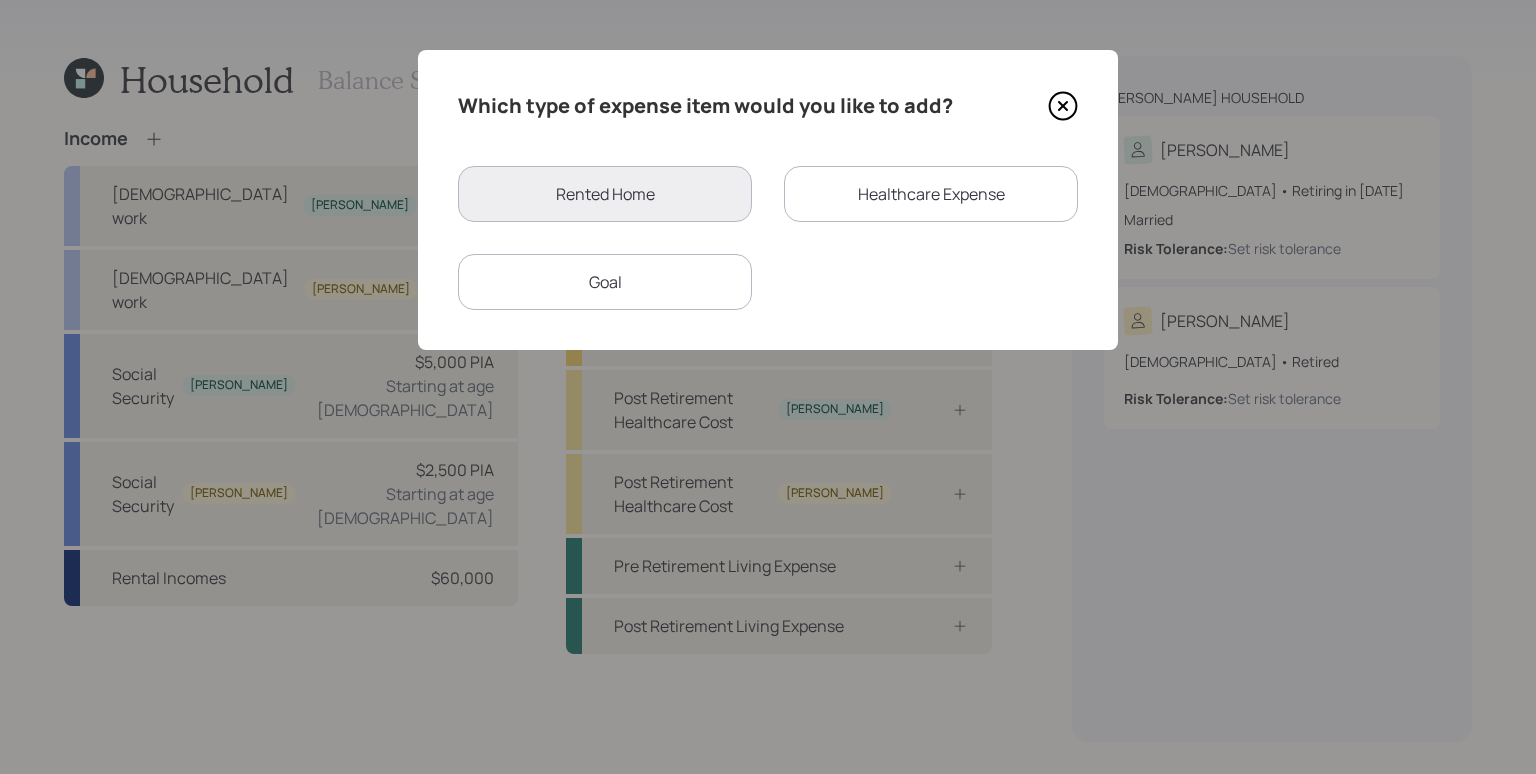 click on "Healthcare Expense" at bounding box center [931, 194] 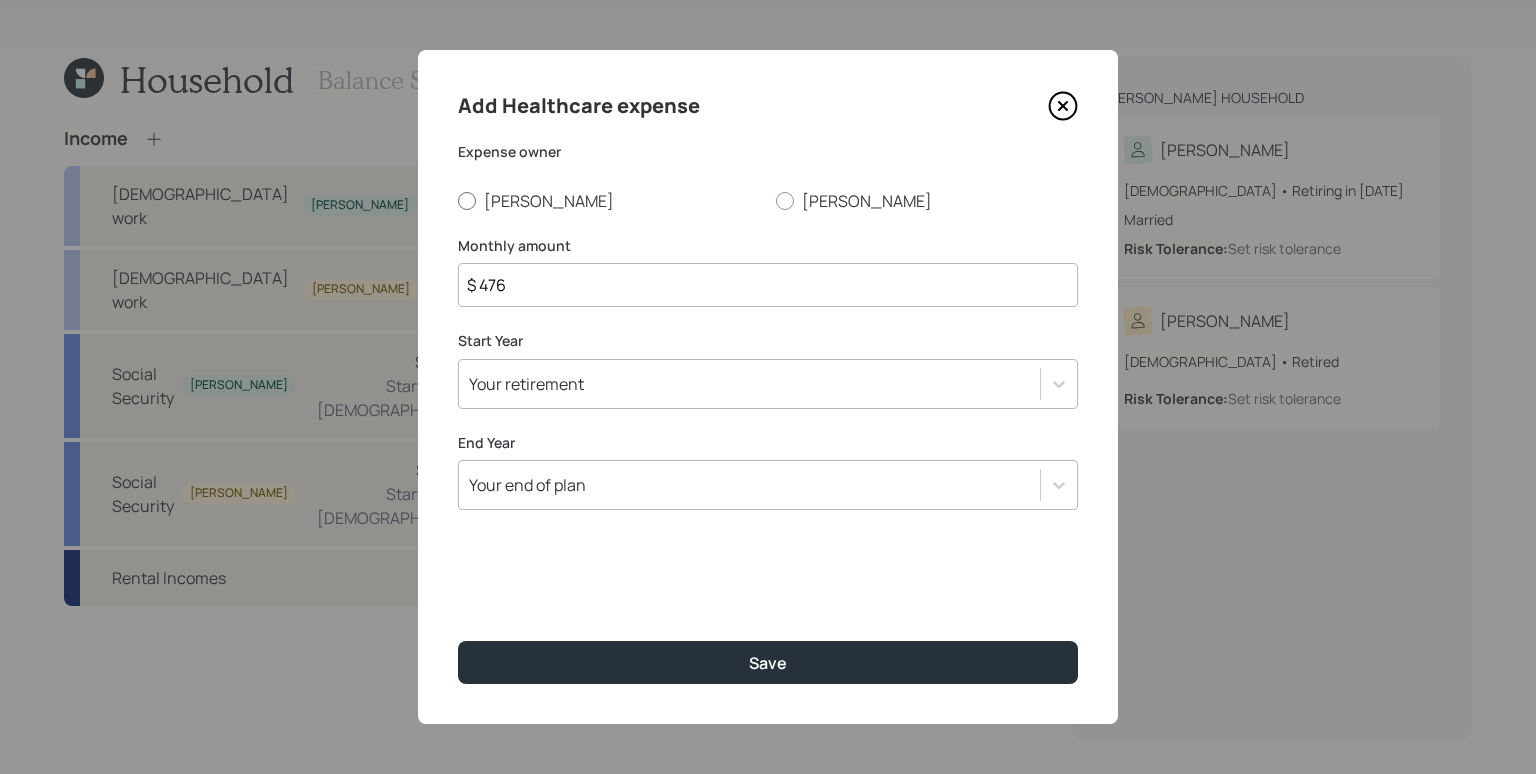 click on "[PERSON_NAME]" at bounding box center (609, 201) 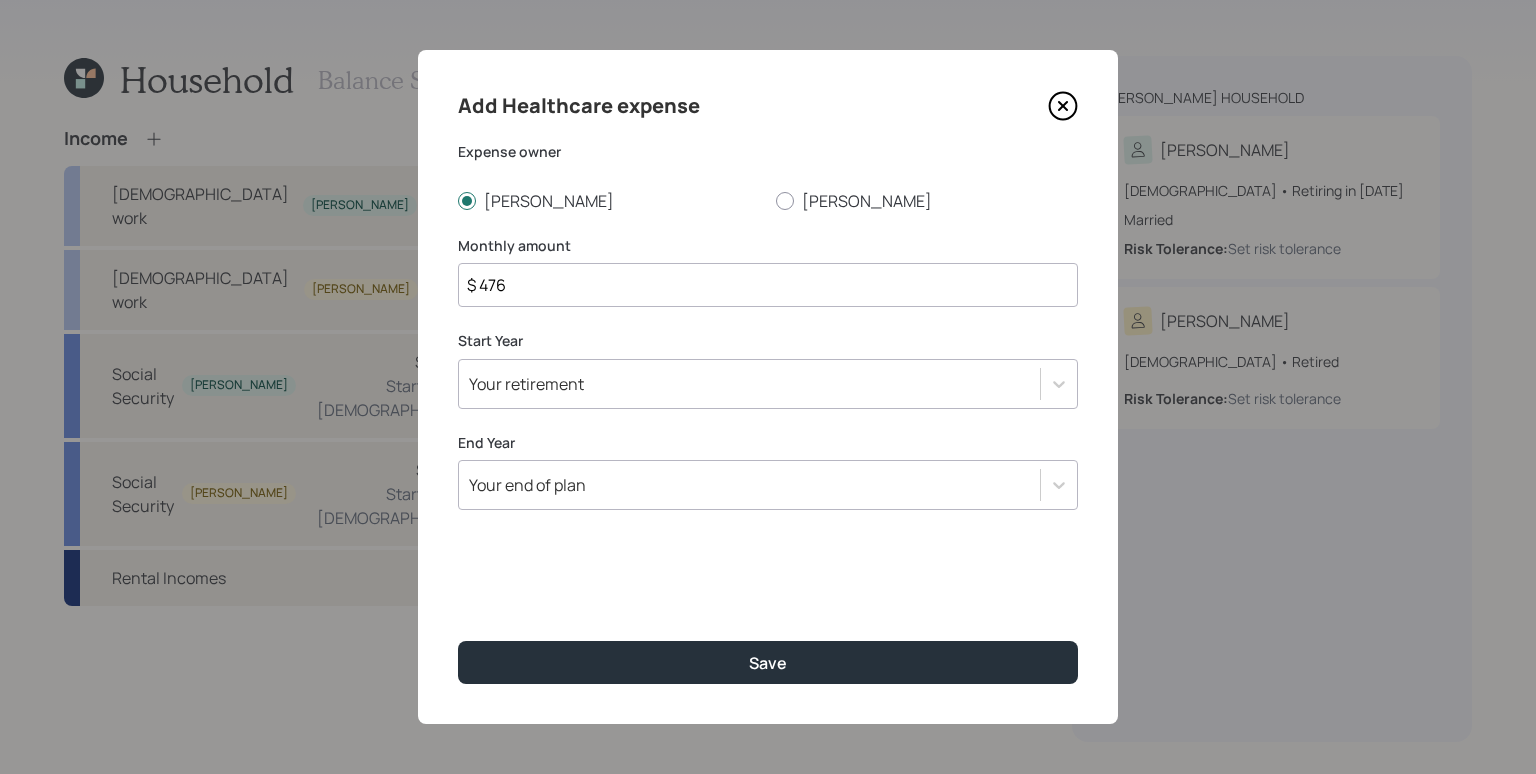 click on "$ 476" at bounding box center (768, 285) 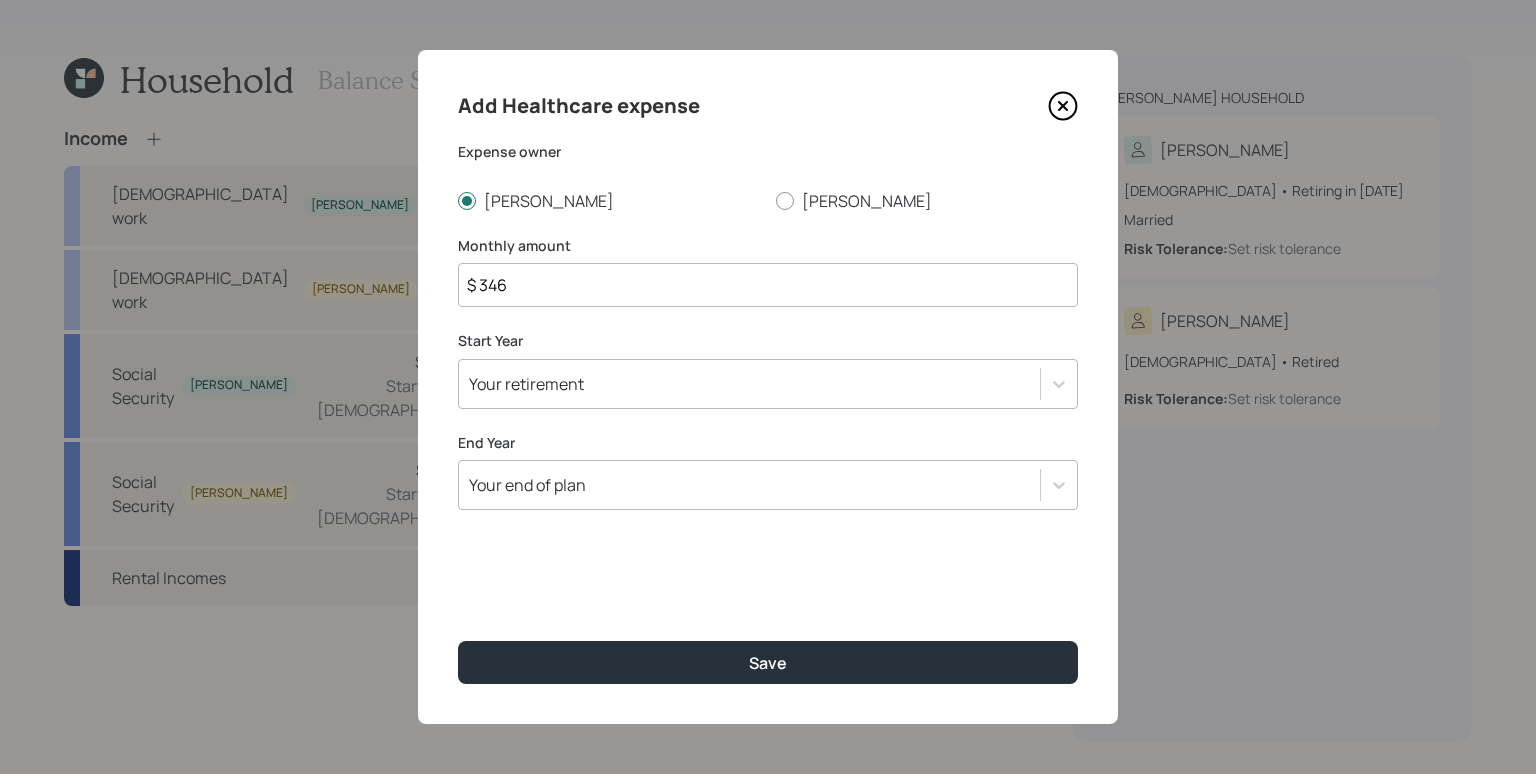 type on "$ 346" 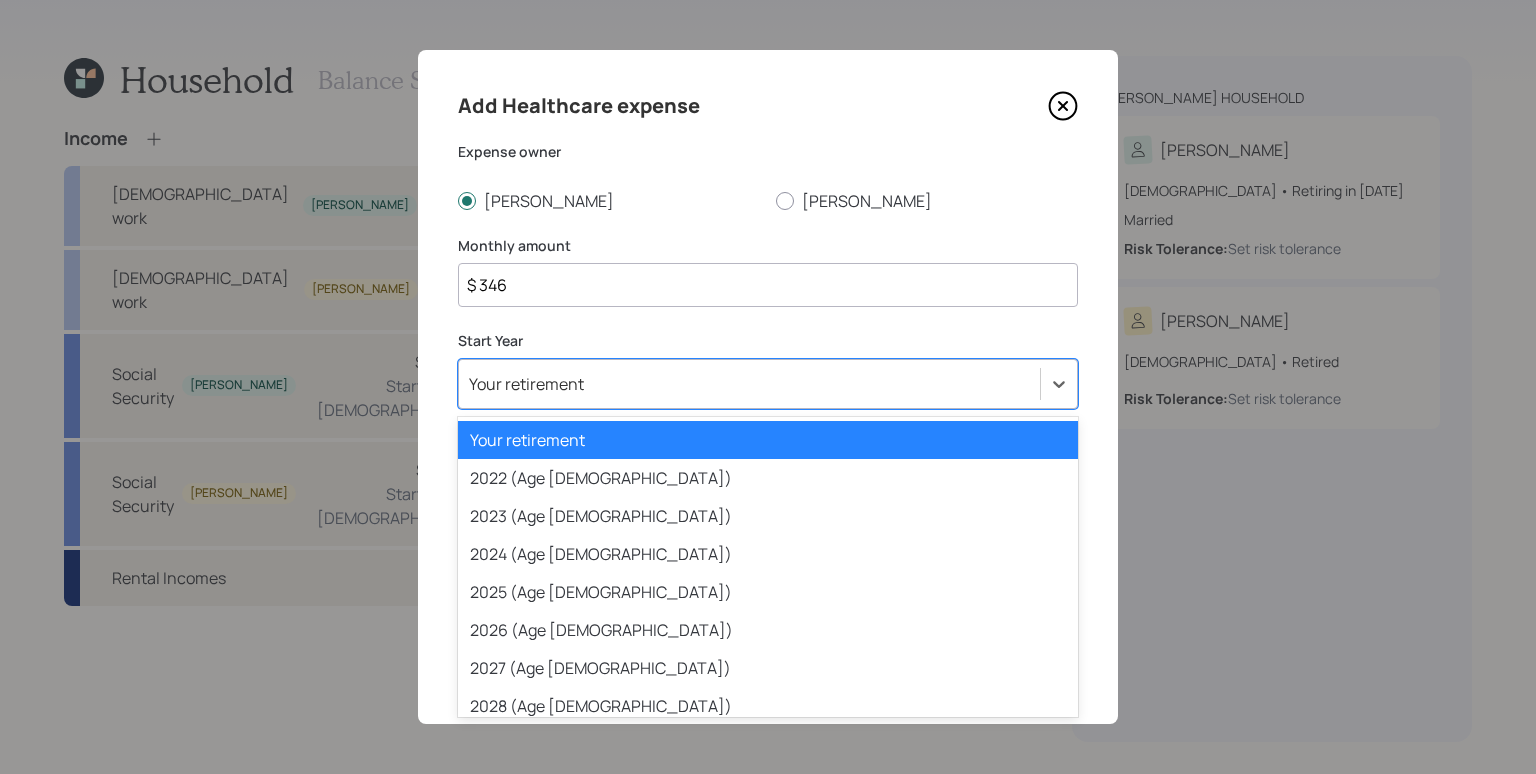 click on "Your retirement" at bounding box center [749, 384] 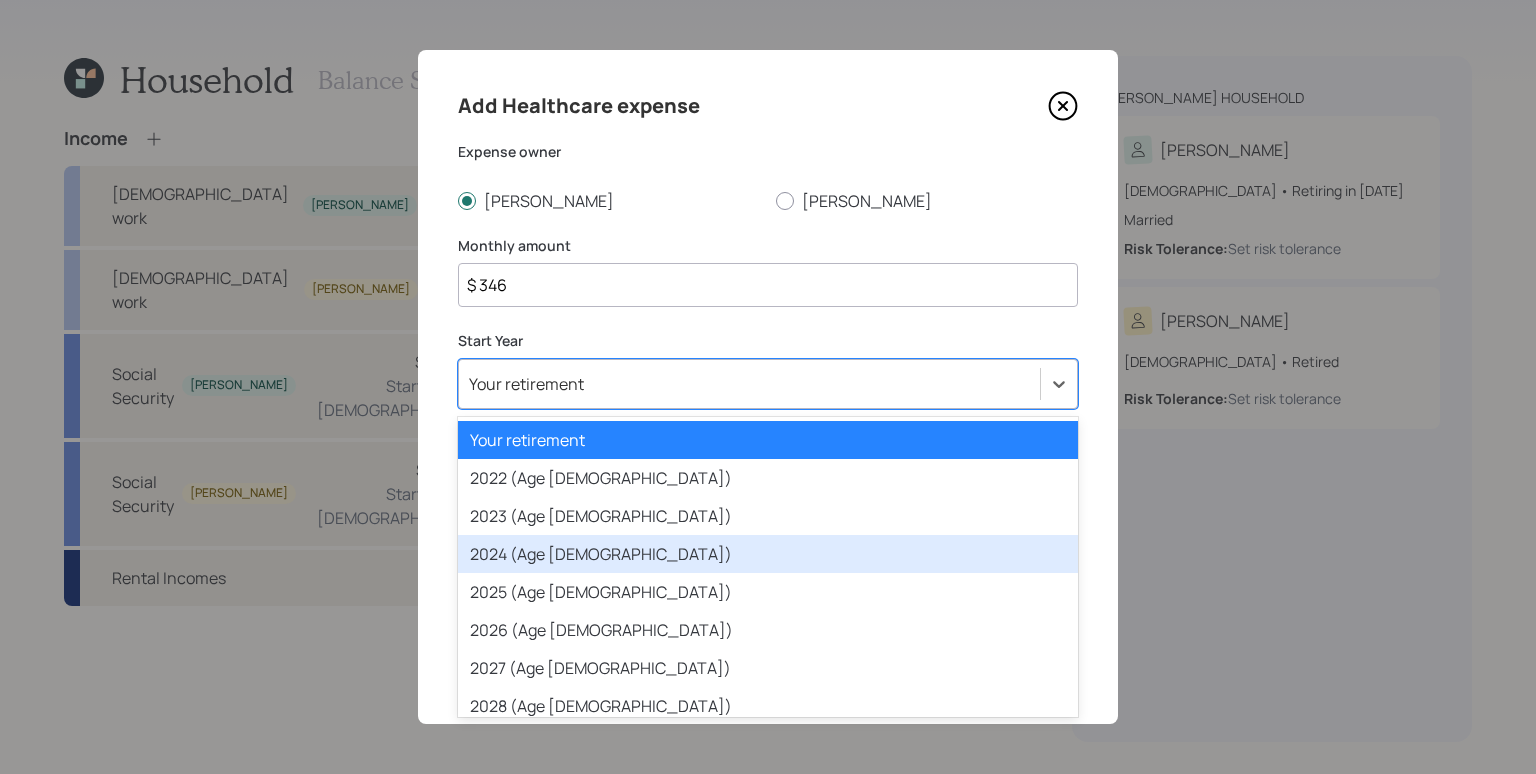 click on "2024 (Age [DEMOGRAPHIC_DATA])" at bounding box center [768, 554] 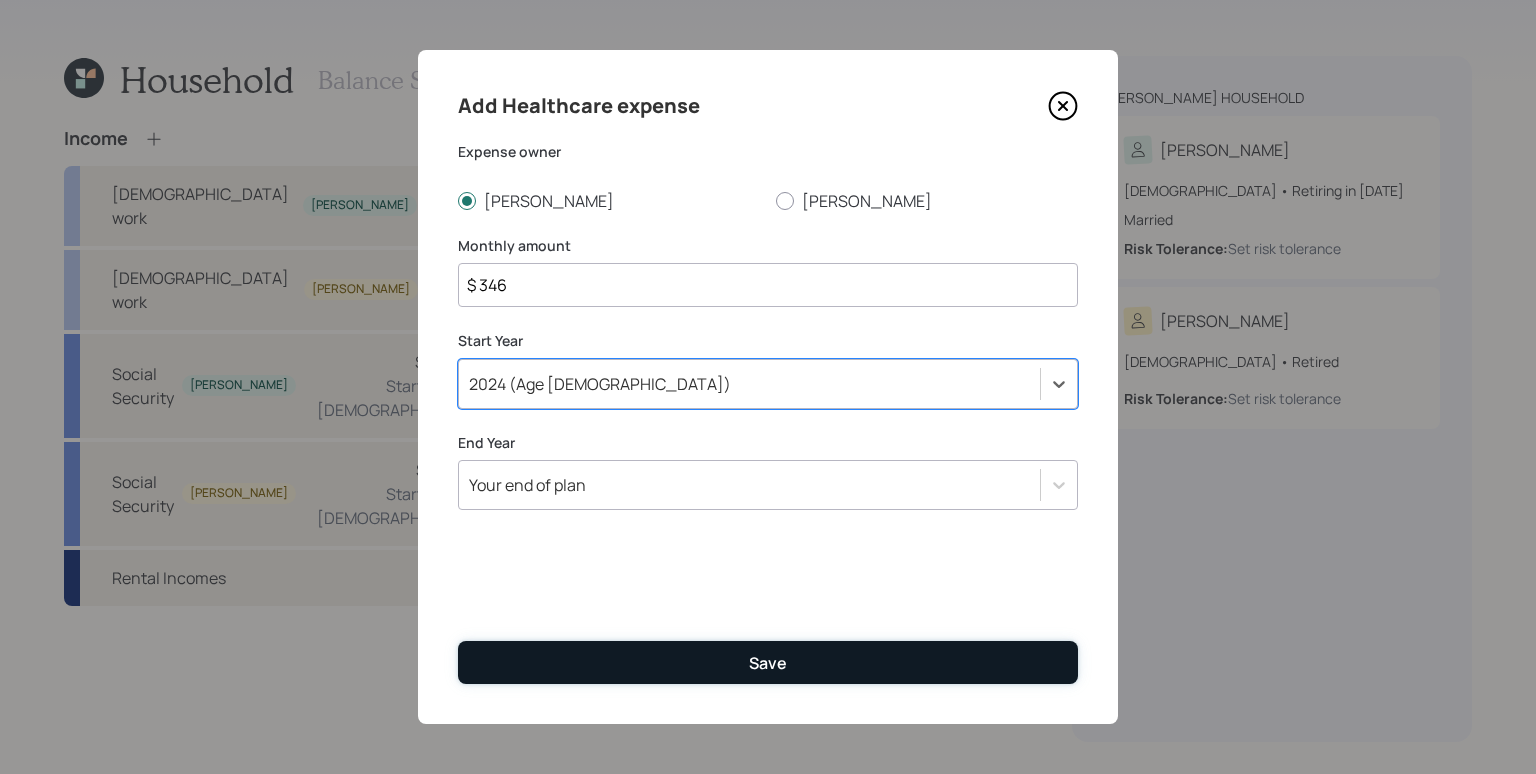 click on "Save" at bounding box center [768, 662] 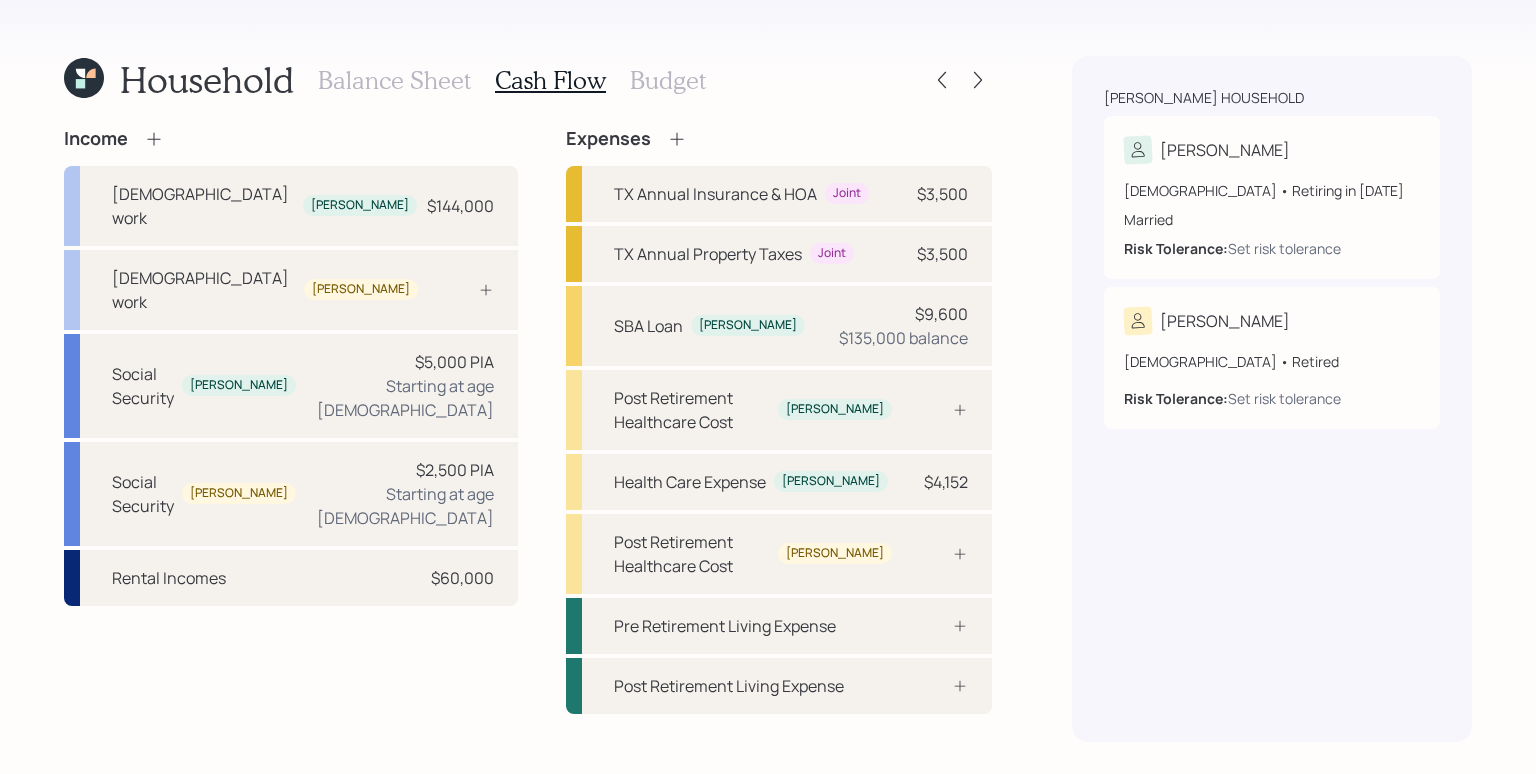 click 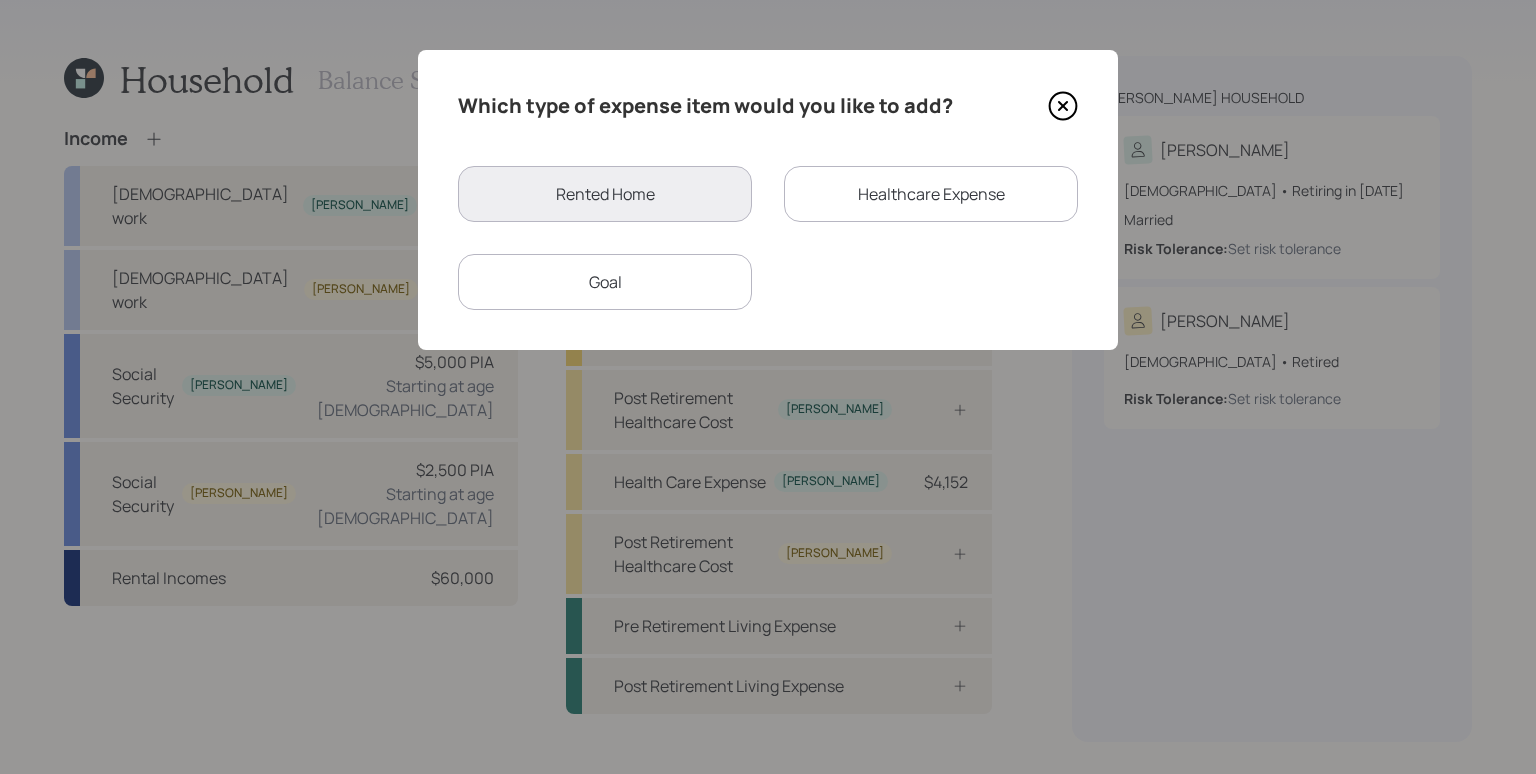 click on "Healthcare Expense" at bounding box center (931, 194) 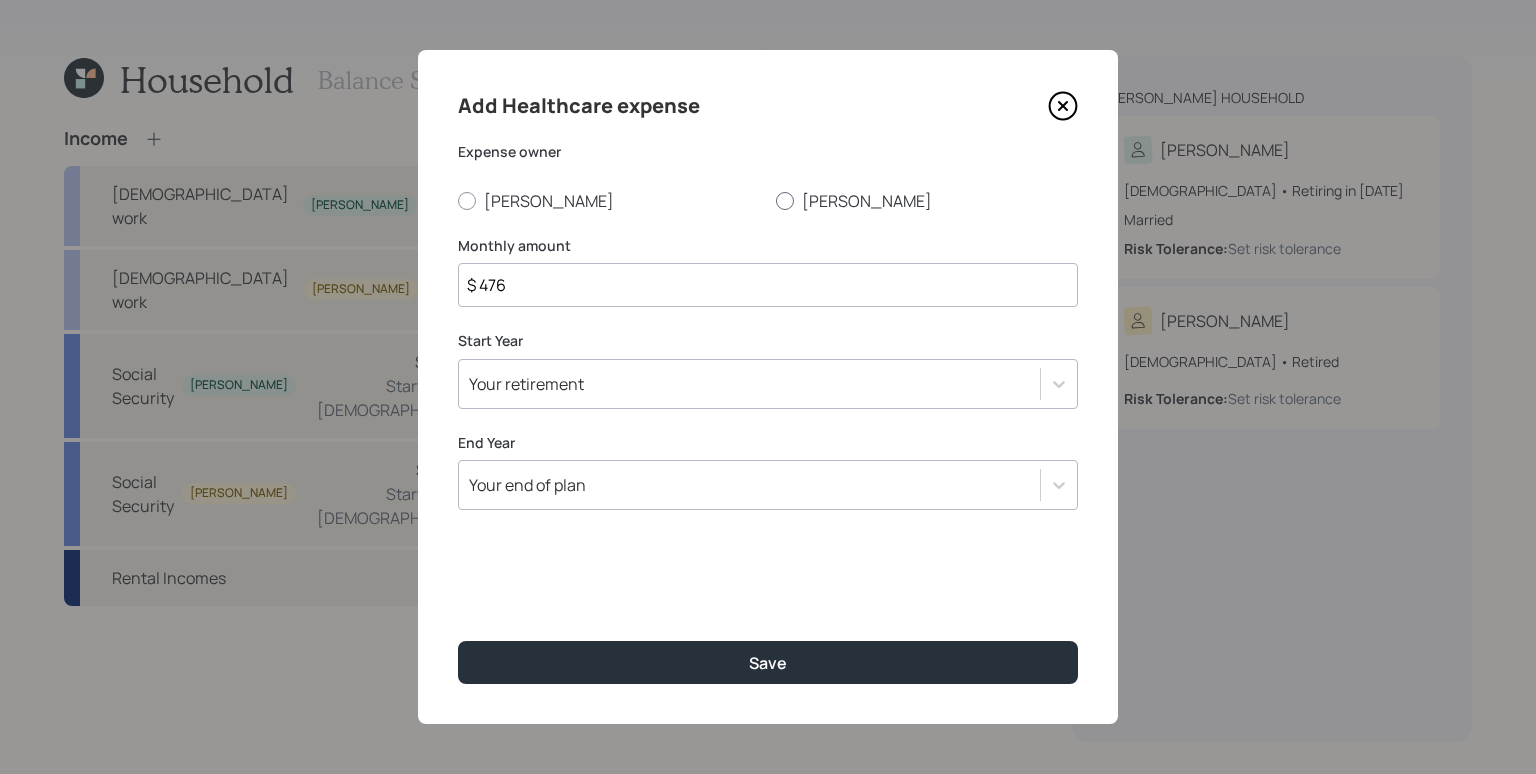 click on "[PERSON_NAME]" at bounding box center (927, 201) 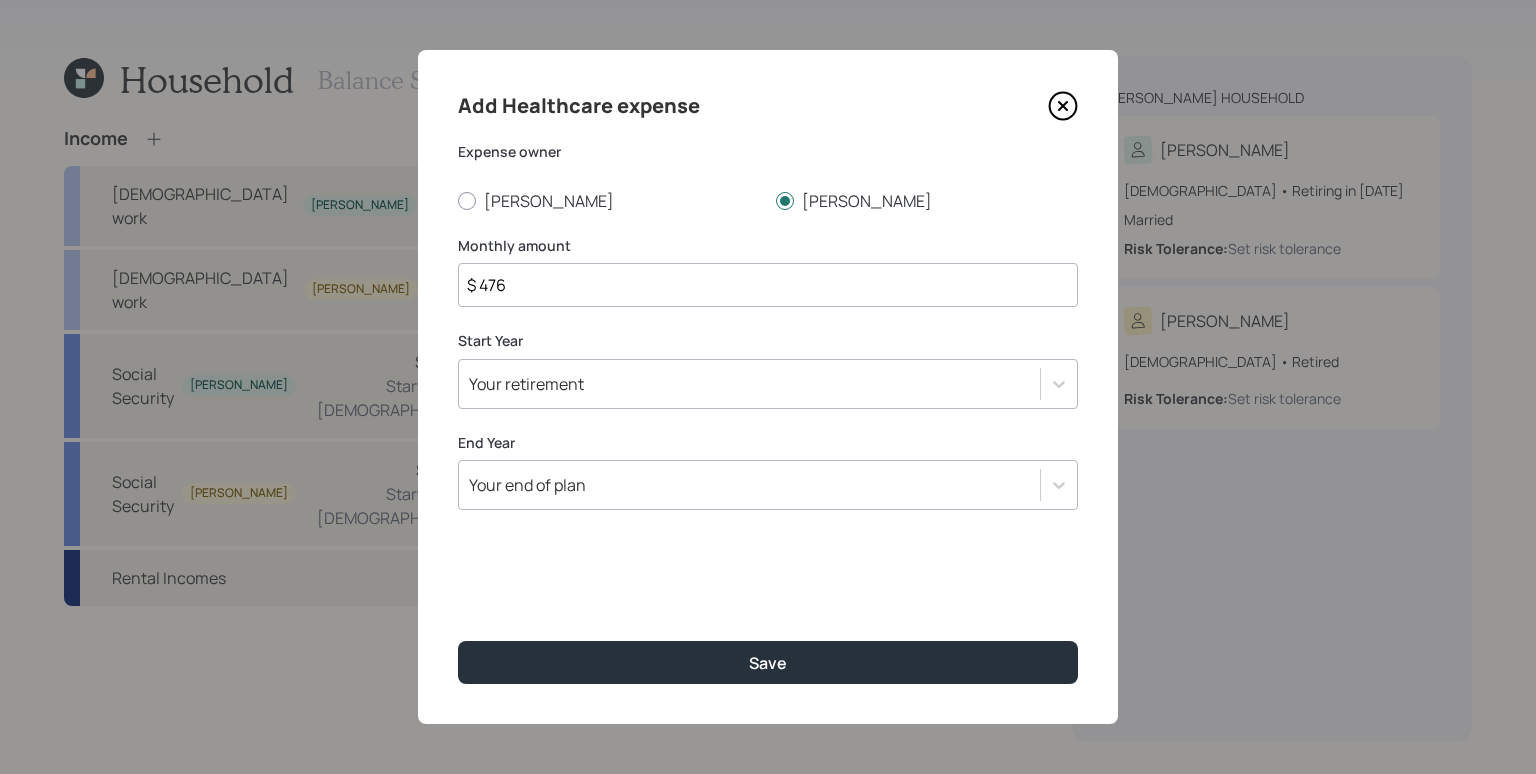 click on "$ 476" at bounding box center (768, 285) 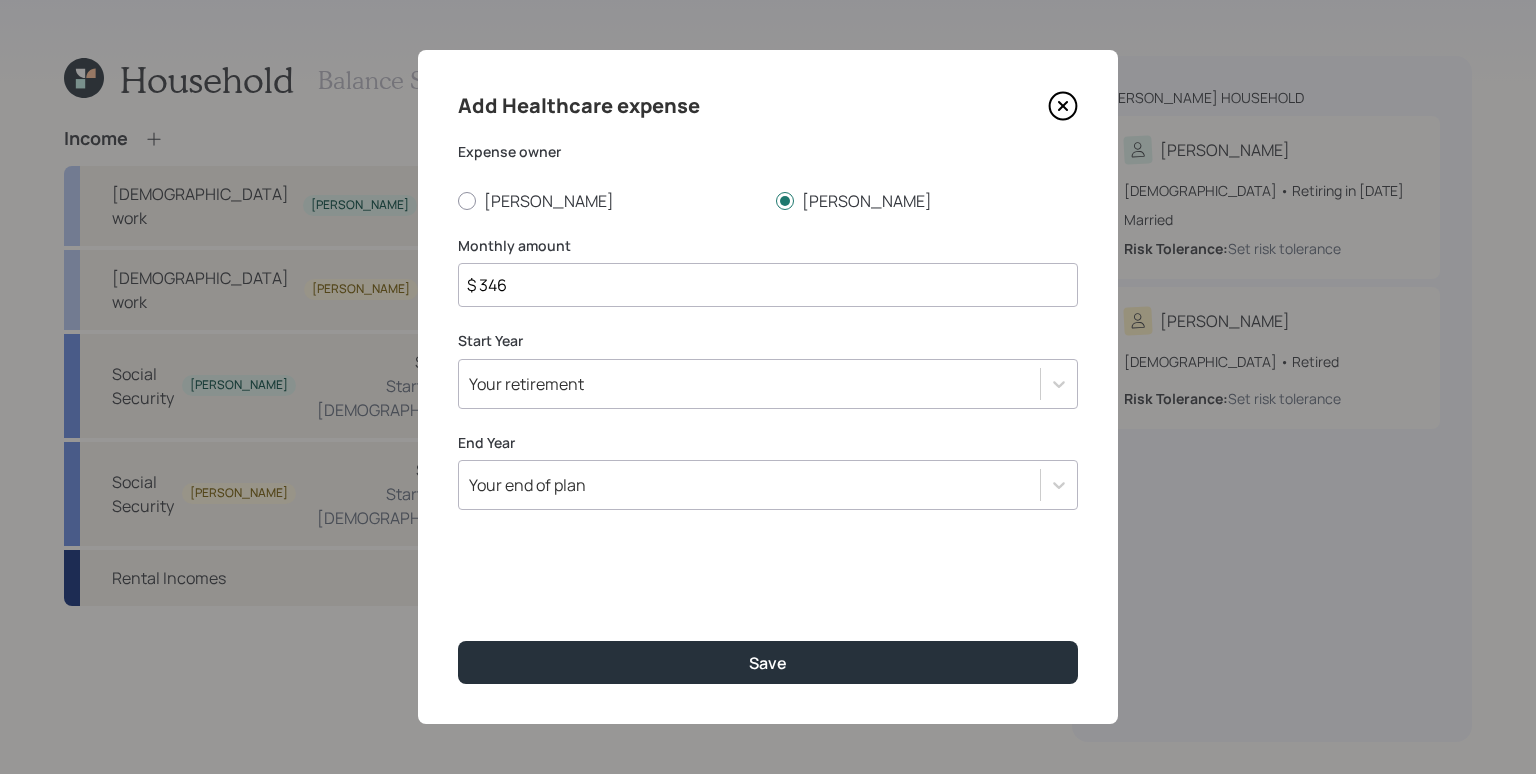 type on "$ 346" 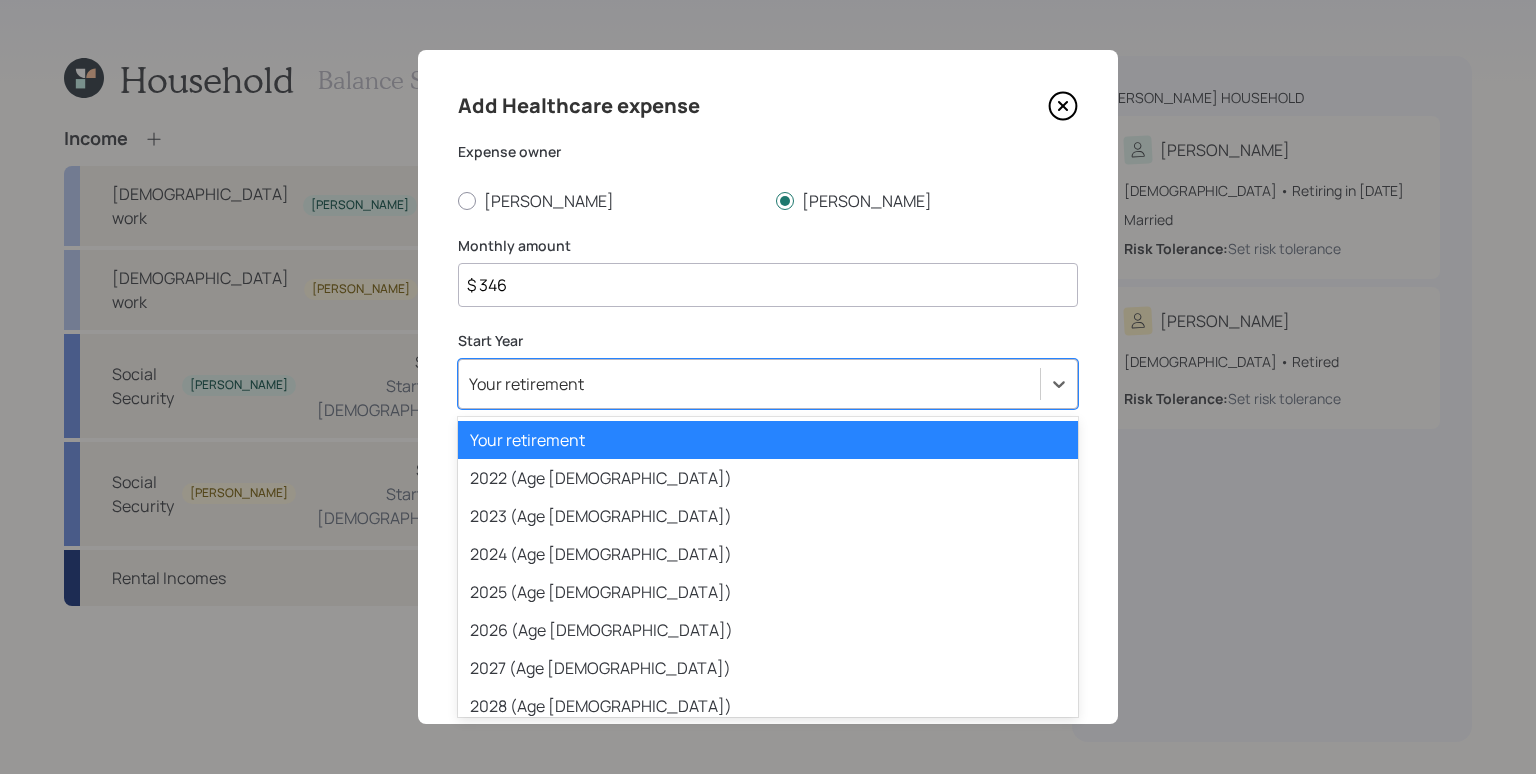 click on "Your retirement" at bounding box center (768, 440) 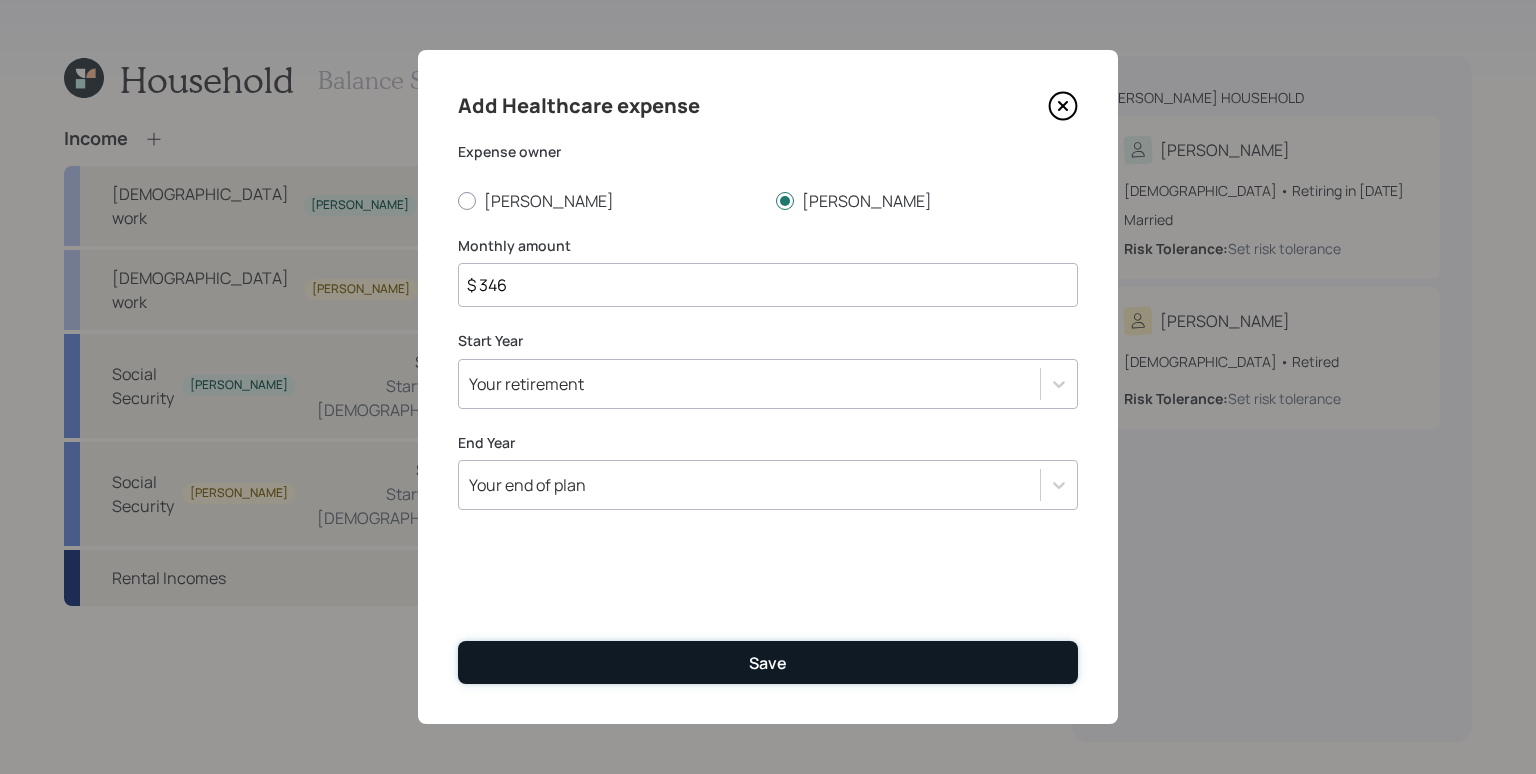click on "Save" at bounding box center (768, 662) 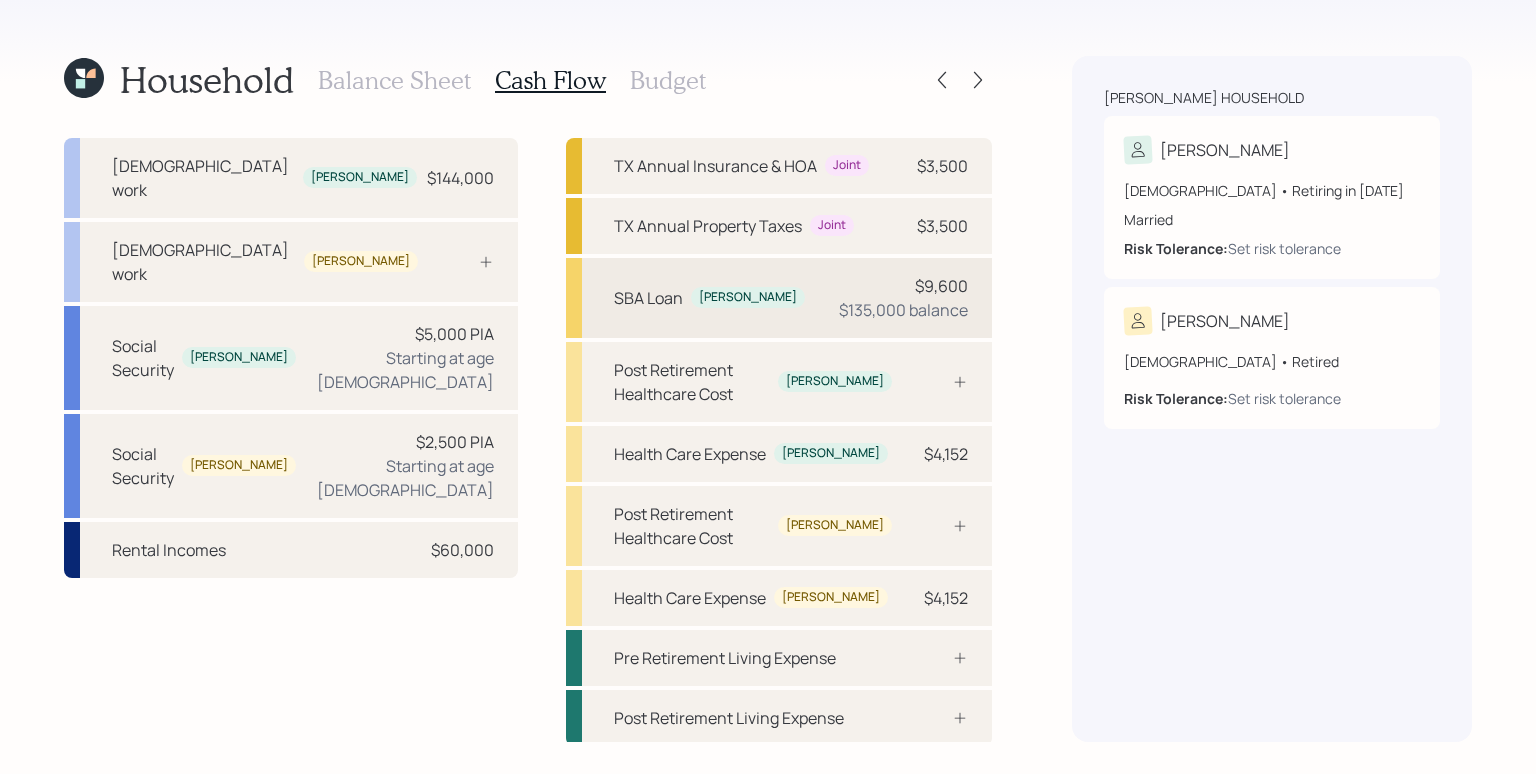 scroll, scrollTop: 31, scrollLeft: 0, axis: vertical 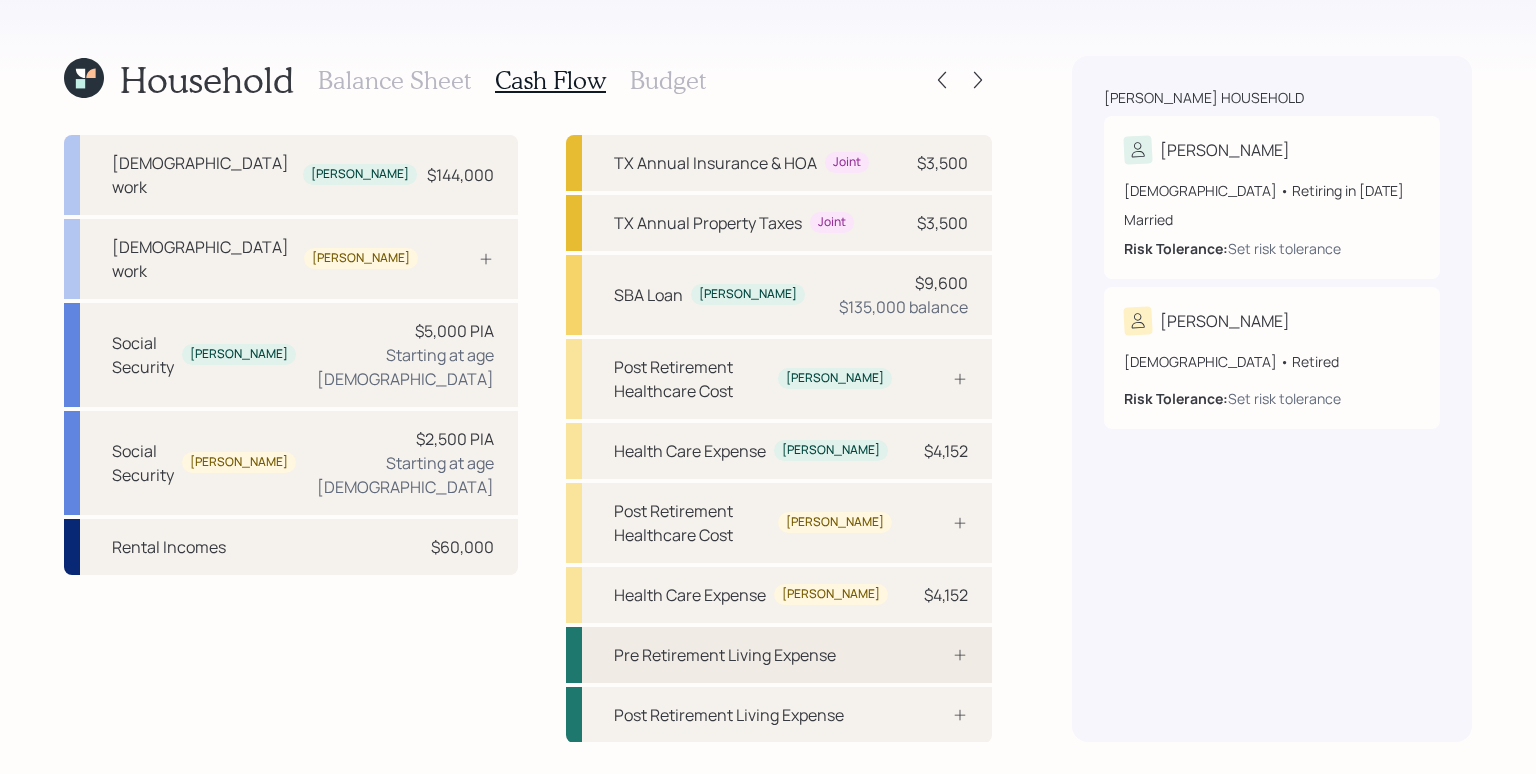 click on "Pre Retirement Living Expense" at bounding box center [779, 655] 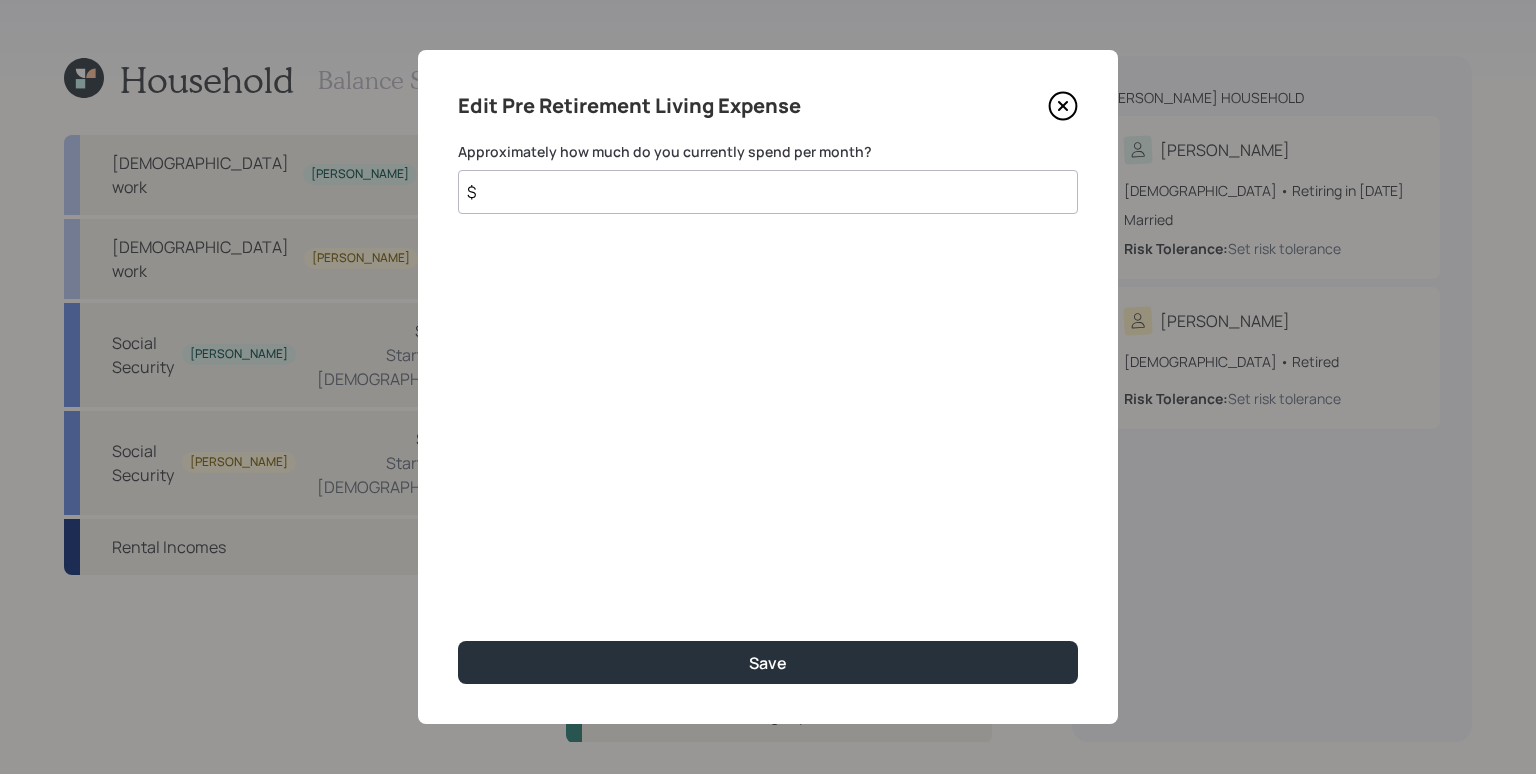 click 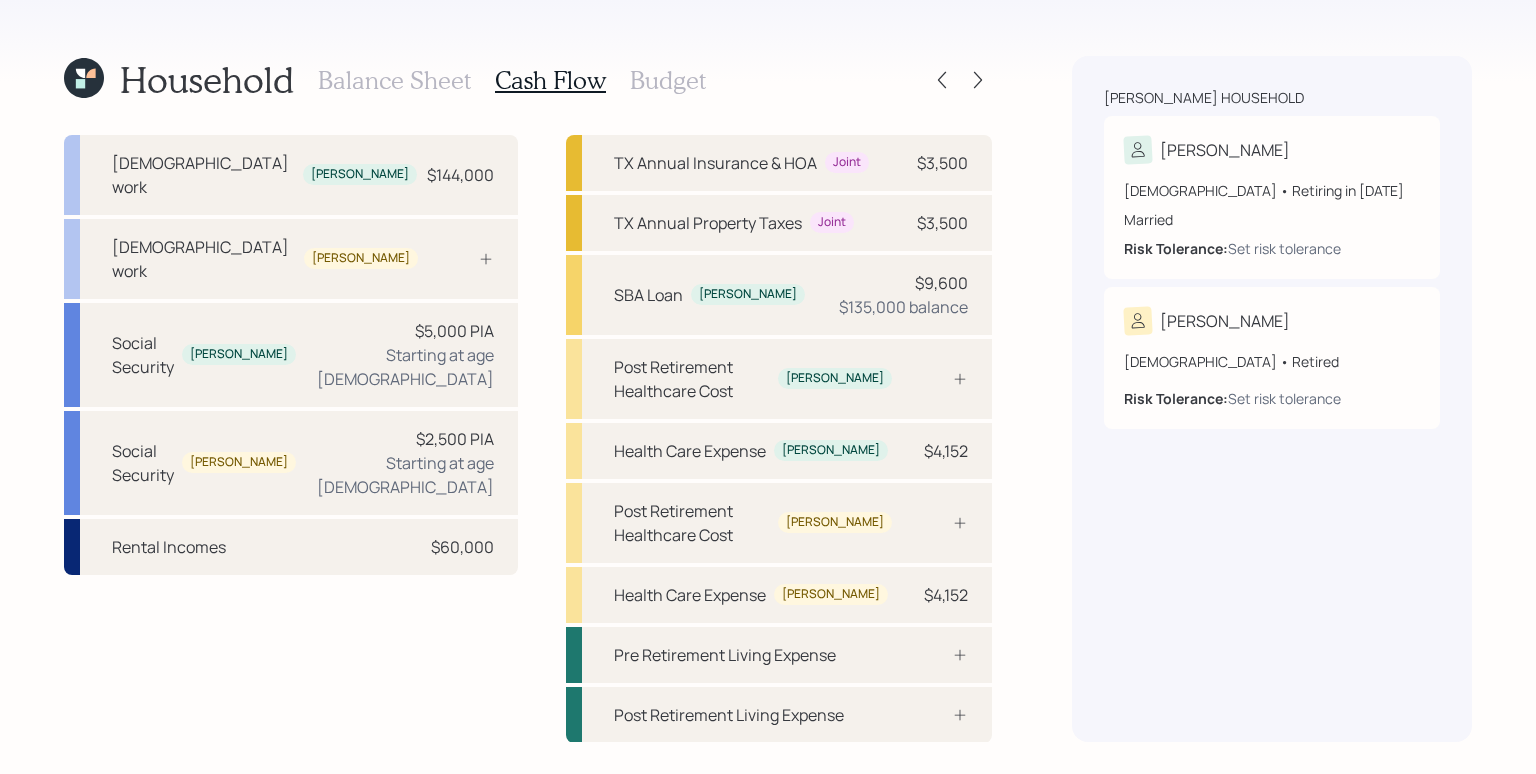 click on "Balance Sheet" at bounding box center (394, 80) 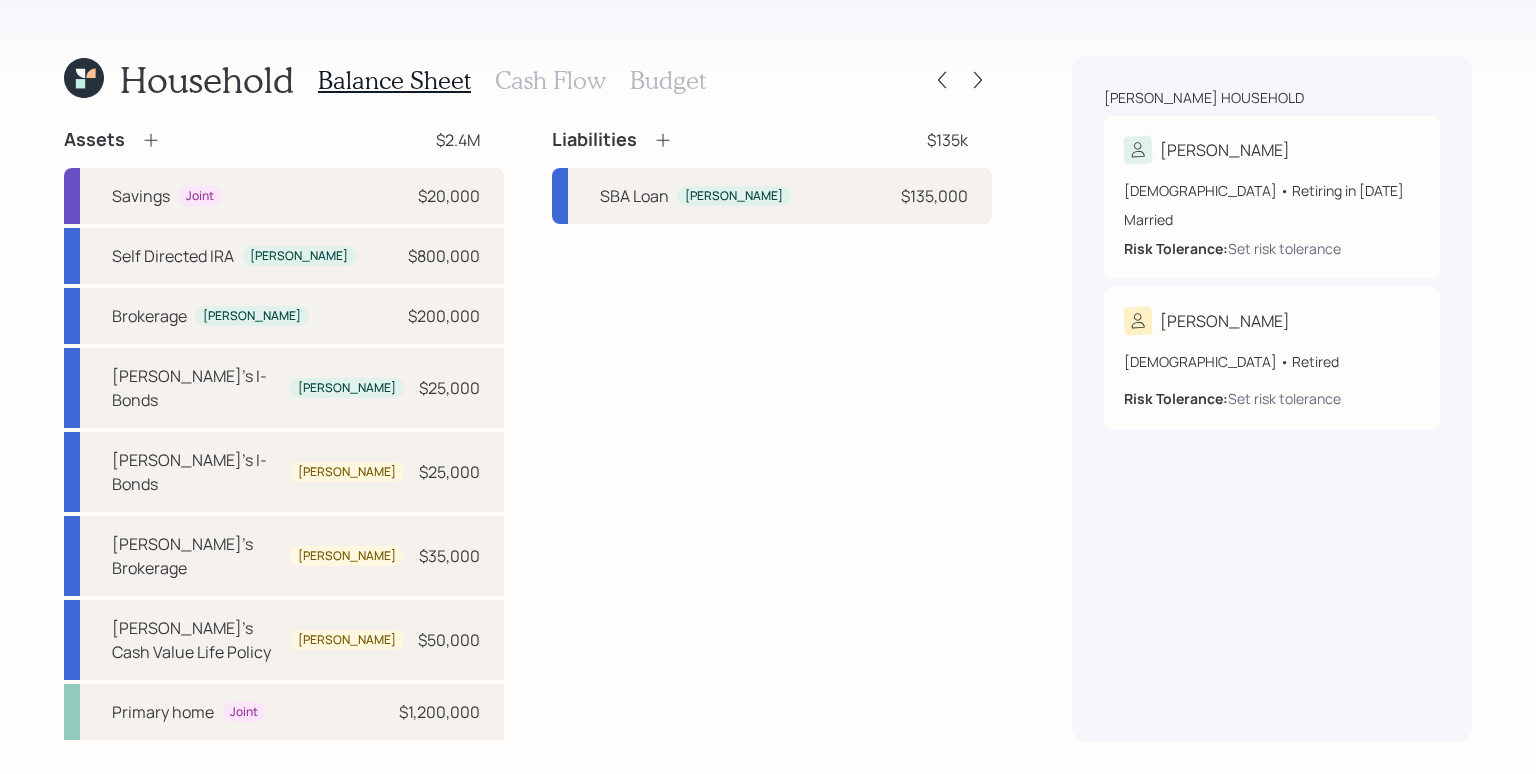 click on "Rental Incomes Joint $0" at bounding box center (284, 772) 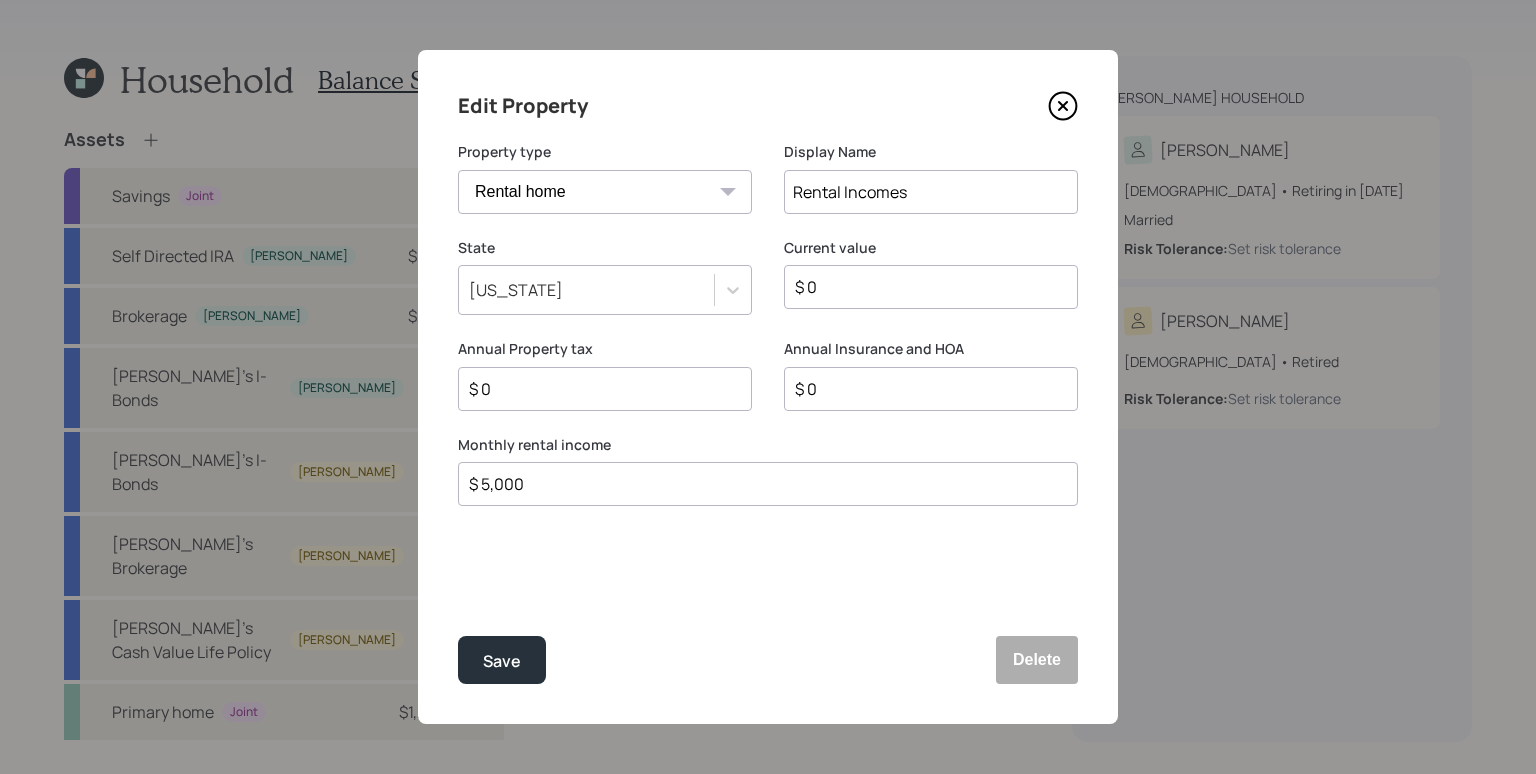 click on "$ 5,000" at bounding box center (760, 484) 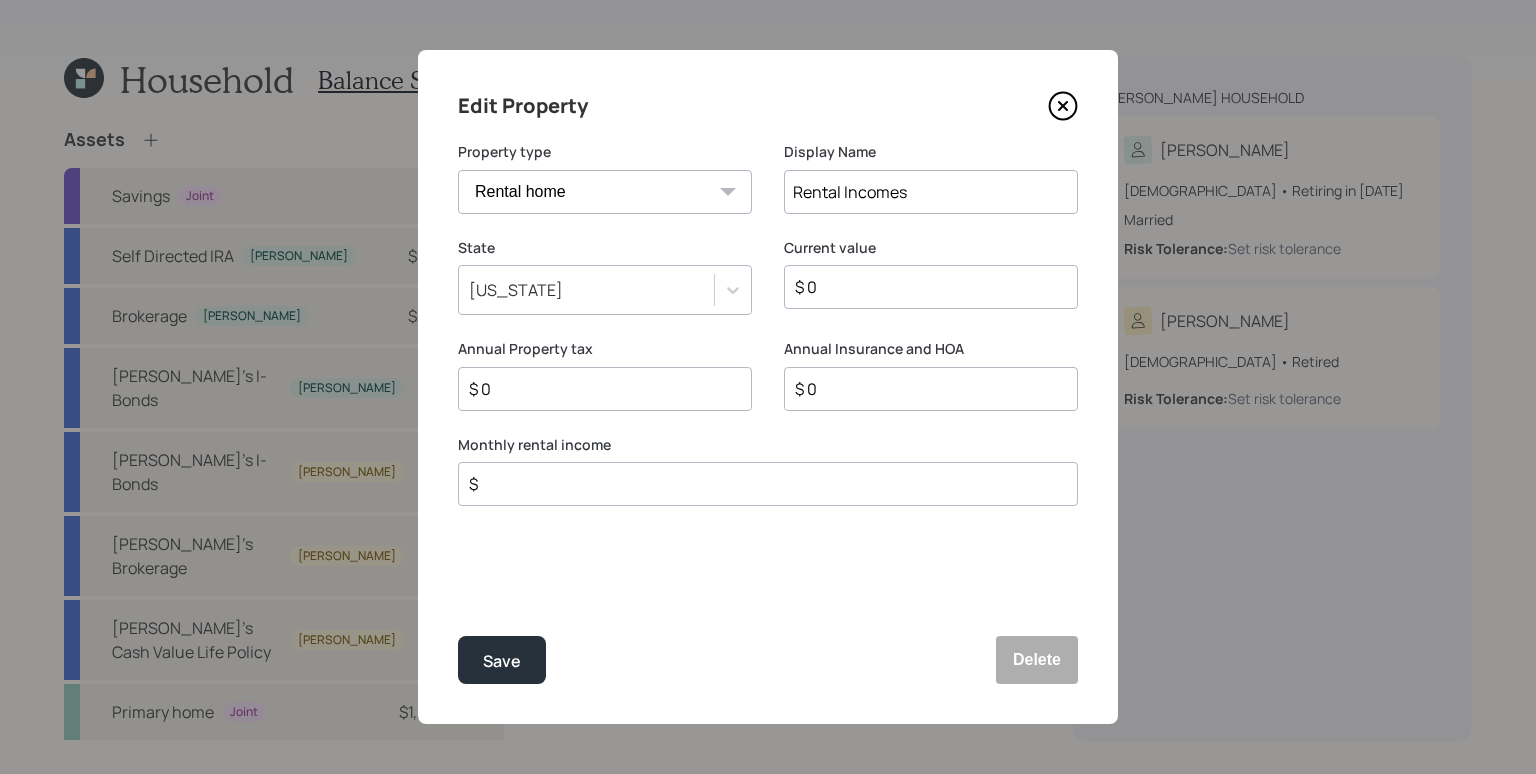 click on "$" at bounding box center [760, 484] 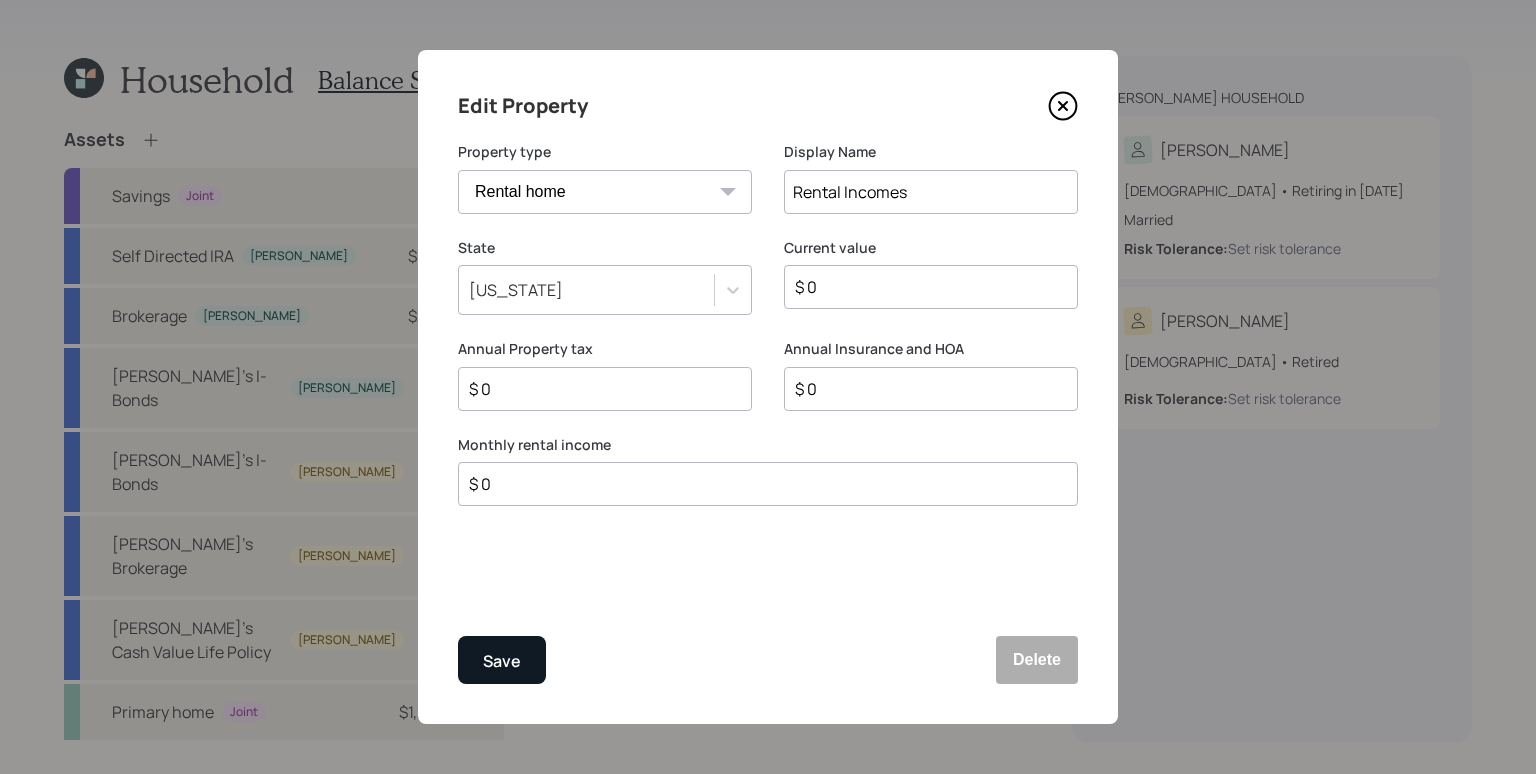 type on "$ 0" 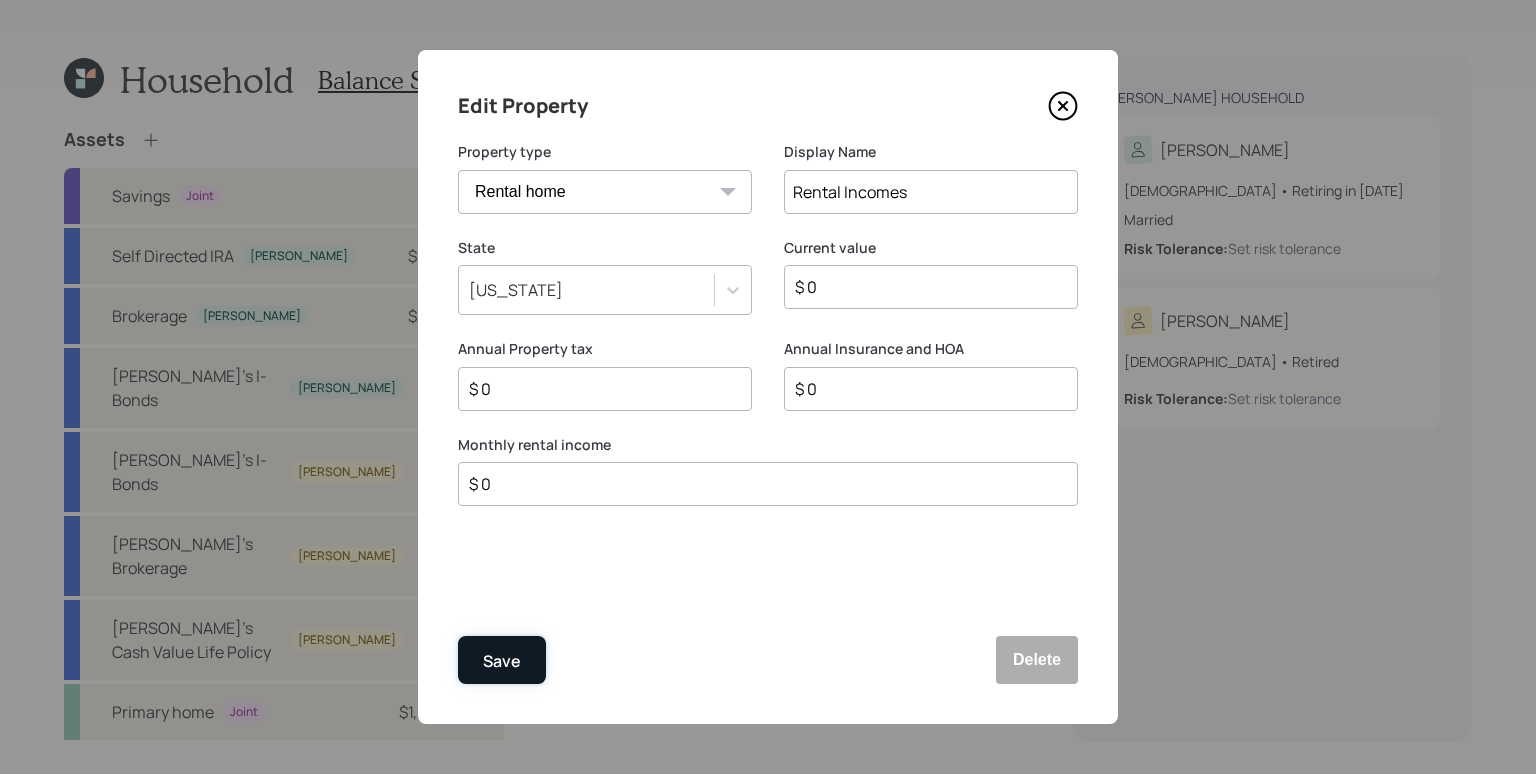 click on "Save" at bounding box center [502, 661] 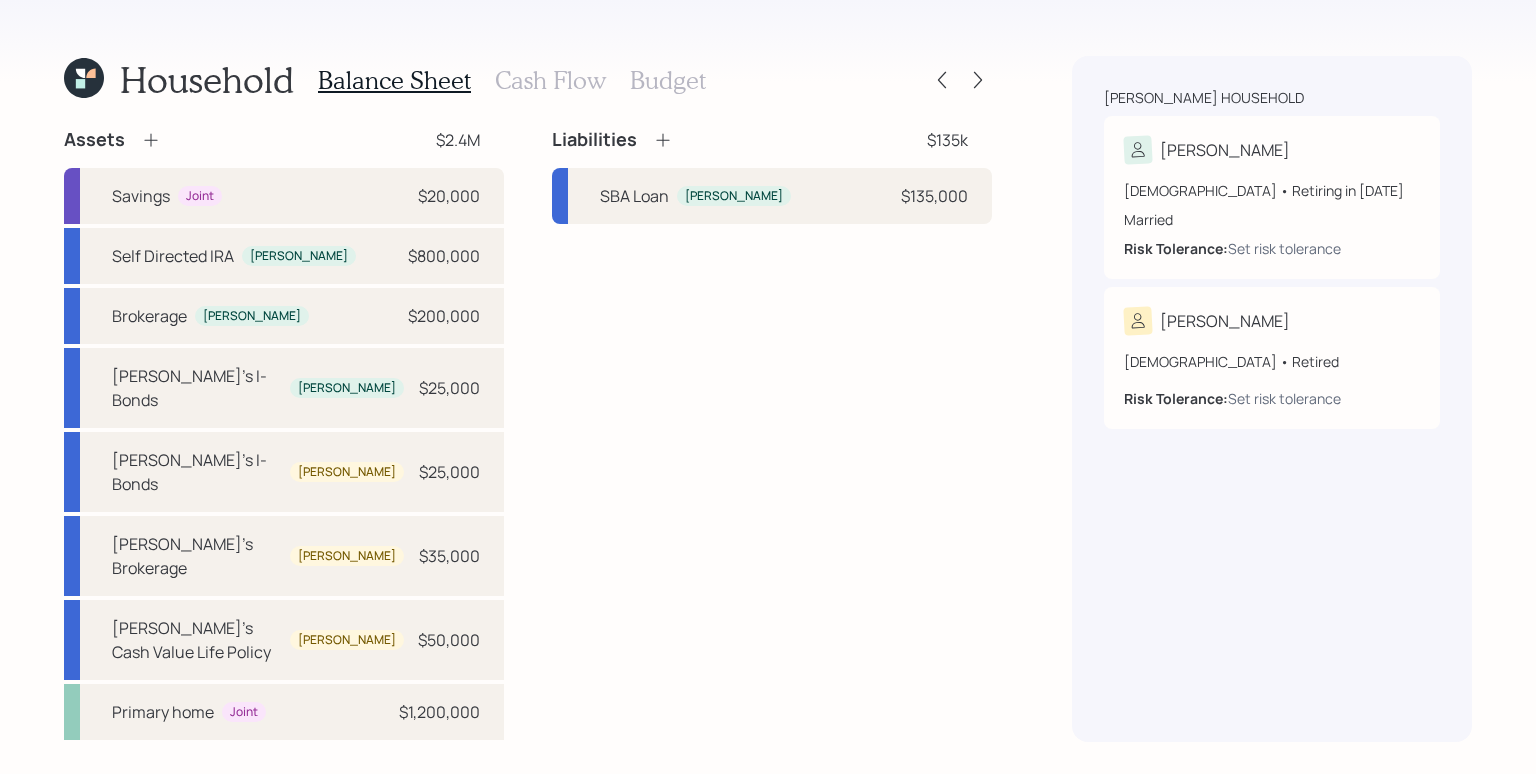 click on "Budget" at bounding box center [668, 80] 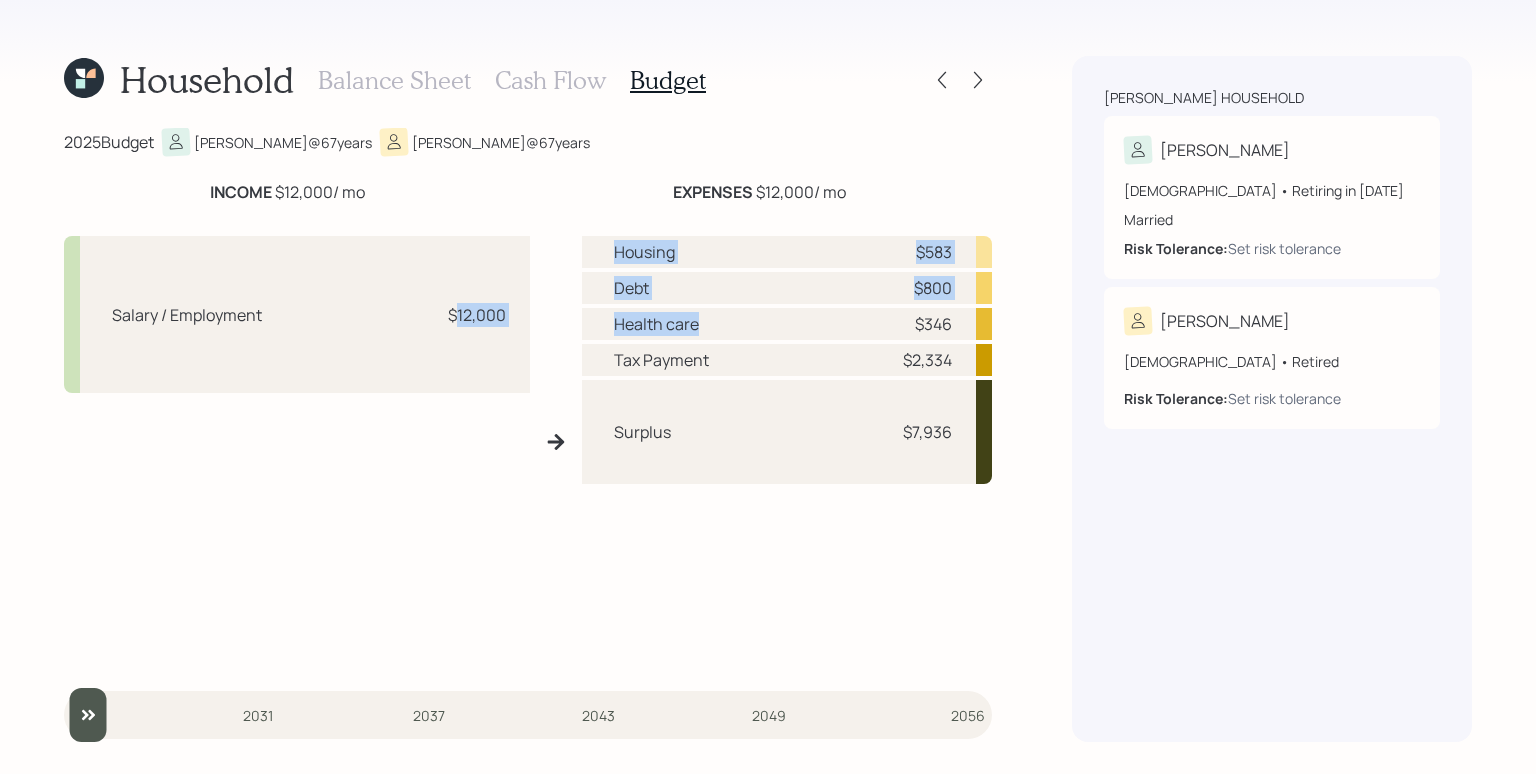 drag, startPoint x: 453, startPoint y: 316, endPoint x: 575, endPoint y: 336, distance: 123.62848 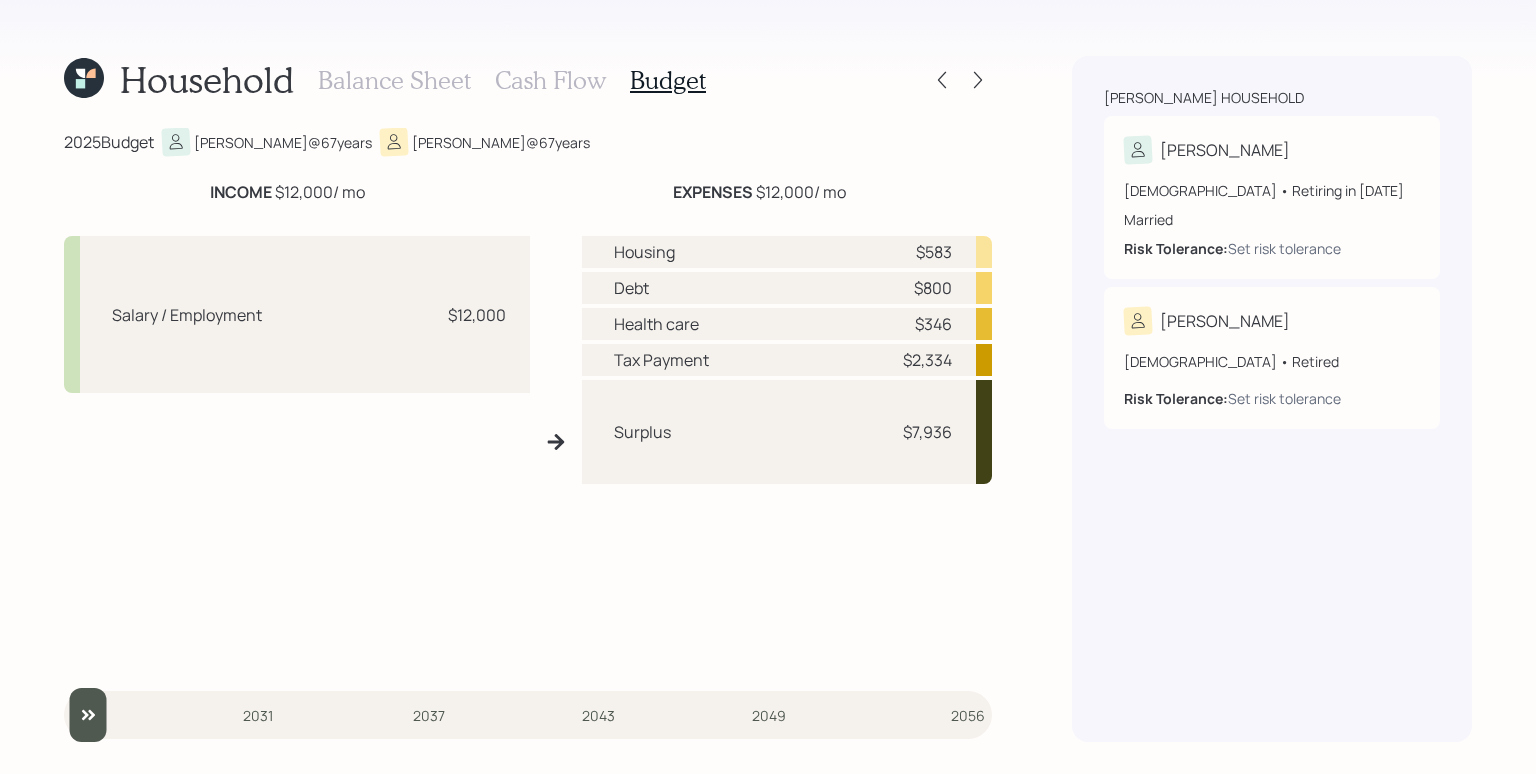 click on "Salary / Employment $12,000 Housing $583 Debt $800 Health care $346 Tax Payment $2,334 Surplus $7,936" at bounding box center [528, 442] 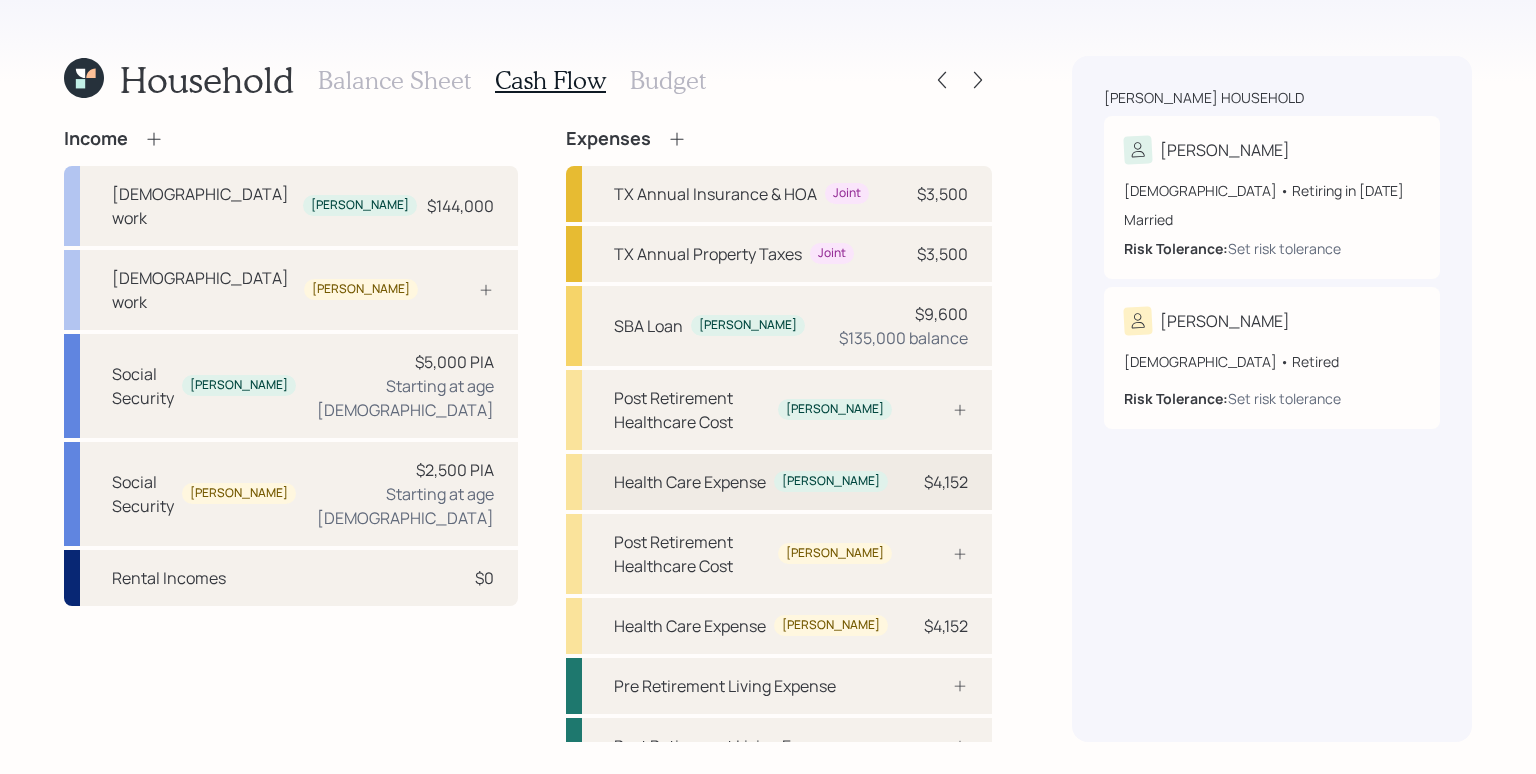 click on "Health Care Expense [PERSON_NAME] $4,152" at bounding box center (779, 482) 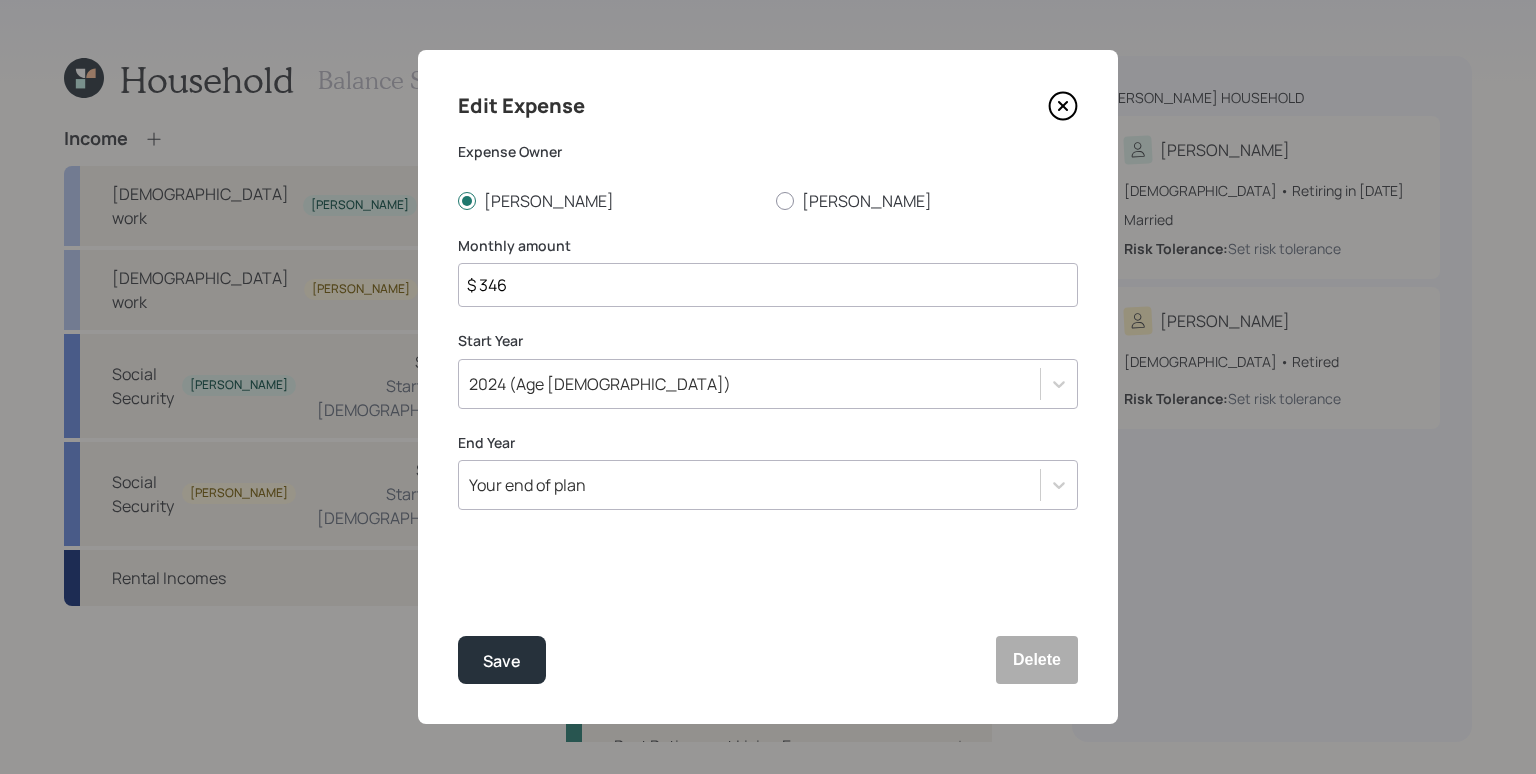click on "2024 (Age [DEMOGRAPHIC_DATA])" at bounding box center [749, 384] 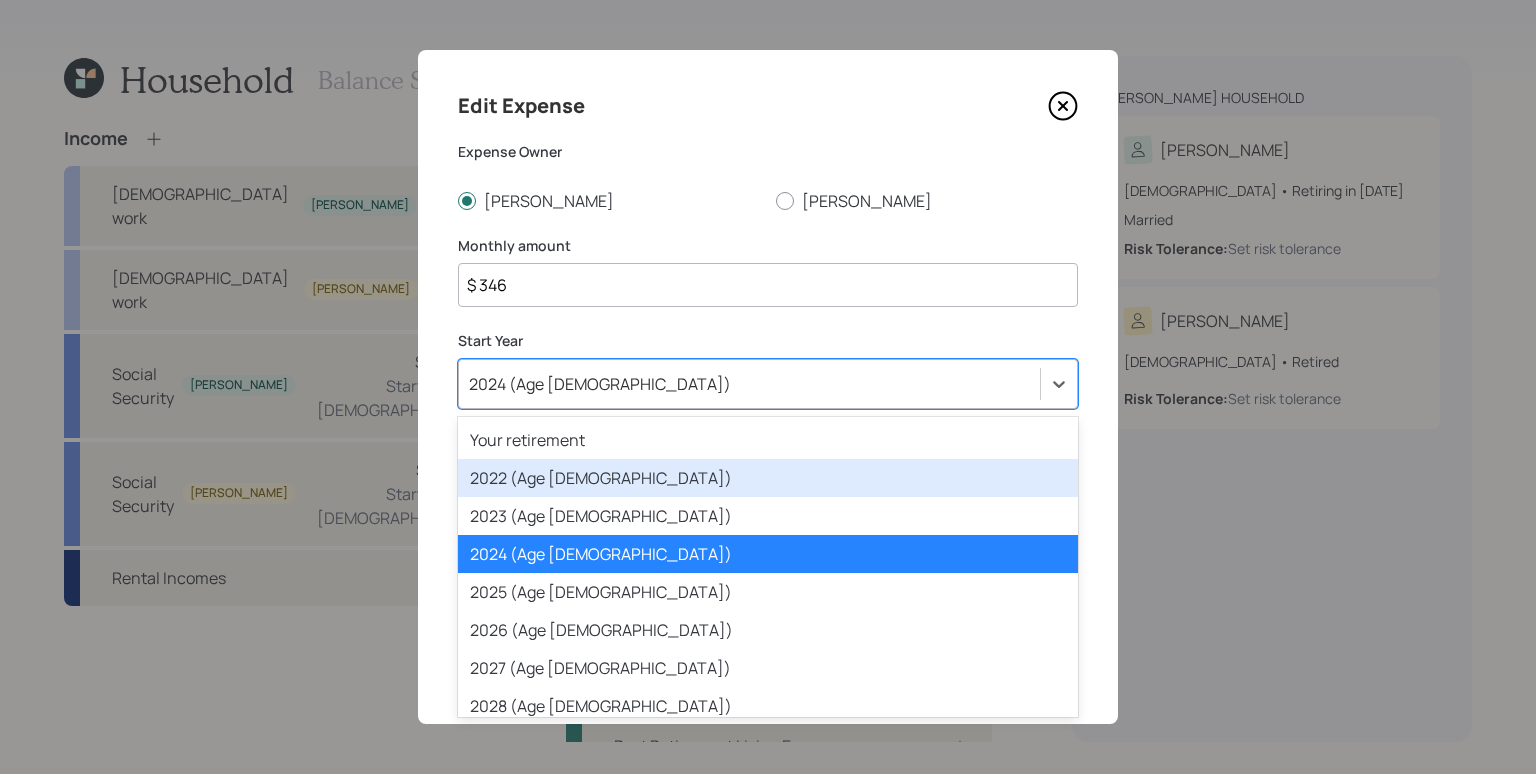 click on "2022 (Age [DEMOGRAPHIC_DATA])" at bounding box center [768, 478] 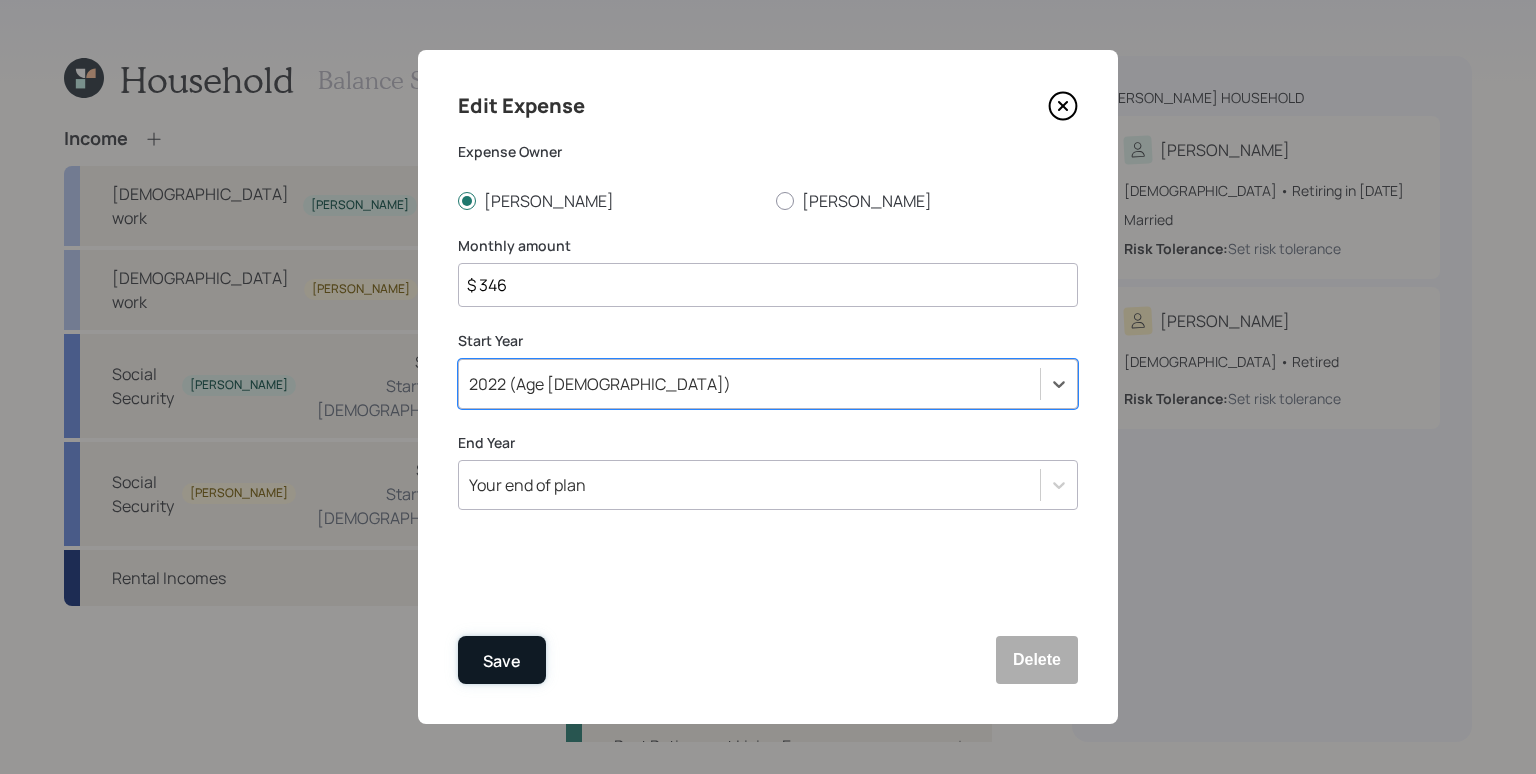 click on "Save" at bounding box center [502, 661] 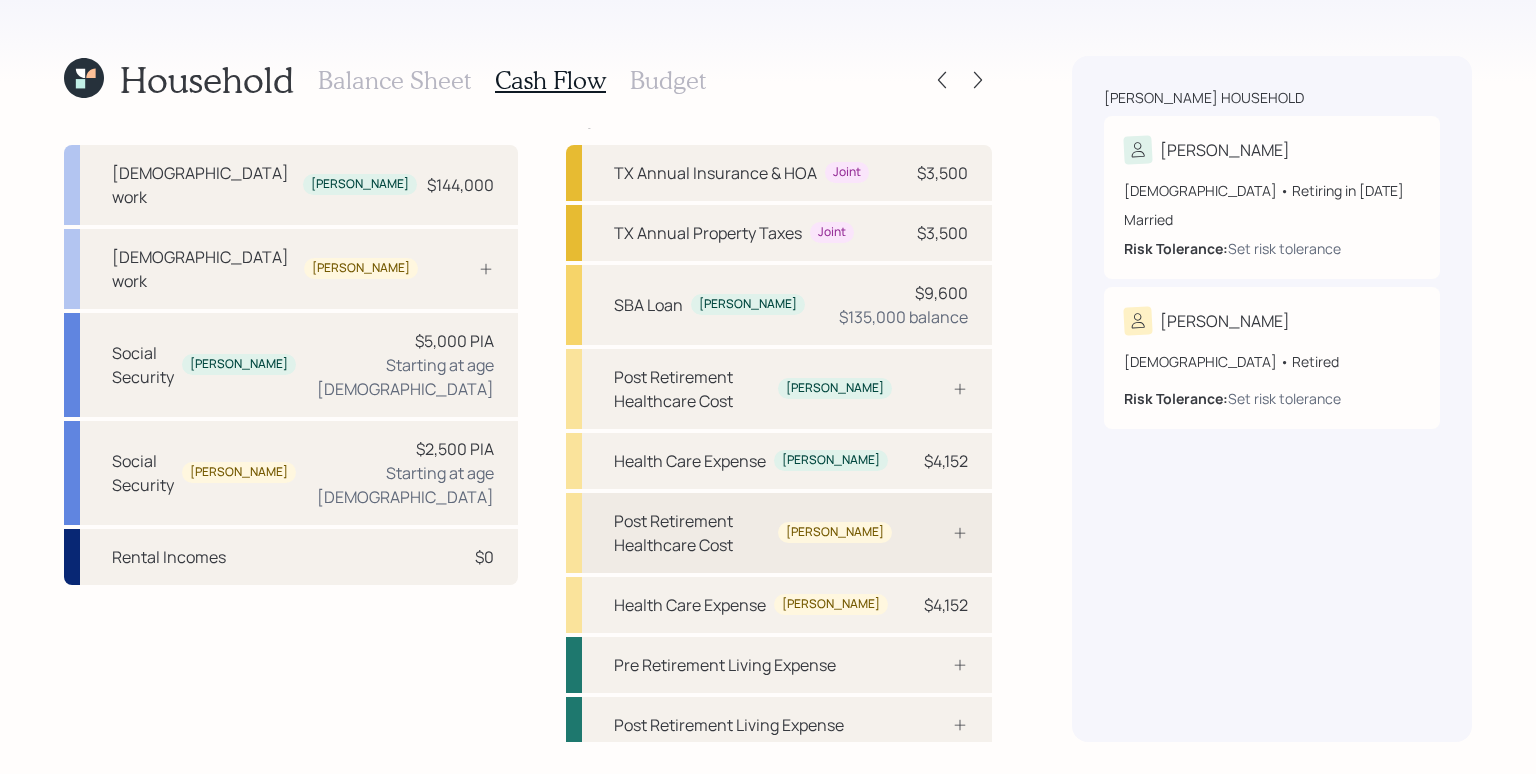 scroll, scrollTop: 31, scrollLeft: 0, axis: vertical 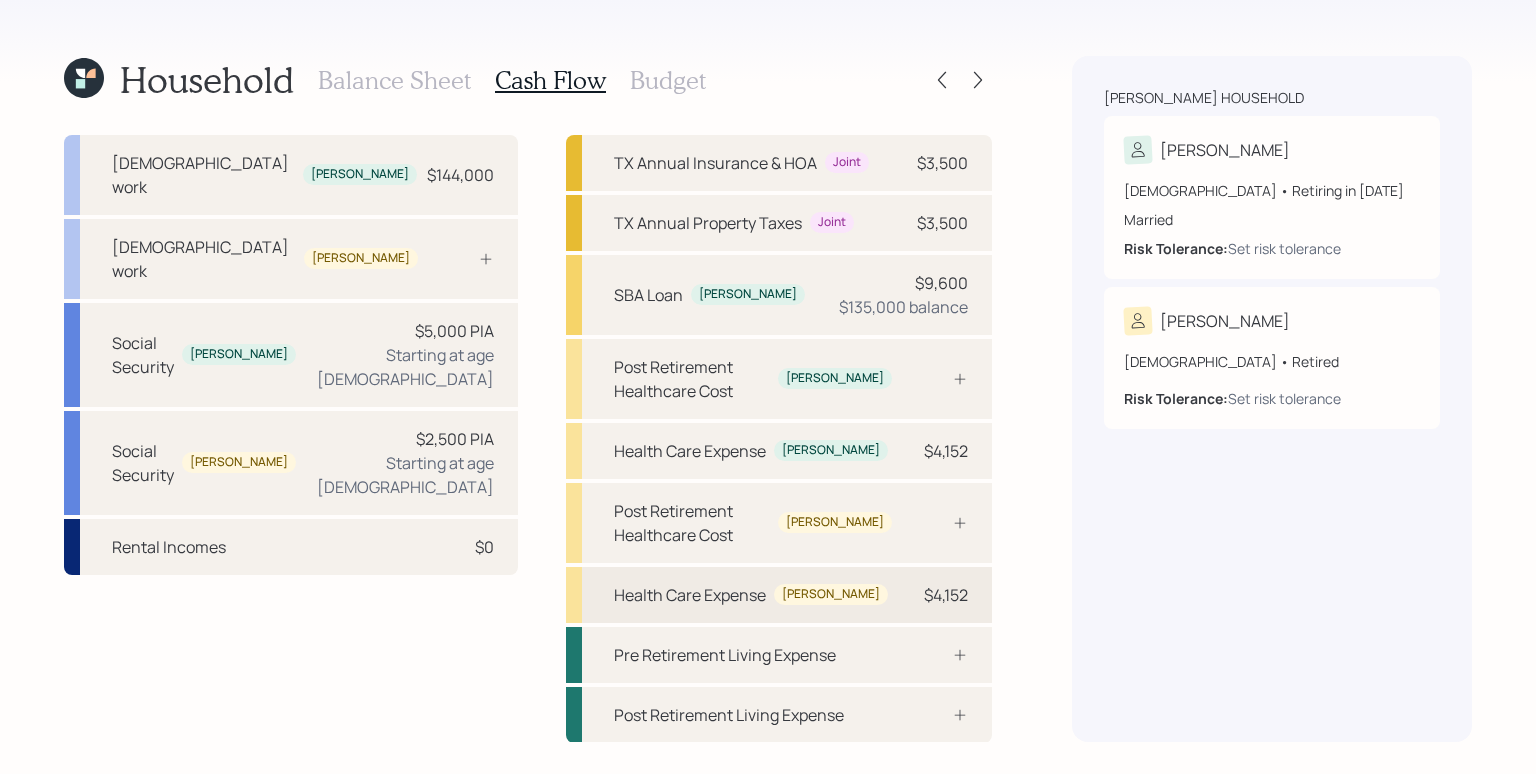 click on "Health Care Expense [PERSON_NAME] $4,152" at bounding box center [779, 595] 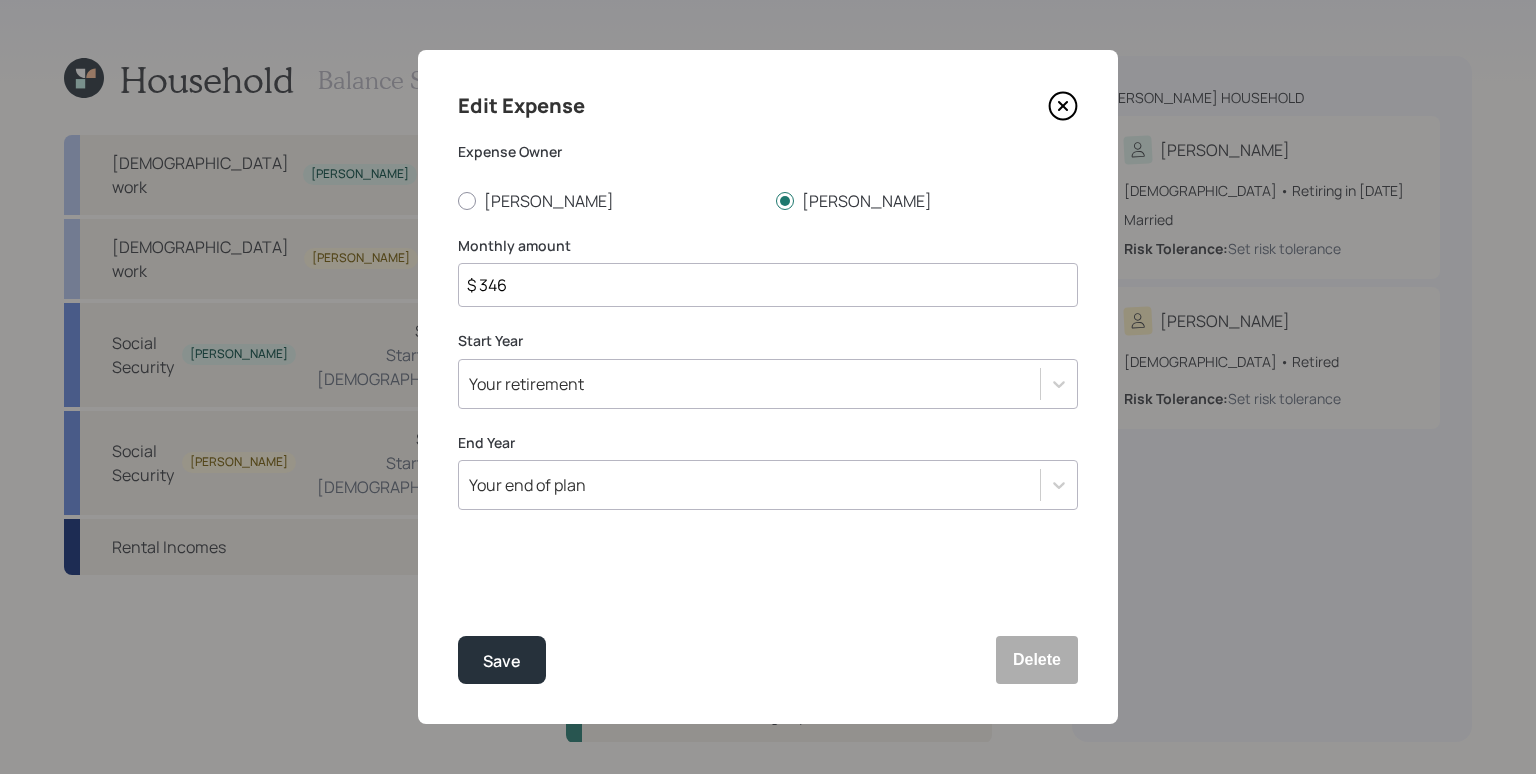 click on "Your retirement" at bounding box center (749, 384) 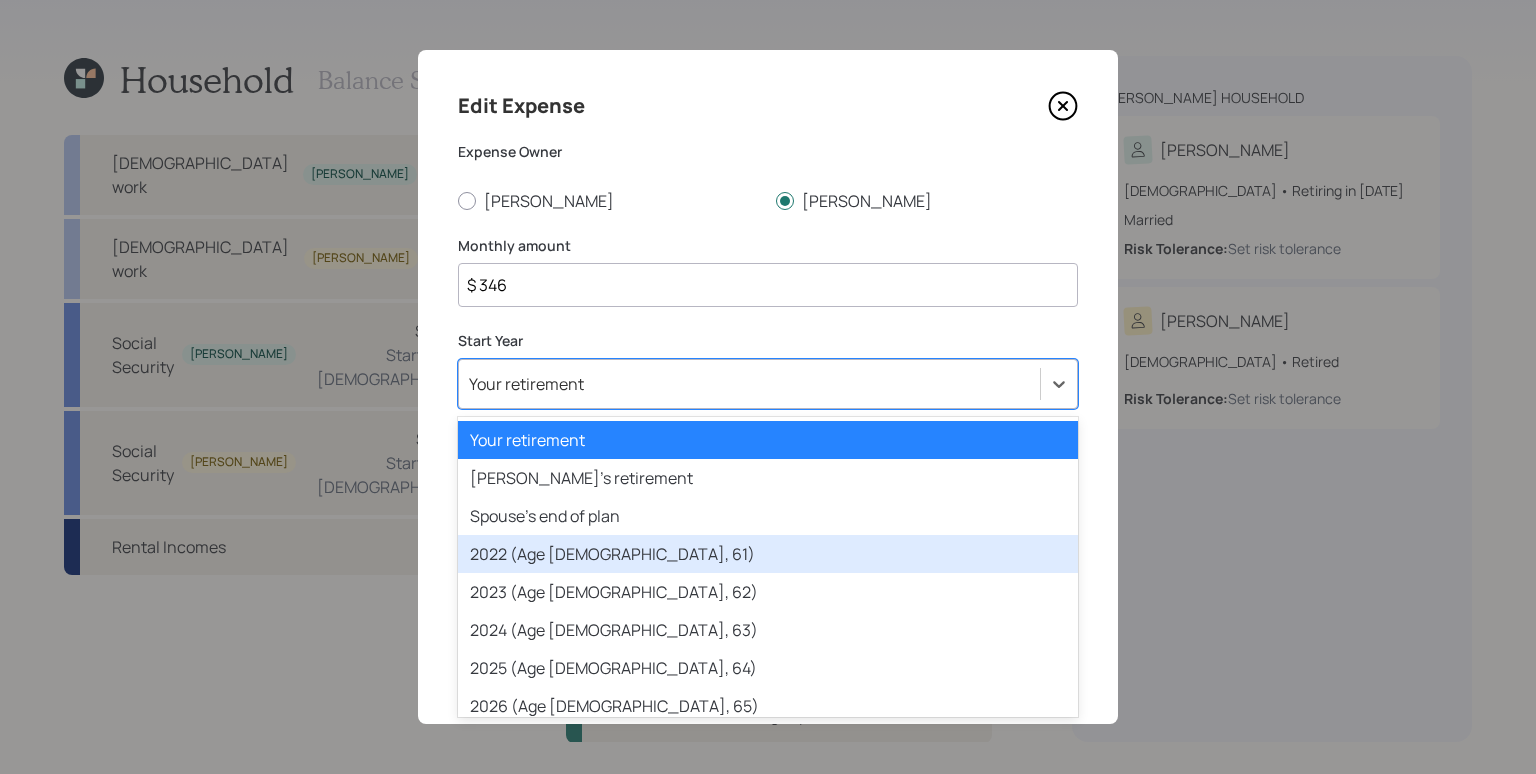 click on "2022 (Age [DEMOGRAPHIC_DATA], 61)" at bounding box center [768, 554] 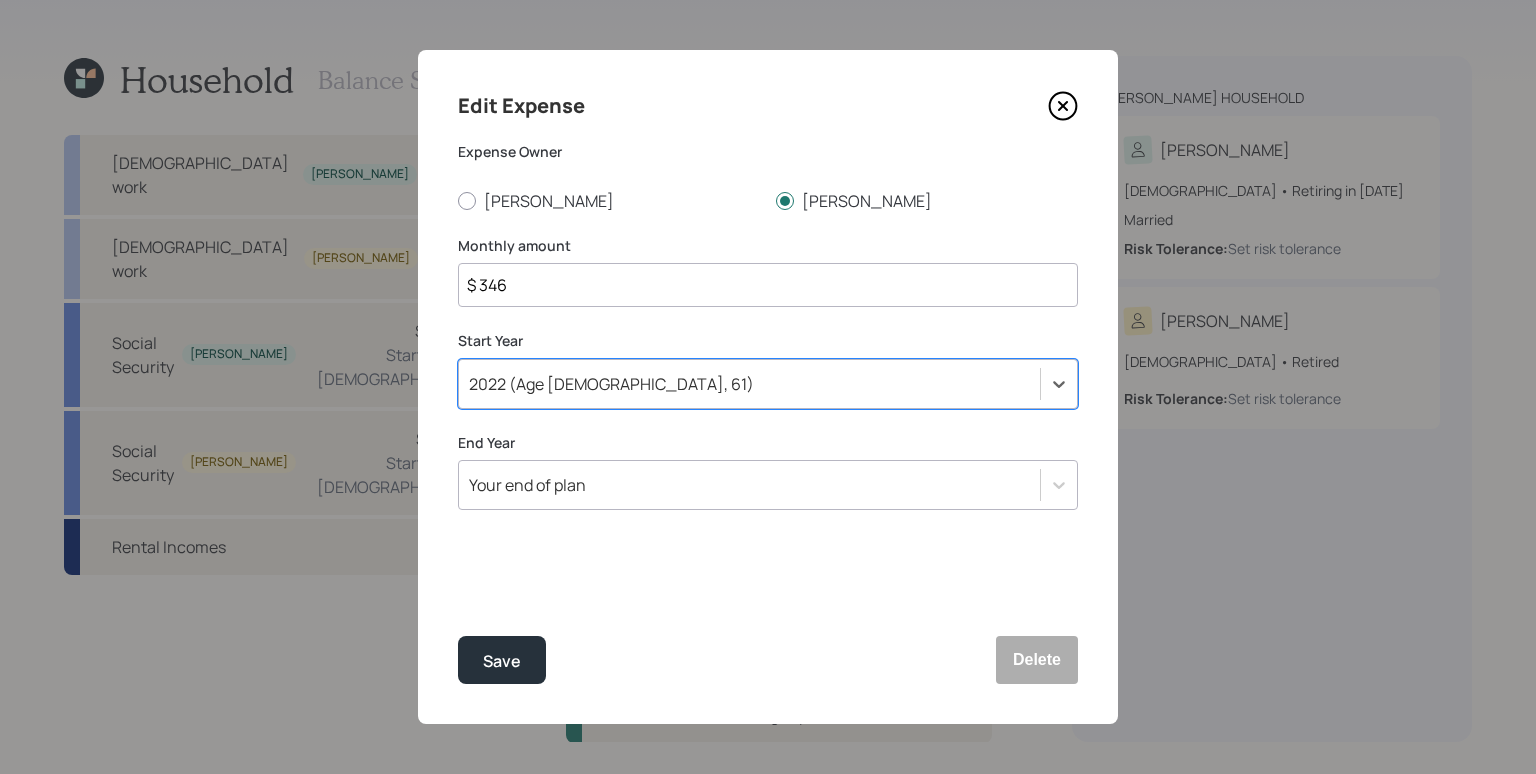 click on "2022 (Age [DEMOGRAPHIC_DATA], 61)" at bounding box center [611, 384] 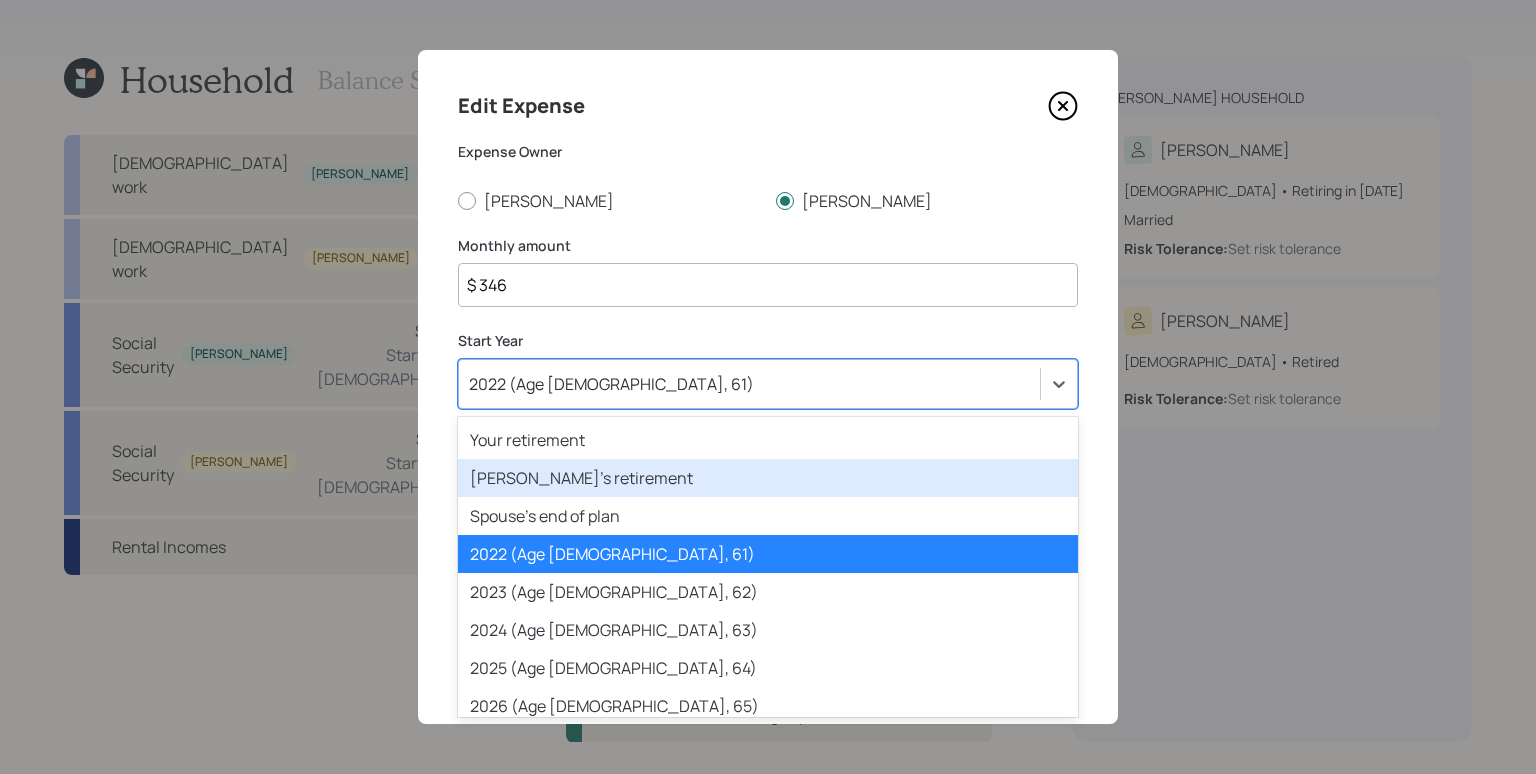 click on "[PERSON_NAME]'s retirement" at bounding box center (768, 478) 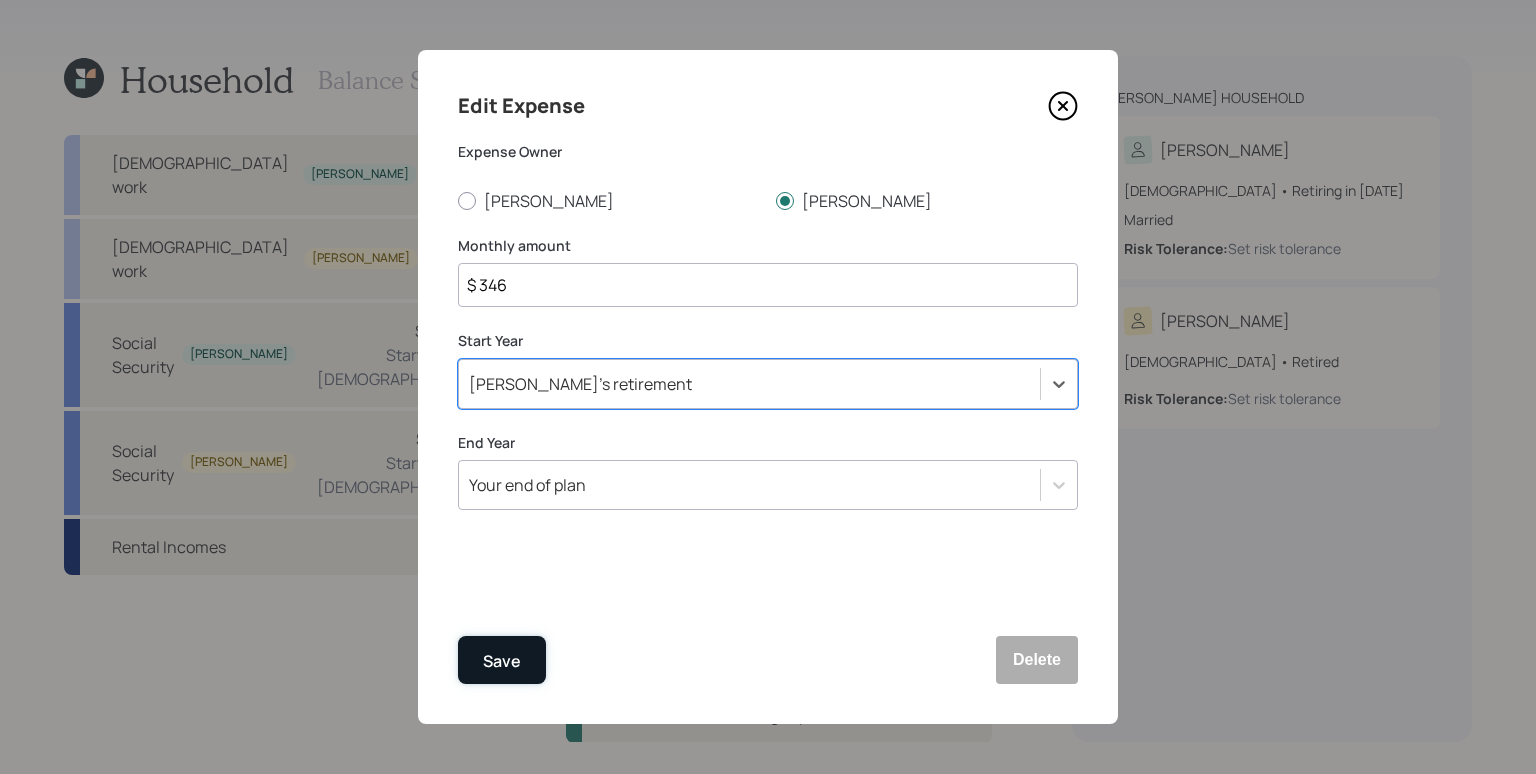 click on "Save" at bounding box center (502, 660) 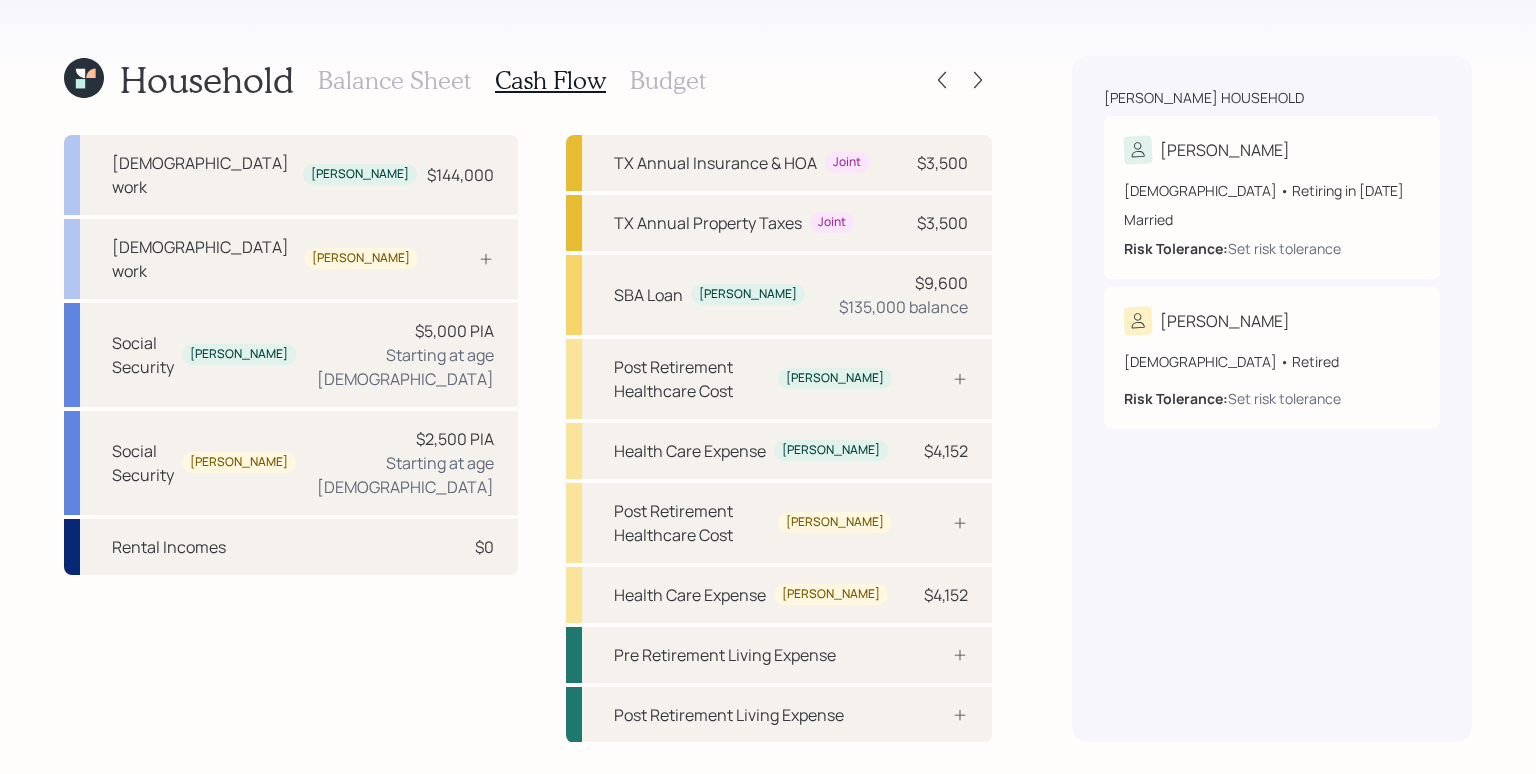 click on "Budget" at bounding box center (668, 80) 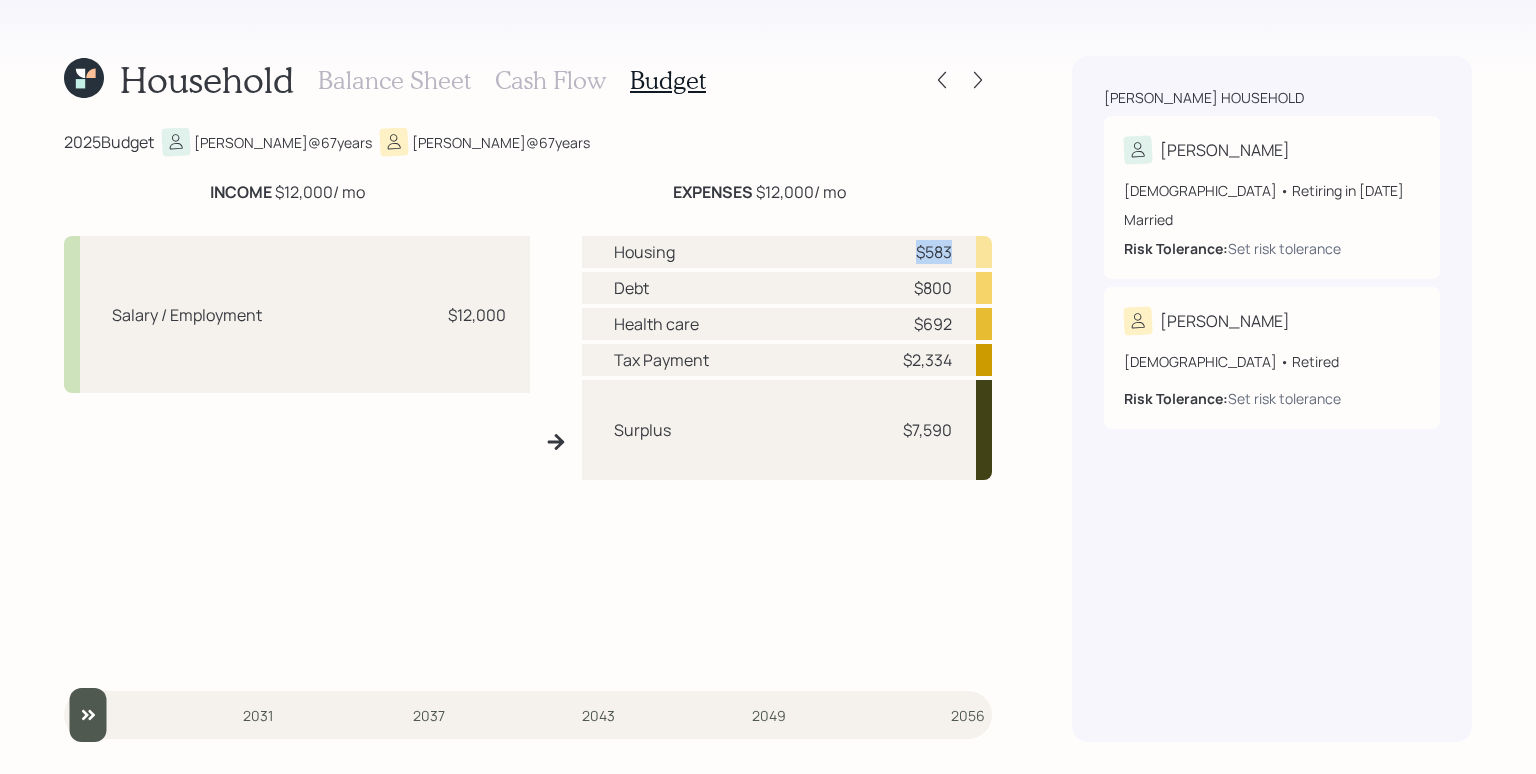 drag, startPoint x: 947, startPoint y: 247, endPoint x: 903, endPoint y: 242, distance: 44.28318 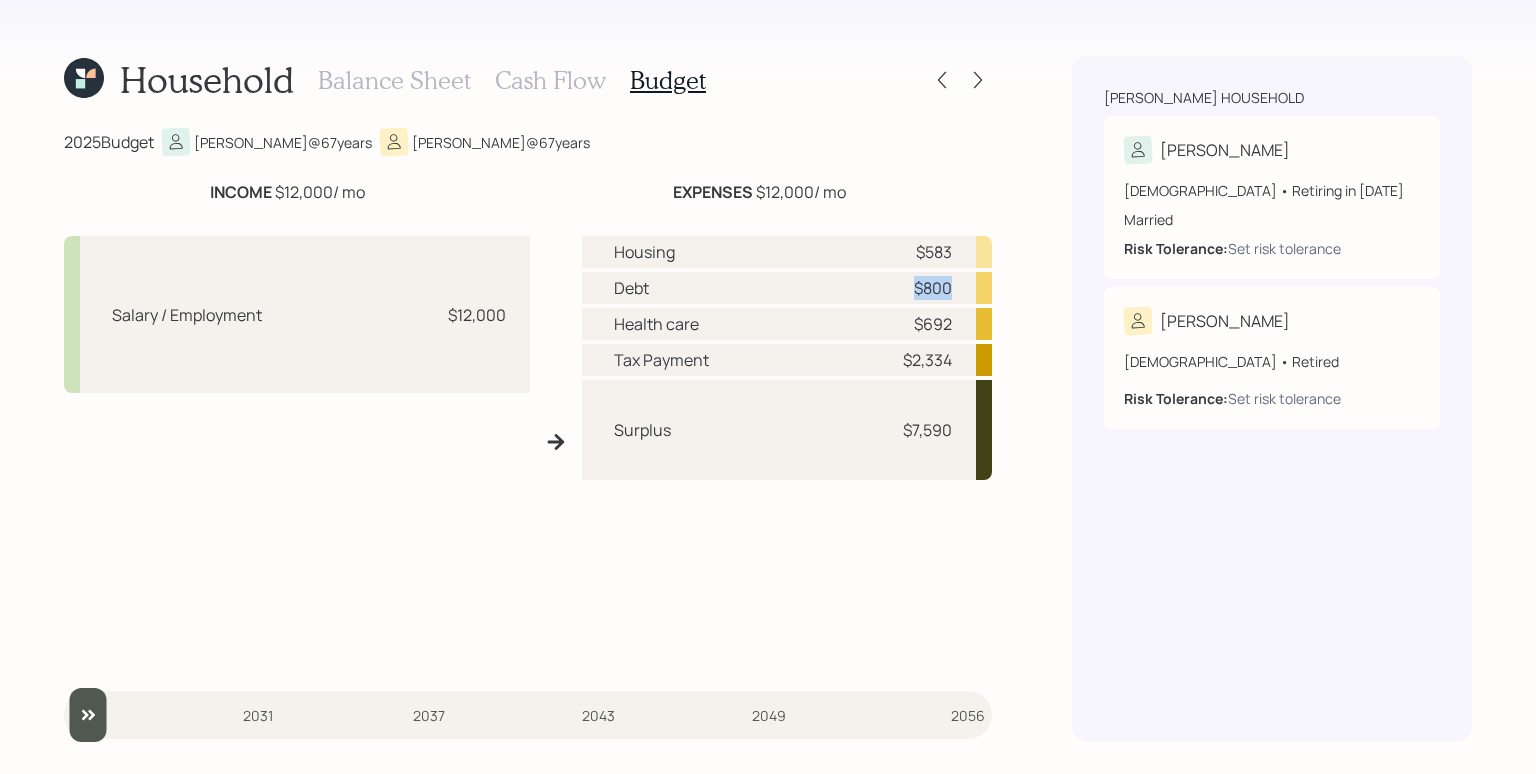 drag, startPoint x: 950, startPoint y: 290, endPoint x: 917, endPoint y: 290, distance: 33 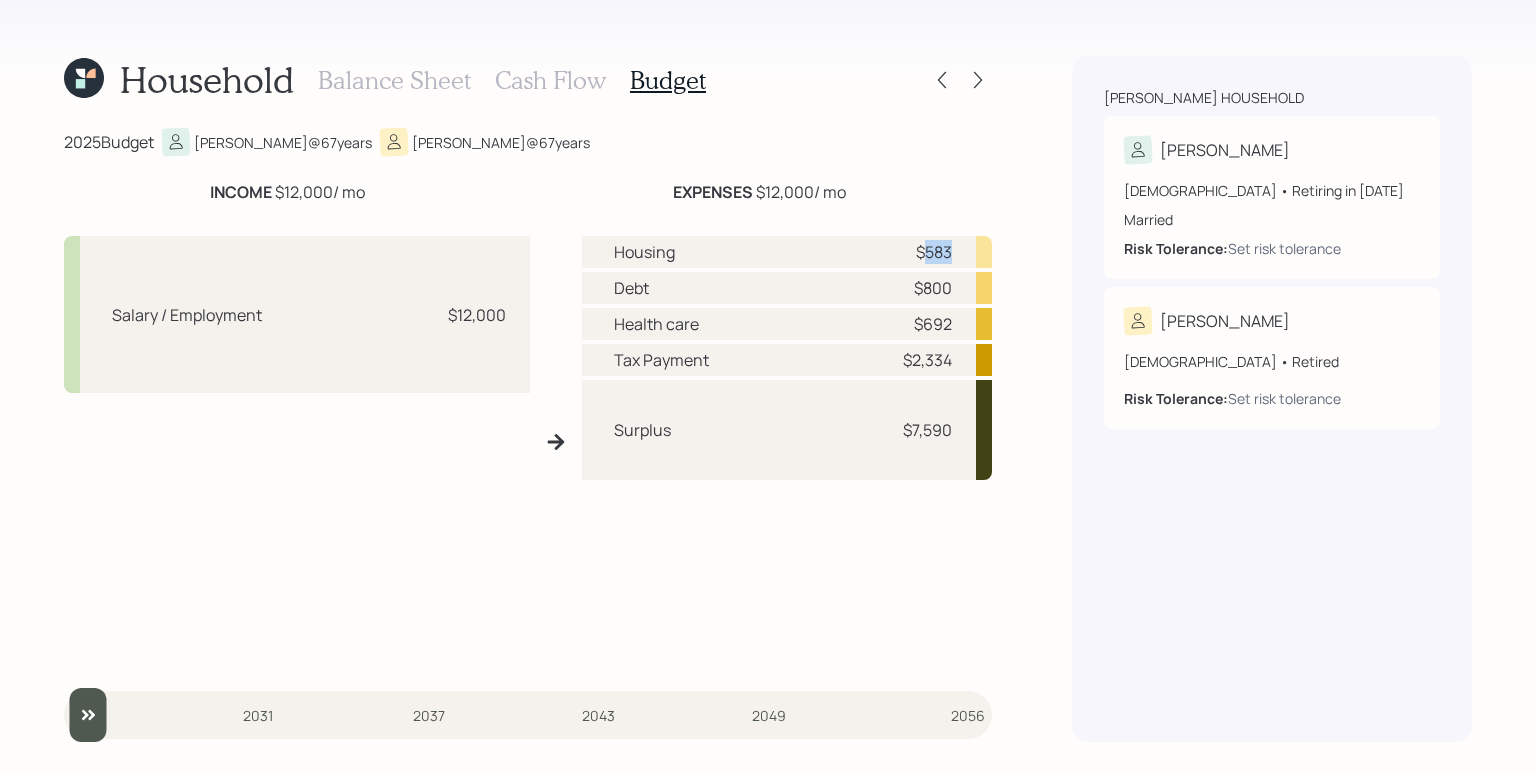 drag, startPoint x: 955, startPoint y: 256, endPoint x: 922, endPoint y: 255, distance: 33.01515 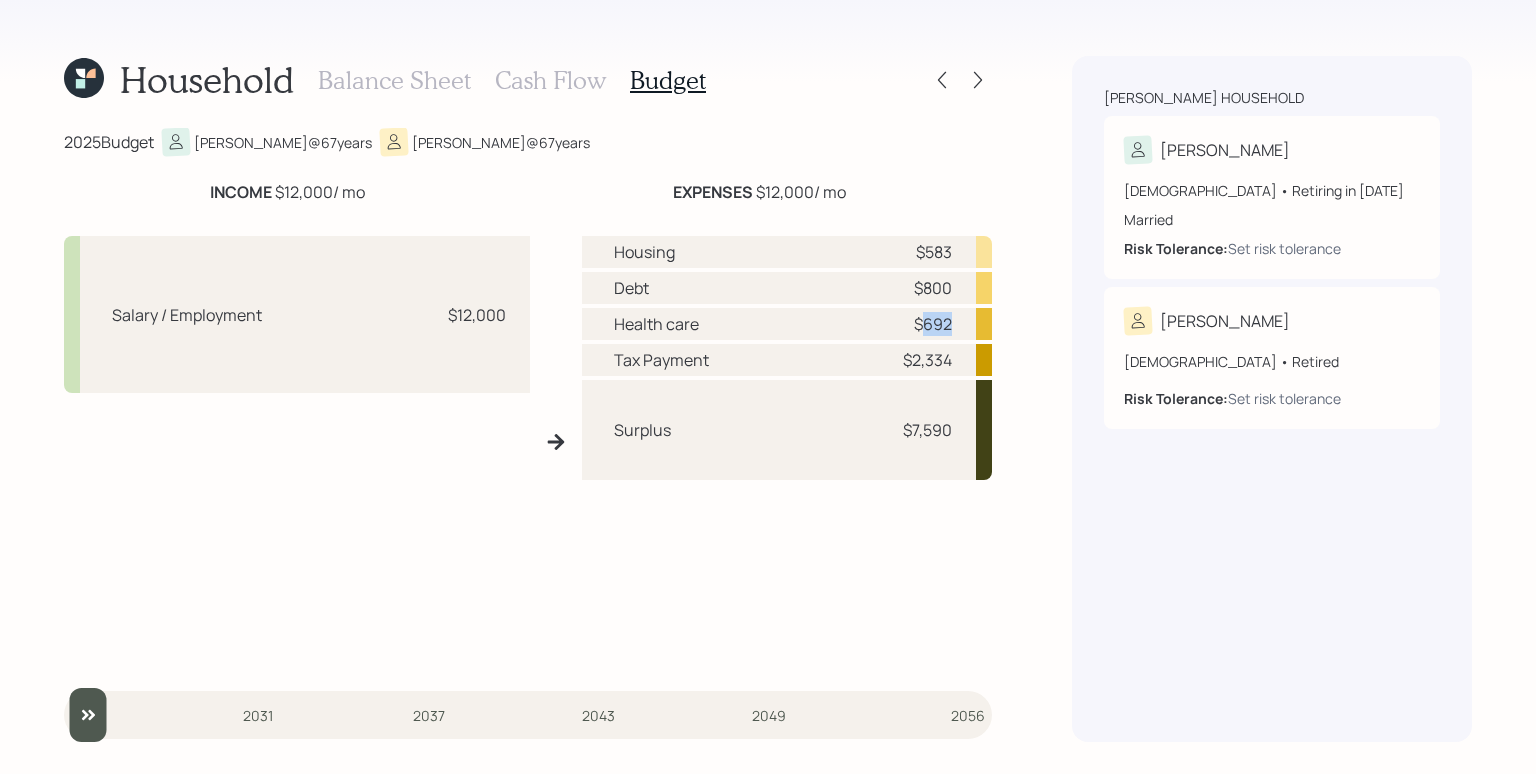 drag, startPoint x: 941, startPoint y: 330, endPoint x: 957, endPoint y: 330, distance: 16 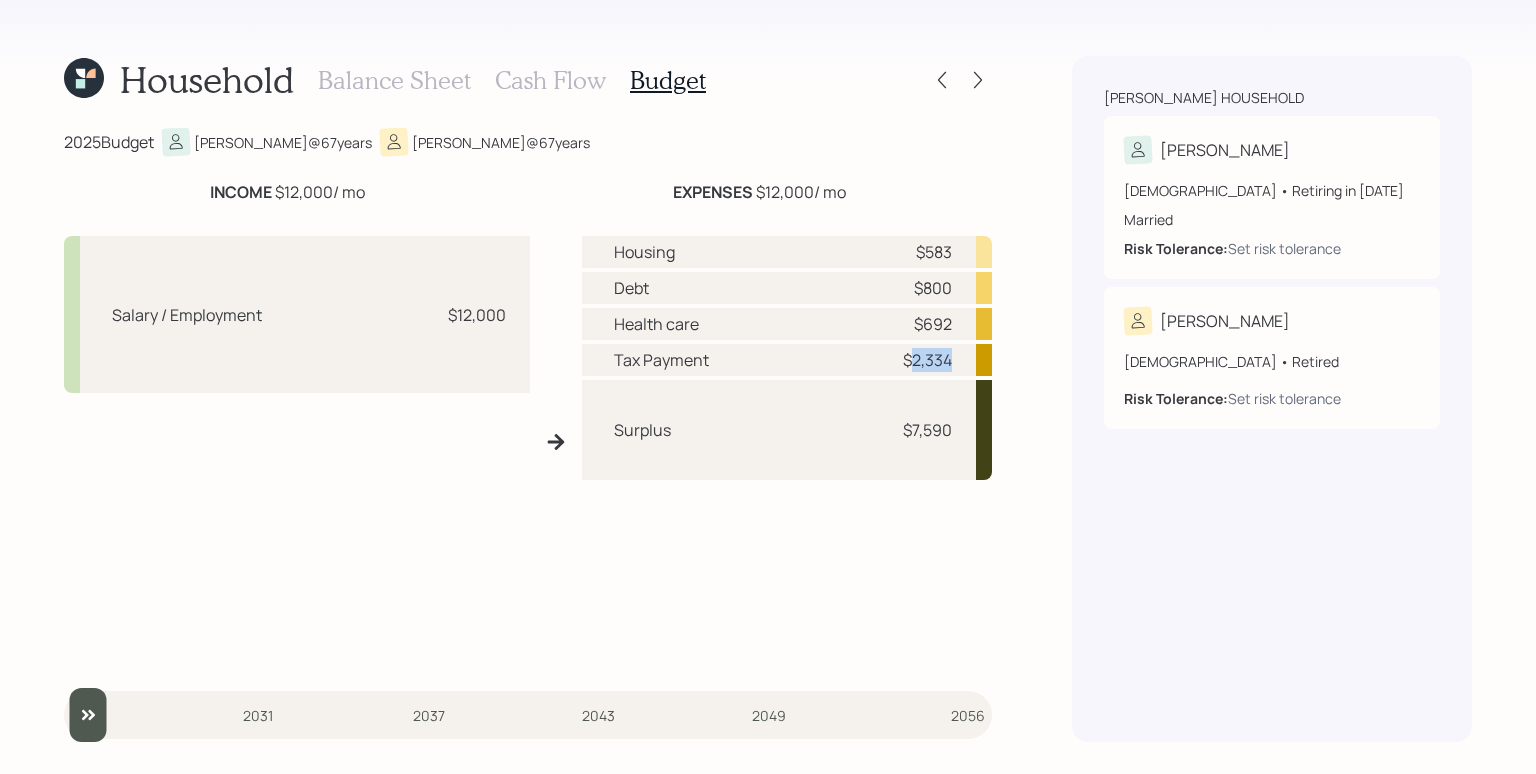 drag, startPoint x: 913, startPoint y: 360, endPoint x: 959, endPoint y: 360, distance: 46 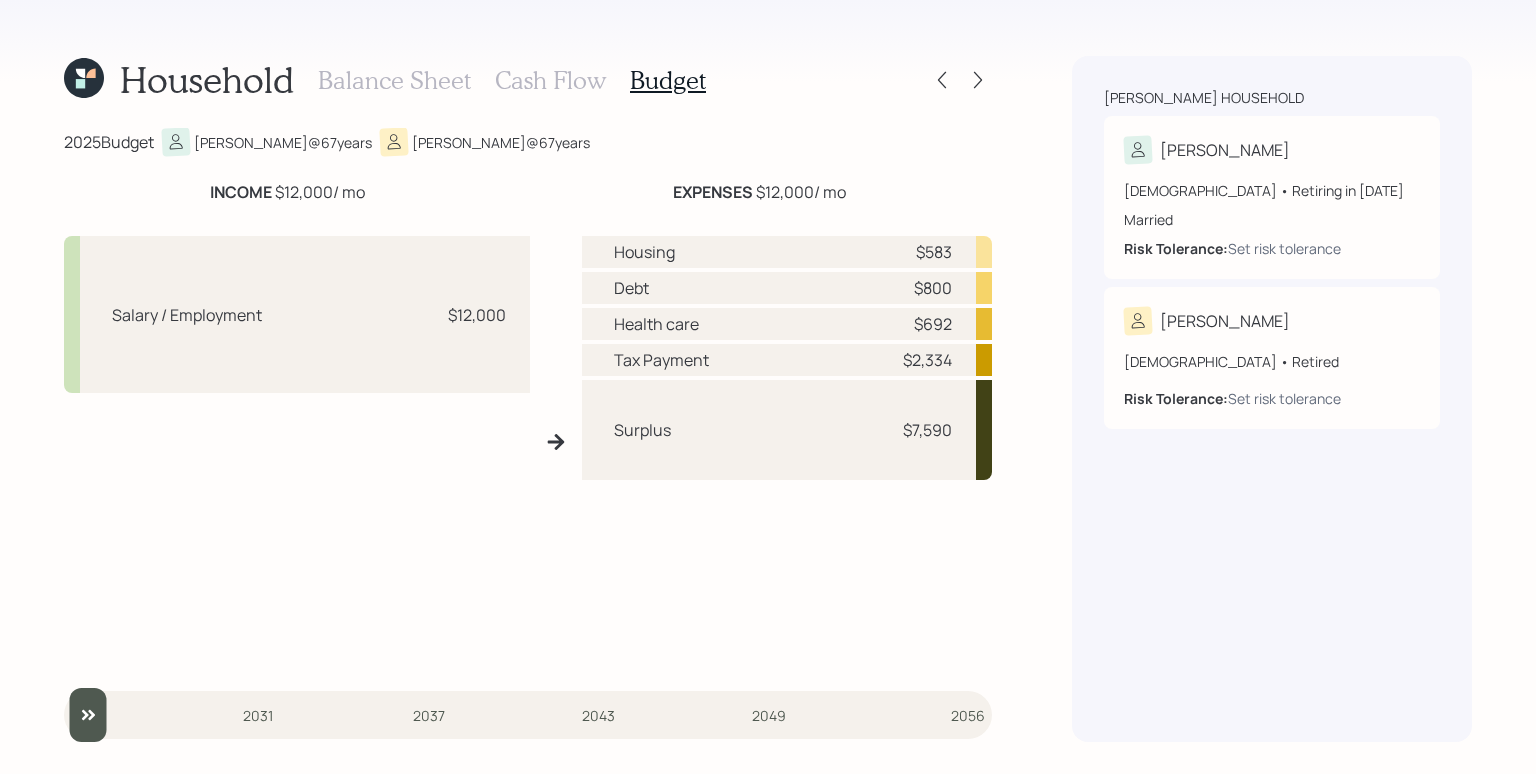 click on "Debt $800" at bounding box center [787, 288] 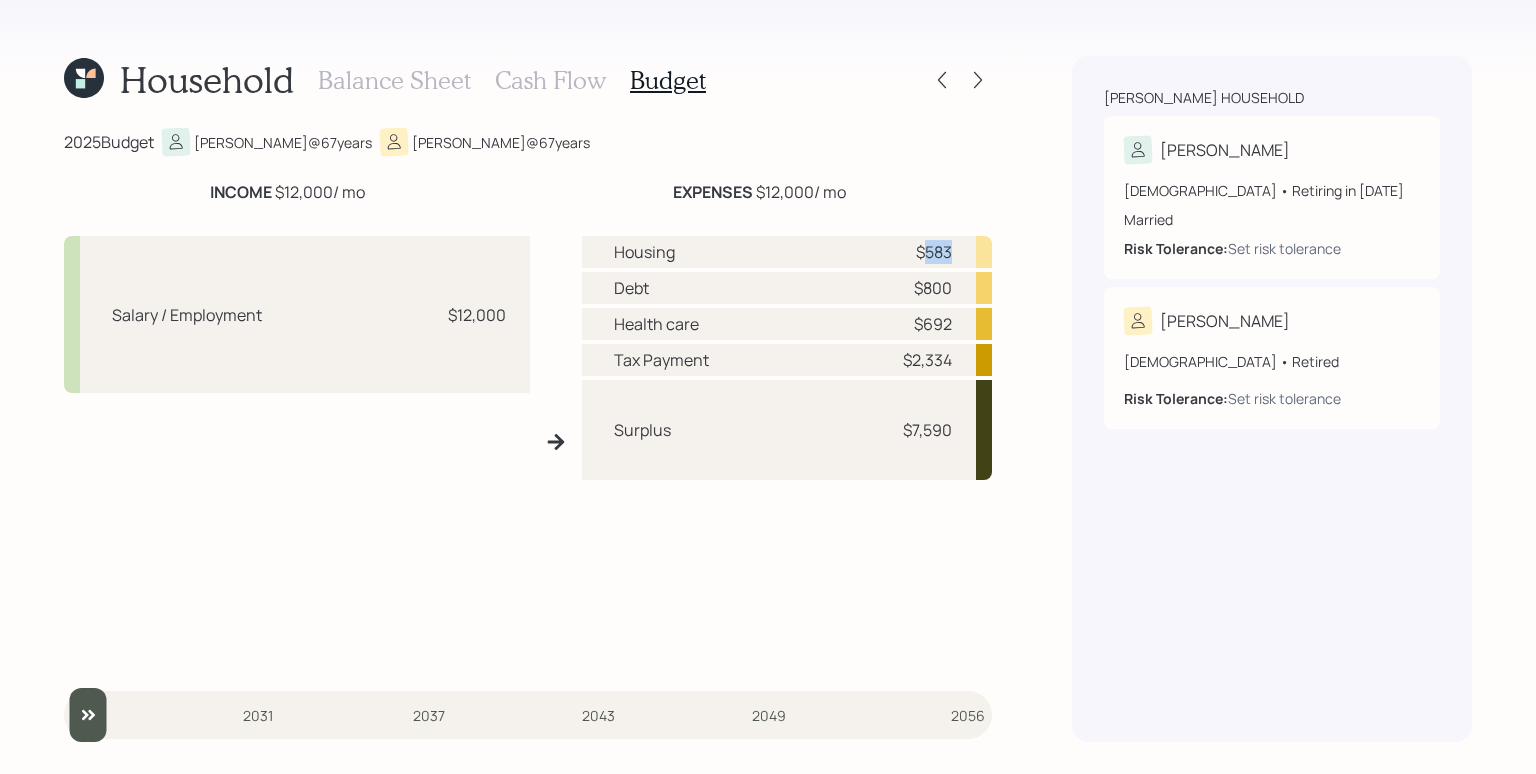 drag, startPoint x: 926, startPoint y: 254, endPoint x: 956, endPoint y: 254, distance: 30 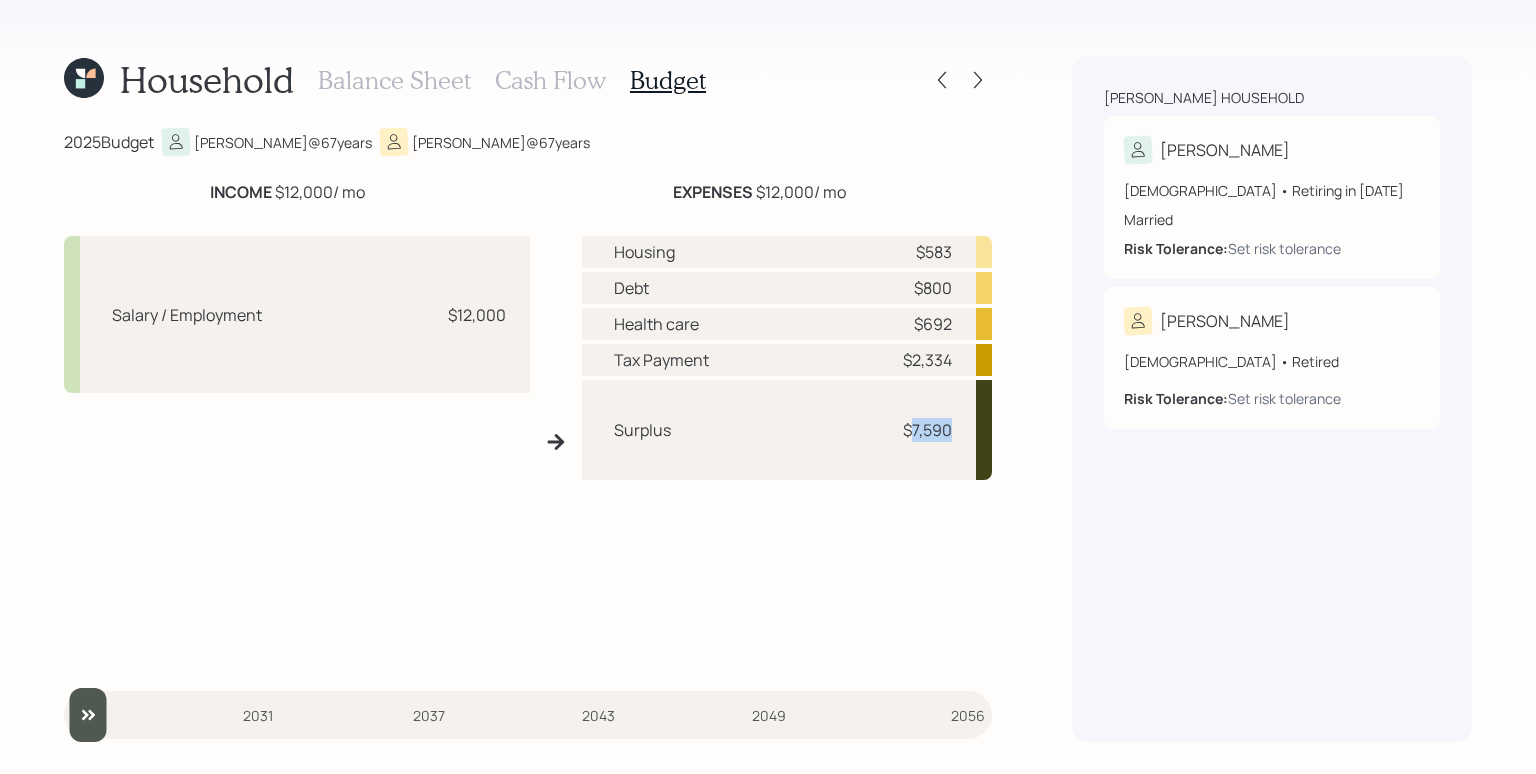 drag, startPoint x: 910, startPoint y: 432, endPoint x: 974, endPoint y: 423, distance: 64.629715 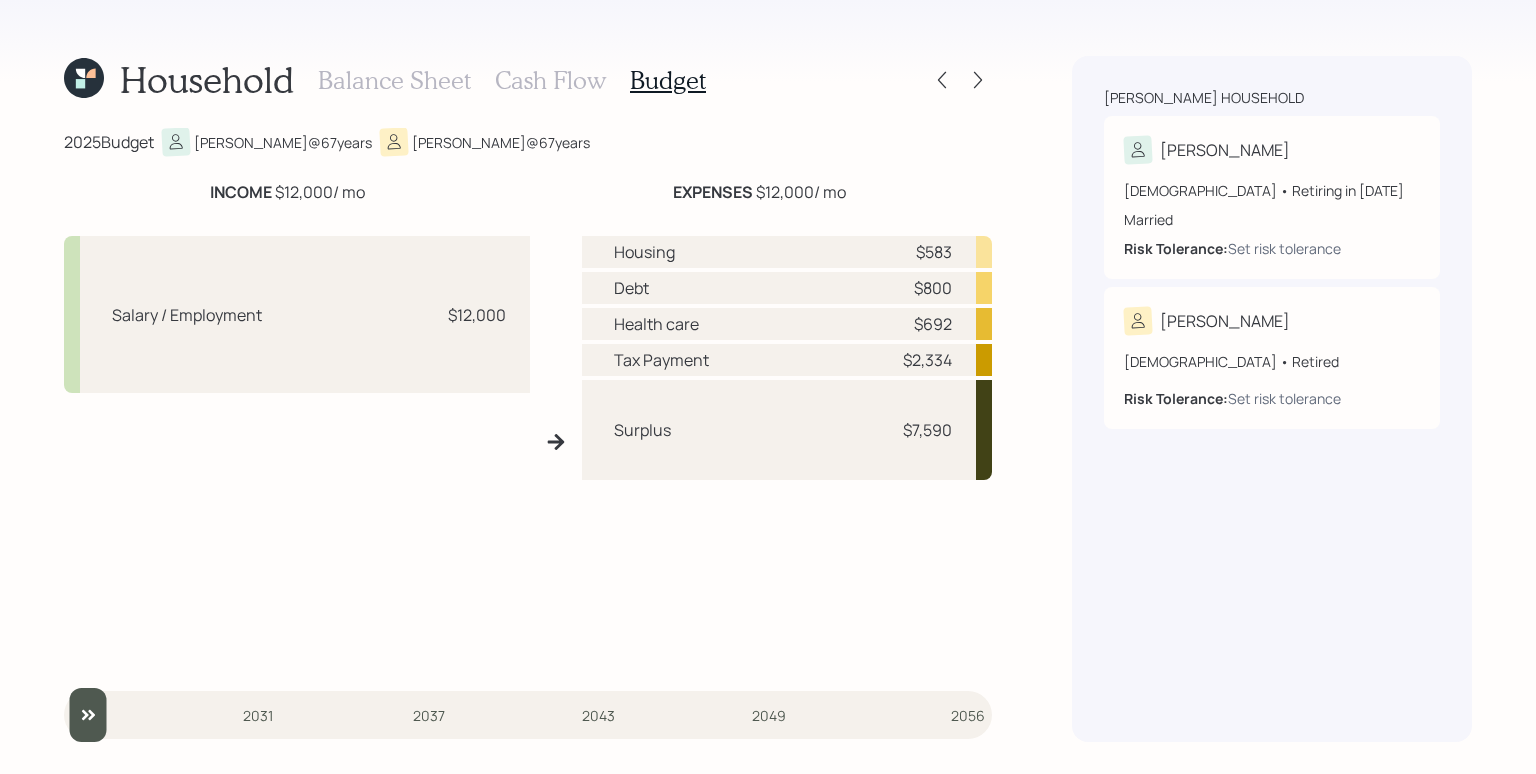 click on "Balance Sheet" at bounding box center (394, 80) 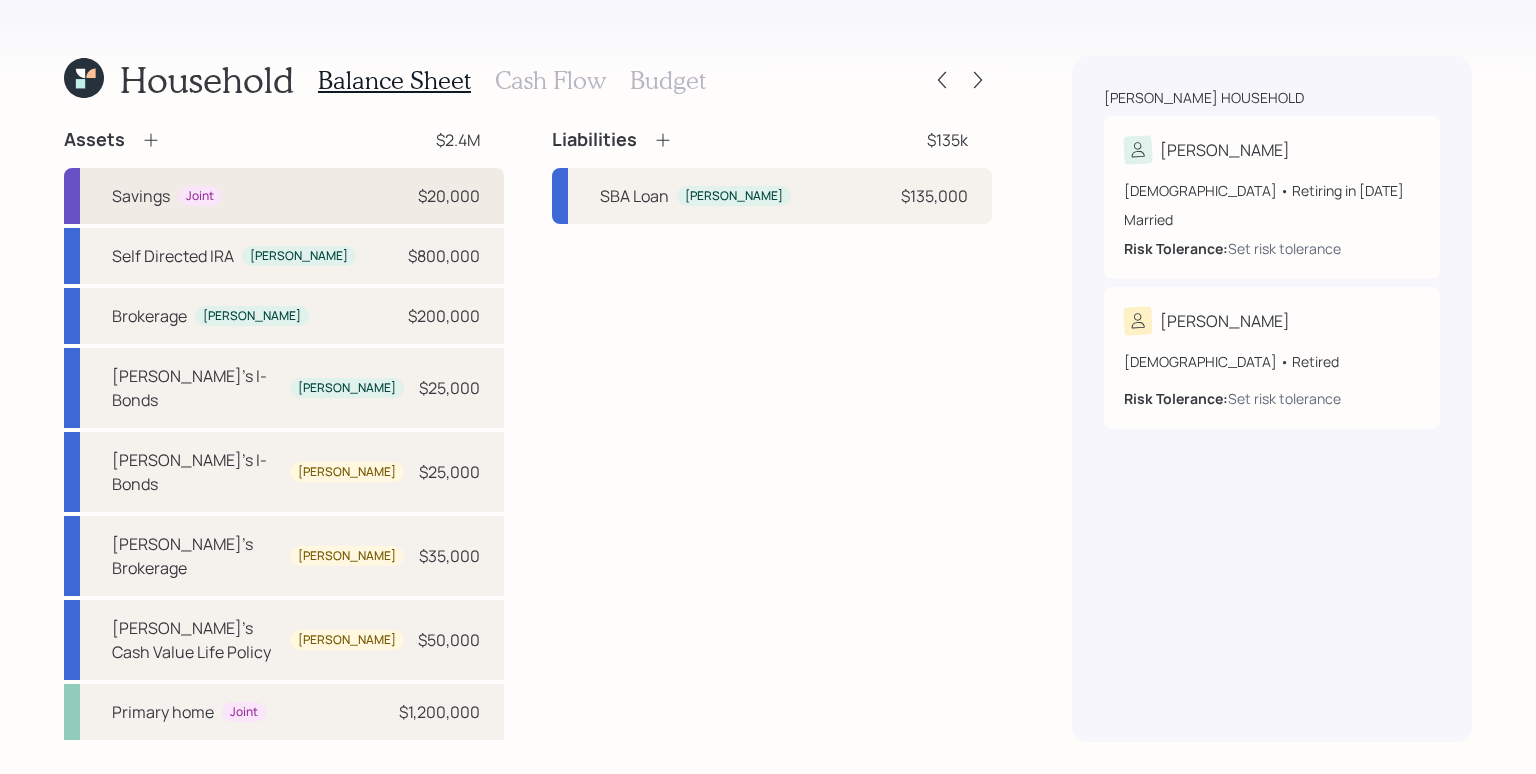 click on "Savings Joint $20,000" at bounding box center (284, 196) 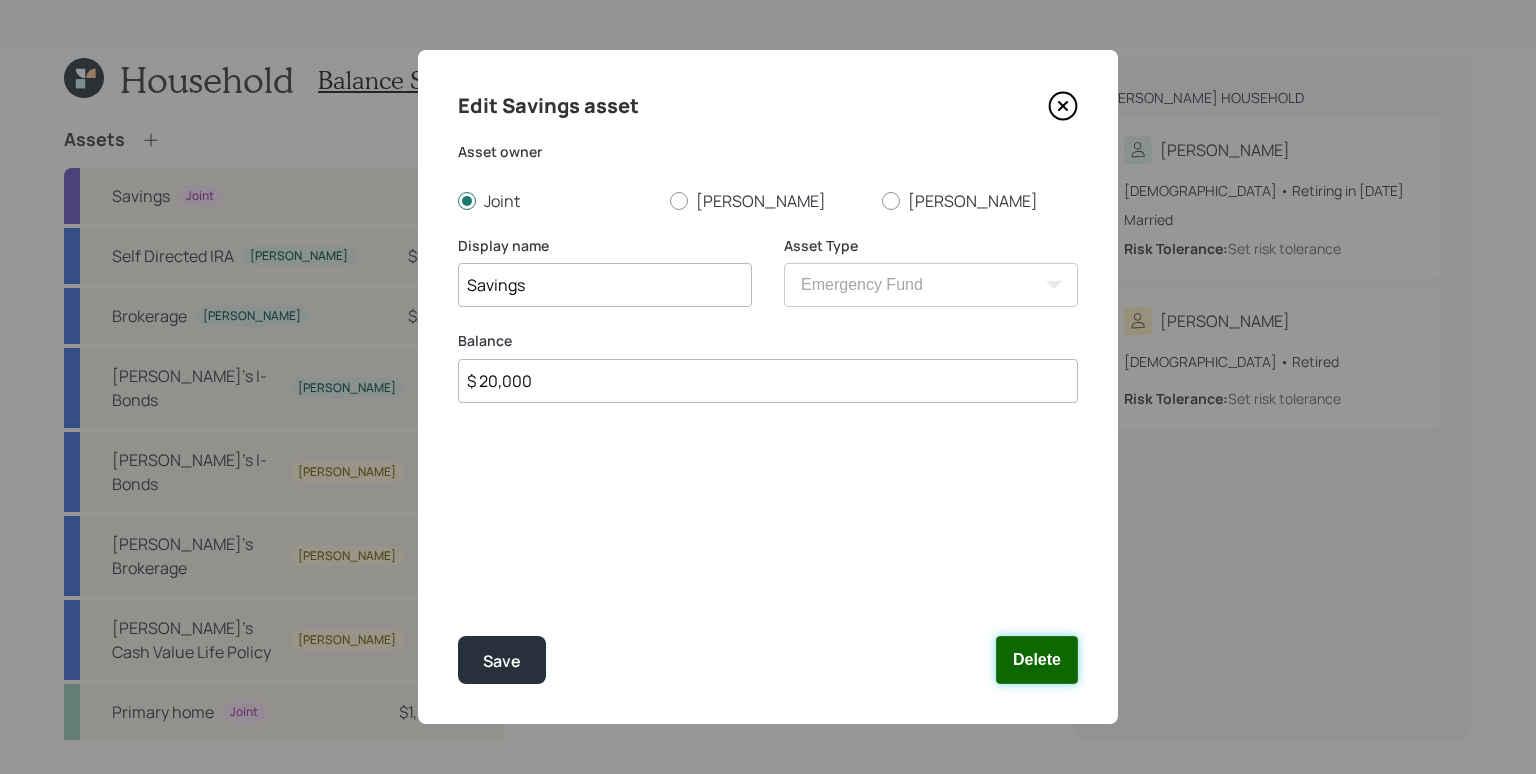 click on "Delete" at bounding box center [1037, 660] 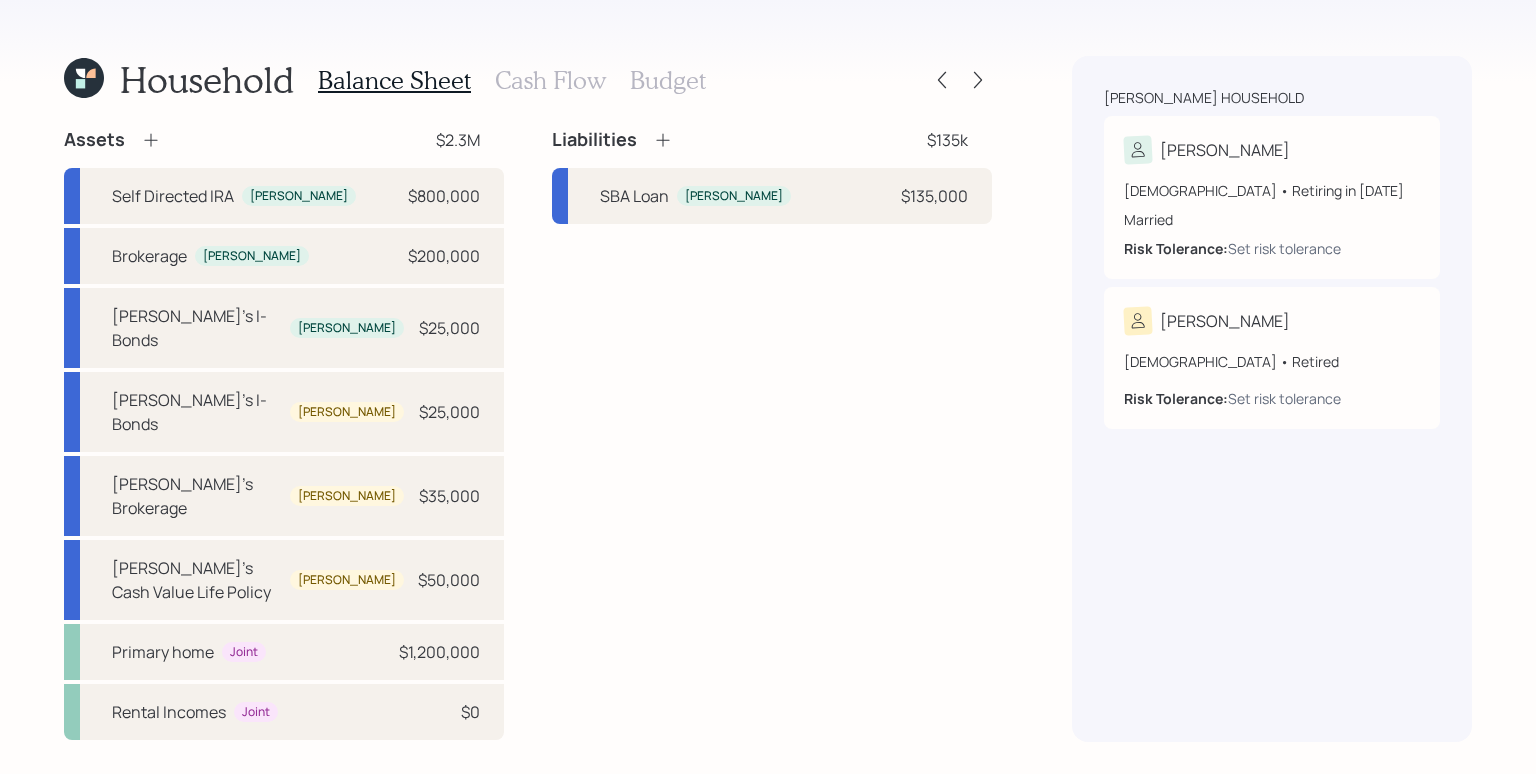 click 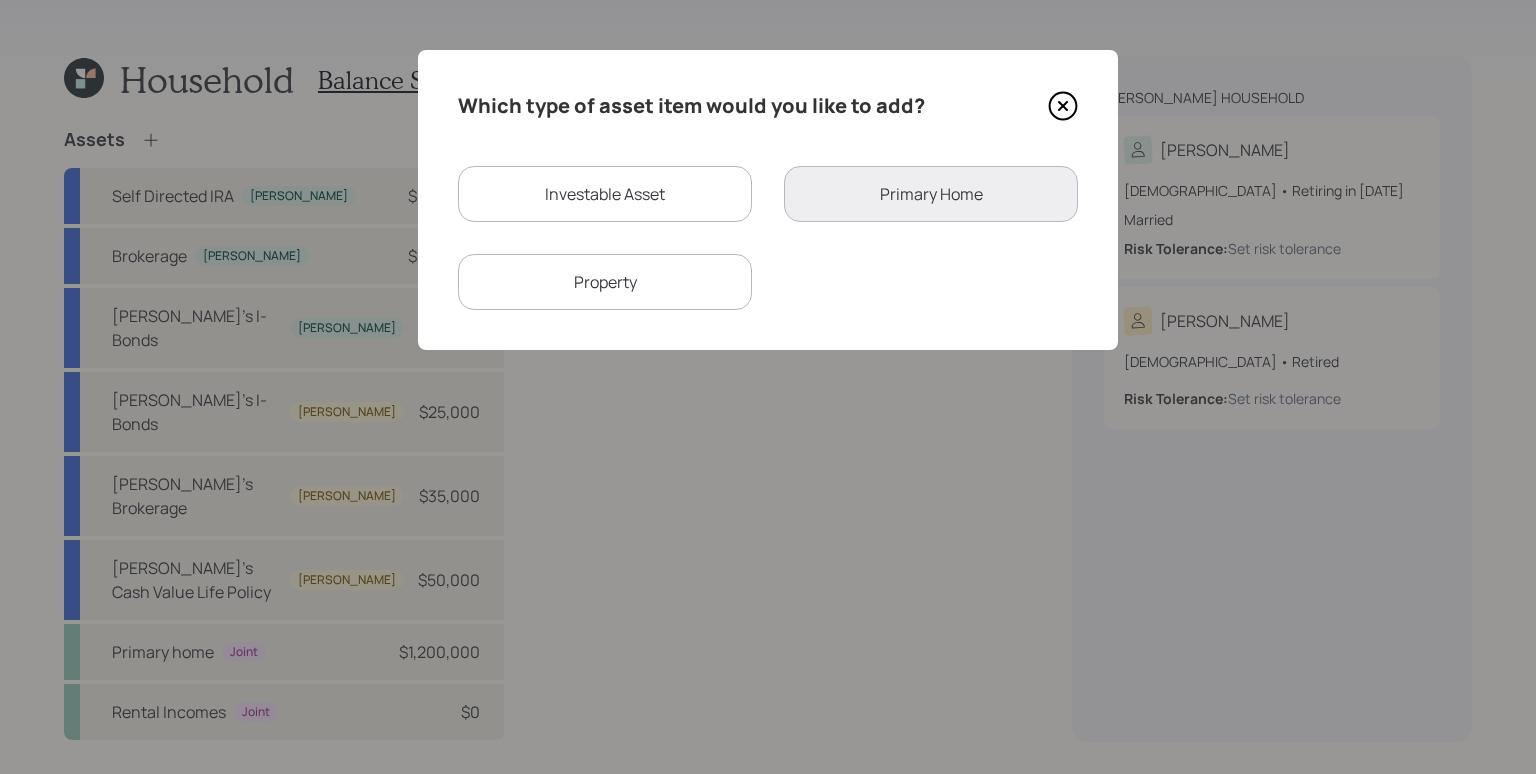 click on "Investable Asset" at bounding box center [605, 194] 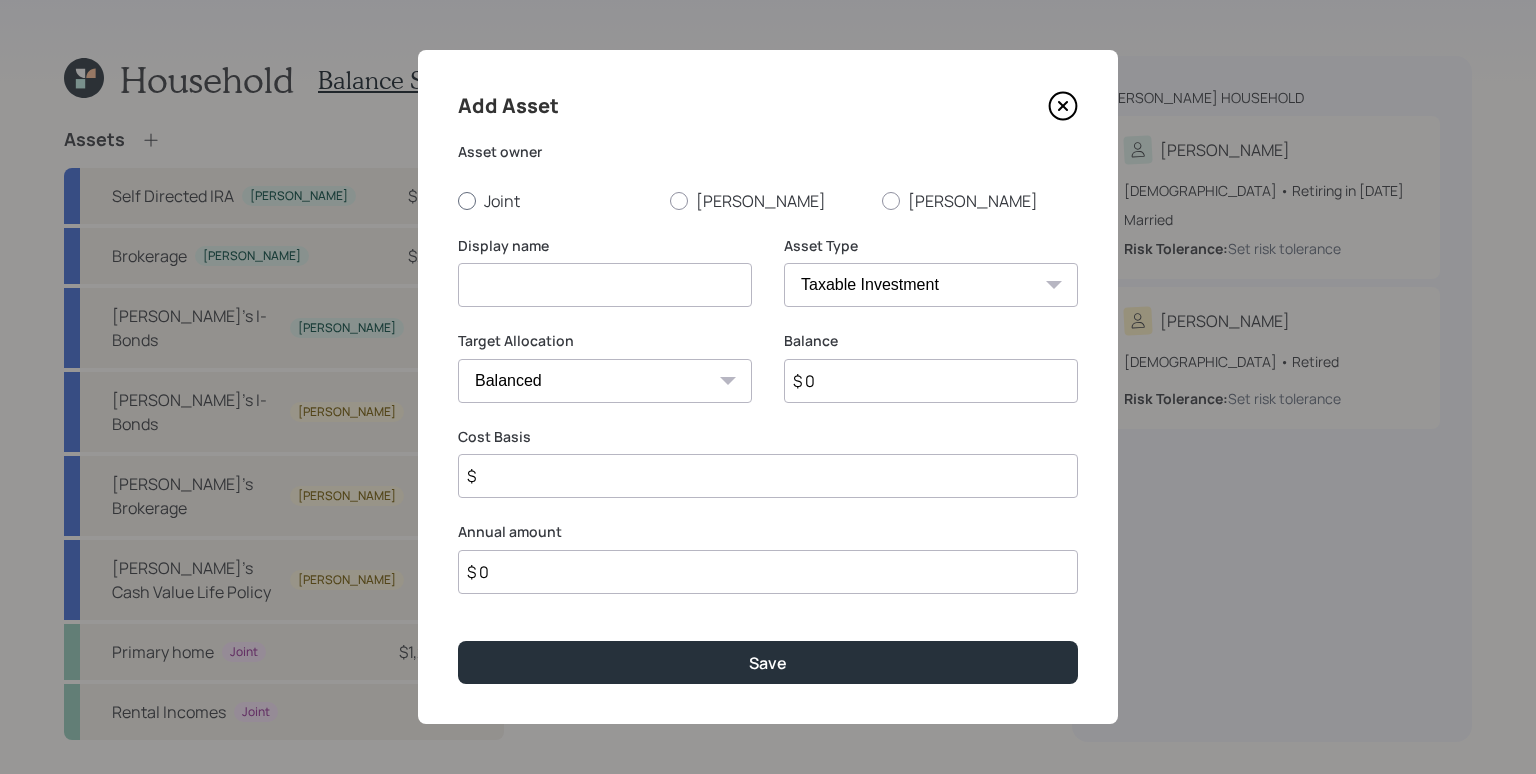 click on "Joint" at bounding box center [556, 201] 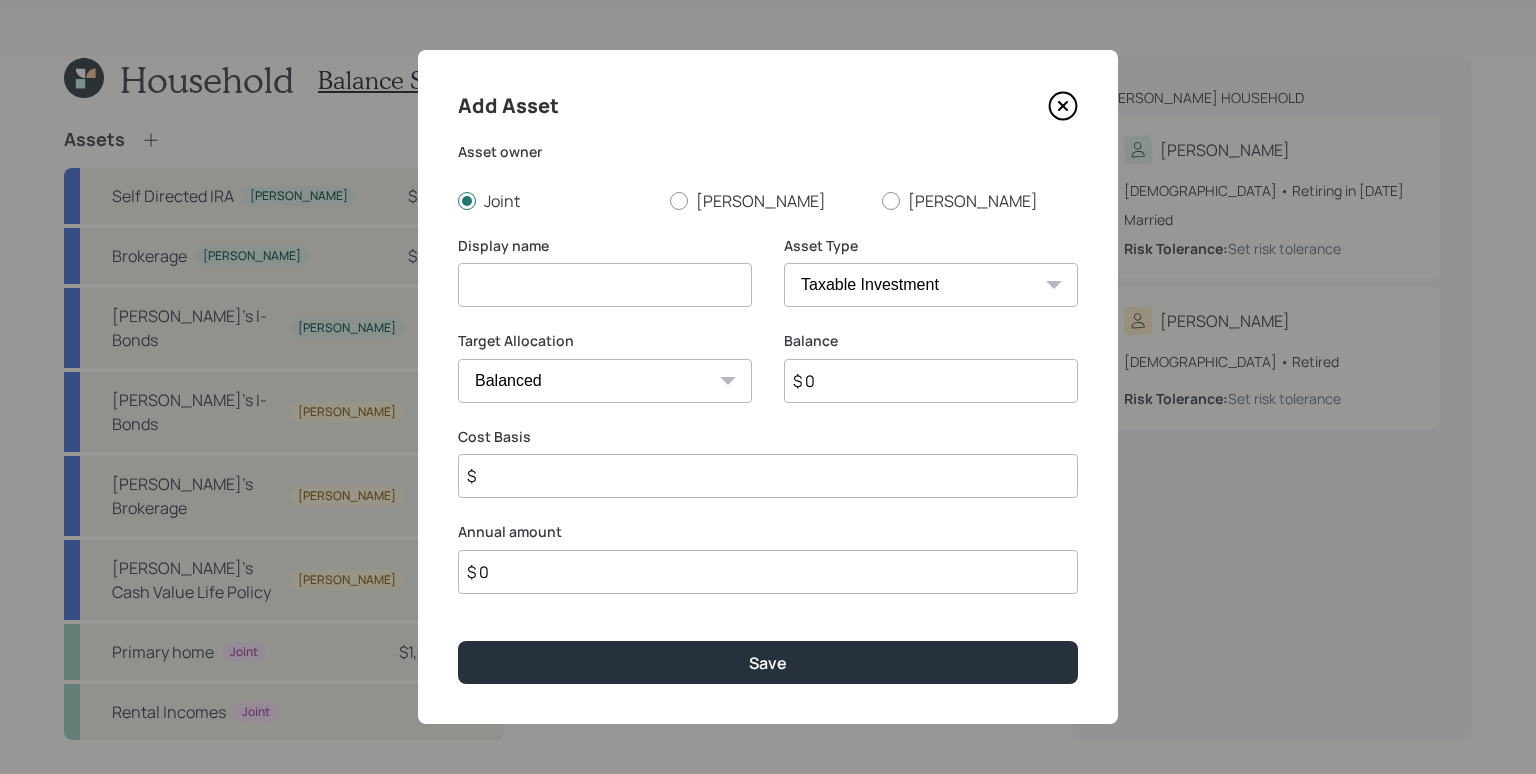 click at bounding box center (605, 285) 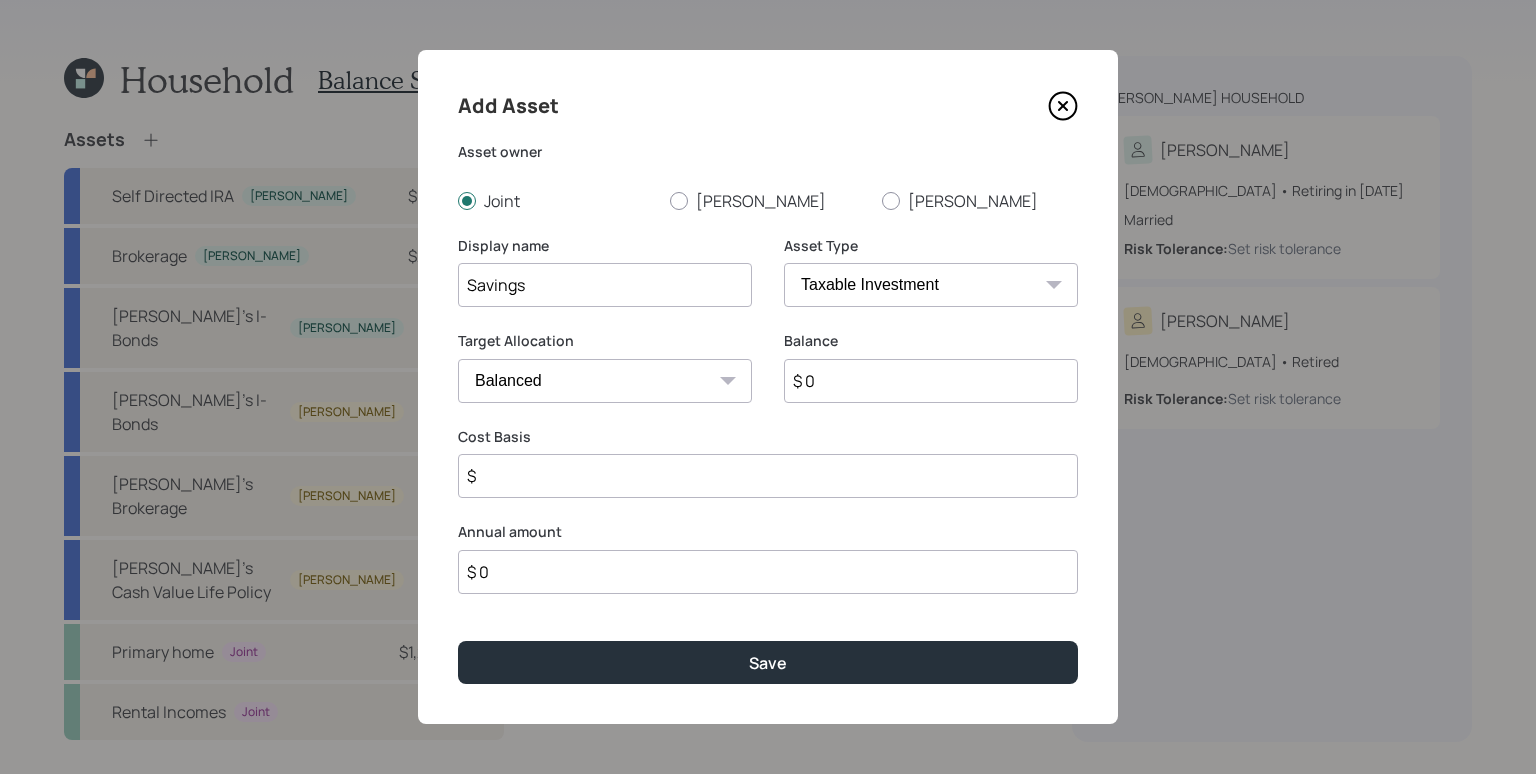 type on "Savings" 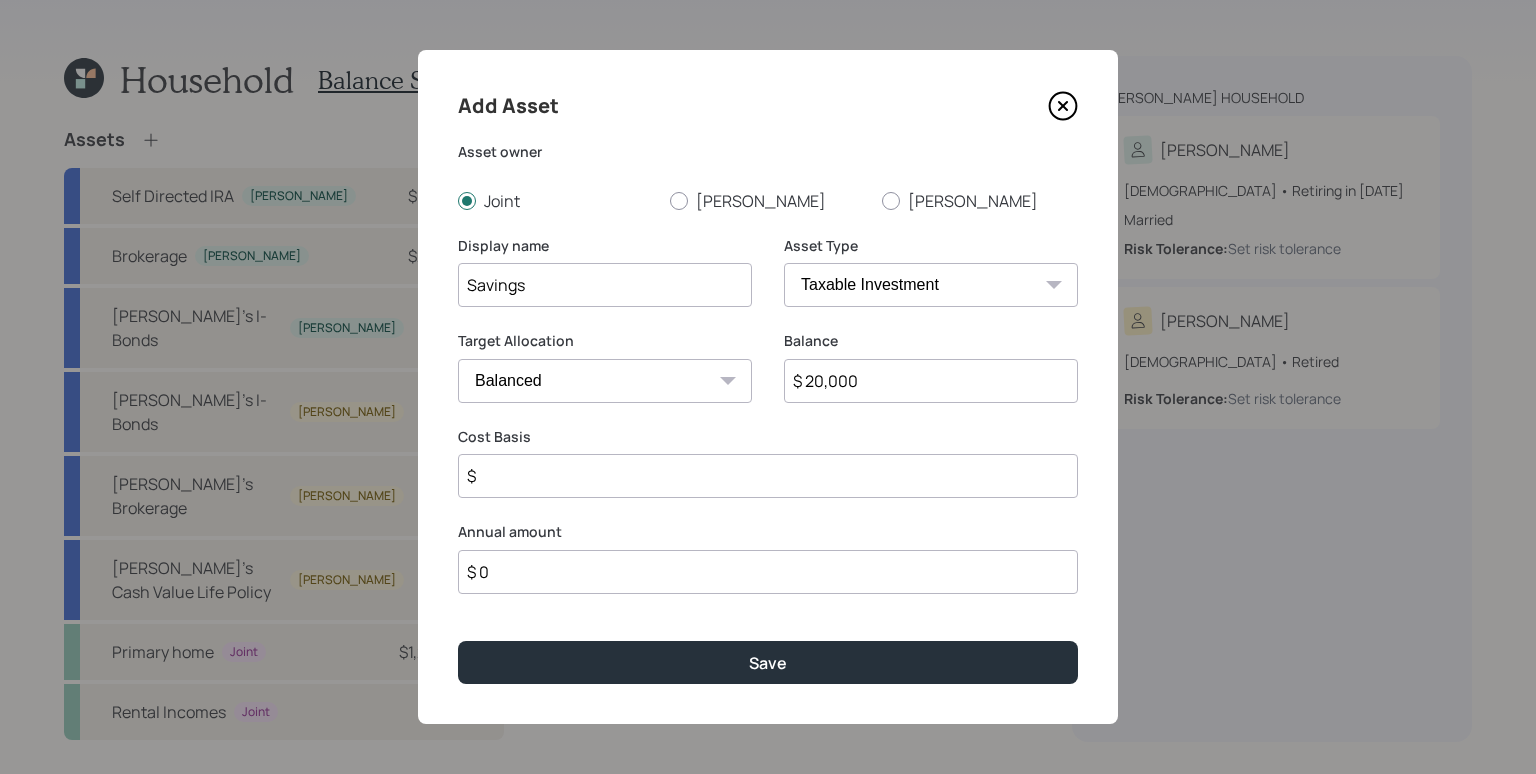 type on "$ 20,000" 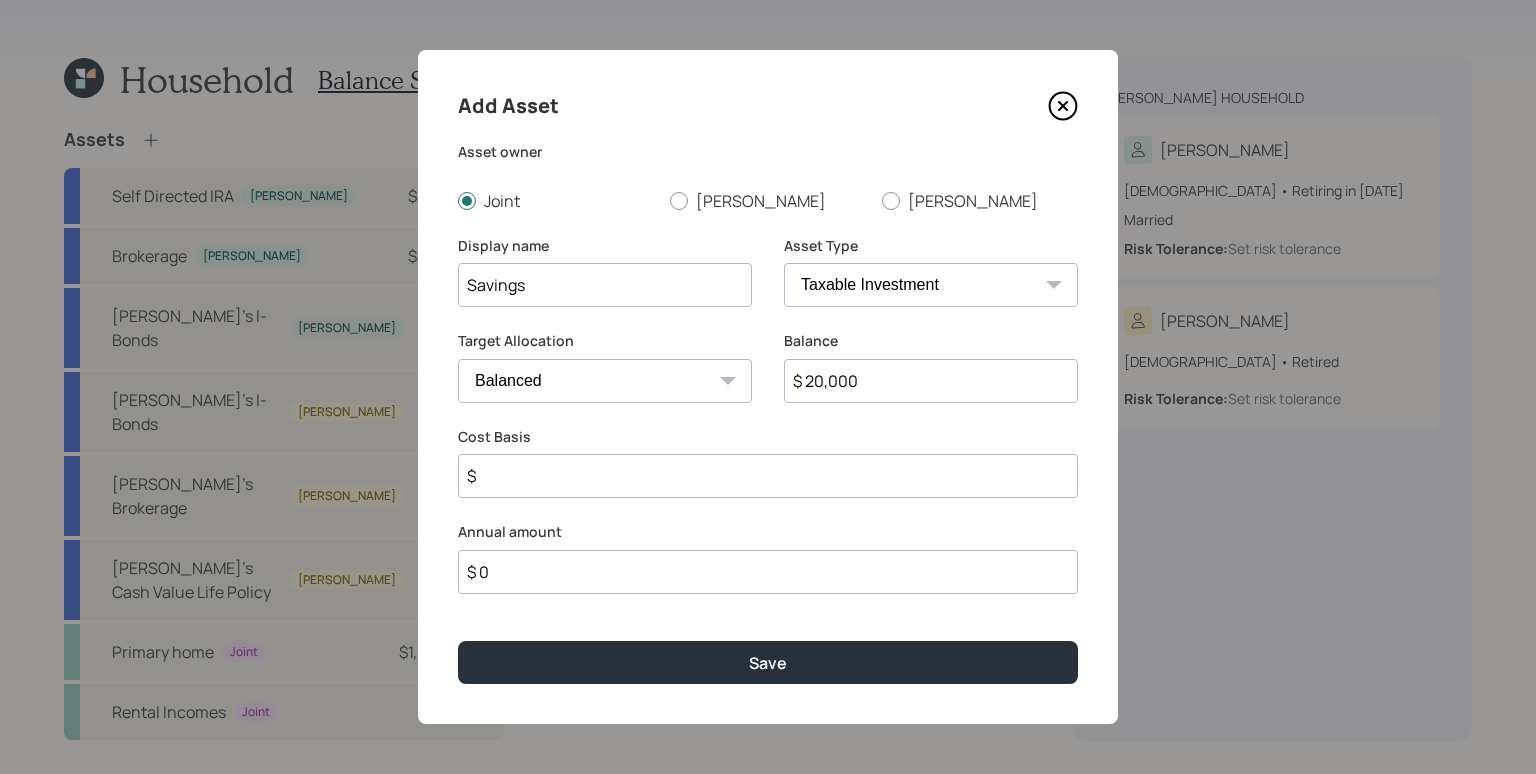 click on "SEP [PERSON_NAME] IRA 401(k) [PERSON_NAME] 401(k) 403(b) [PERSON_NAME] 403(b) 457(b) [PERSON_NAME] 457(b) Health Savings Account 529 Taxable Investment Checking / Savings Emergency Fund" at bounding box center (931, 285) 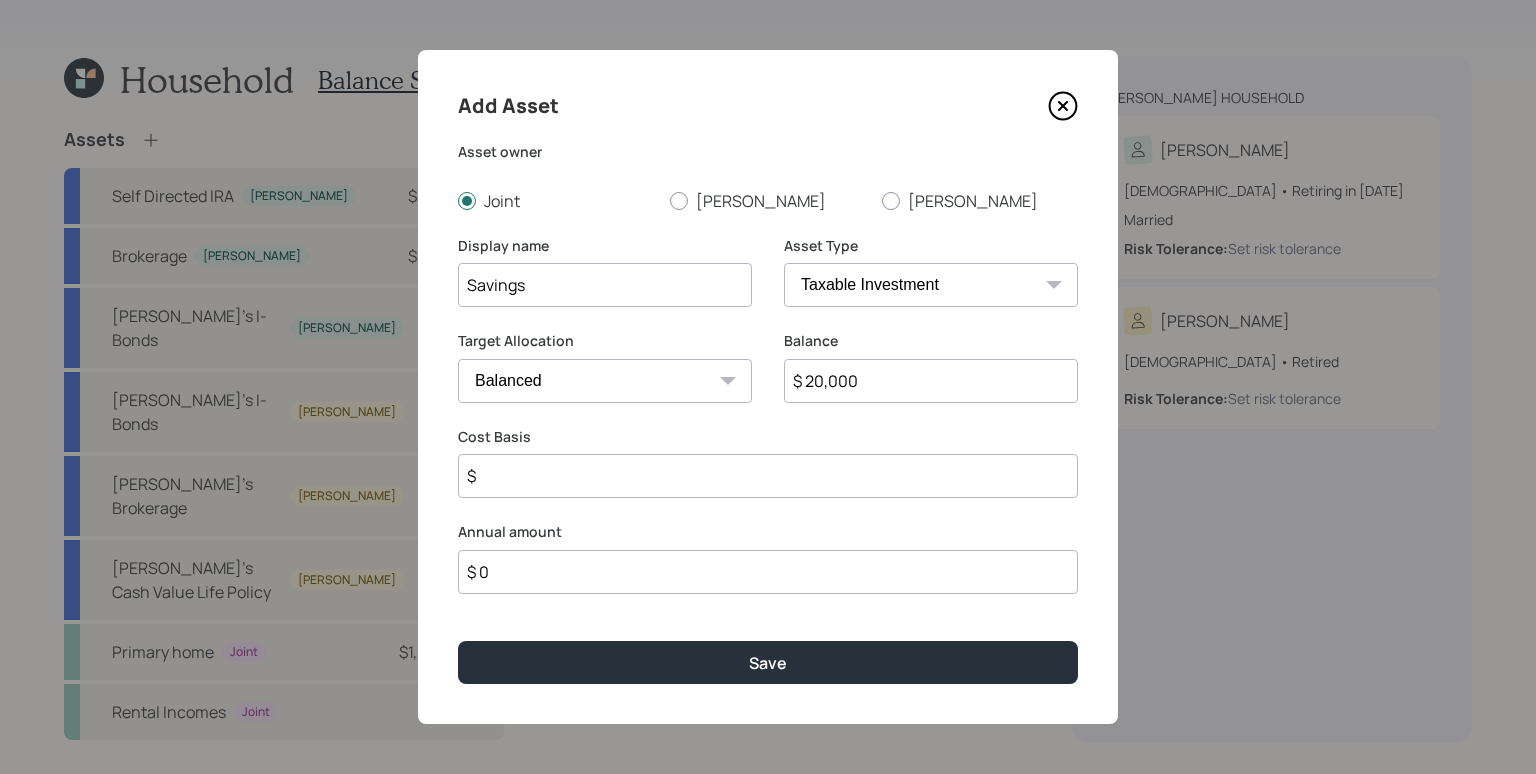 select on "cash" 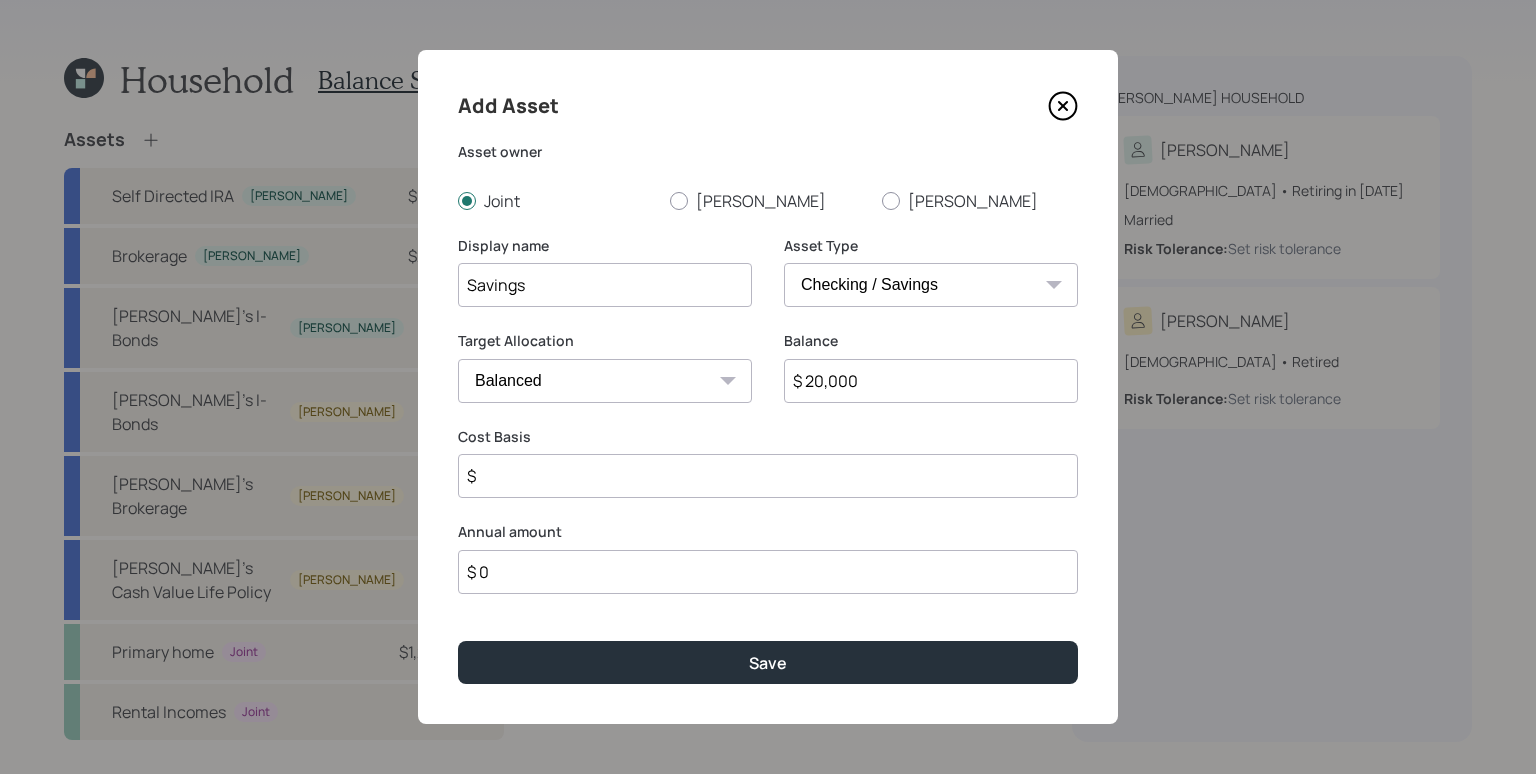 type on "$" 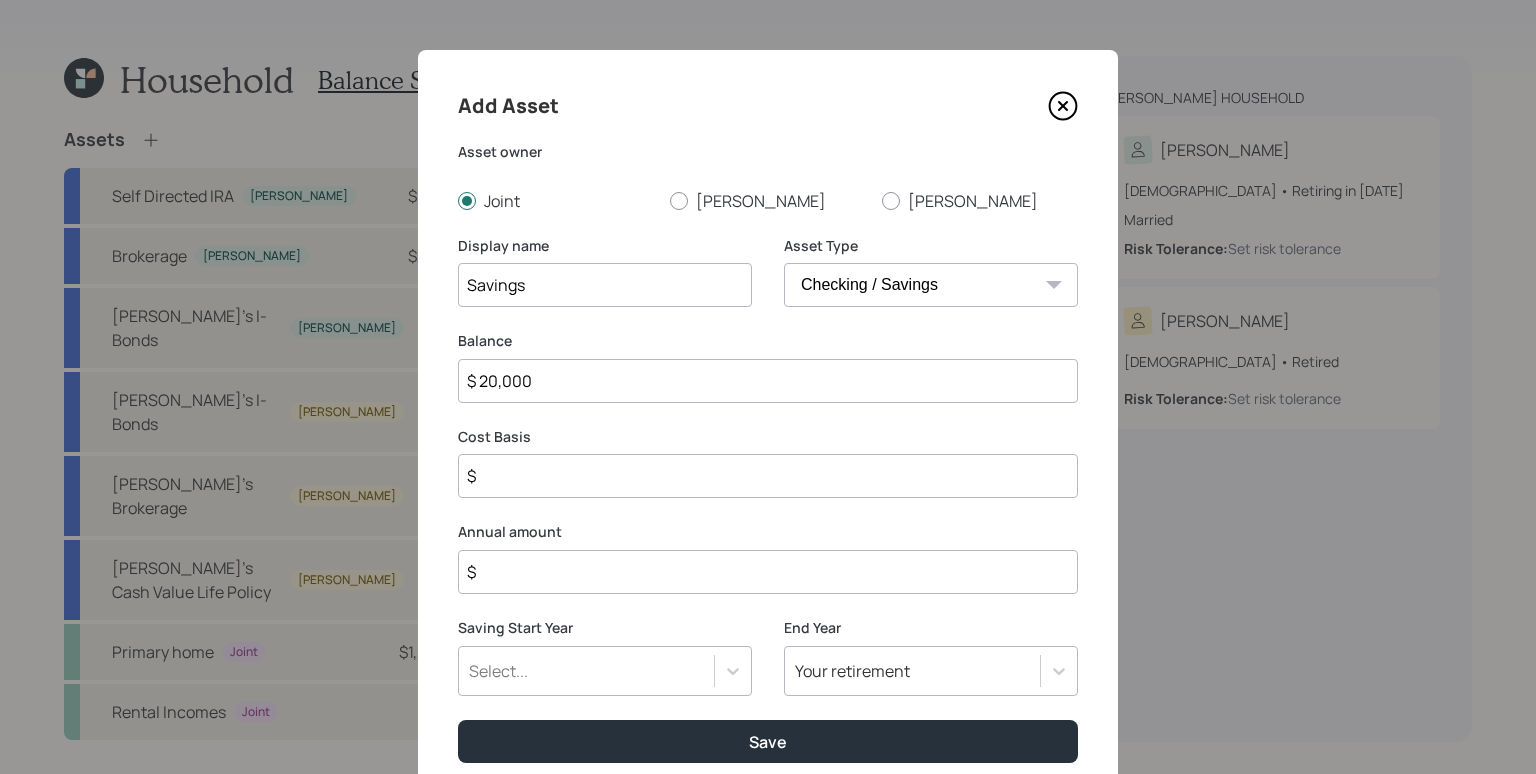 drag, startPoint x: 783, startPoint y: 506, endPoint x: 774, endPoint y: 489, distance: 19.235384 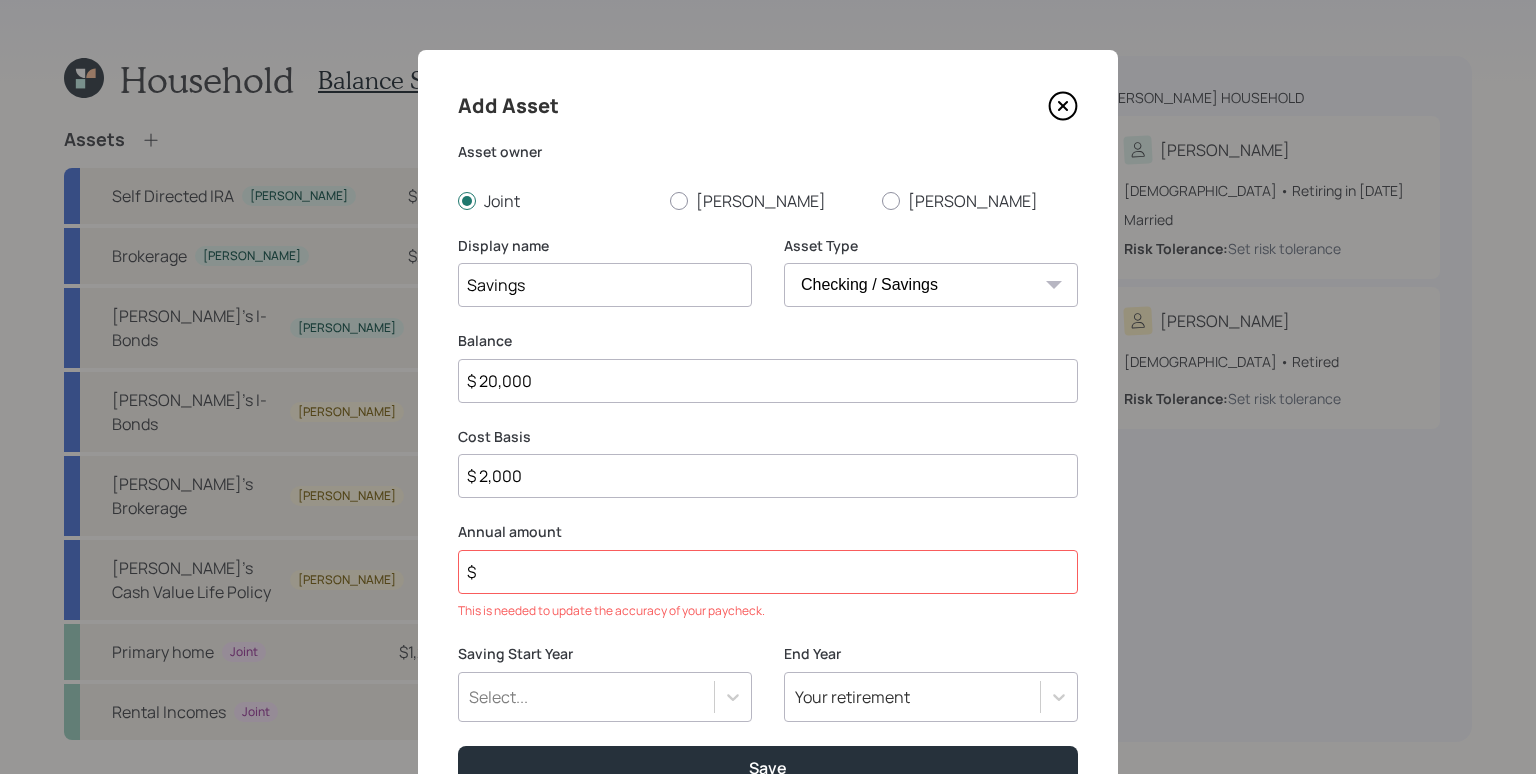 click on "$ 2,000" at bounding box center (768, 476) 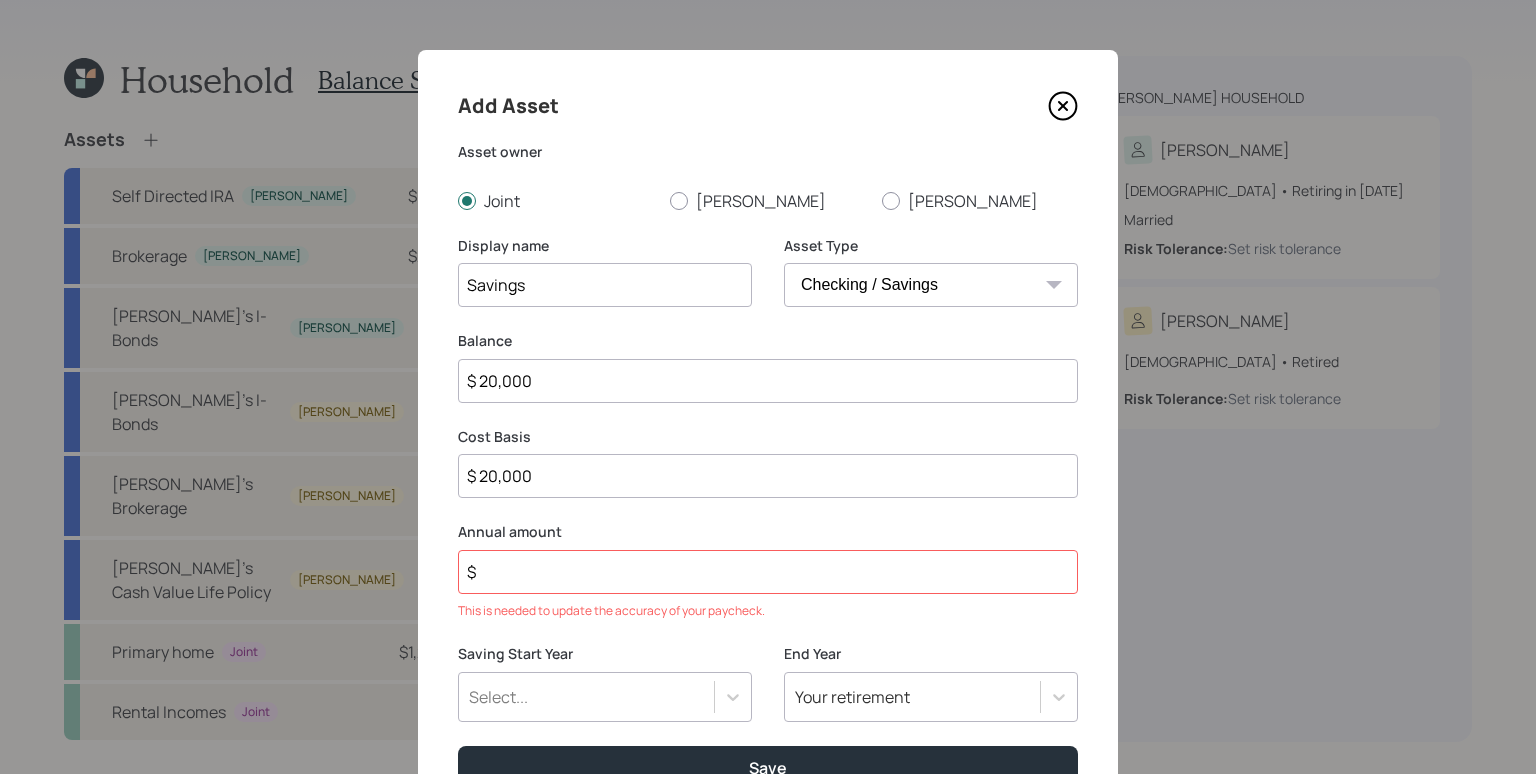type on "$ 20,000" 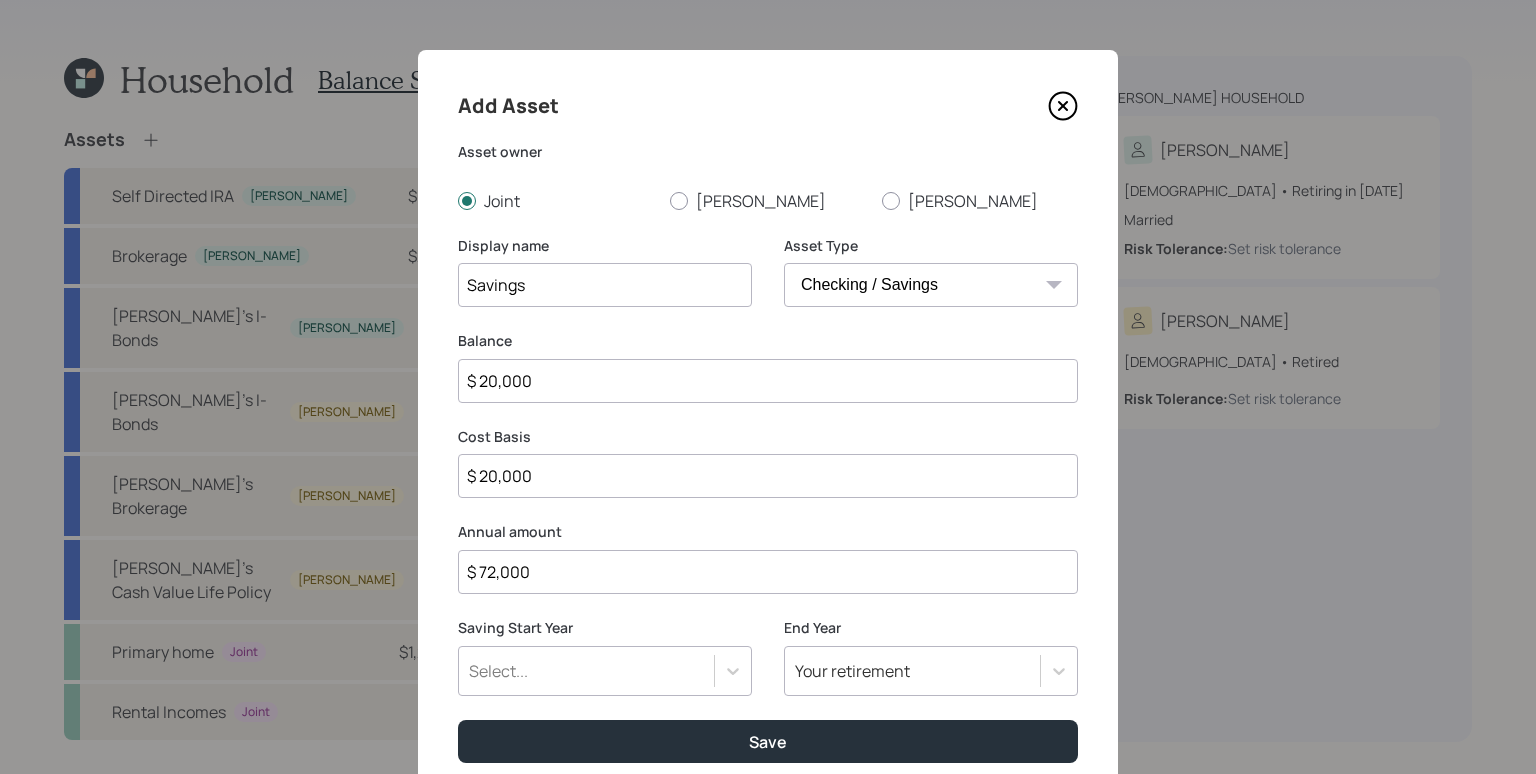 type on "$ 72,000" 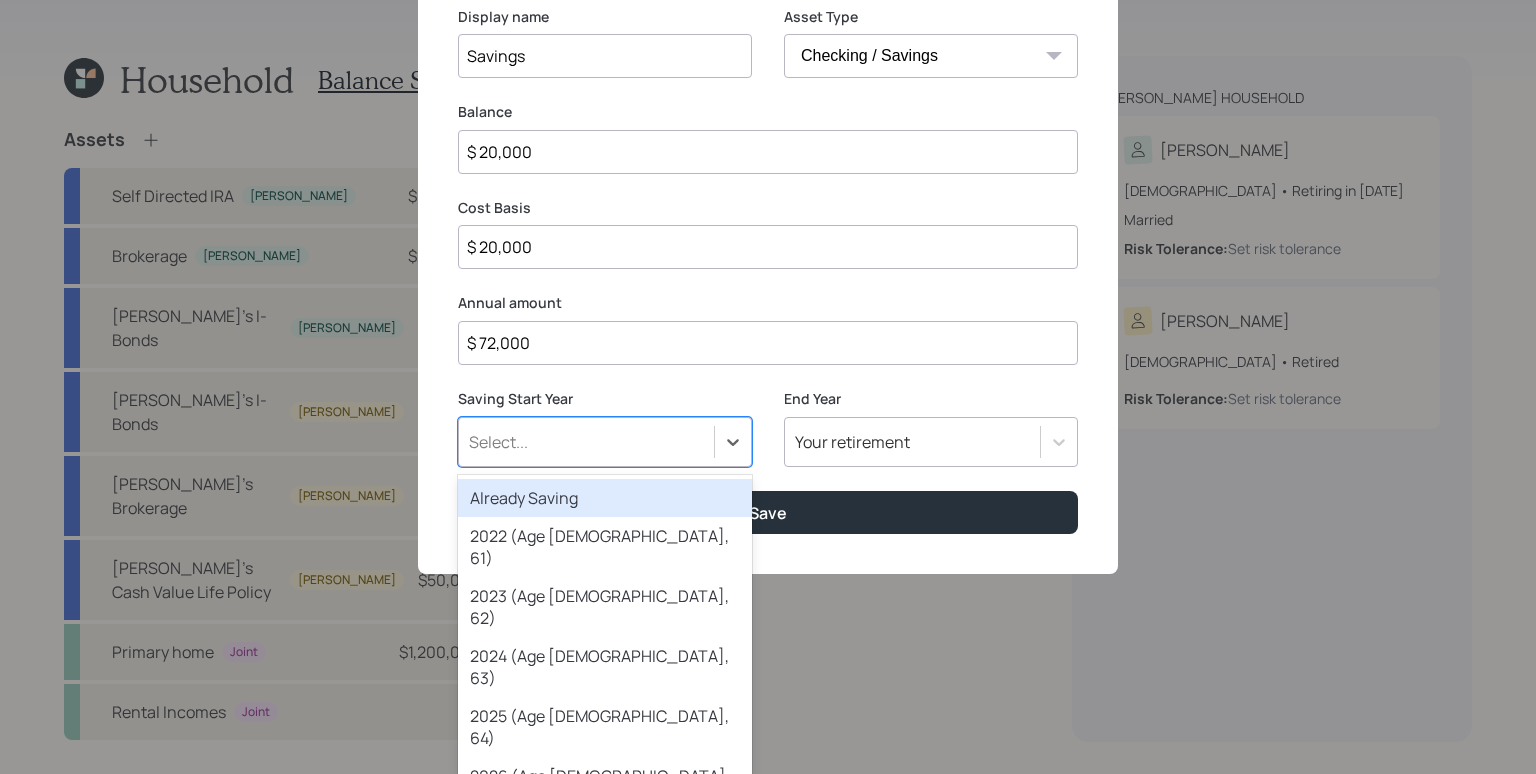 click on "Already Saving" at bounding box center [605, 498] 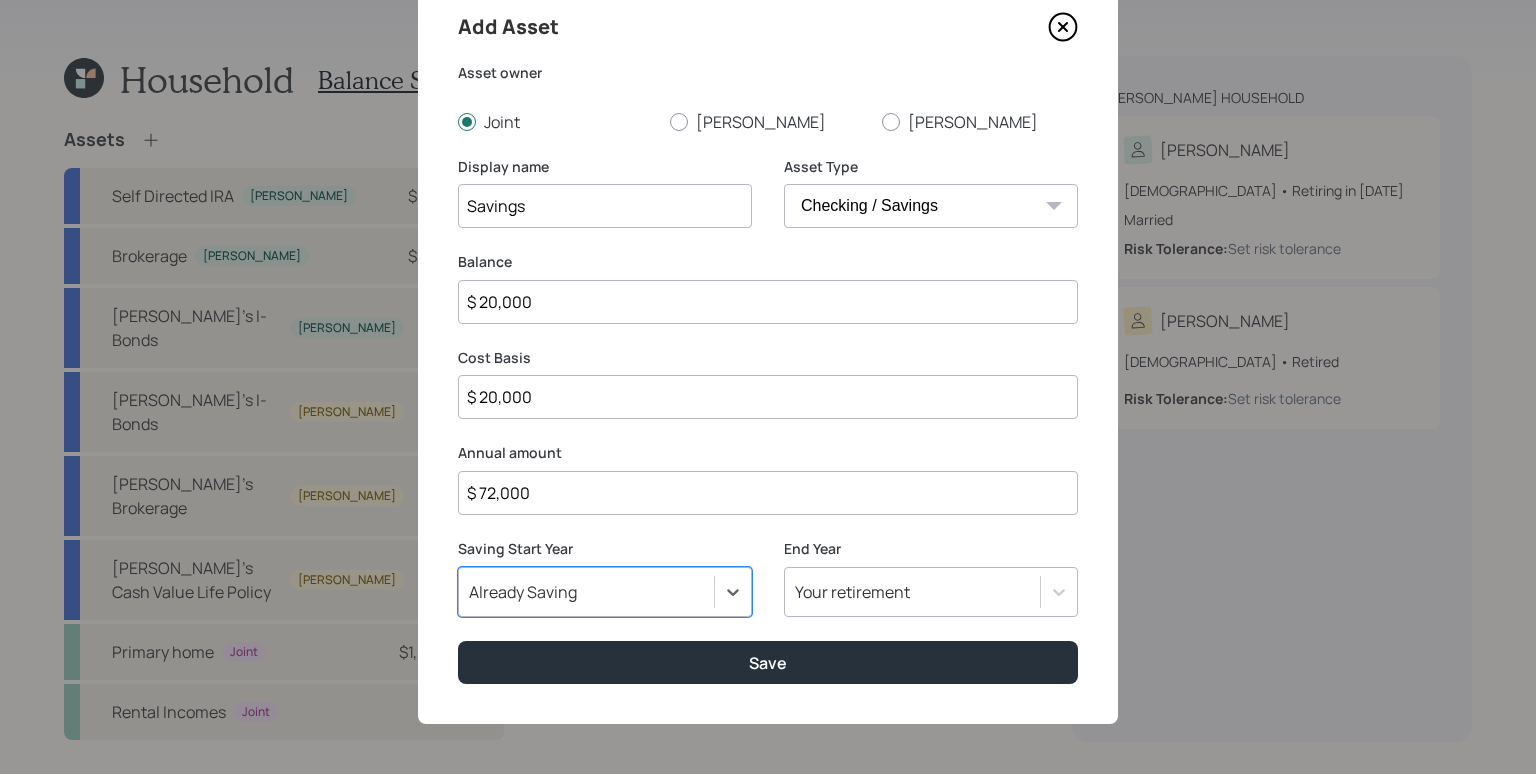 scroll, scrollTop: 79, scrollLeft: 0, axis: vertical 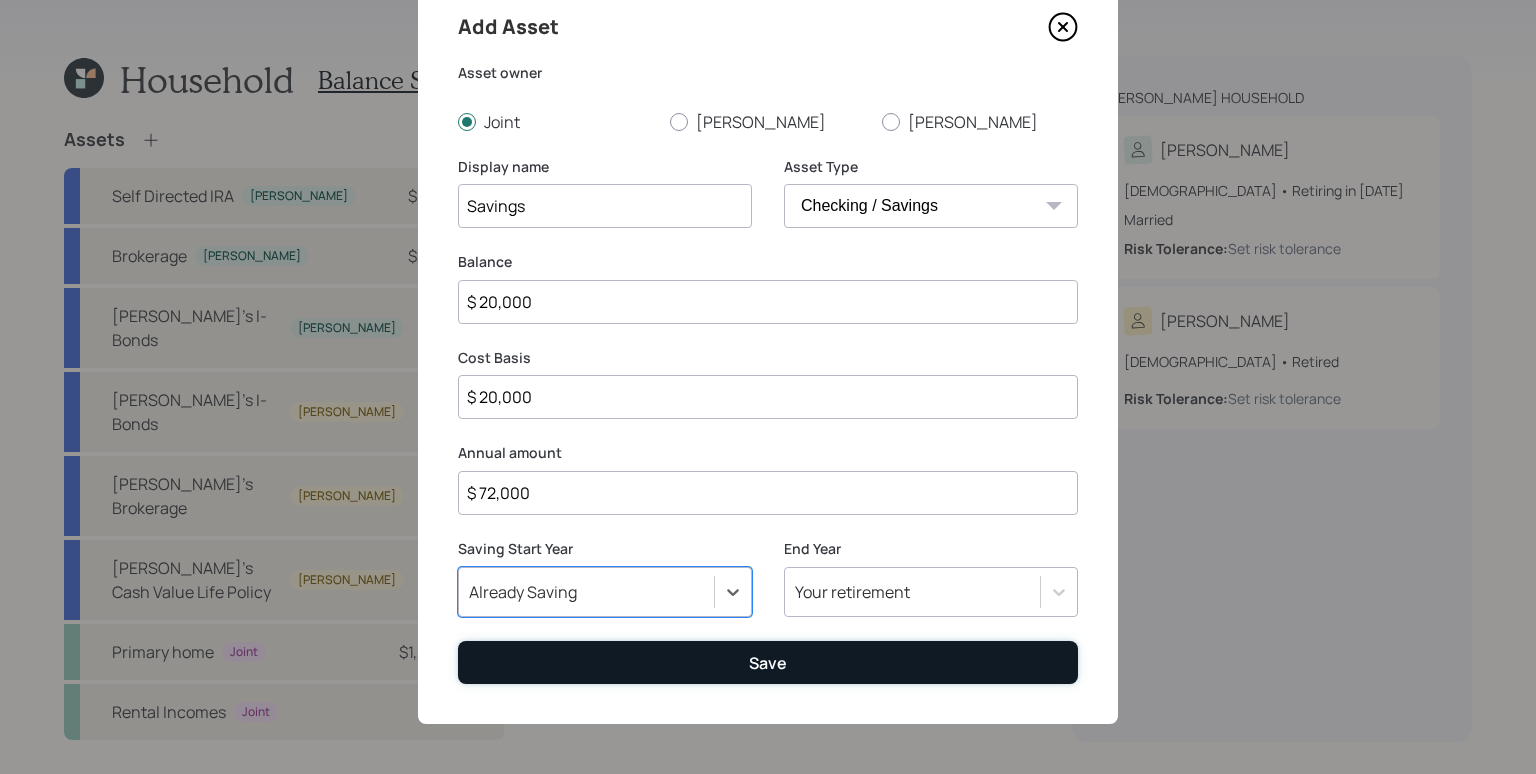 click on "Save" at bounding box center (768, 662) 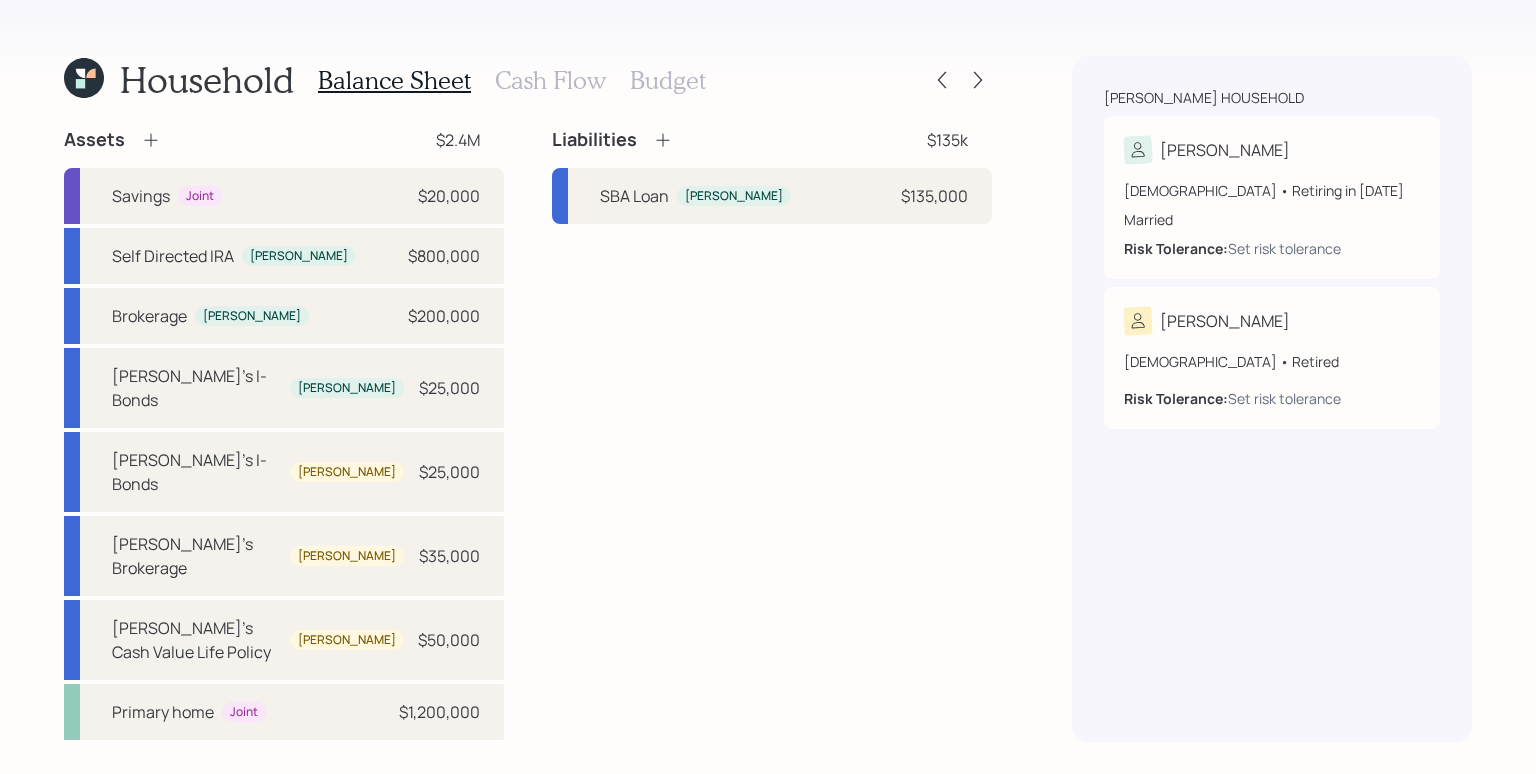 click on "Budget" at bounding box center (668, 80) 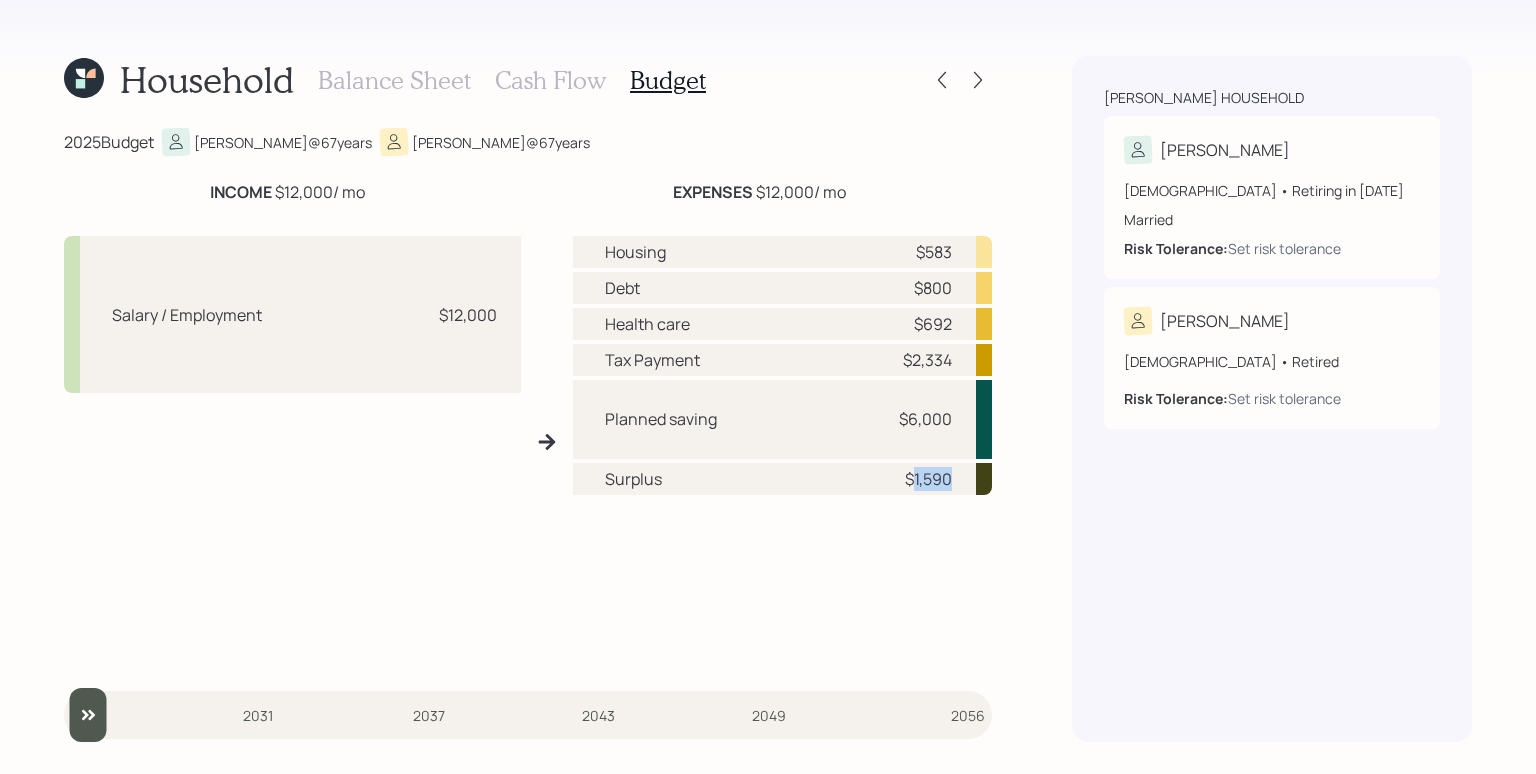 drag, startPoint x: 908, startPoint y: 477, endPoint x: 976, endPoint y: 477, distance: 68 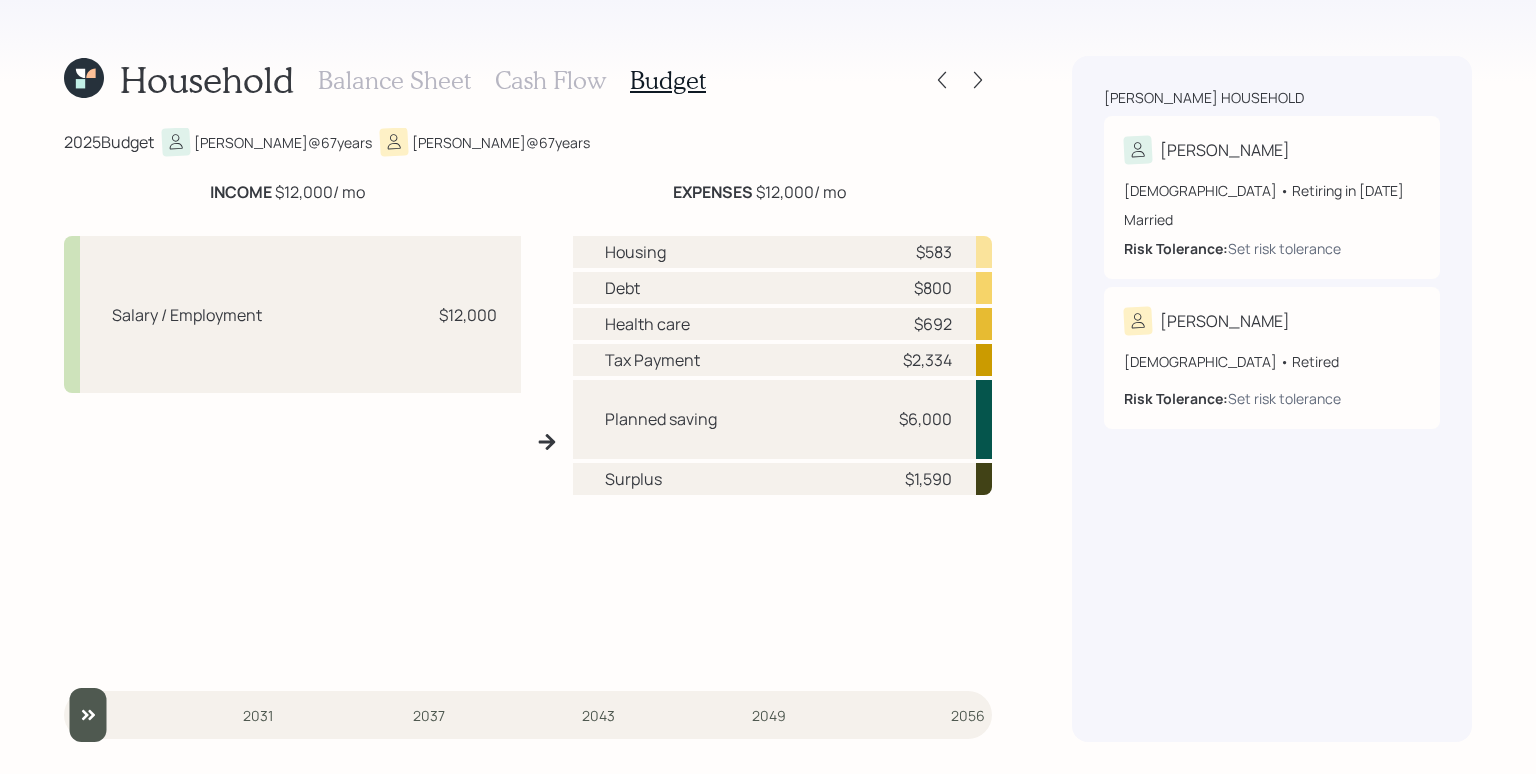 click on "Cash Flow" at bounding box center (550, 80) 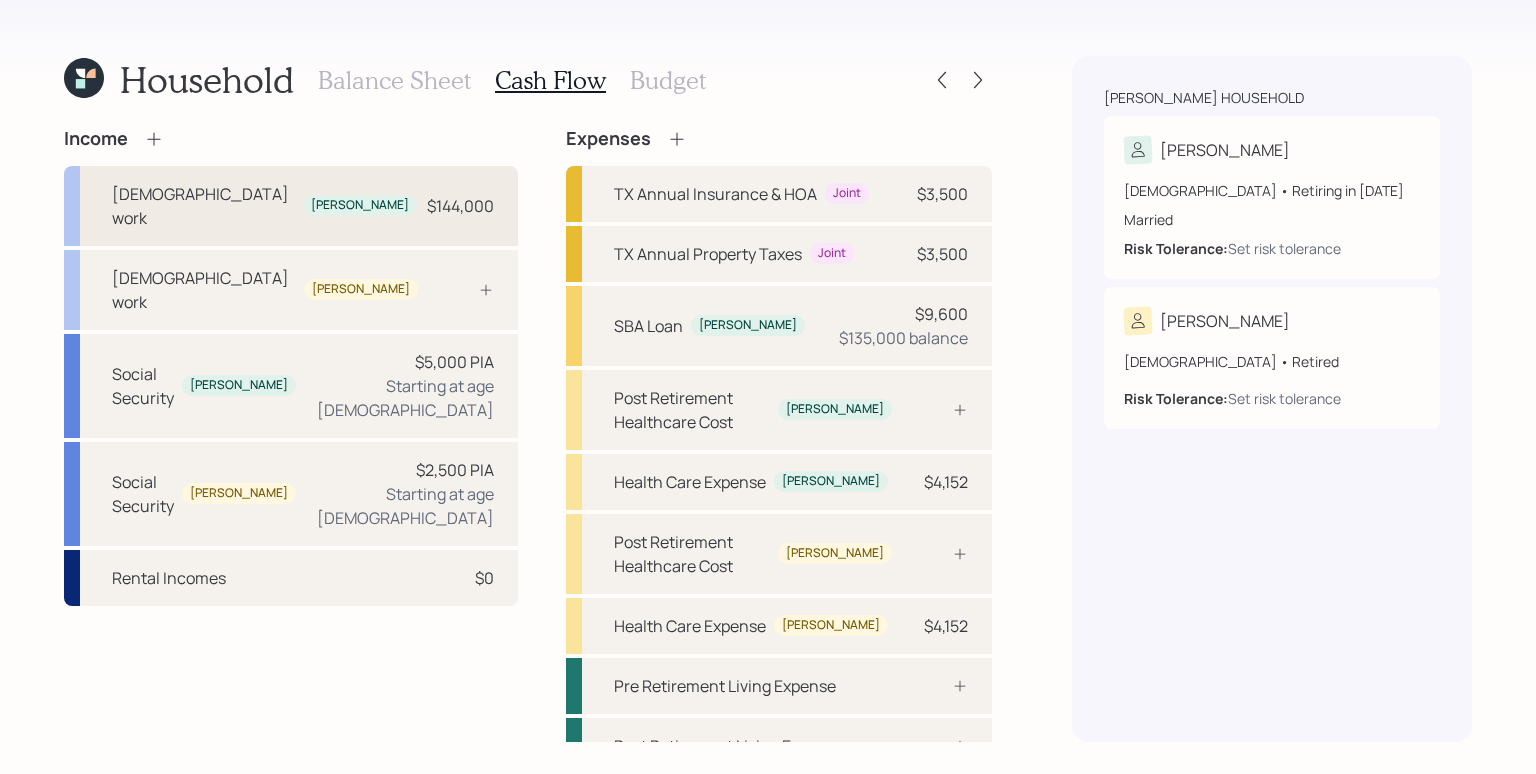 click on "[DEMOGRAPHIC_DATA] work [PERSON_NAME] $144,000" at bounding box center (291, 206) 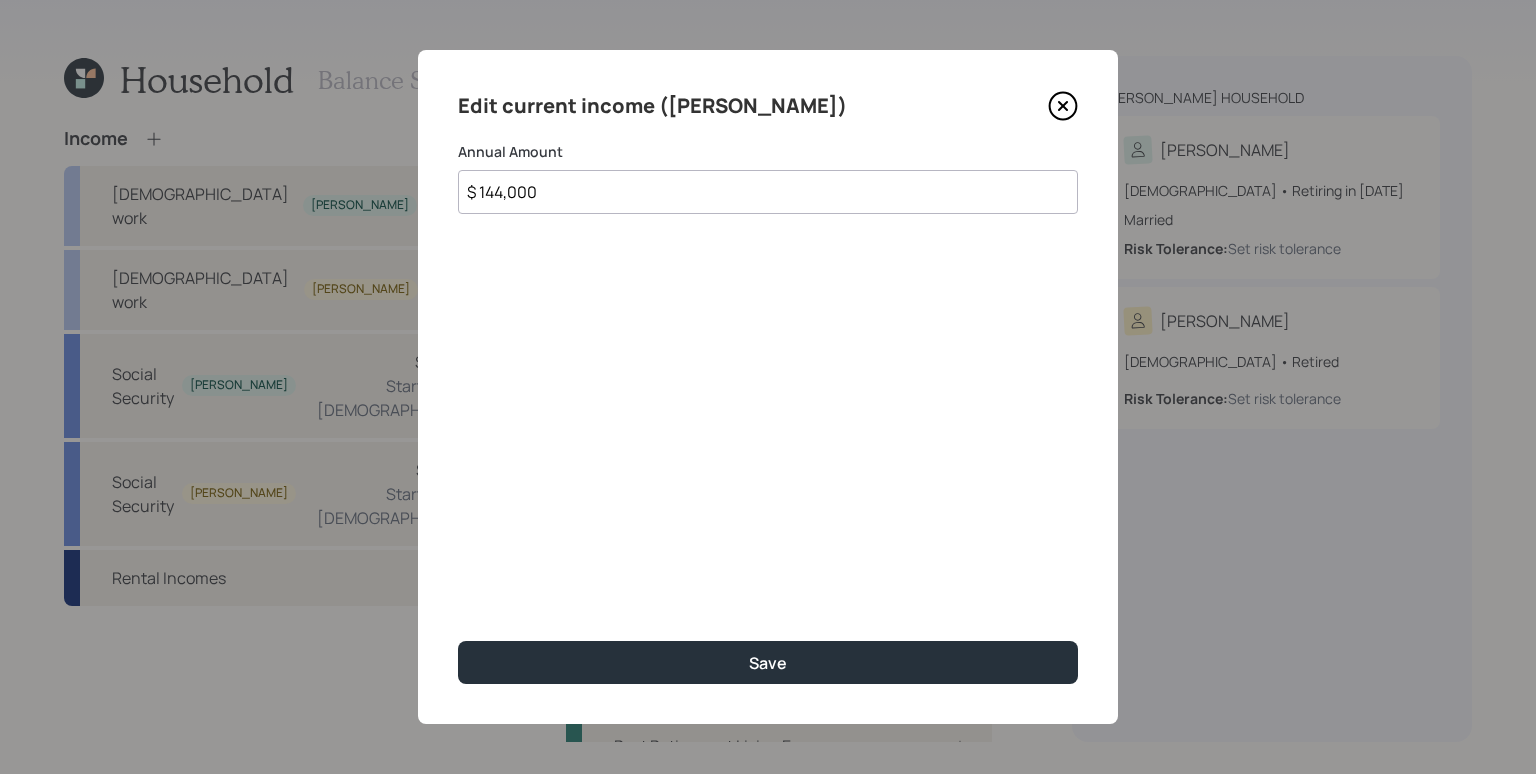 click on "$ 144,000" at bounding box center [768, 192] 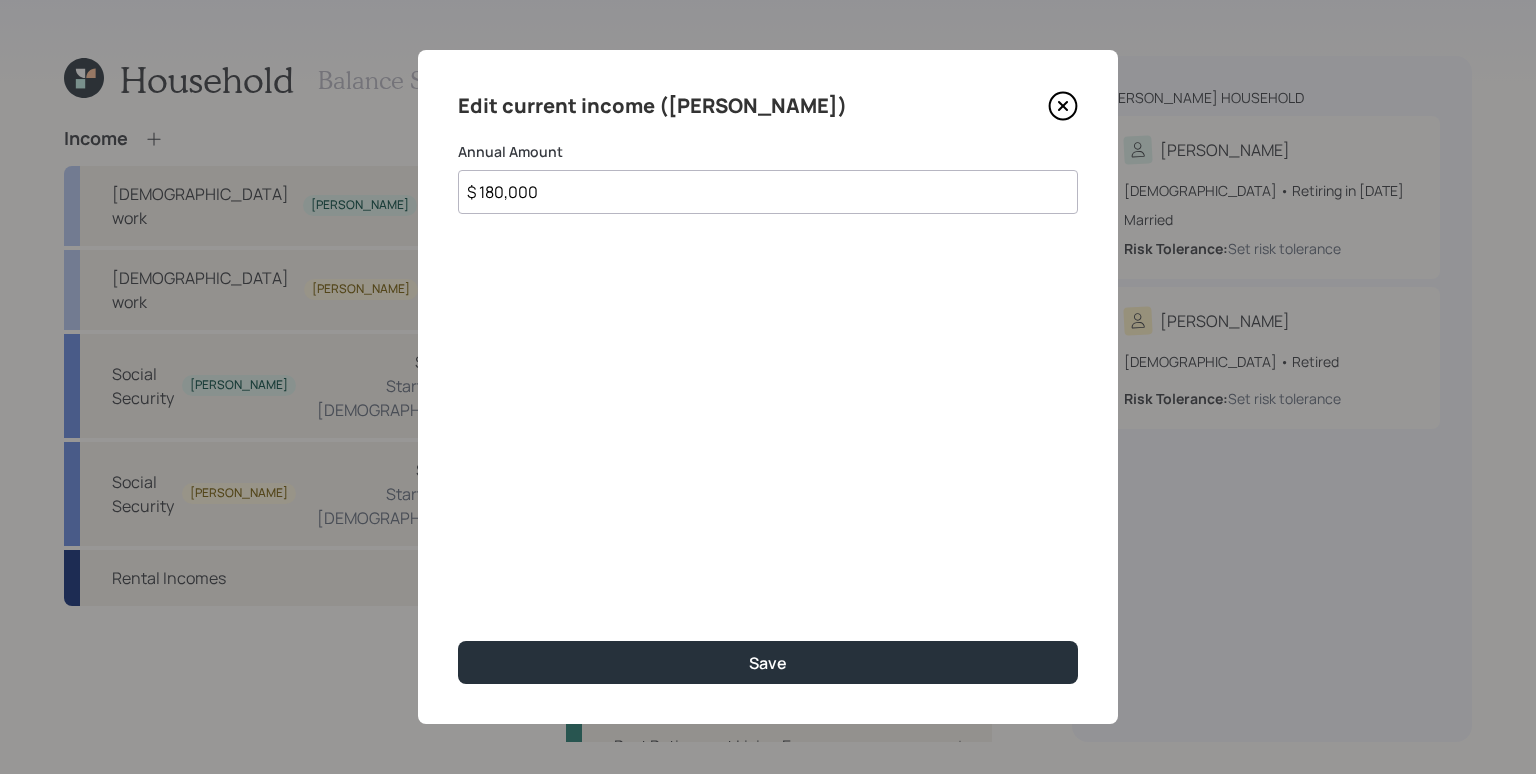 type on "$ 180,000" 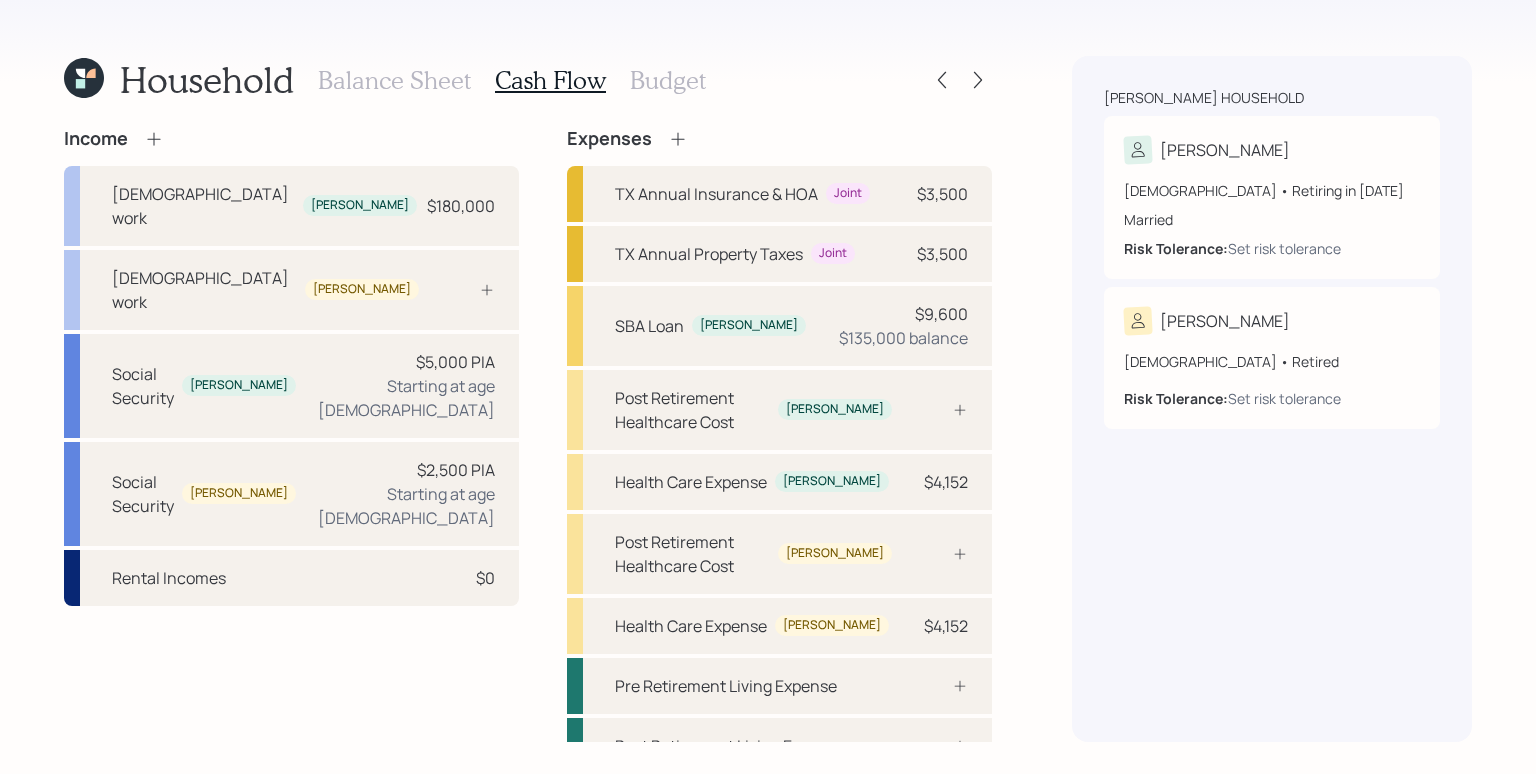 click on "Budget" at bounding box center (668, 80) 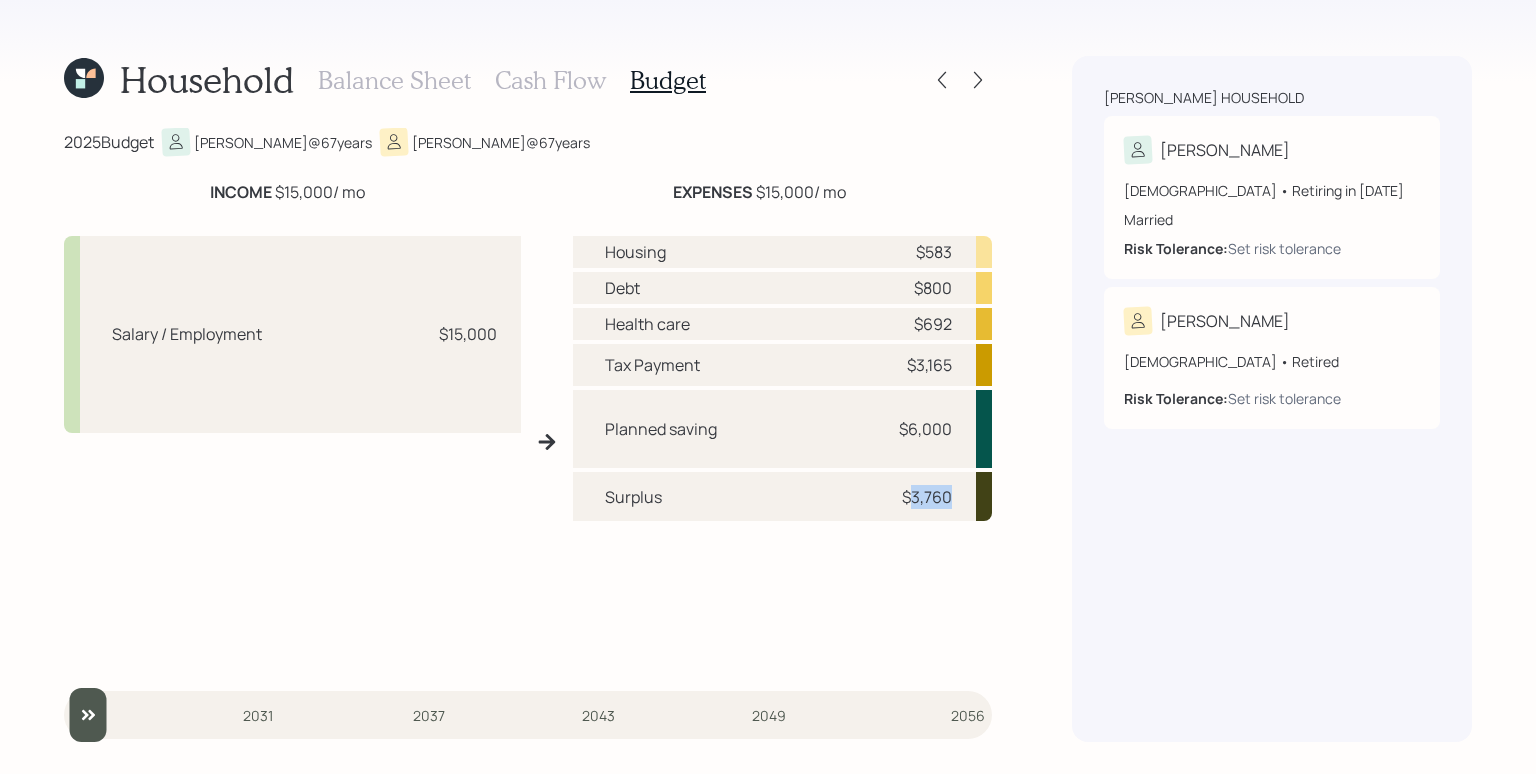 drag, startPoint x: 912, startPoint y: 499, endPoint x: 958, endPoint y: 499, distance: 46 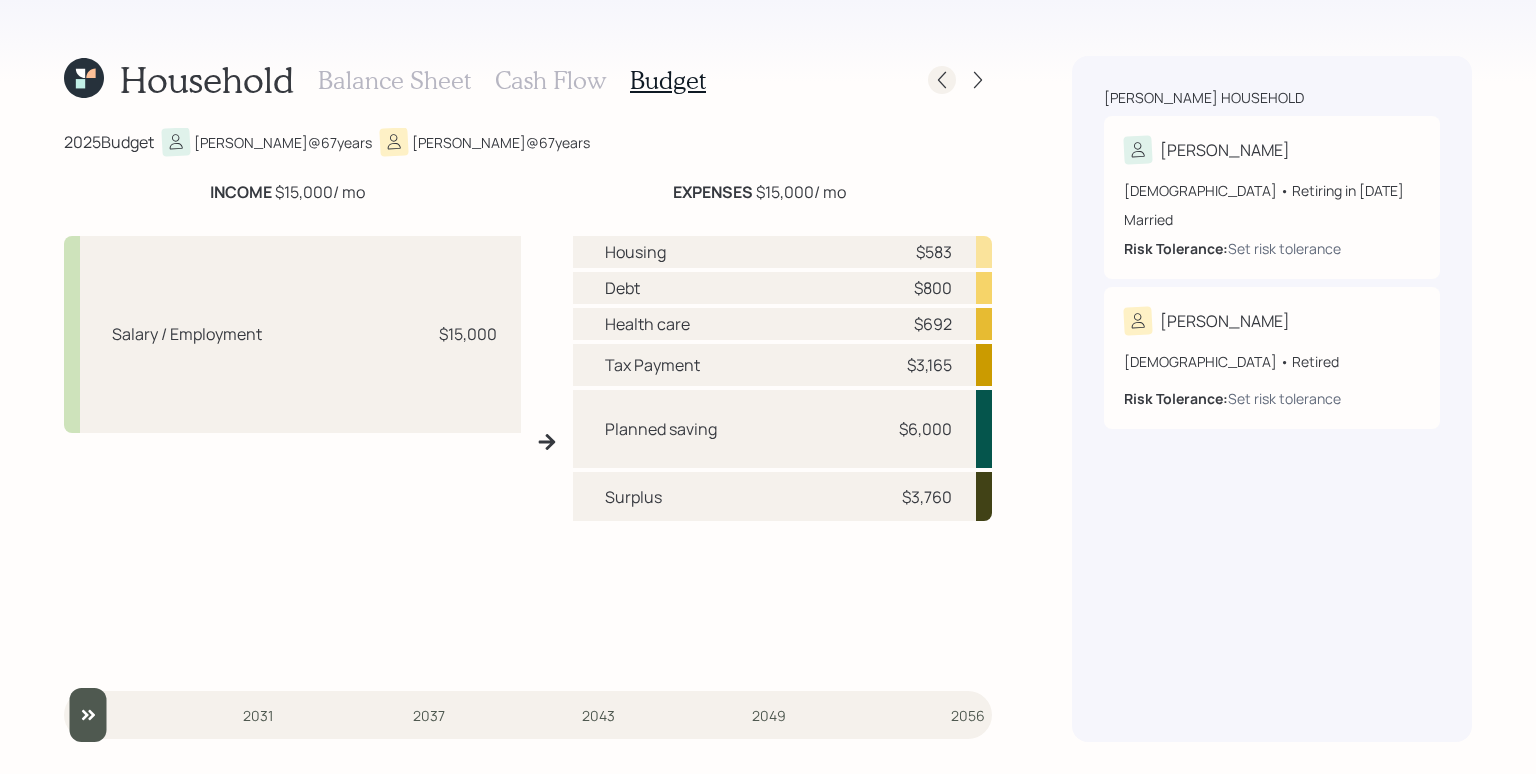 click 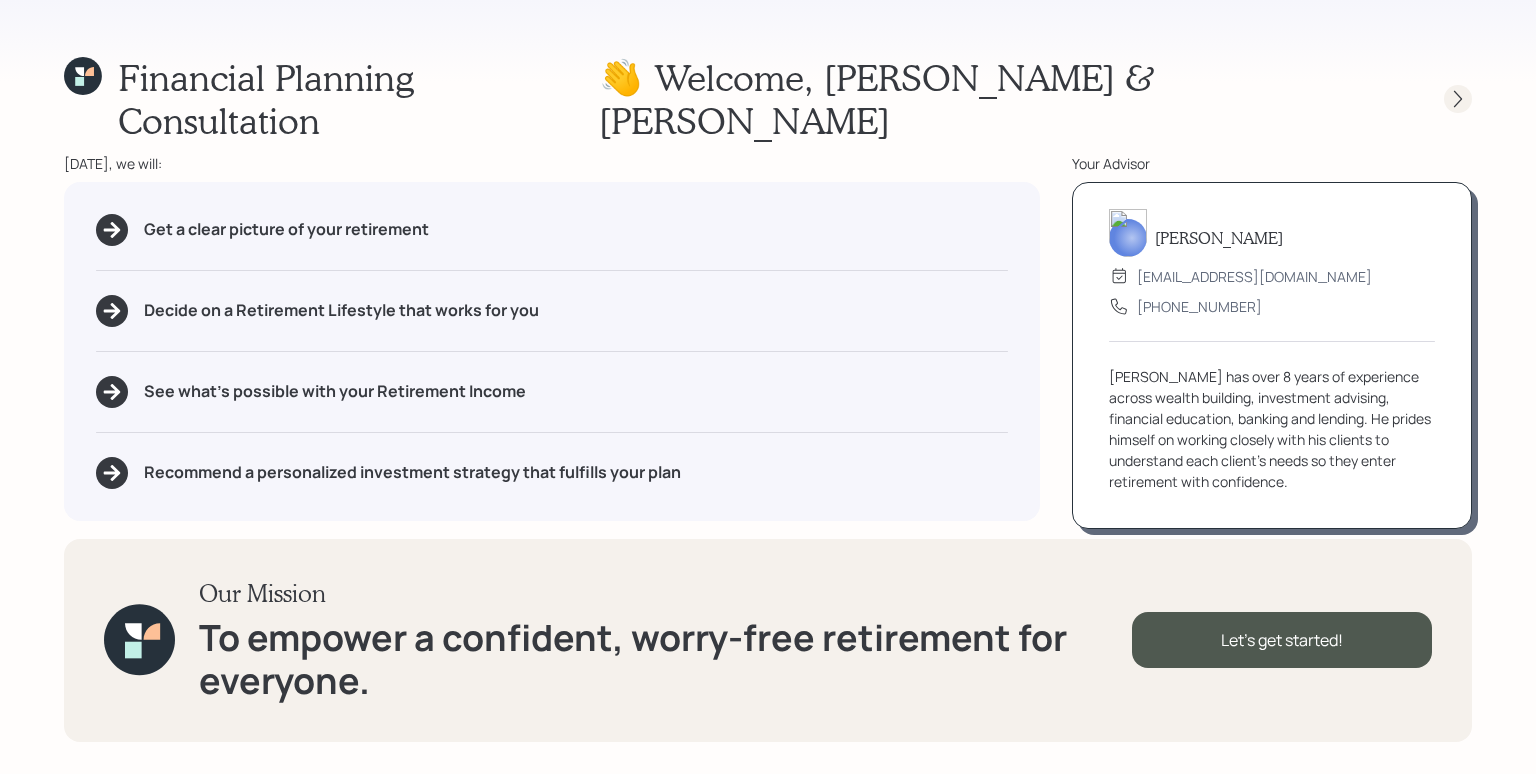 click 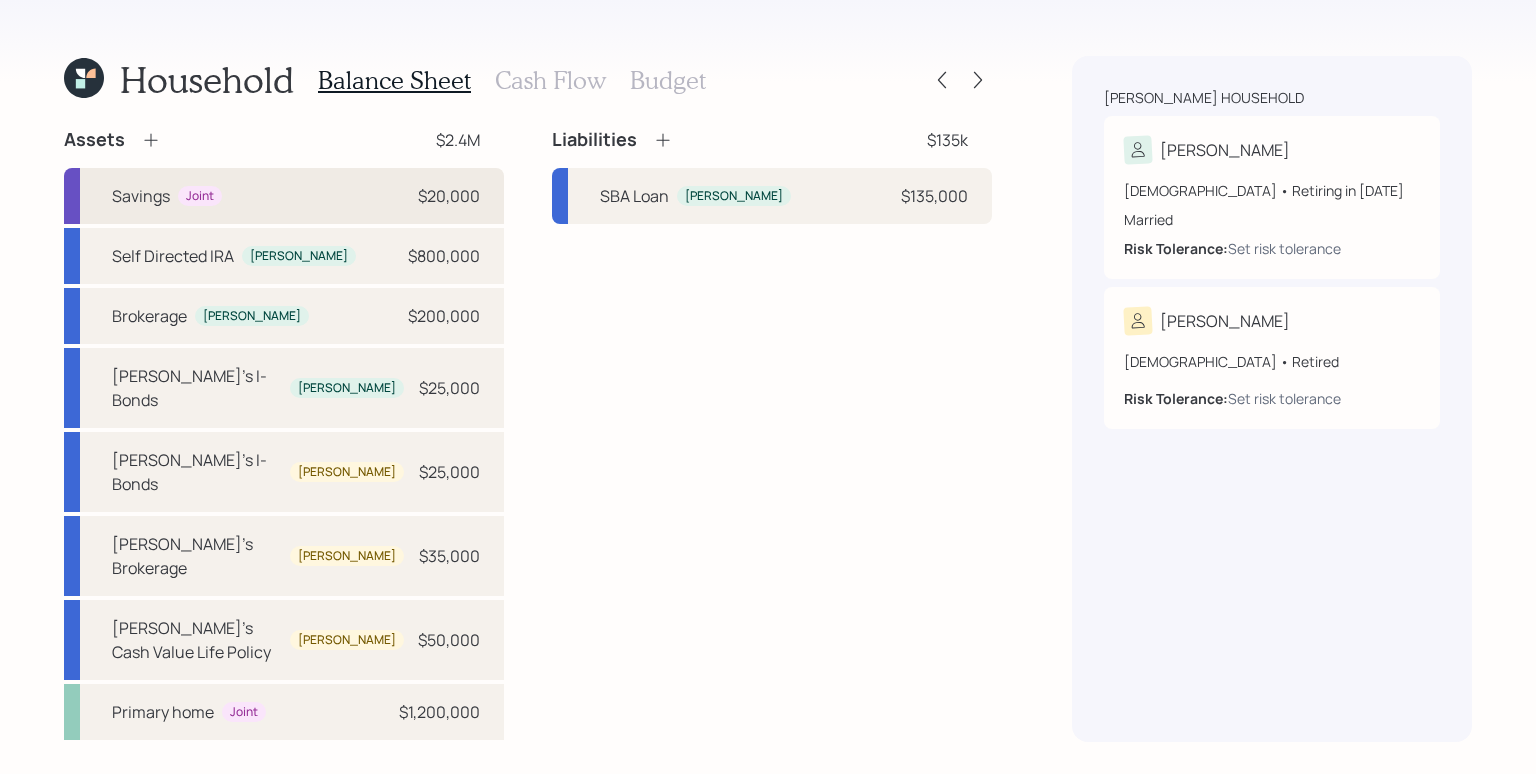 click on "Savings Joint $20,000" at bounding box center [284, 196] 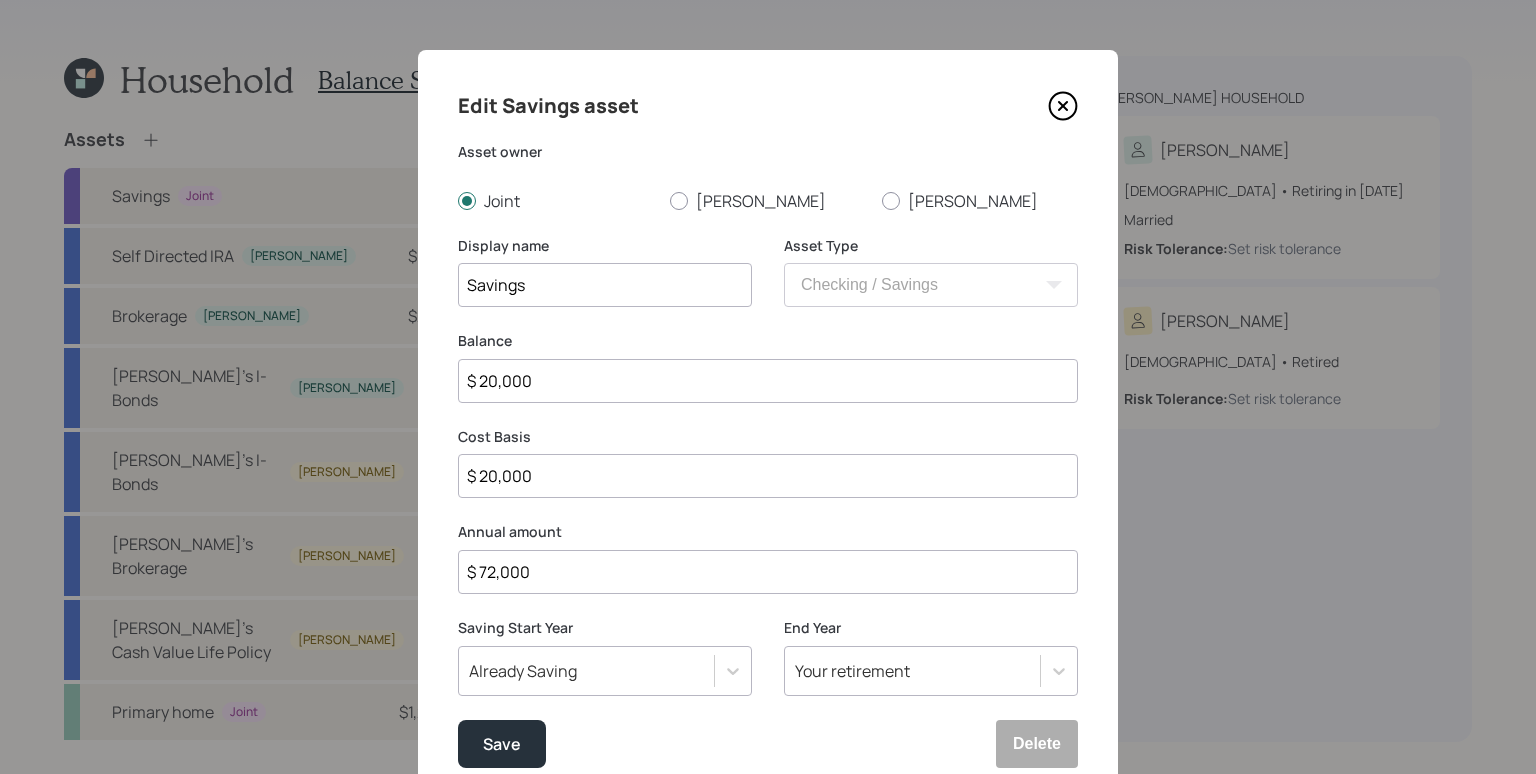click on "$ 72,000" at bounding box center (768, 572) 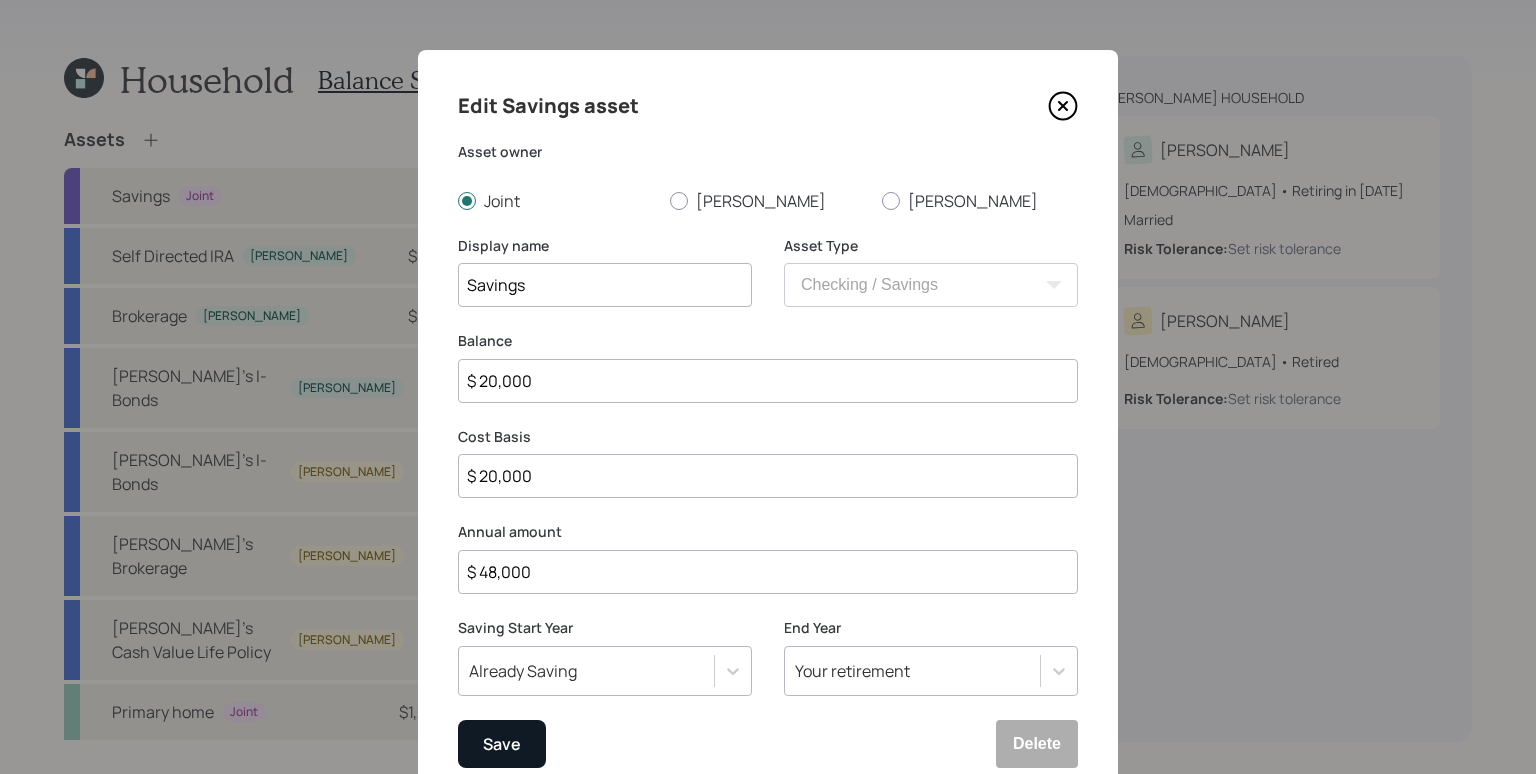 type on "$ 48,000" 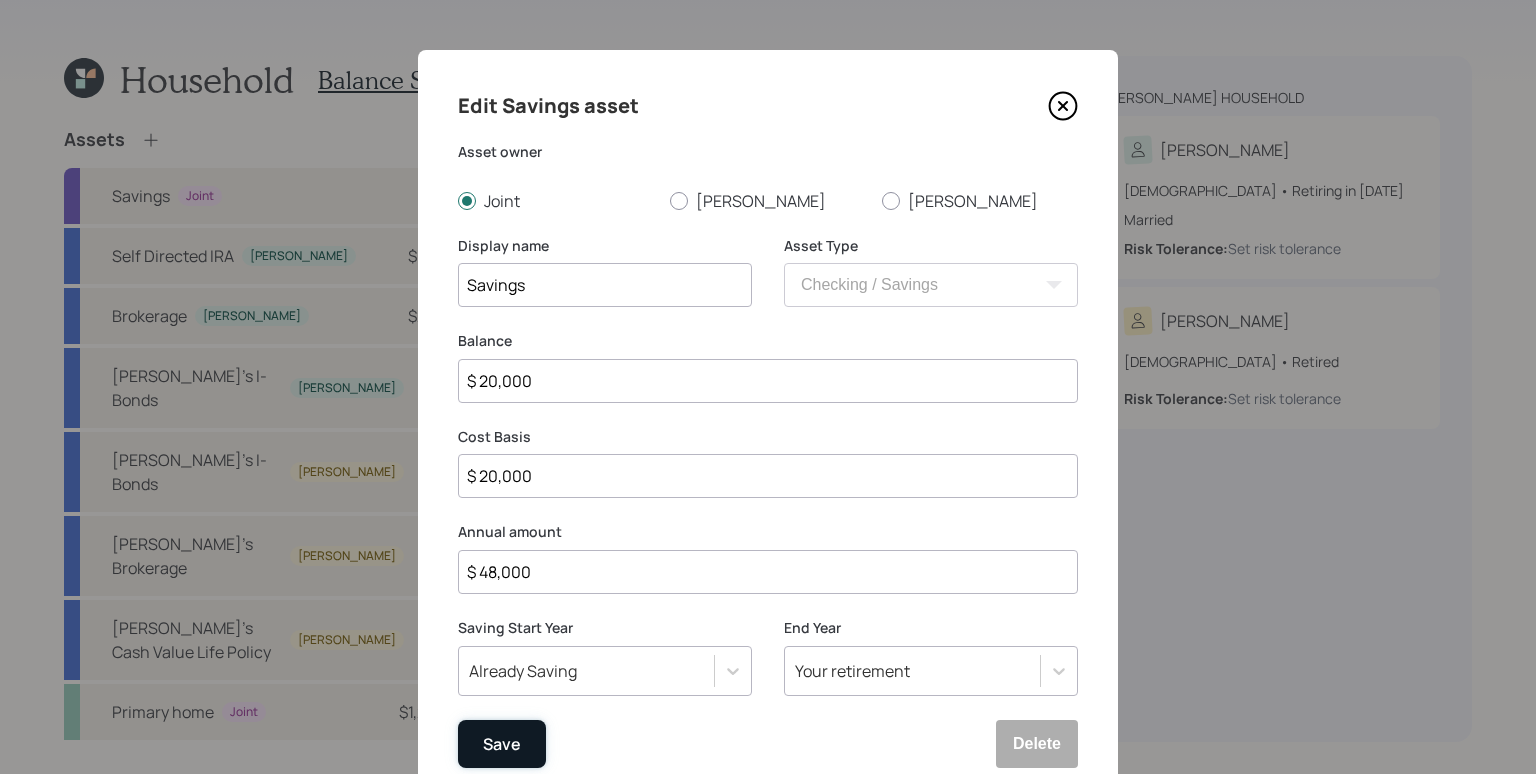 click on "Save" at bounding box center (502, 744) 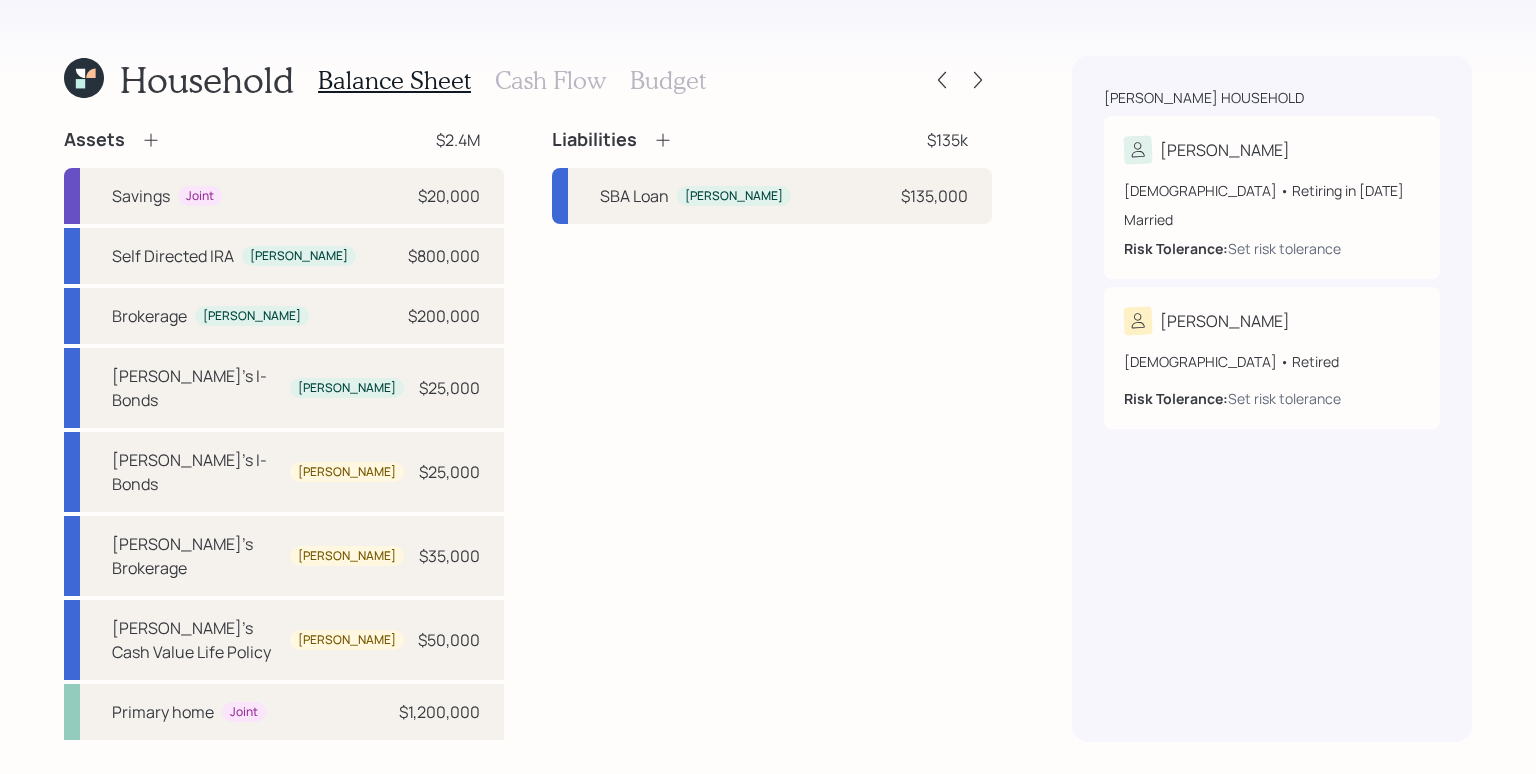 click on "Cash Flow" at bounding box center (550, 80) 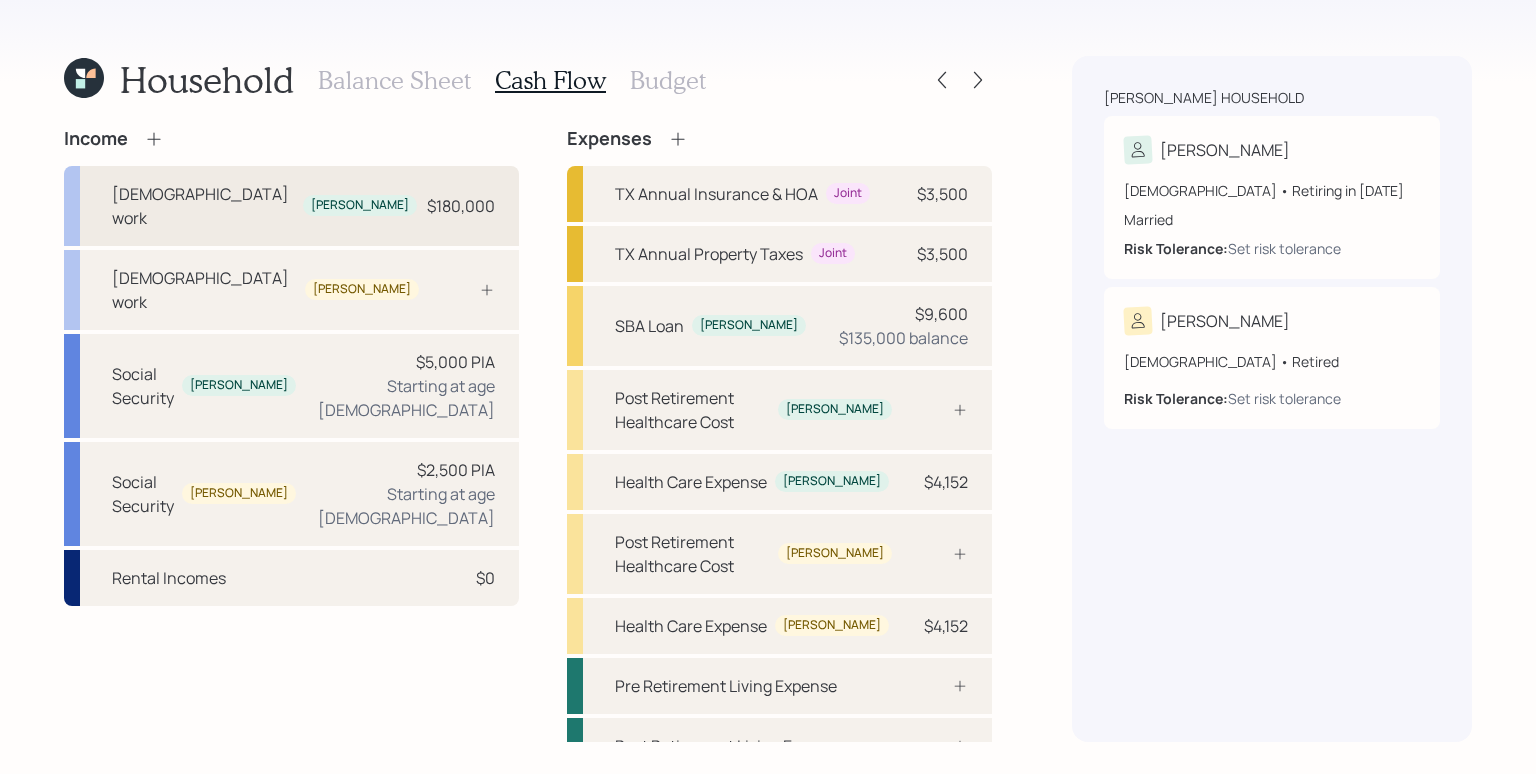 click on "$180,000" at bounding box center (461, 206) 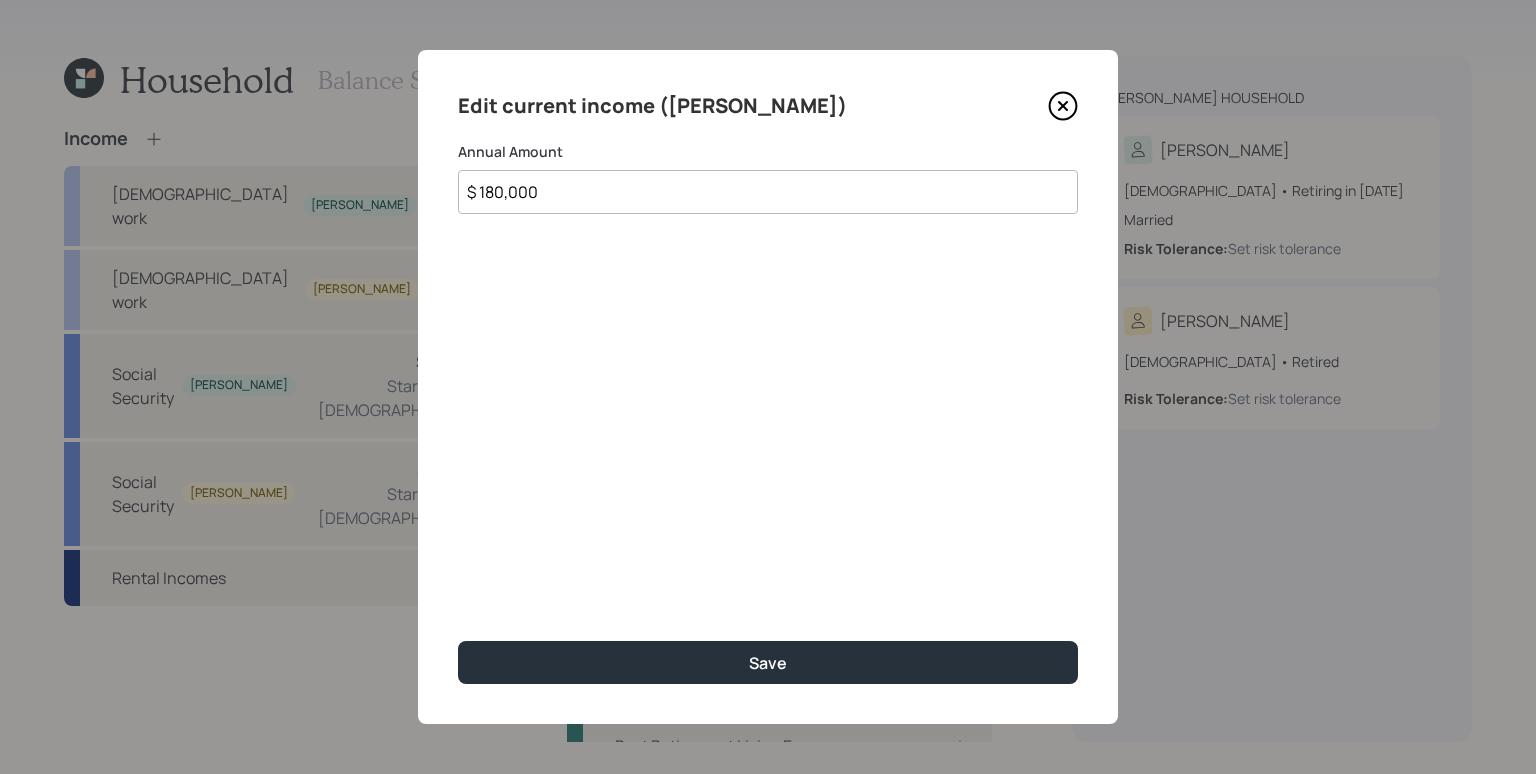 click on "$ 180,000" at bounding box center [768, 192] 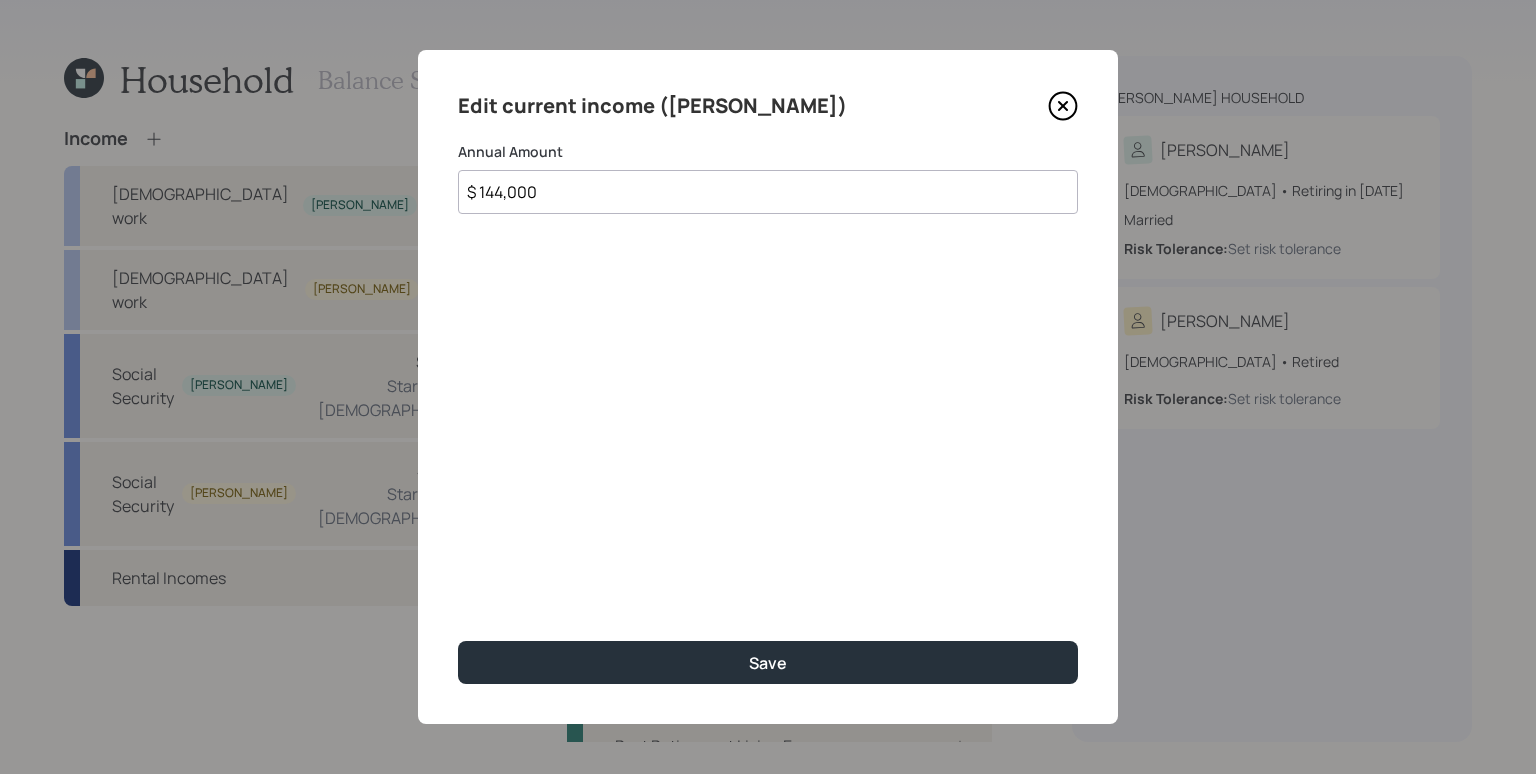 type on "$ 144,000" 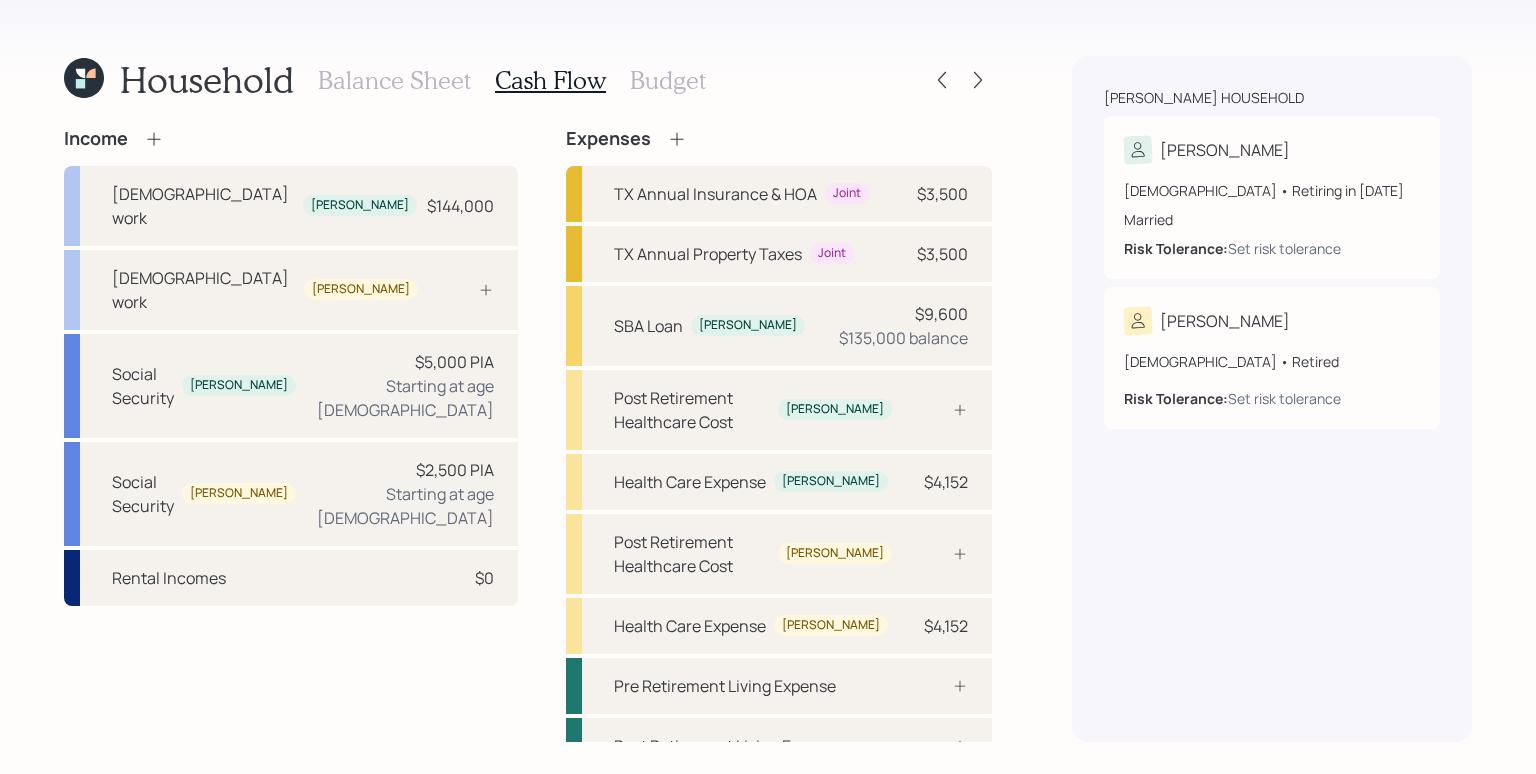 click on "Budget" at bounding box center [668, 80] 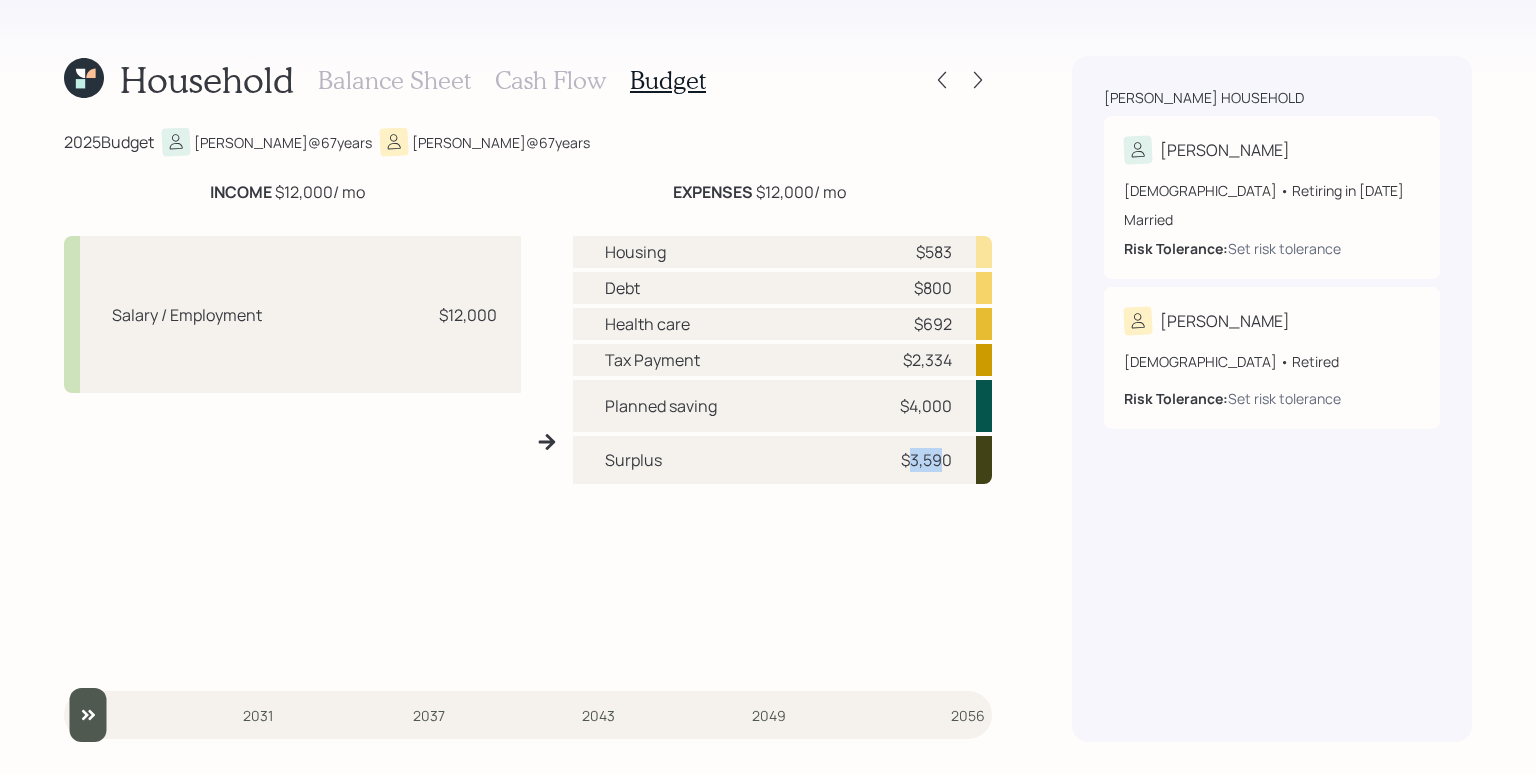 drag, startPoint x: 913, startPoint y: 461, endPoint x: 943, endPoint y: 458, distance: 30.149628 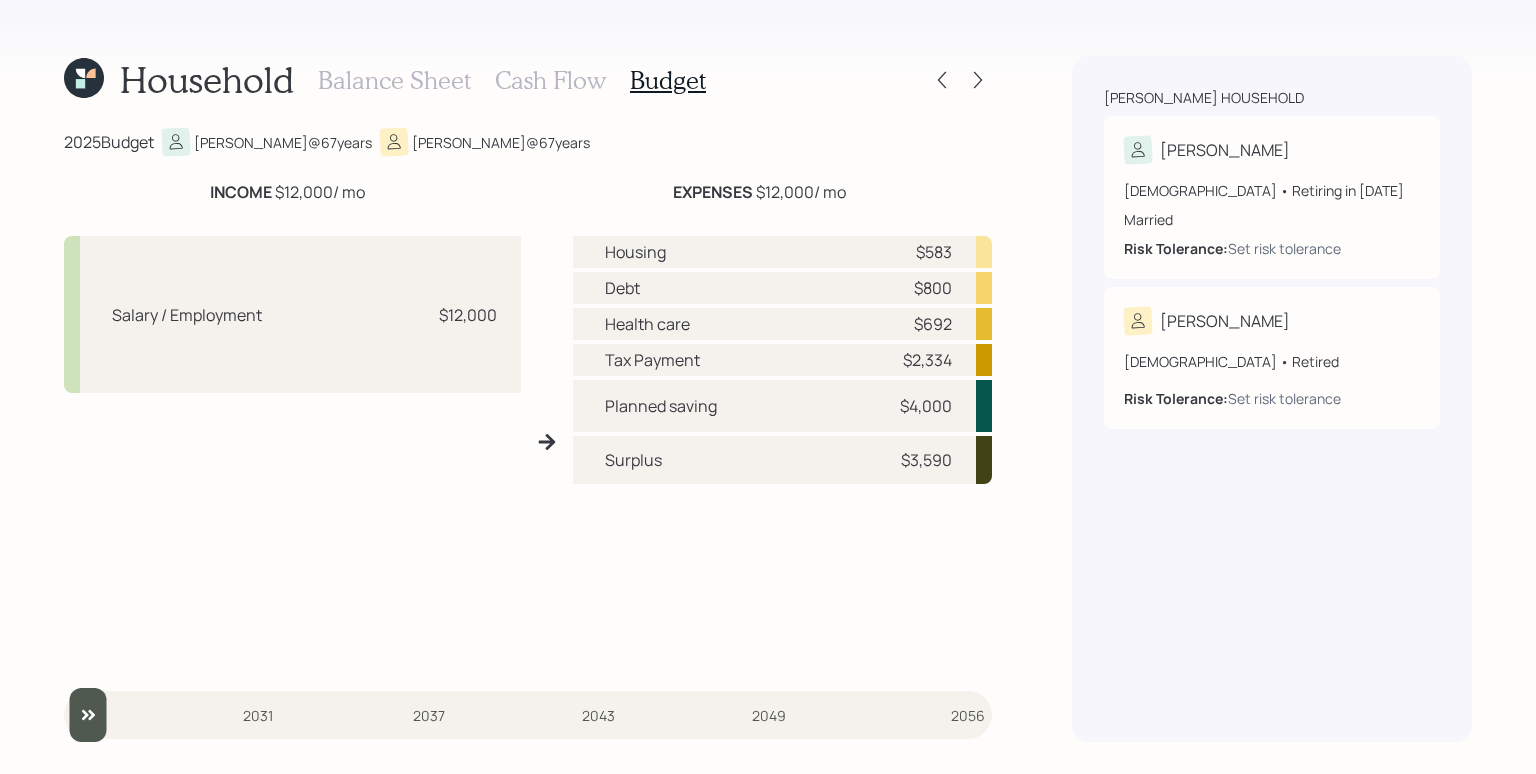 click on "Cash Flow" at bounding box center (550, 80) 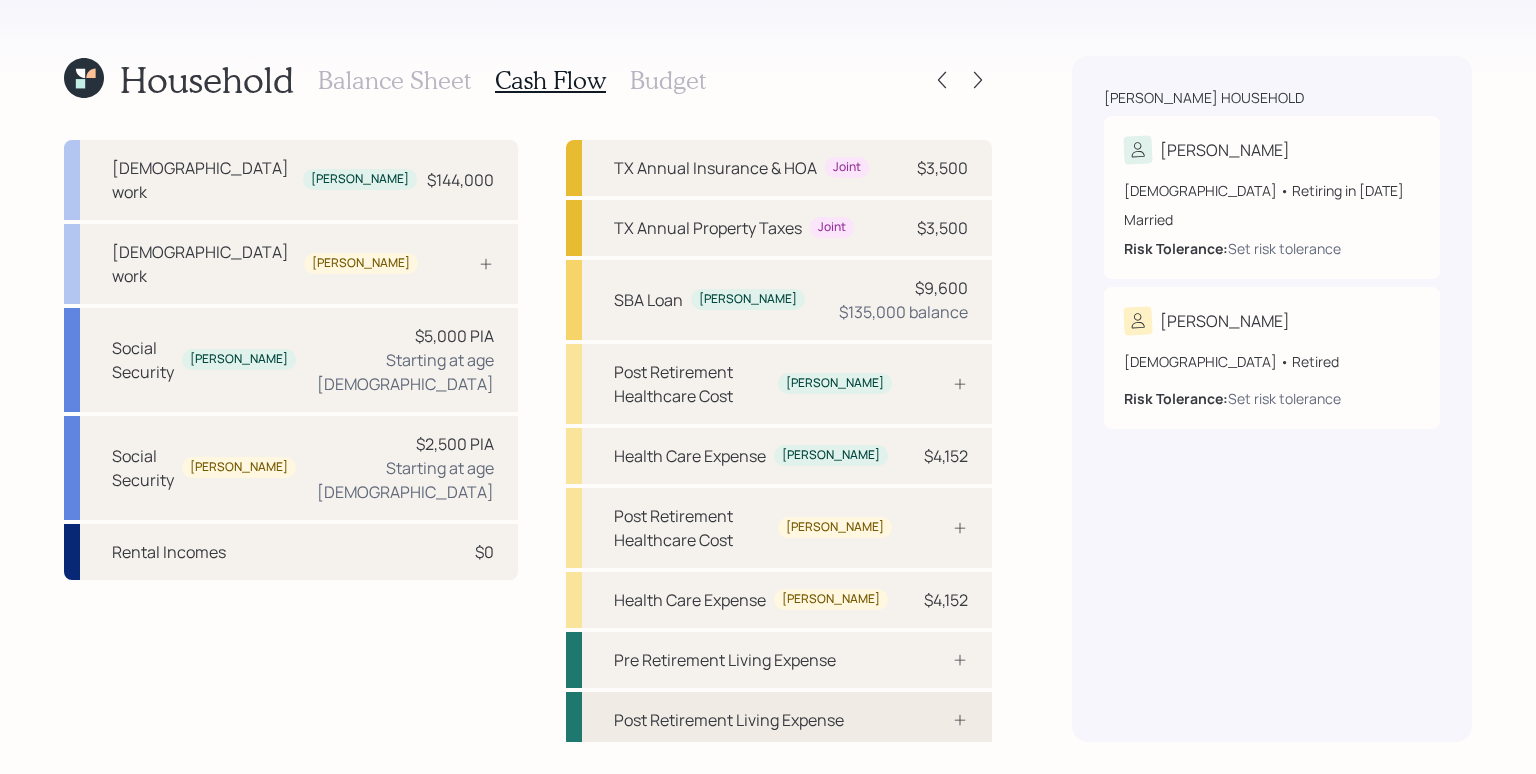 scroll, scrollTop: 31, scrollLeft: 0, axis: vertical 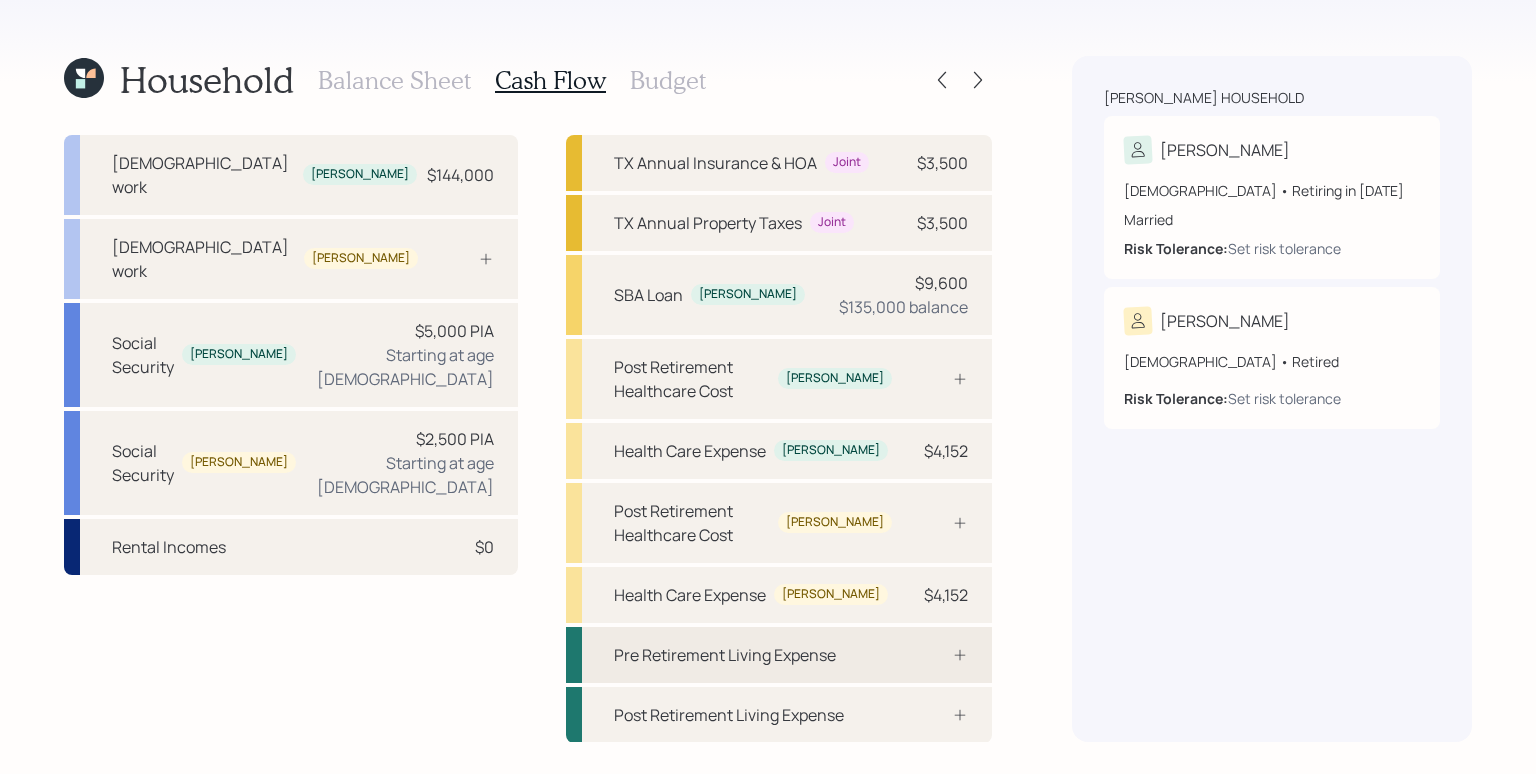 click on "Pre Retirement Living Expense" at bounding box center [779, 655] 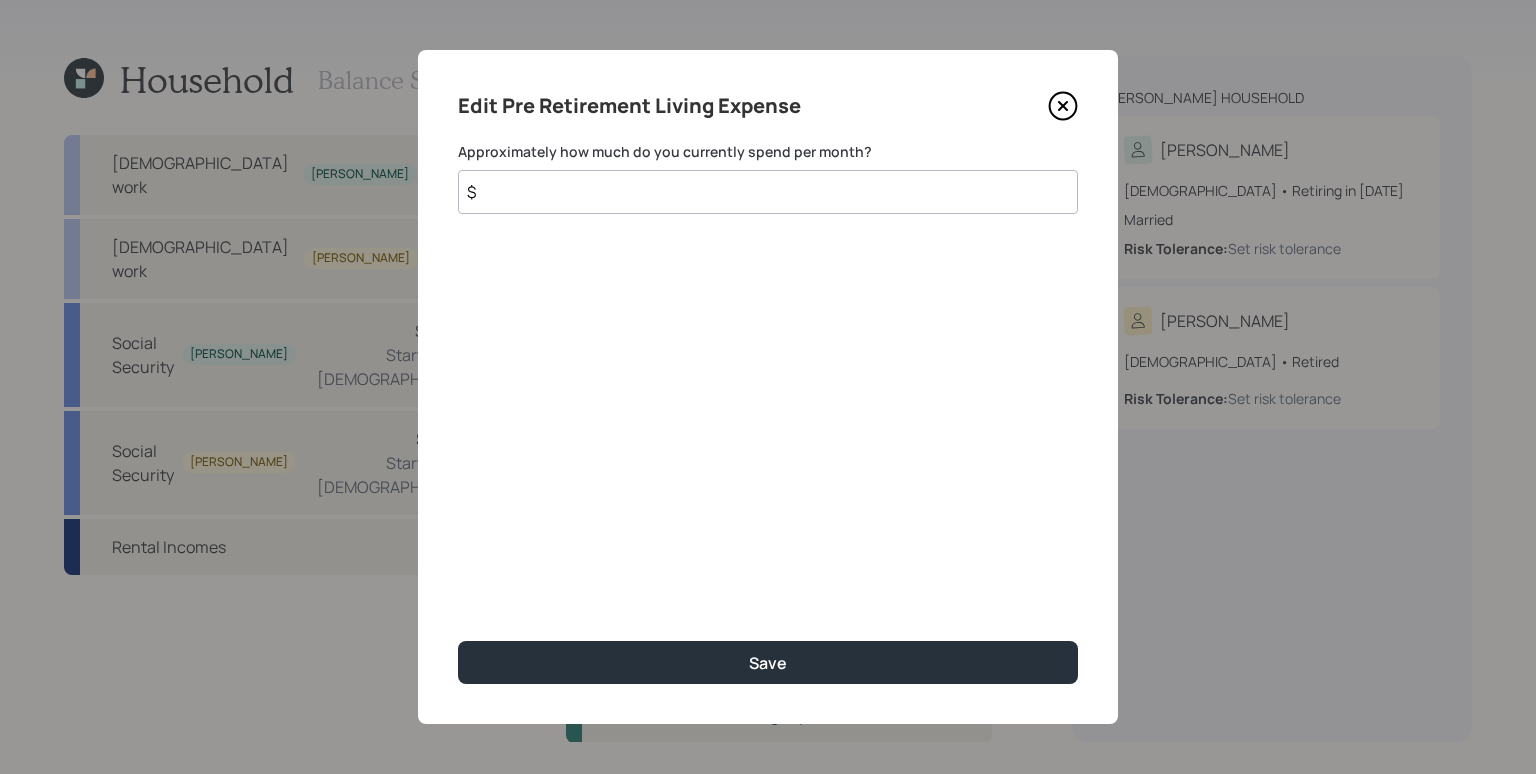 click on "$" at bounding box center [768, 192] 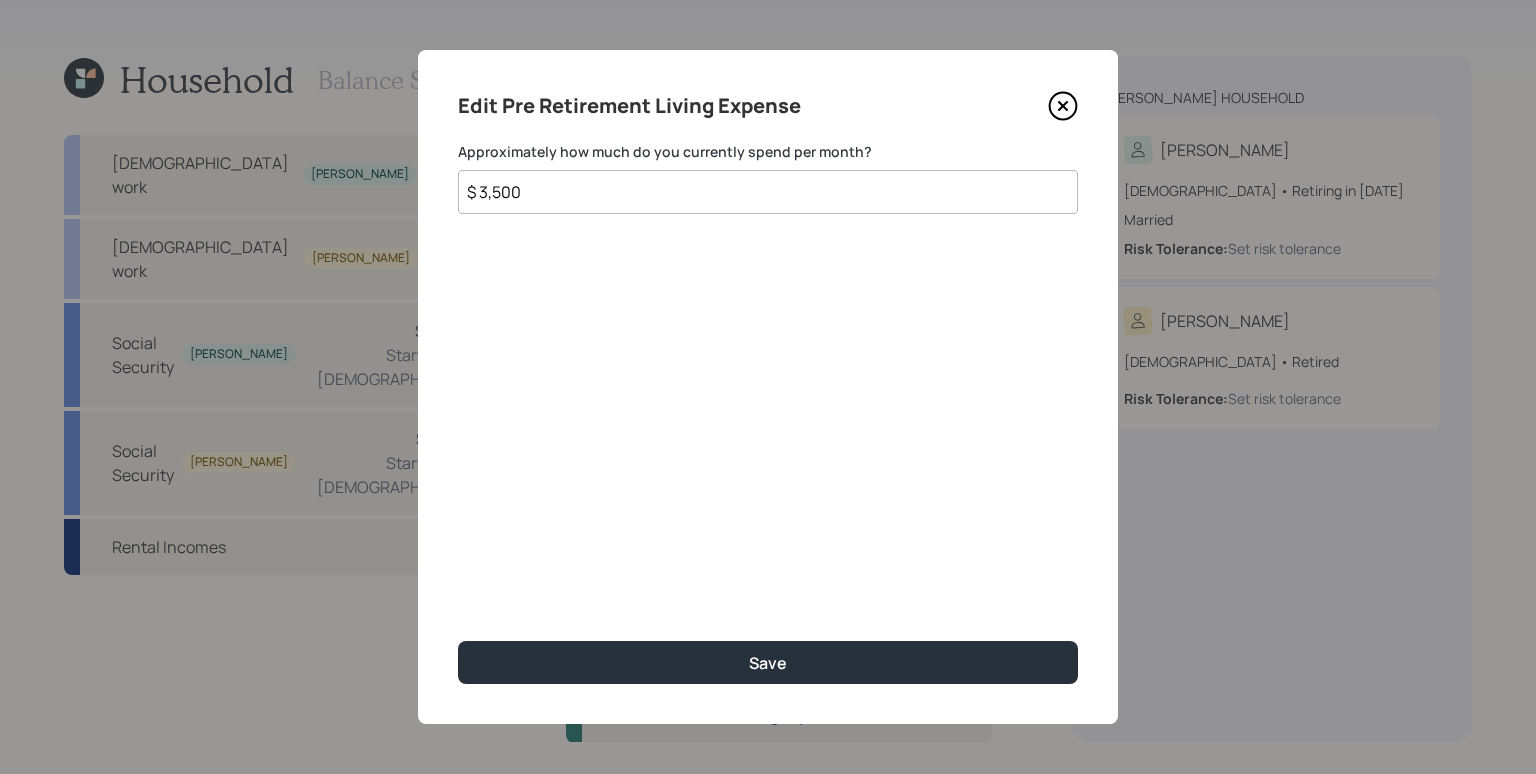 type on "$ 3,500" 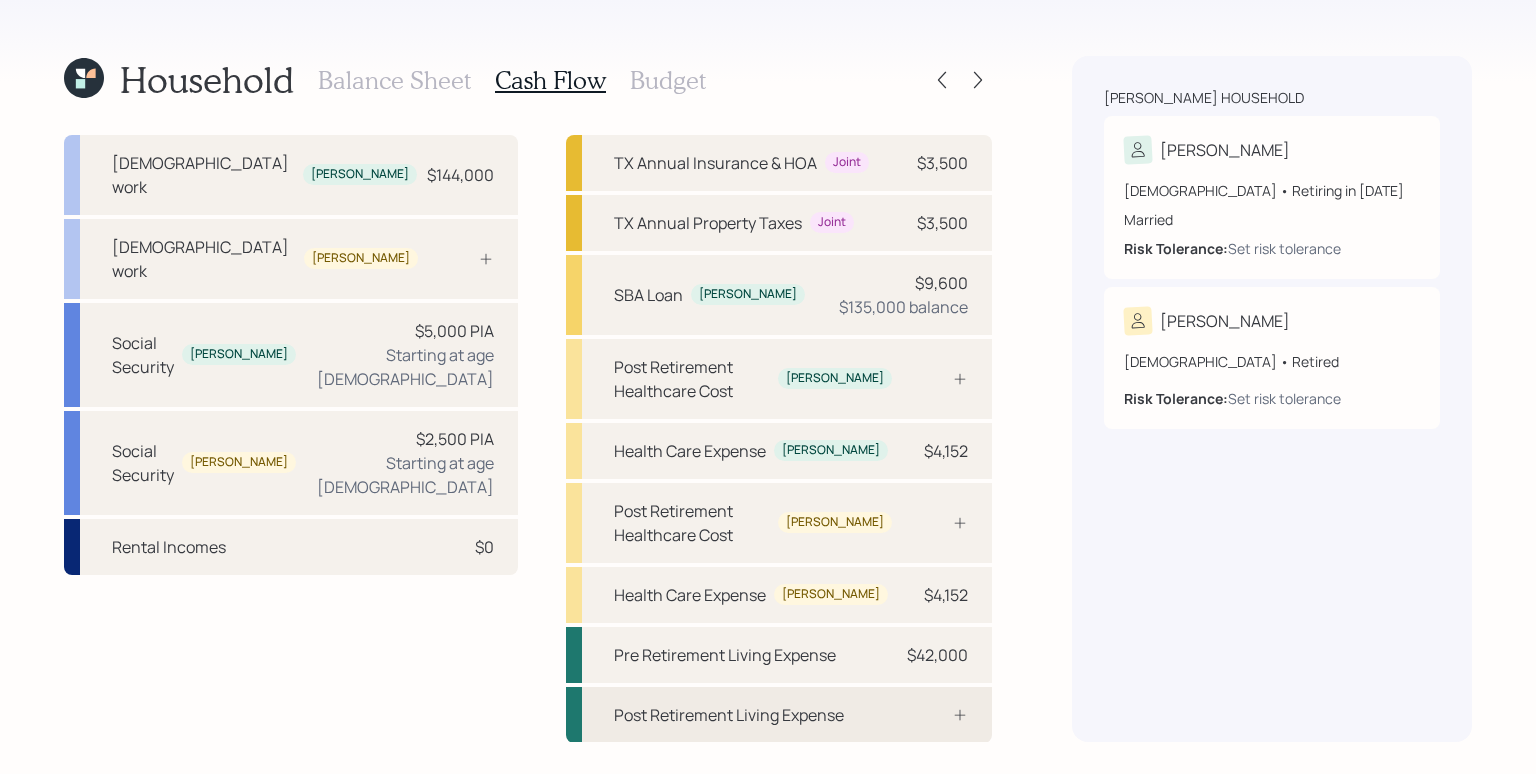 click at bounding box center [938, 715] 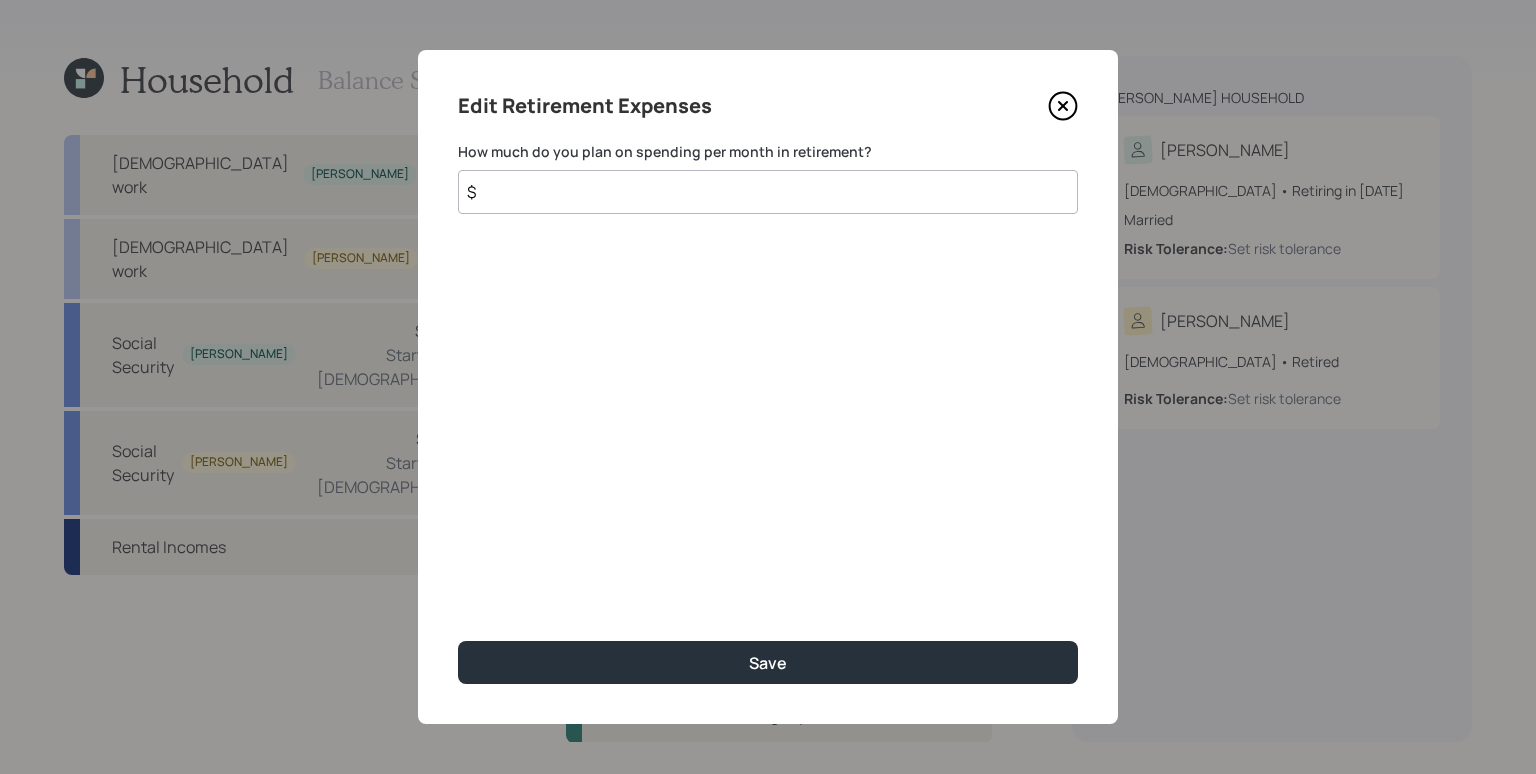 click on "$" at bounding box center (768, 192) 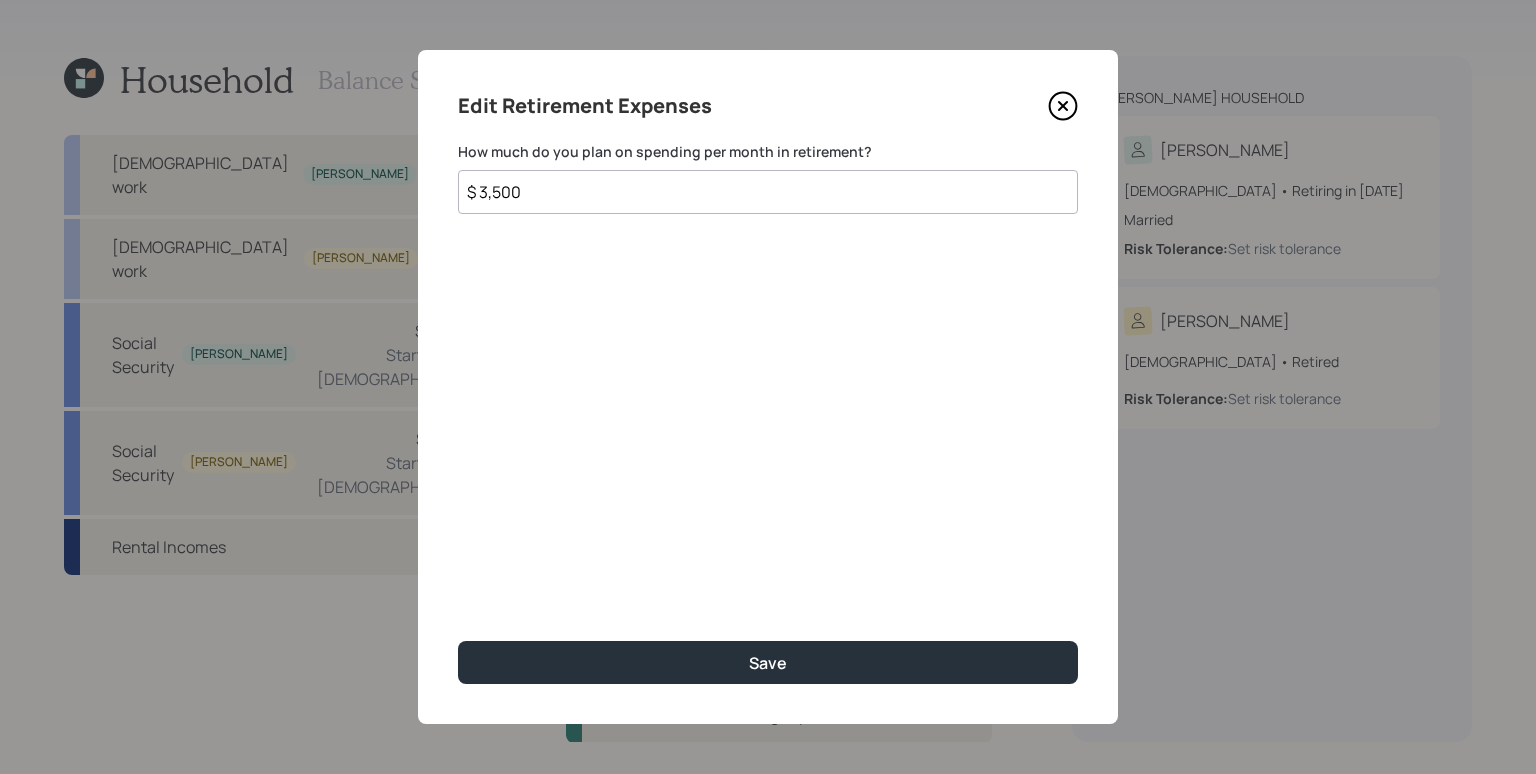 type on "$ 3,500" 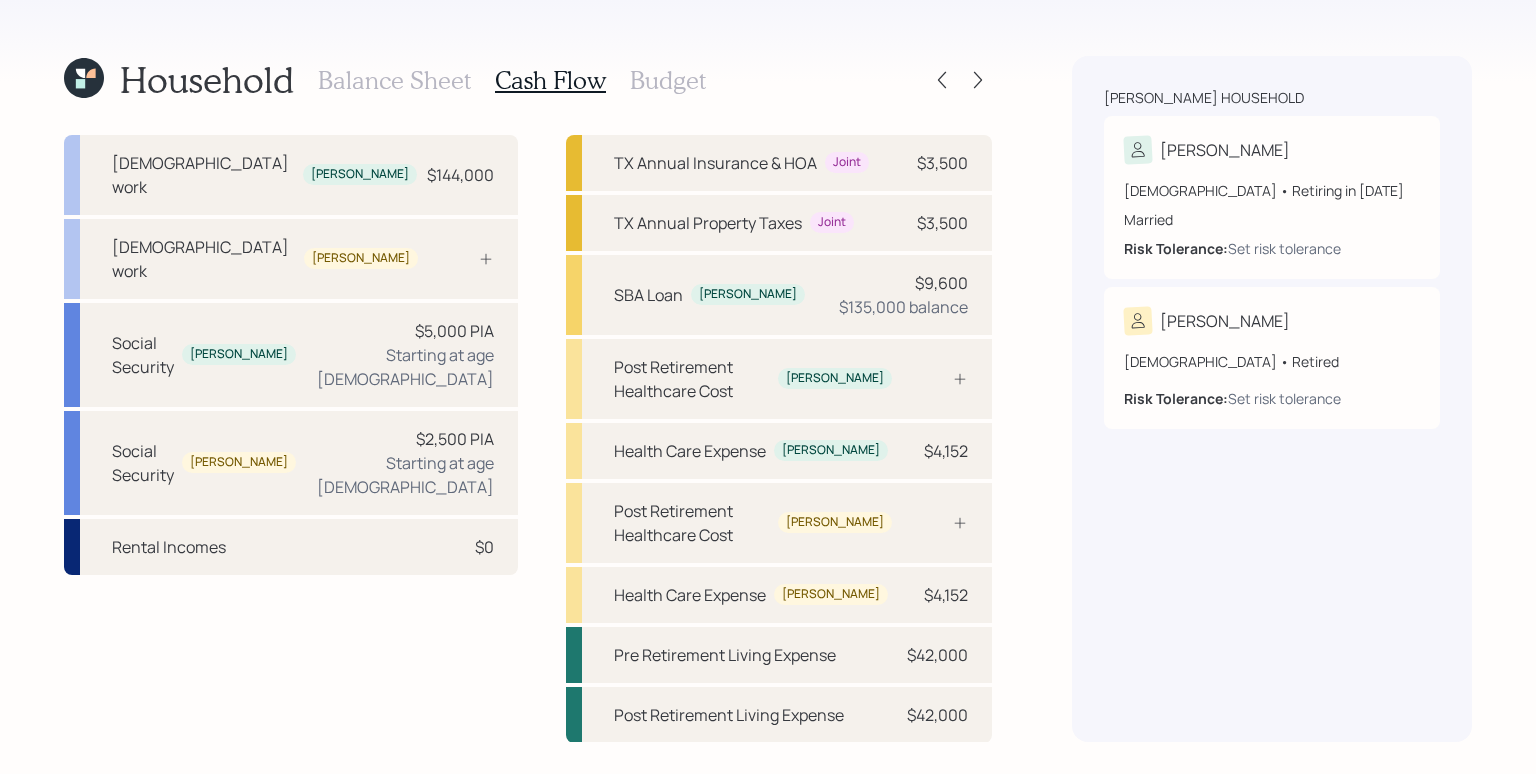 click on "Balance Sheet Cash Flow Budget" at bounding box center (512, 80) 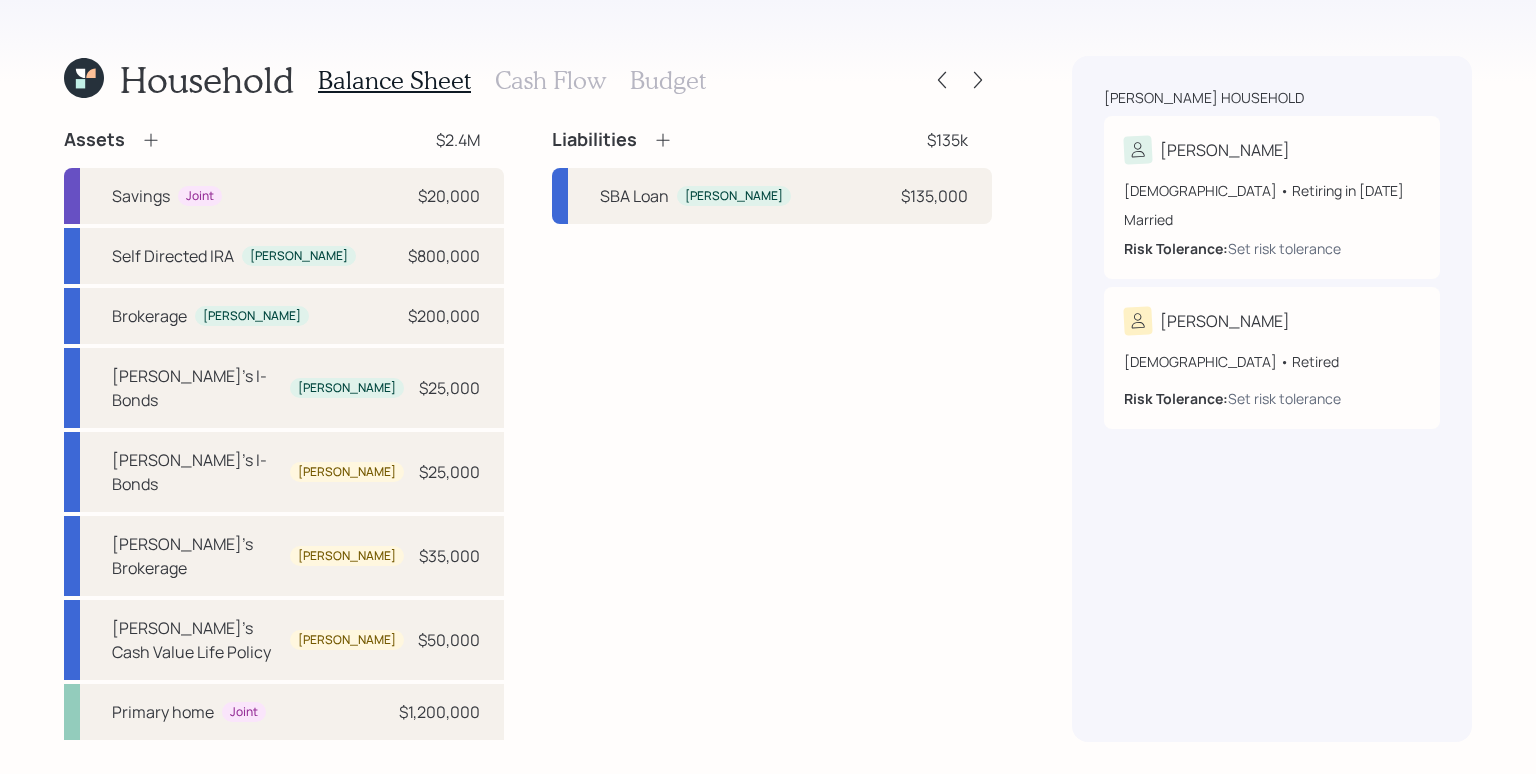 click on "Rental Incomes Joint $0" at bounding box center [284, 772] 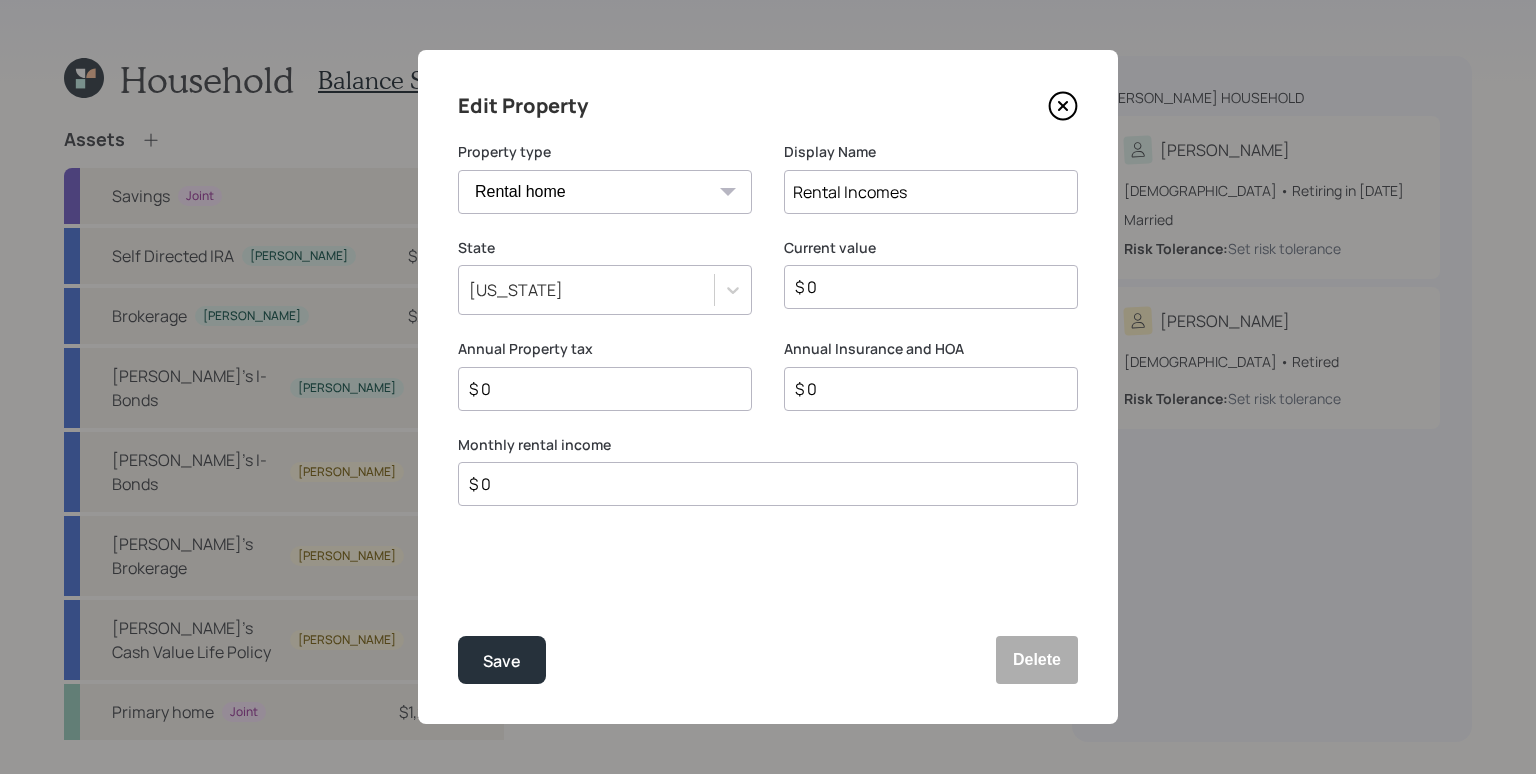 click on "$ 0" at bounding box center [760, 484] 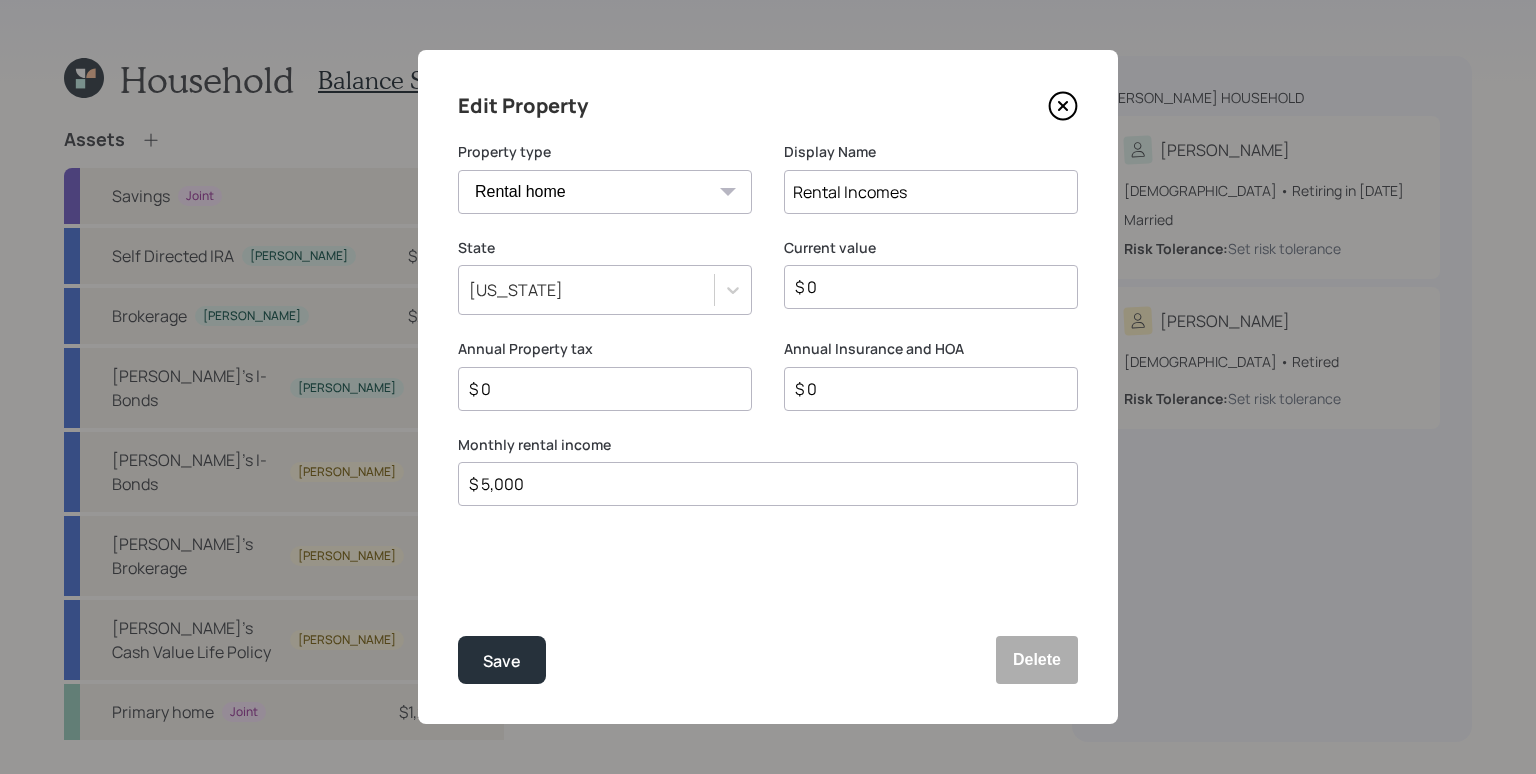 type on "$ 5,000" 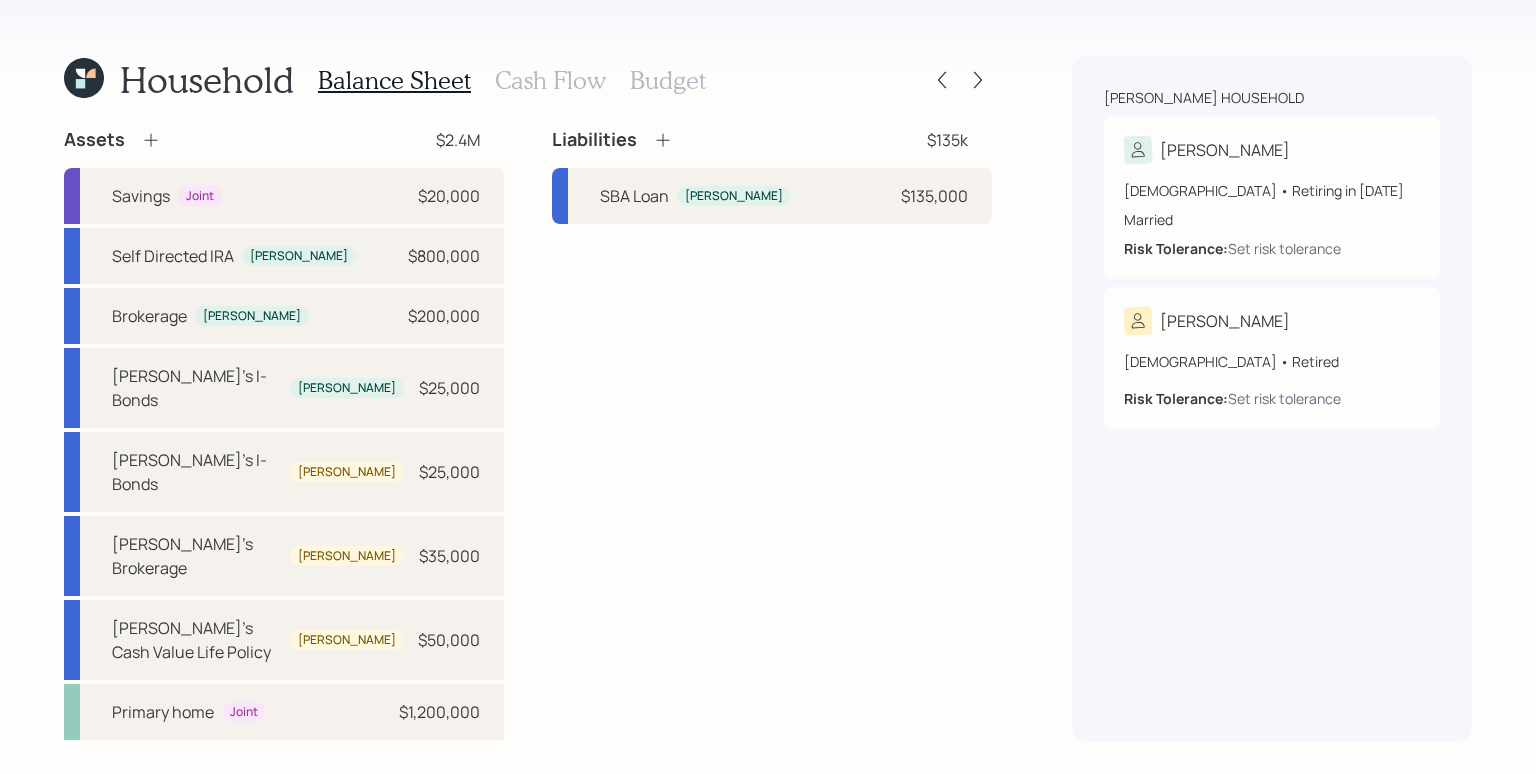click on "Cash Flow" at bounding box center (550, 80) 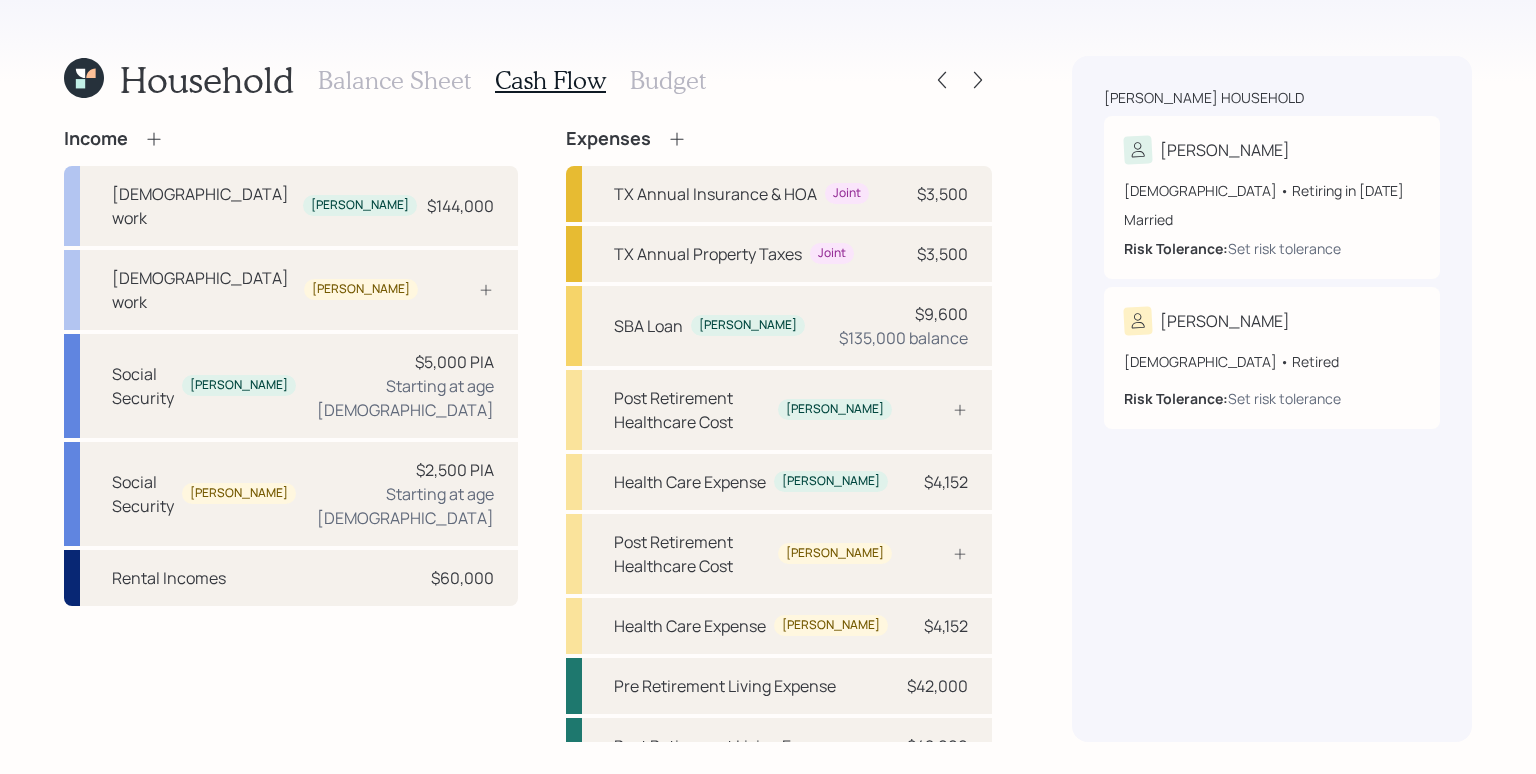 click on "Budget" at bounding box center [668, 80] 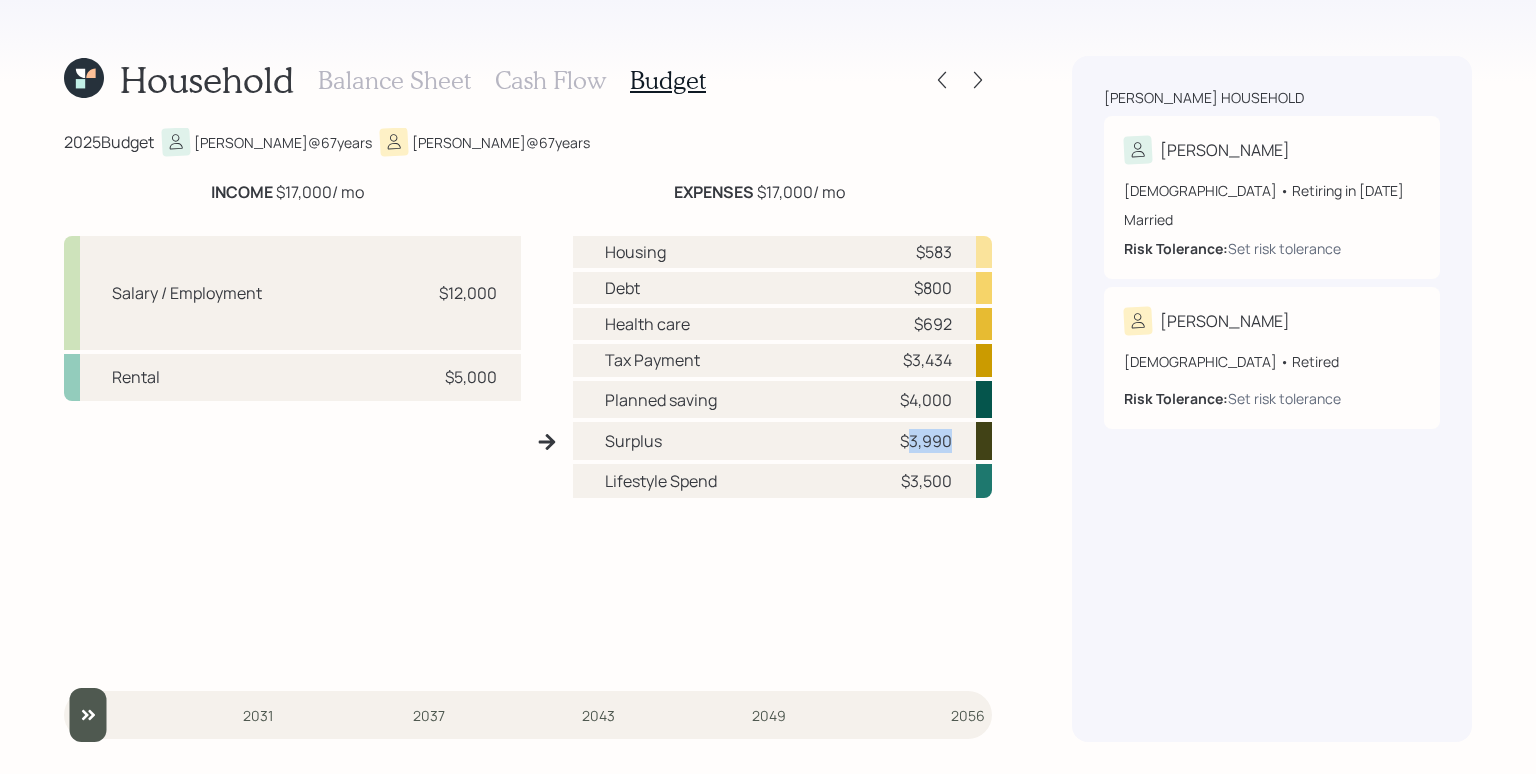 drag, startPoint x: 955, startPoint y: 443, endPoint x: 909, endPoint y: 444, distance: 46.010868 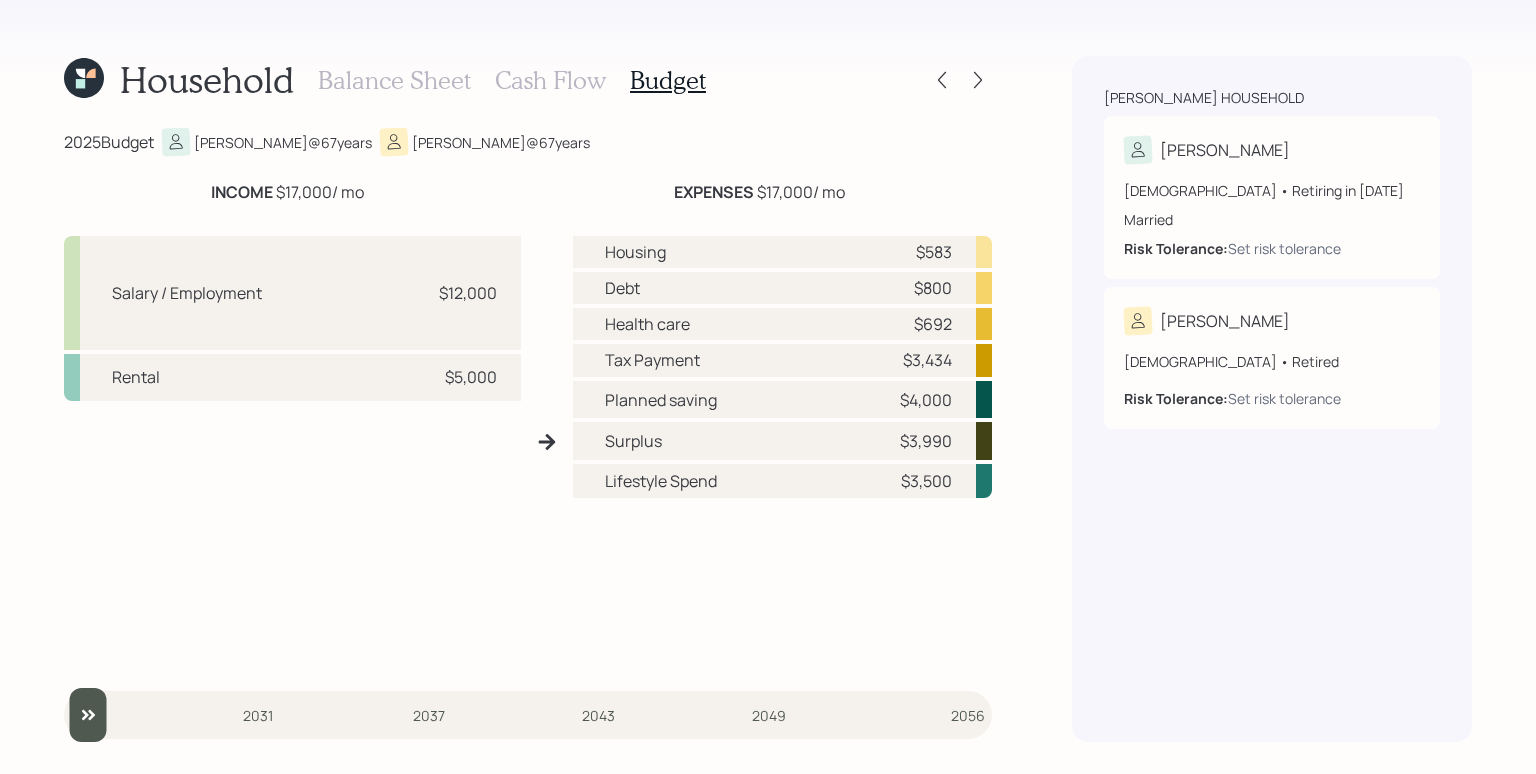 click on "Balance Sheet" at bounding box center [394, 80] 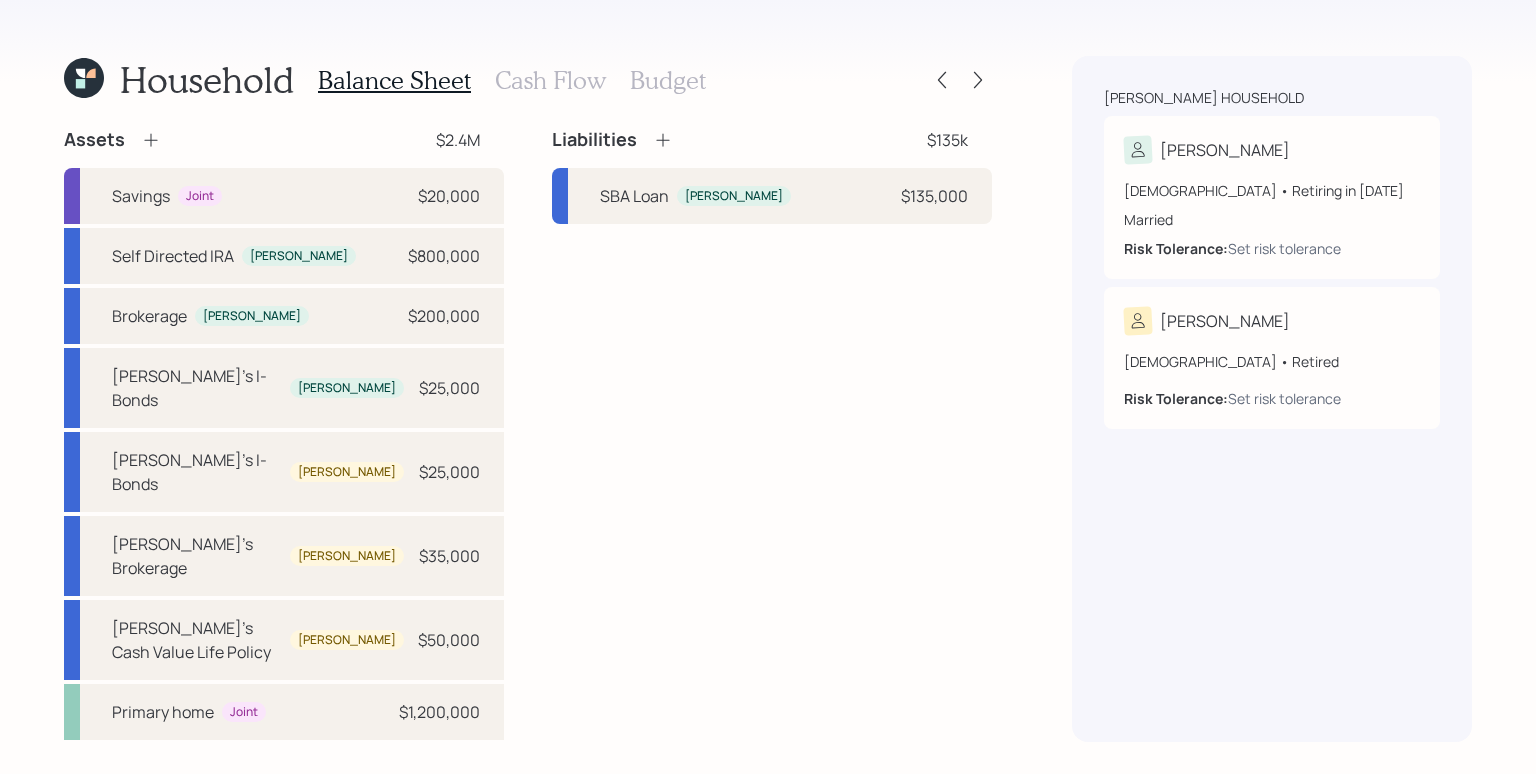click 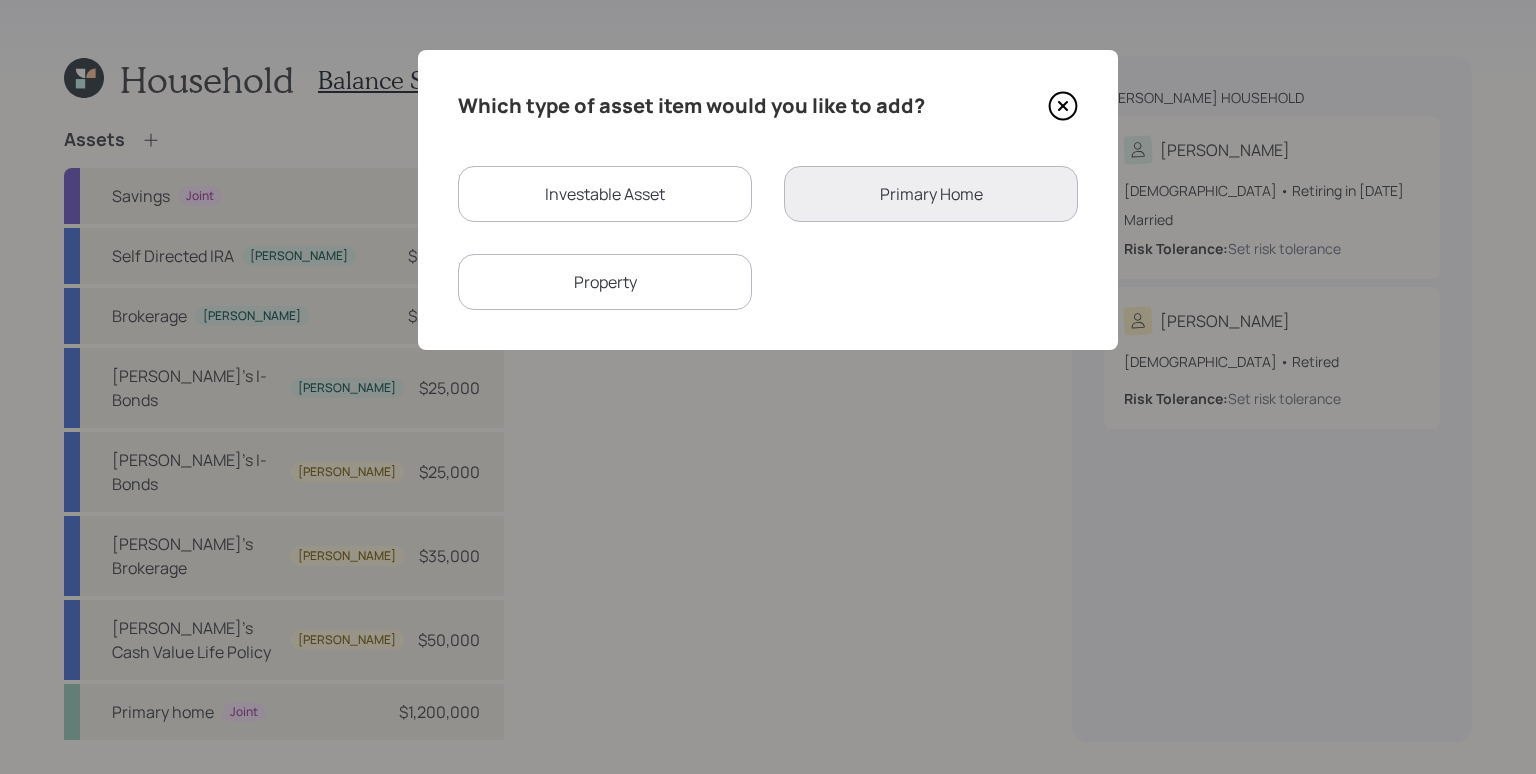 click on "Investable Asset" at bounding box center [605, 194] 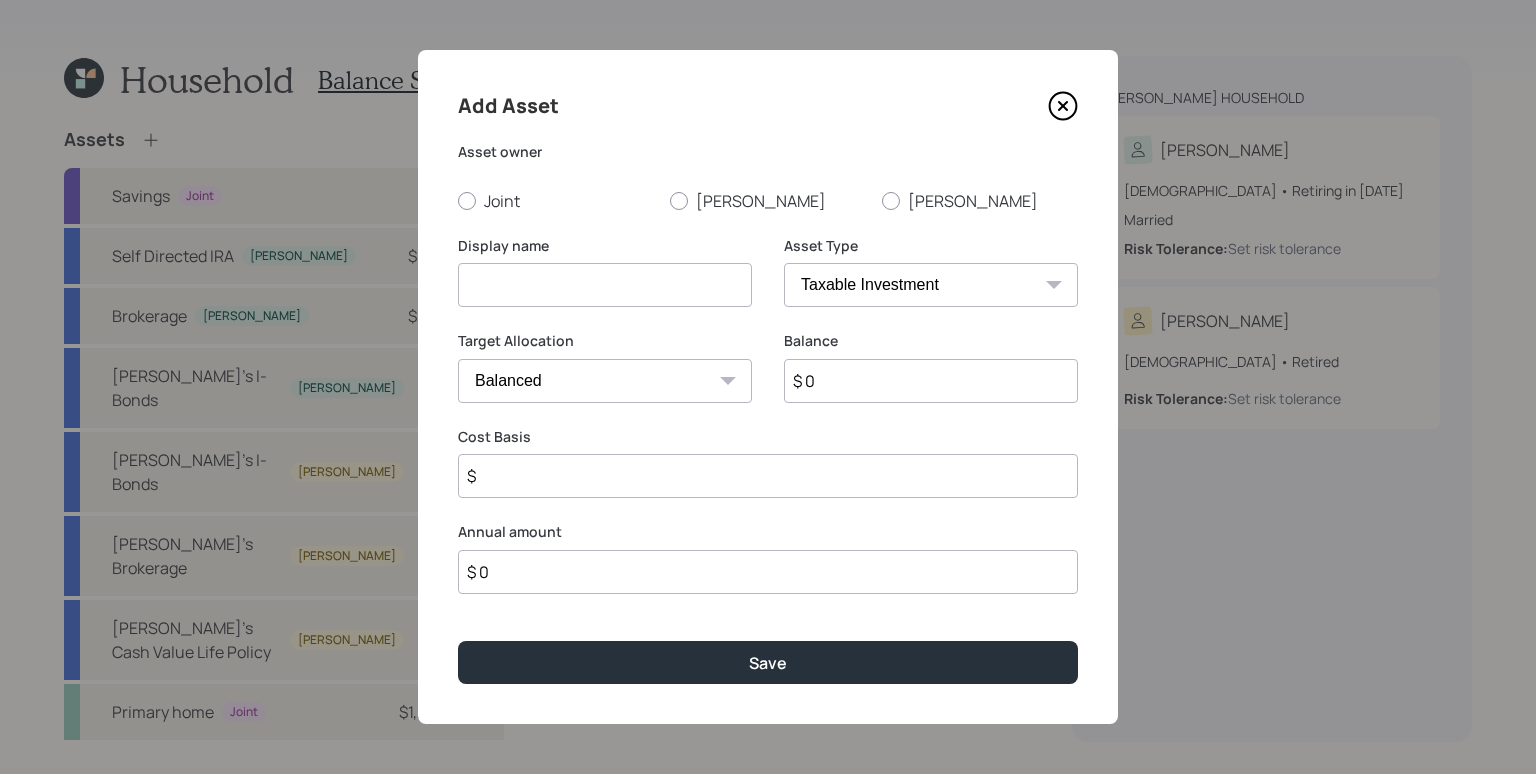 click at bounding box center [605, 285] 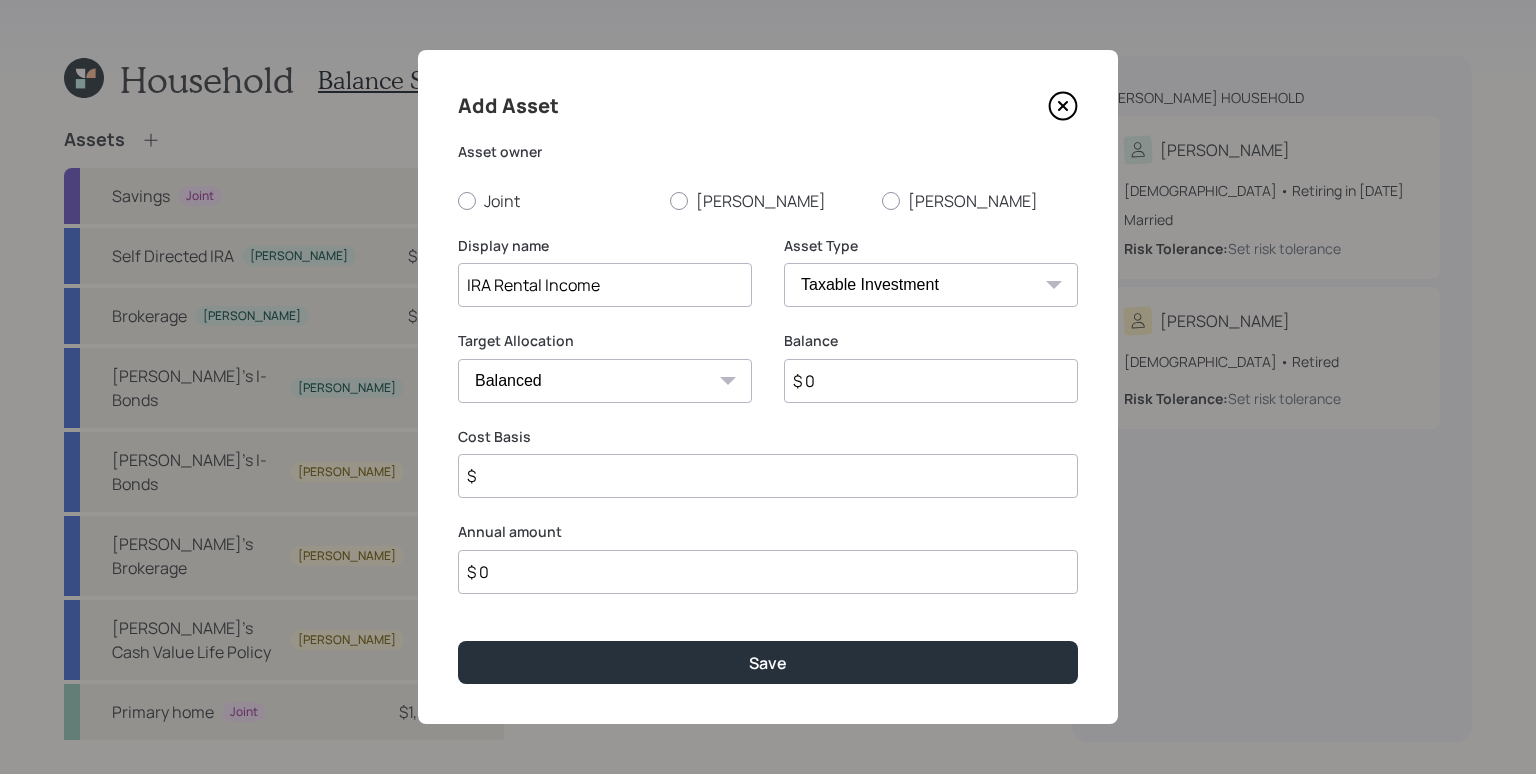 type on "IRA Rental Income" 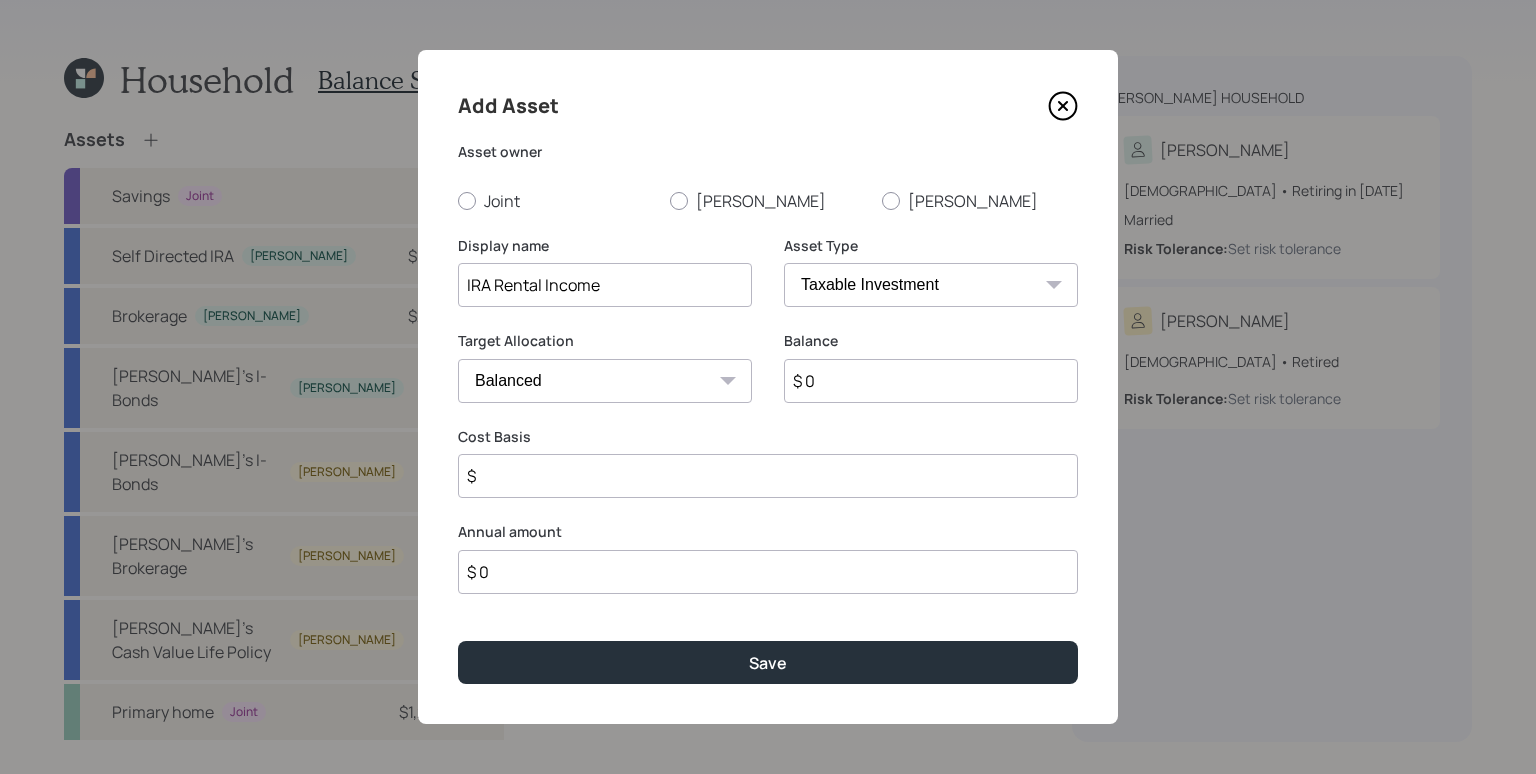 click on "SEP [PERSON_NAME] IRA 401(k) [PERSON_NAME] 401(k) 403(b) [PERSON_NAME] 403(b) 457(b) [PERSON_NAME] 457(b) Health Savings Account 529 Taxable Investment Checking / Savings Emergency Fund" at bounding box center [931, 285] 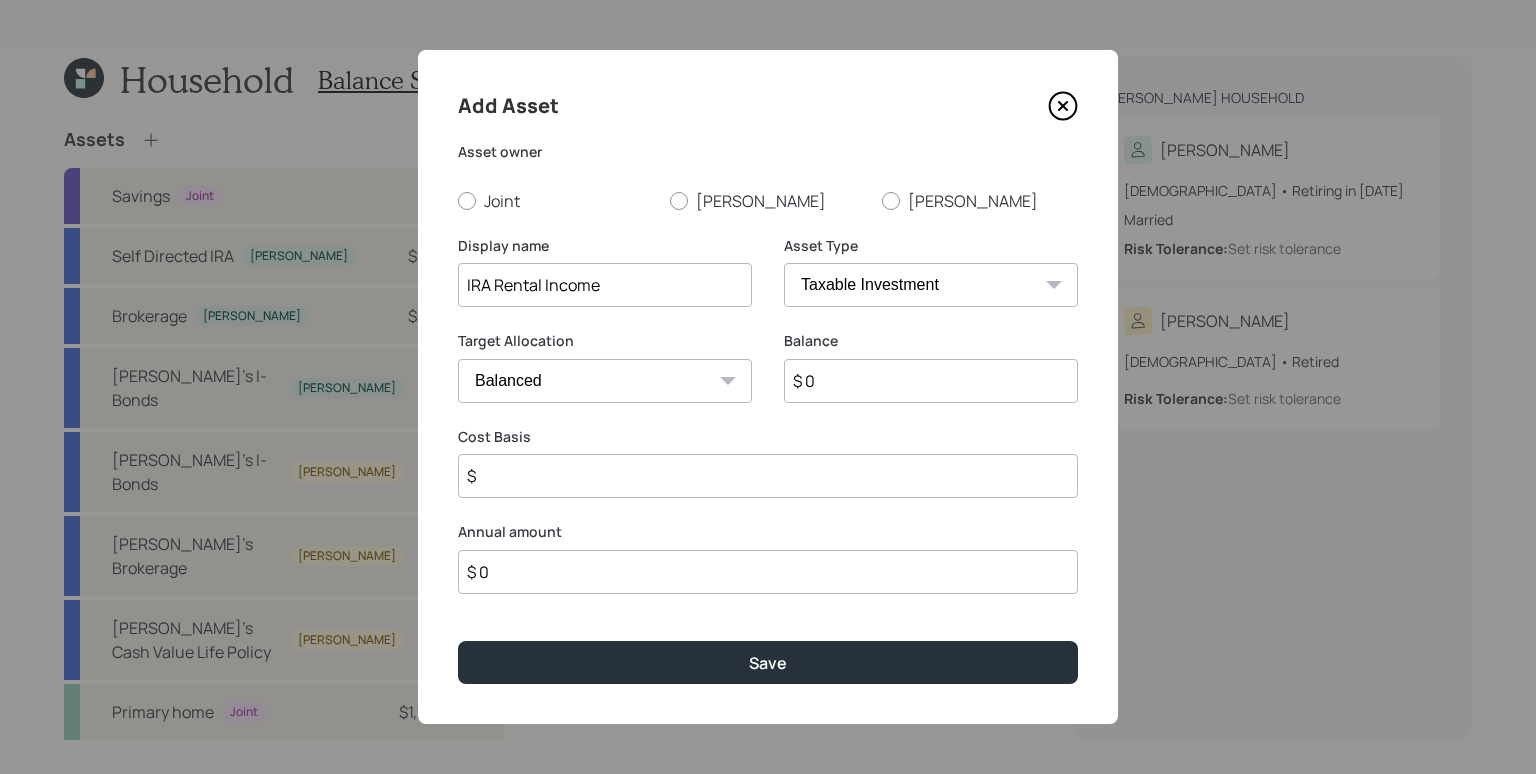 select on "cash" 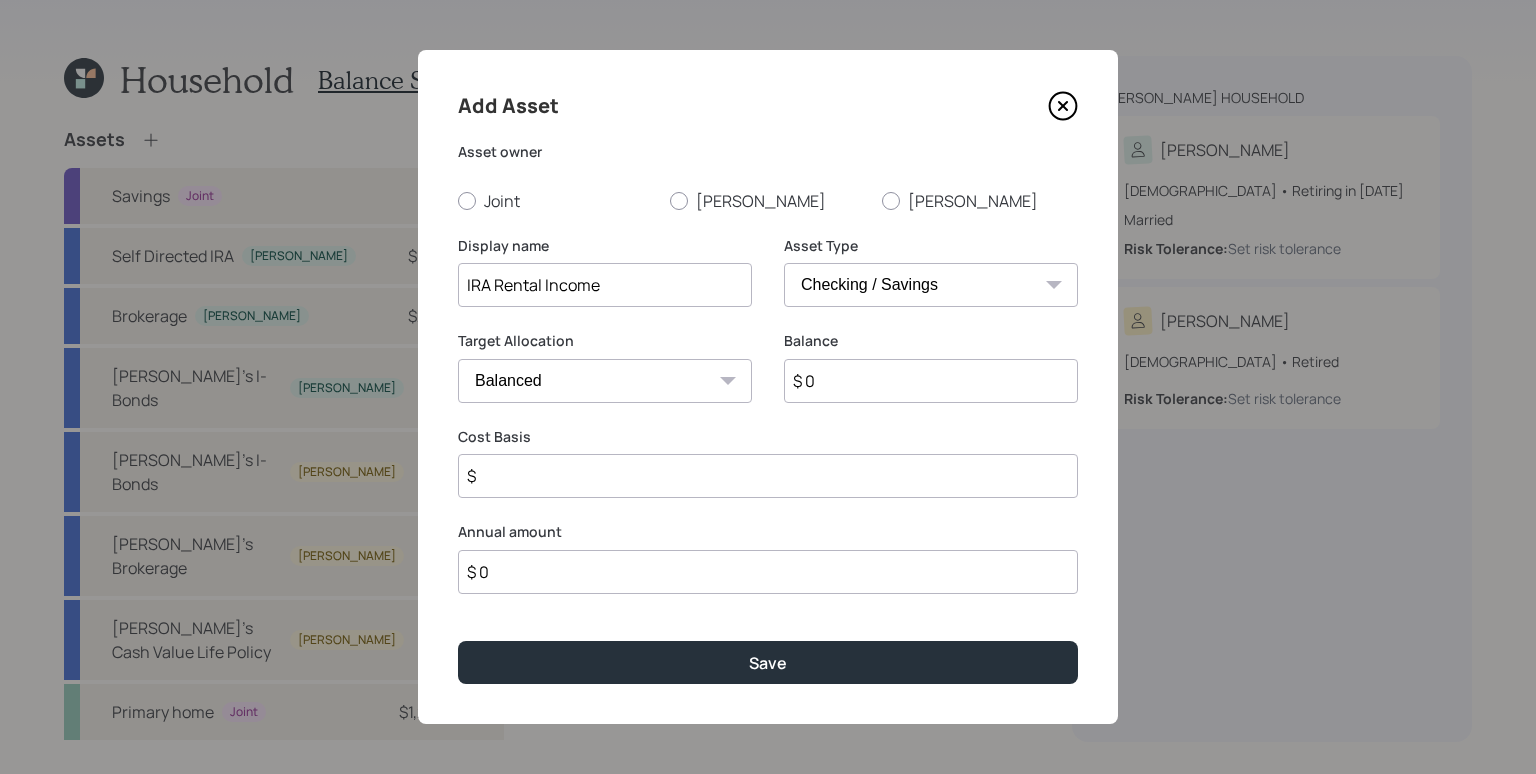 type on "$" 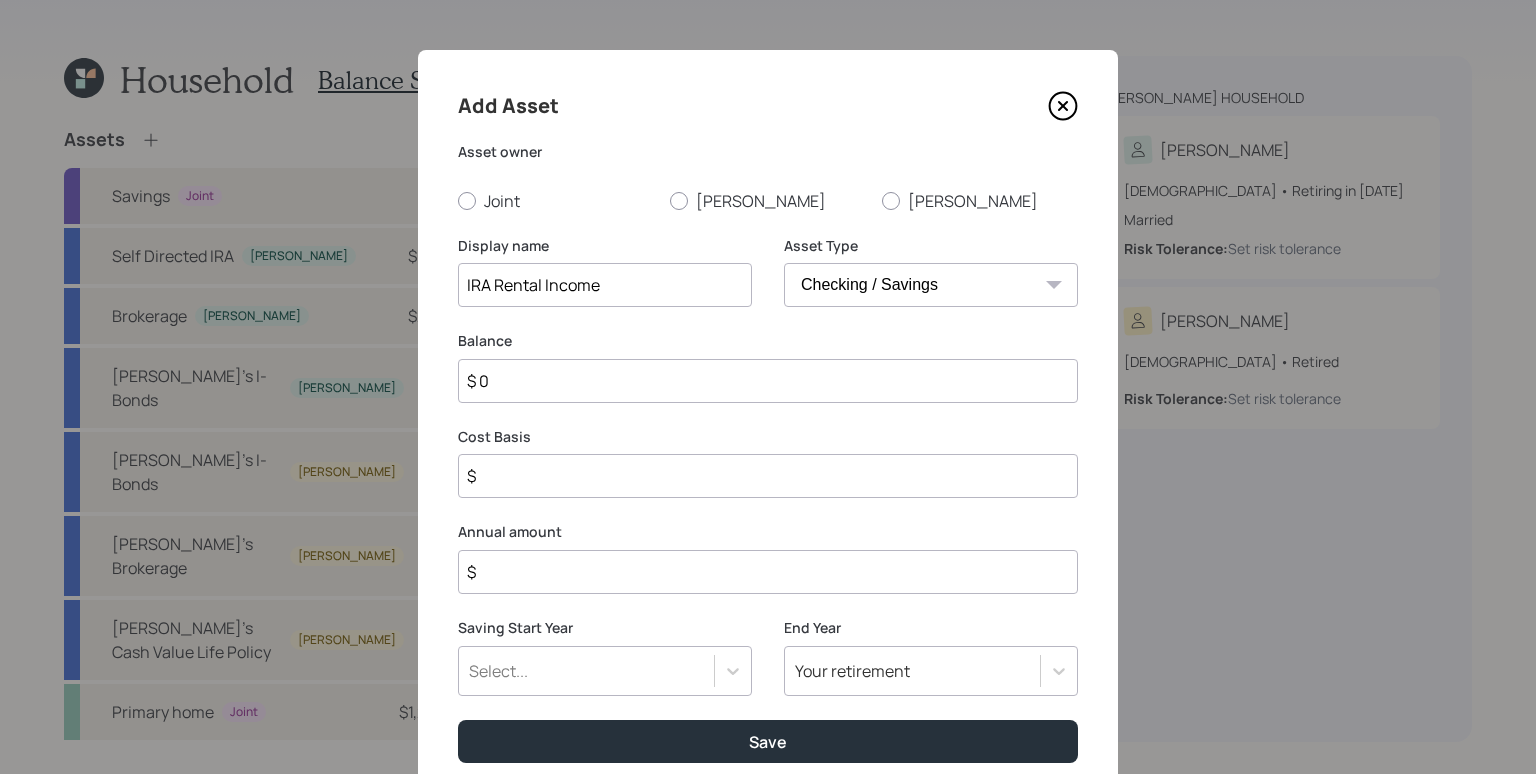 click on "$ 0" at bounding box center (768, 381) 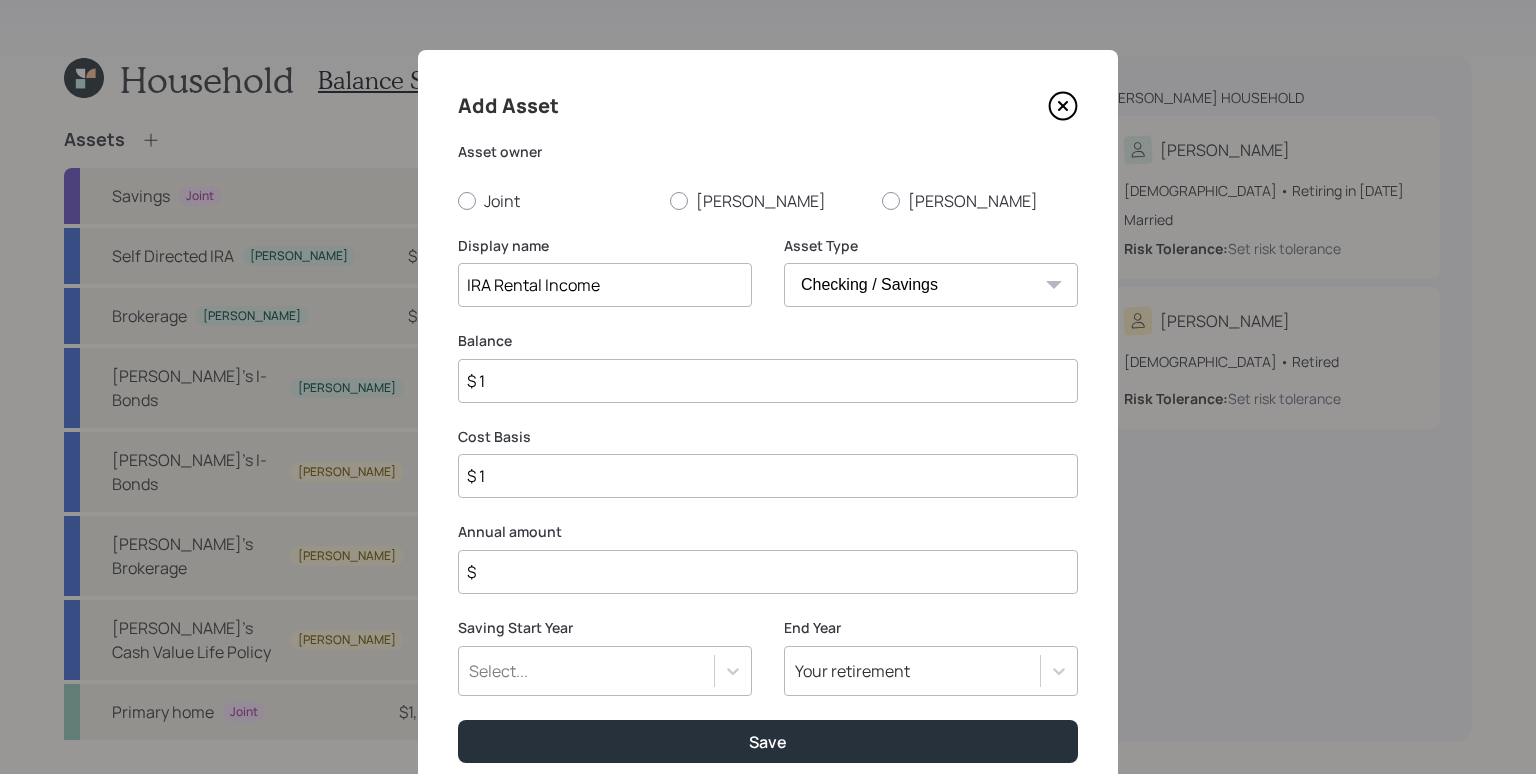 type on "$ 1" 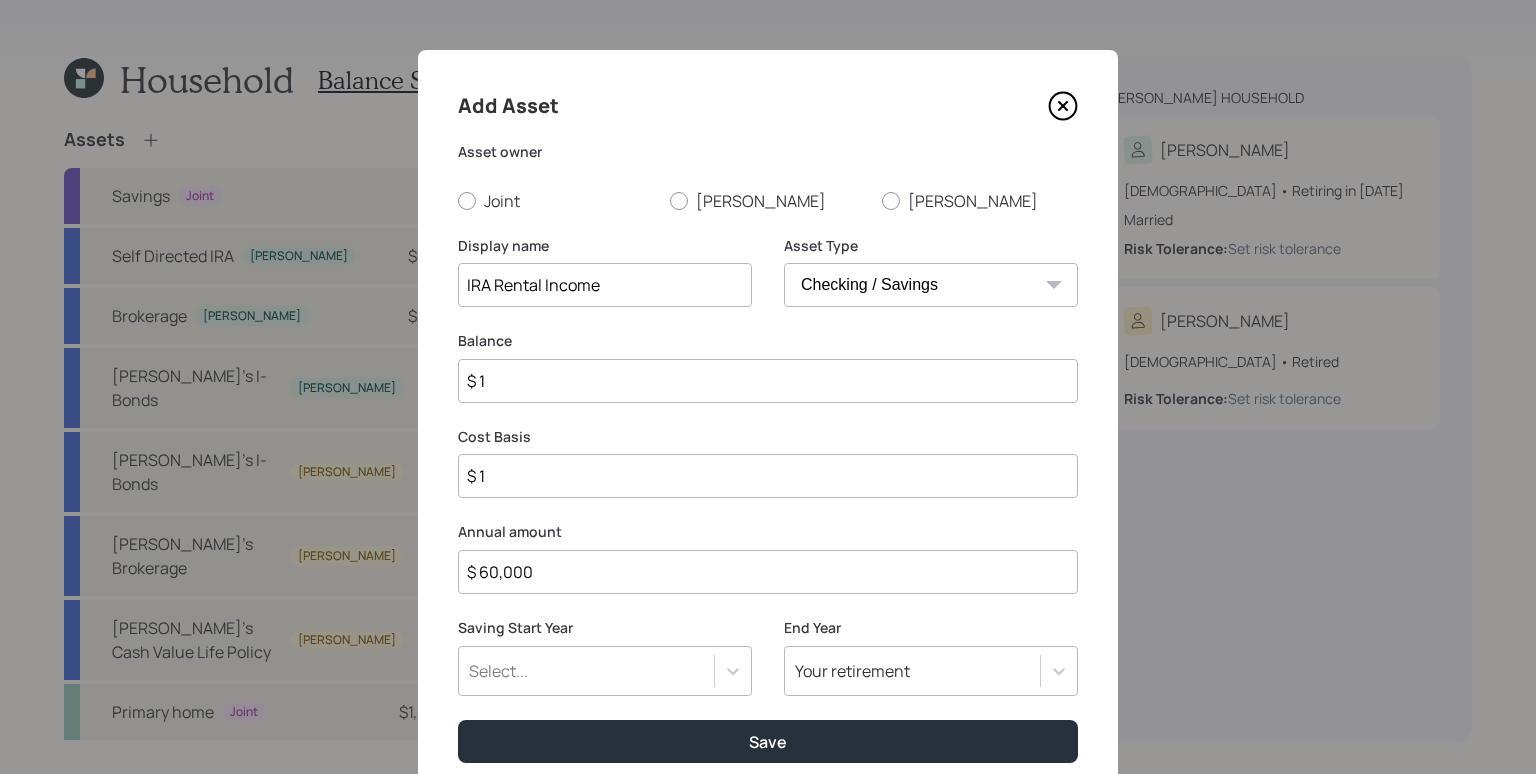 type on "$ 60,000" 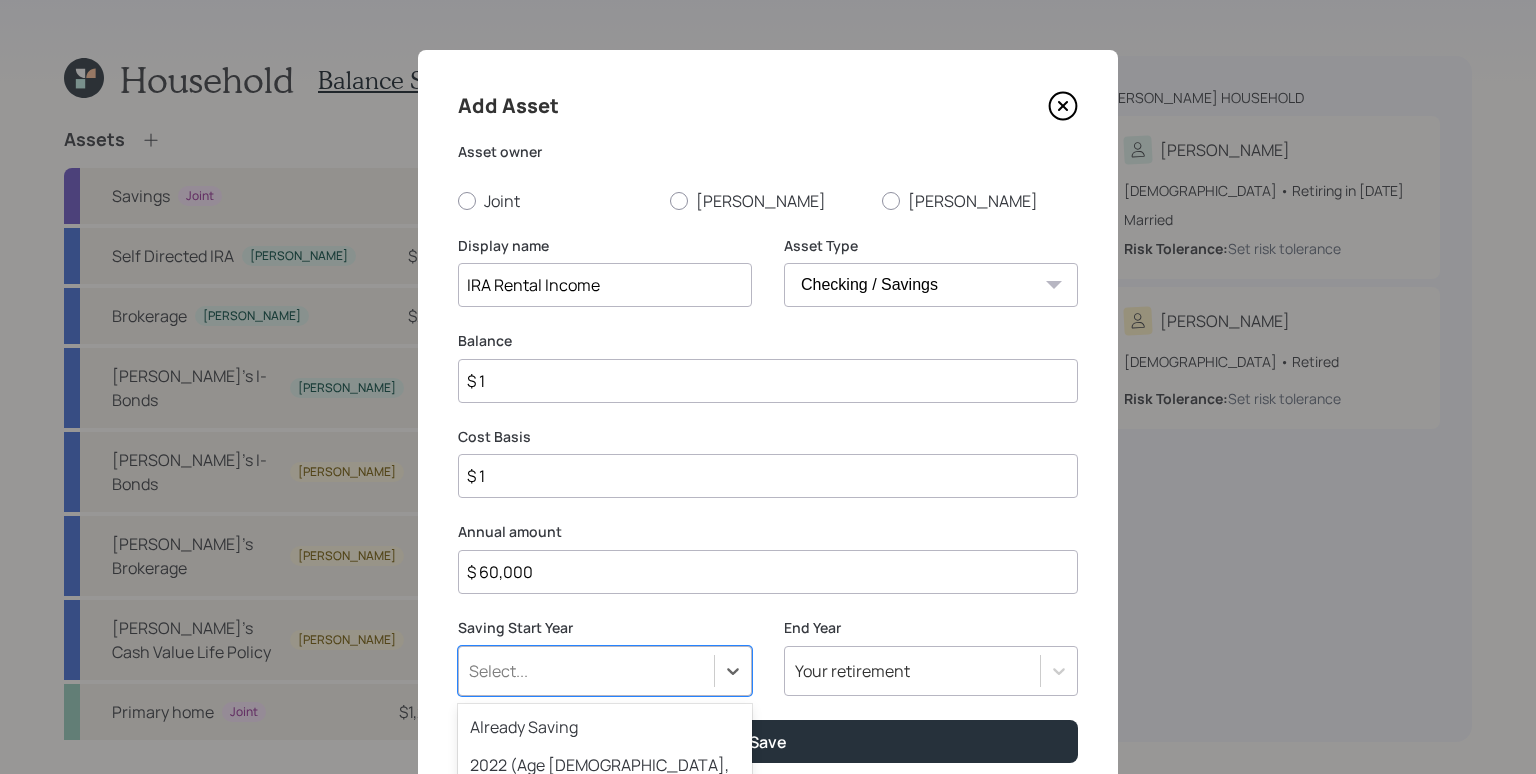 click on "option 2026 (Age [DEMOGRAPHIC_DATA], 65) focused, 6 of 79. 79 results available. Use Up and Down to choose options, press Enter to select the currently focused option, press Escape to exit the menu, press Tab to select the option and exit the menu. Select... Already Saving 2022 (Age [DEMOGRAPHIC_DATA], 61) 2023 (Age [DEMOGRAPHIC_DATA], 62) 2024 (Age [DEMOGRAPHIC_DATA], 63) 2025 (Age [DEMOGRAPHIC_DATA], 64) 2026 (Age [DEMOGRAPHIC_DATA], 65) 2027 (Age [DEMOGRAPHIC_DATA], 66) 2028 (Age [DEMOGRAPHIC_DATA], 67) 2029 (Age [DEMOGRAPHIC_DATA], 68) 2030 (Age [DEMOGRAPHIC_DATA], 69) 2031 (Age [DEMOGRAPHIC_DATA], 70) 2032 (Age [DEMOGRAPHIC_DATA], 71) 2033 (Age [DEMOGRAPHIC_DATA], 72) 2034 (Age [DEMOGRAPHIC_DATA], 73) 2035 (Age [DEMOGRAPHIC_DATA], 74) 2036 (Age [DEMOGRAPHIC_DATA], 75) 2037 (Age [DEMOGRAPHIC_DATA], 76) 2038 (Age [DEMOGRAPHIC_DATA], 77) 2039 (Age [DEMOGRAPHIC_DATA], 78) 2040 (Age [DEMOGRAPHIC_DATA], 79) 2041 (Age [DEMOGRAPHIC_DATA], 80) 2042 (Age [DEMOGRAPHIC_DATA], 81) 2043 (Age [DEMOGRAPHIC_DATA], 82) 2044 (Age [DEMOGRAPHIC_DATA], 83) 2045 (Age [DEMOGRAPHIC_DATA], 84) 2046 (Age [DEMOGRAPHIC_DATA], 85) 2047 (Age [DEMOGRAPHIC_DATA], 86) 2048 (Age [DEMOGRAPHIC_DATA], 87) 2049 (Age [DEMOGRAPHIC_DATA], 88) 2050 (Age [DEMOGRAPHIC_DATA], 89) 2051 (Age [DEMOGRAPHIC_DATA], 90) 2052 (Age [DEMOGRAPHIC_DATA], 91) 2053 (Age [DEMOGRAPHIC_DATA], 92) 2054 (Age [DEMOGRAPHIC_DATA], 93) 2055 (Age [DEMOGRAPHIC_DATA], 94) 2056 (Age [DEMOGRAPHIC_DATA], 95) 2057 (Age [DEMOGRAPHIC_DATA], 96) 2058 (Age [DEMOGRAPHIC_DATA], 97) 2059 (Age [DEMOGRAPHIC_DATA], 98) 2060 (Age [DEMOGRAPHIC_DATA], 99) 2061 (Age [DEMOGRAPHIC_DATA], 100) 2062 (Age [DEMOGRAPHIC_DATA], 101) 2063 (Age [DEMOGRAPHIC_DATA], 102)" at bounding box center (605, 671) 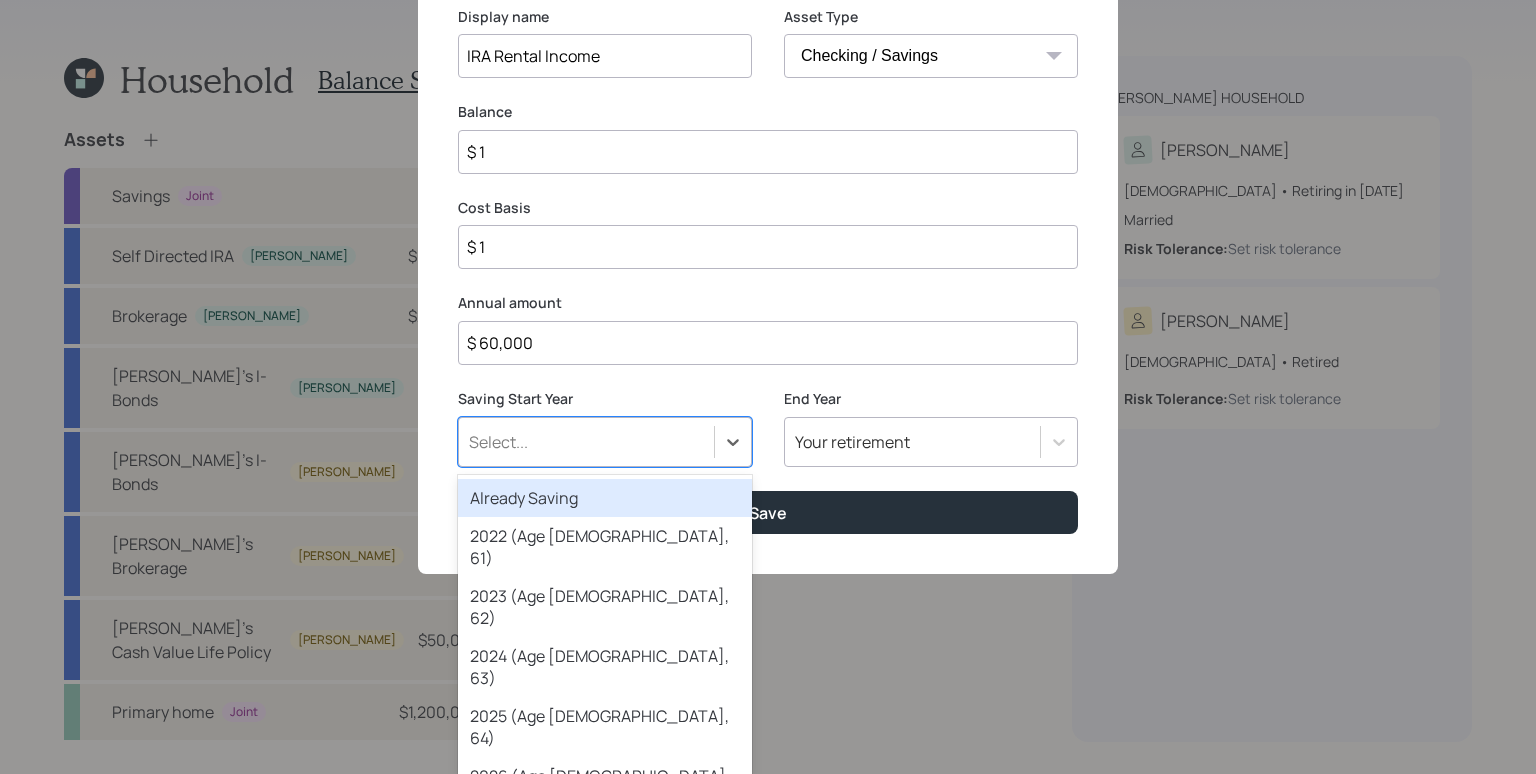 click on "Already Saving" at bounding box center (605, 498) 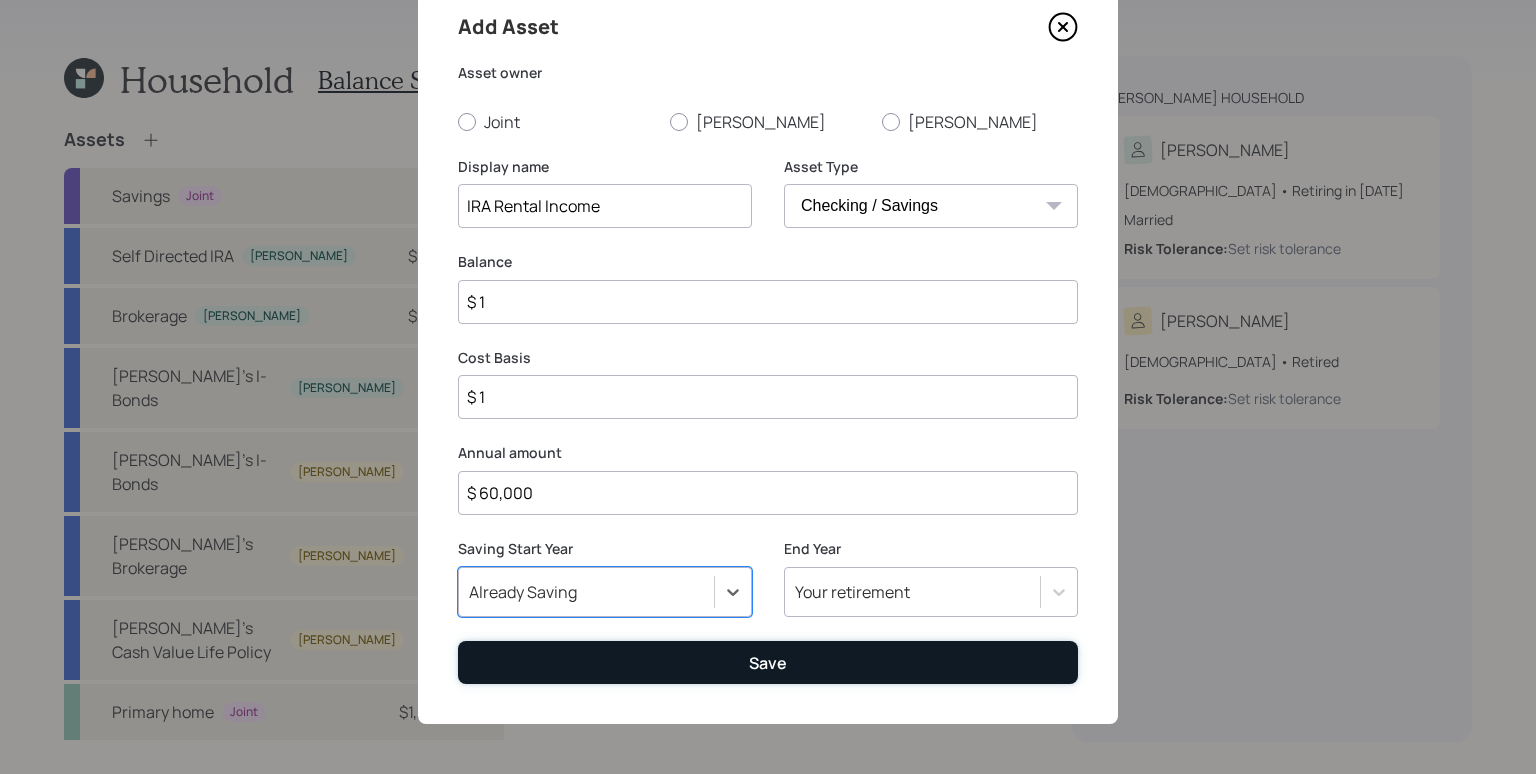 click on "Save" at bounding box center [768, 662] 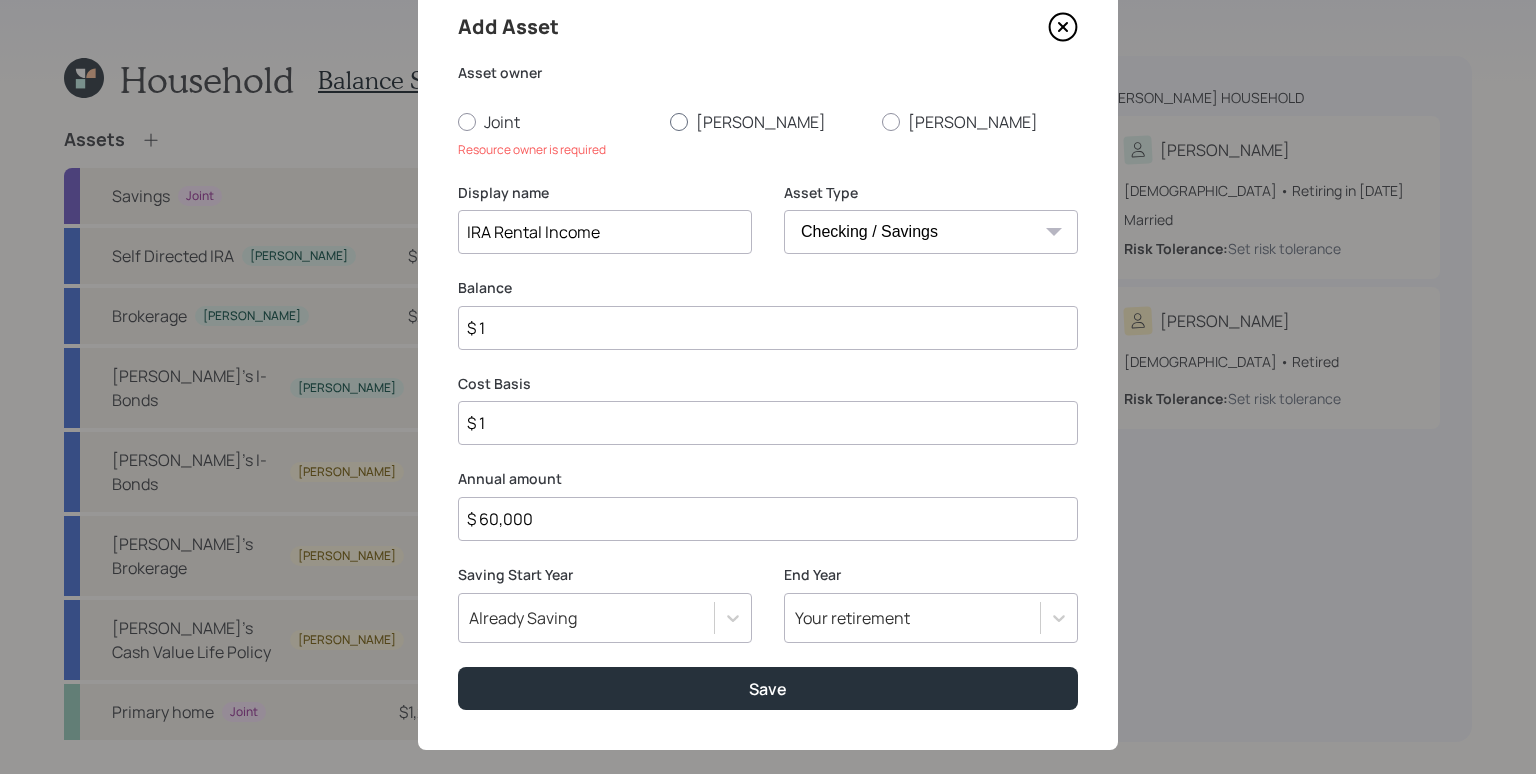 click at bounding box center [679, 122] 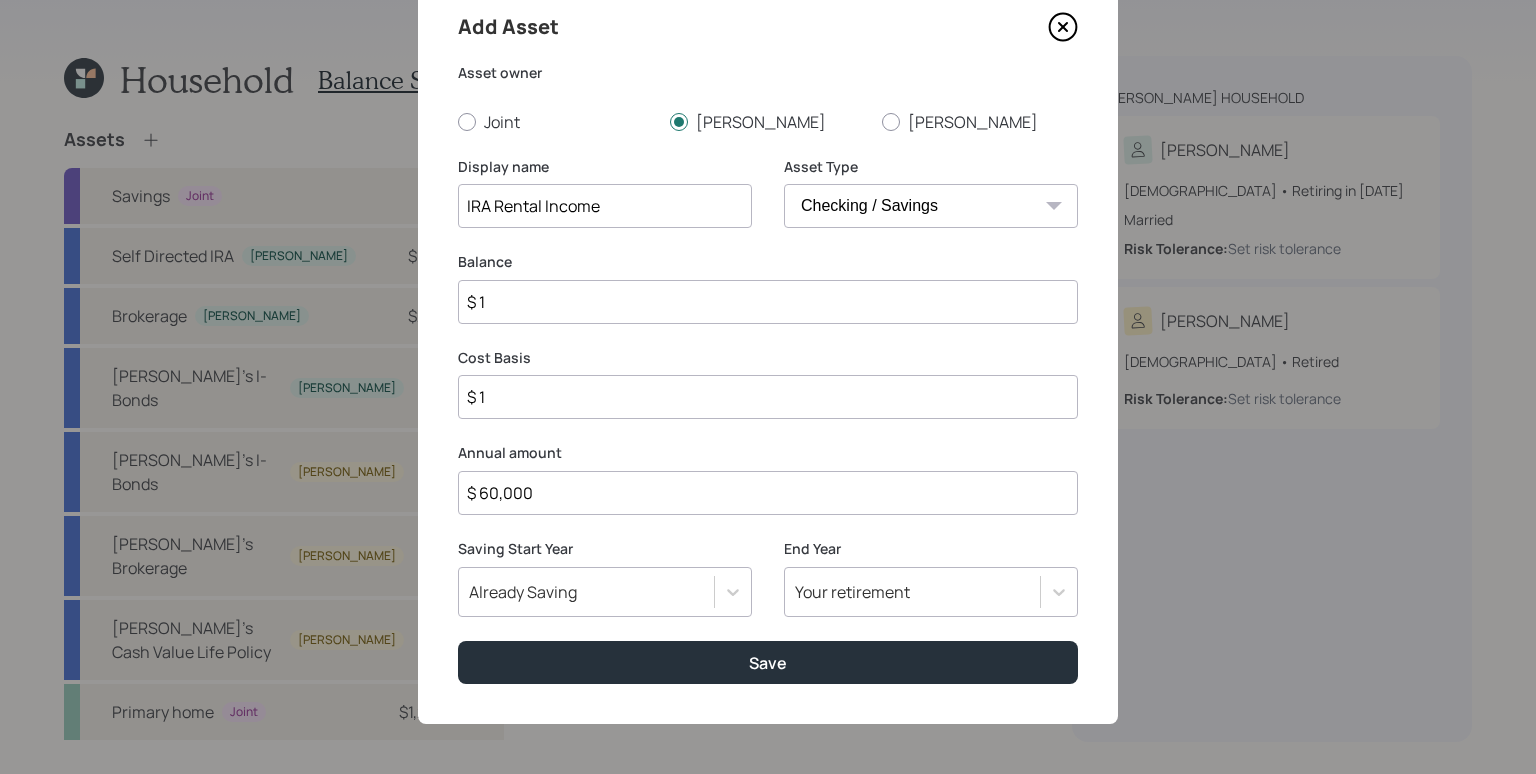 click on "Your retirement" at bounding box center (931, 592) 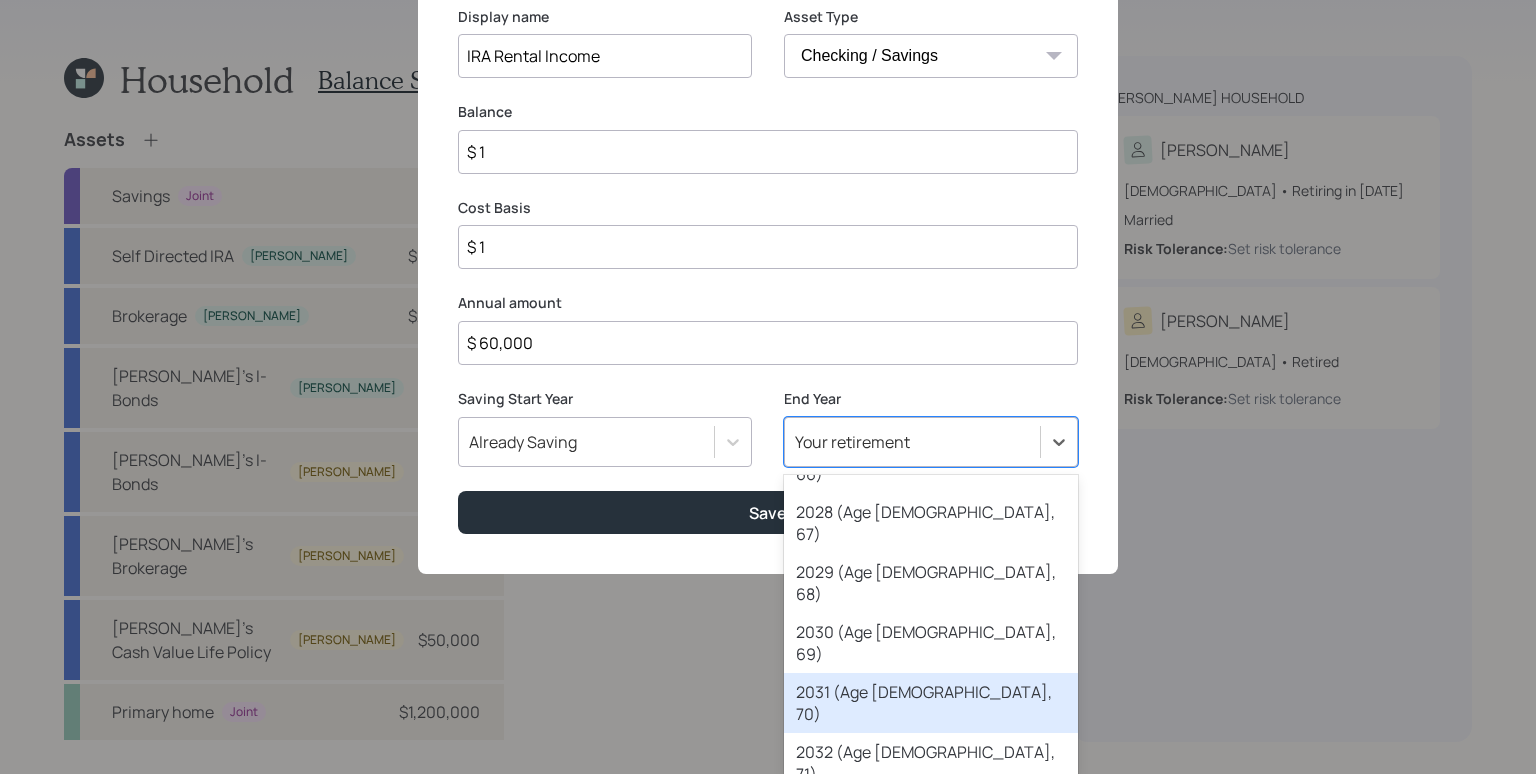 scroll, scrollTop: 732, scrollLeft: 0, axis: vertical 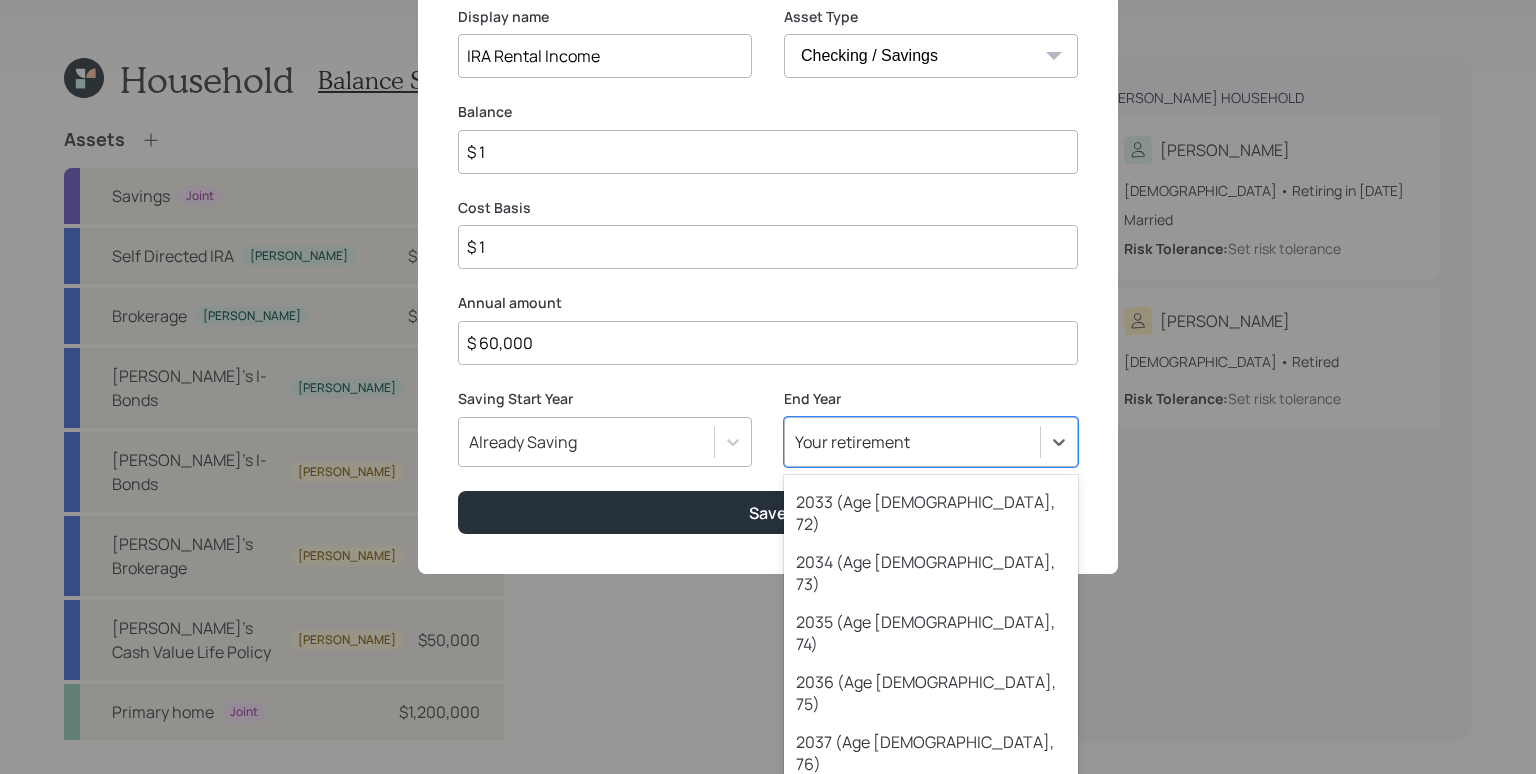click on "2043 (Age [DEMOGRAPHIC_DATA], 82)" at bounding box center [931, 1113] 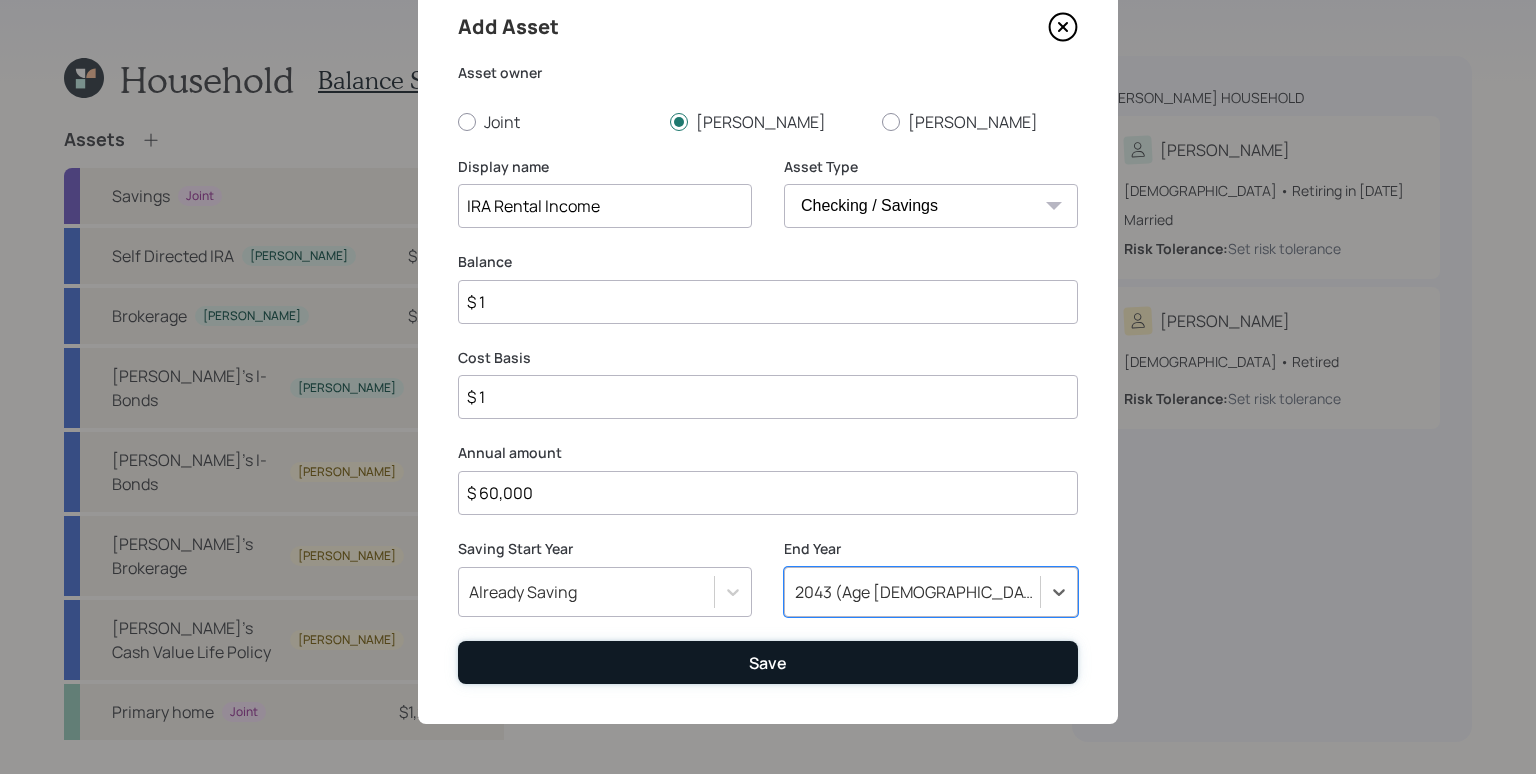 click on "Save" at bounding box center [768, 662] 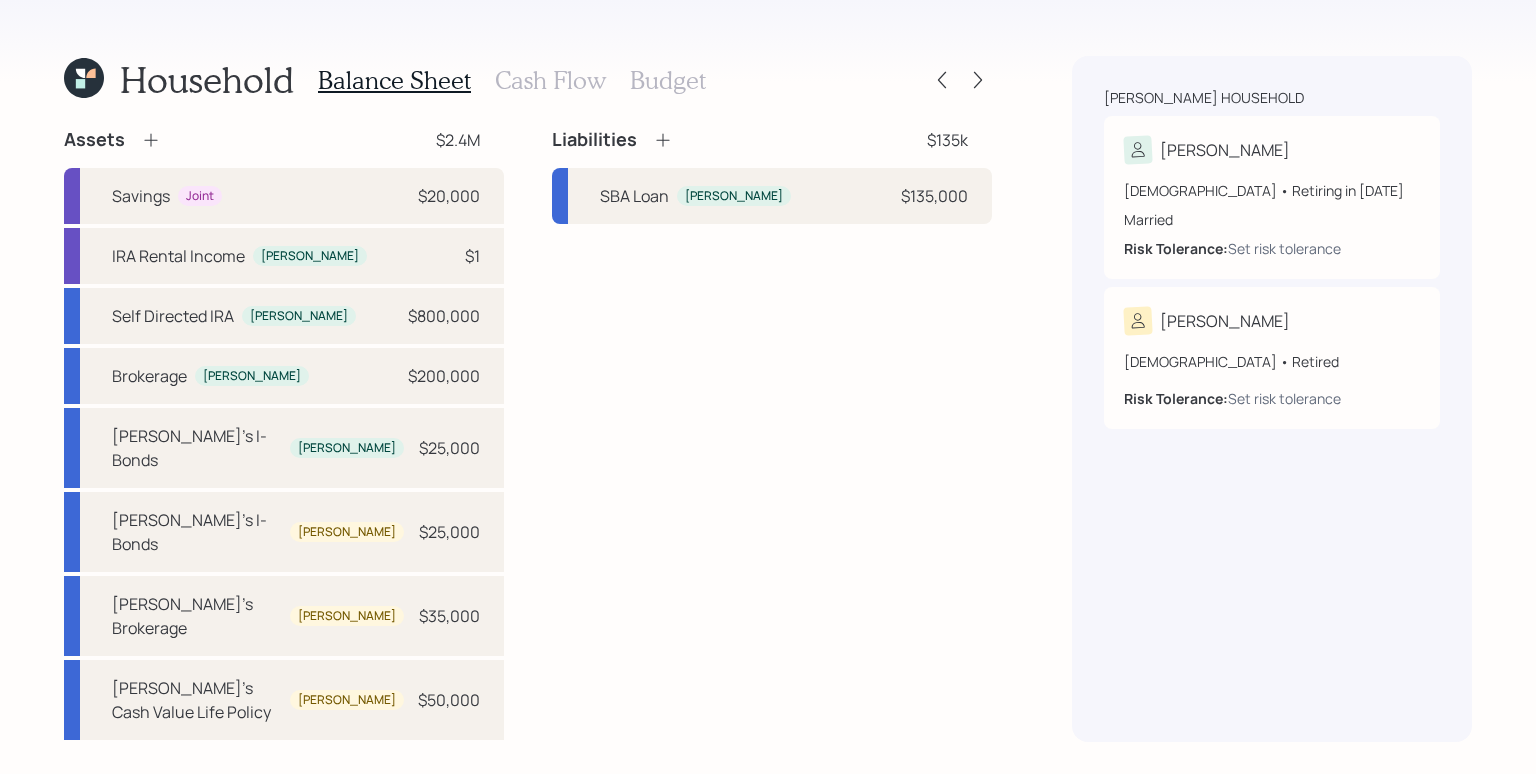 click on "Cash Flow" at bounding box center (550, 80) 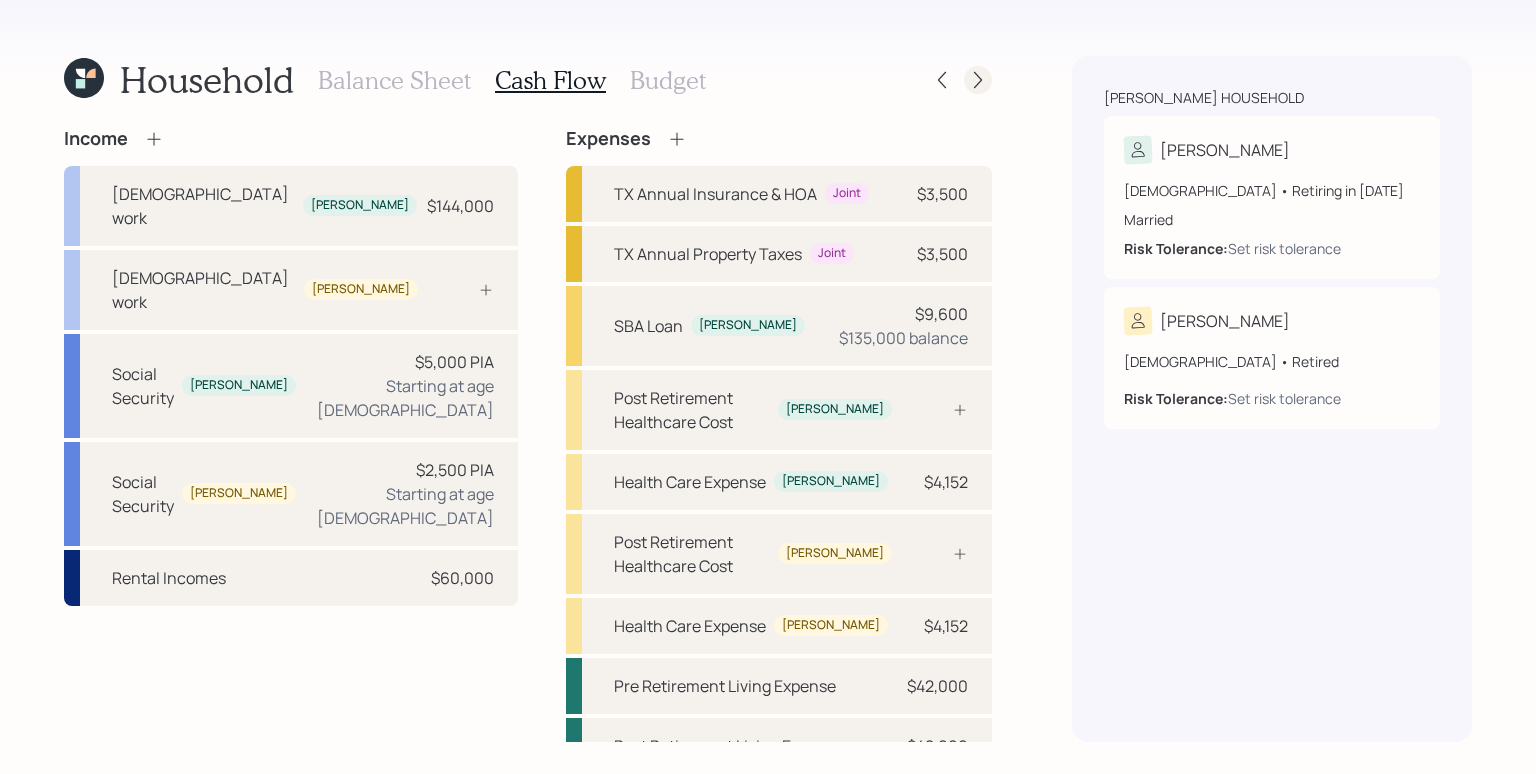 click 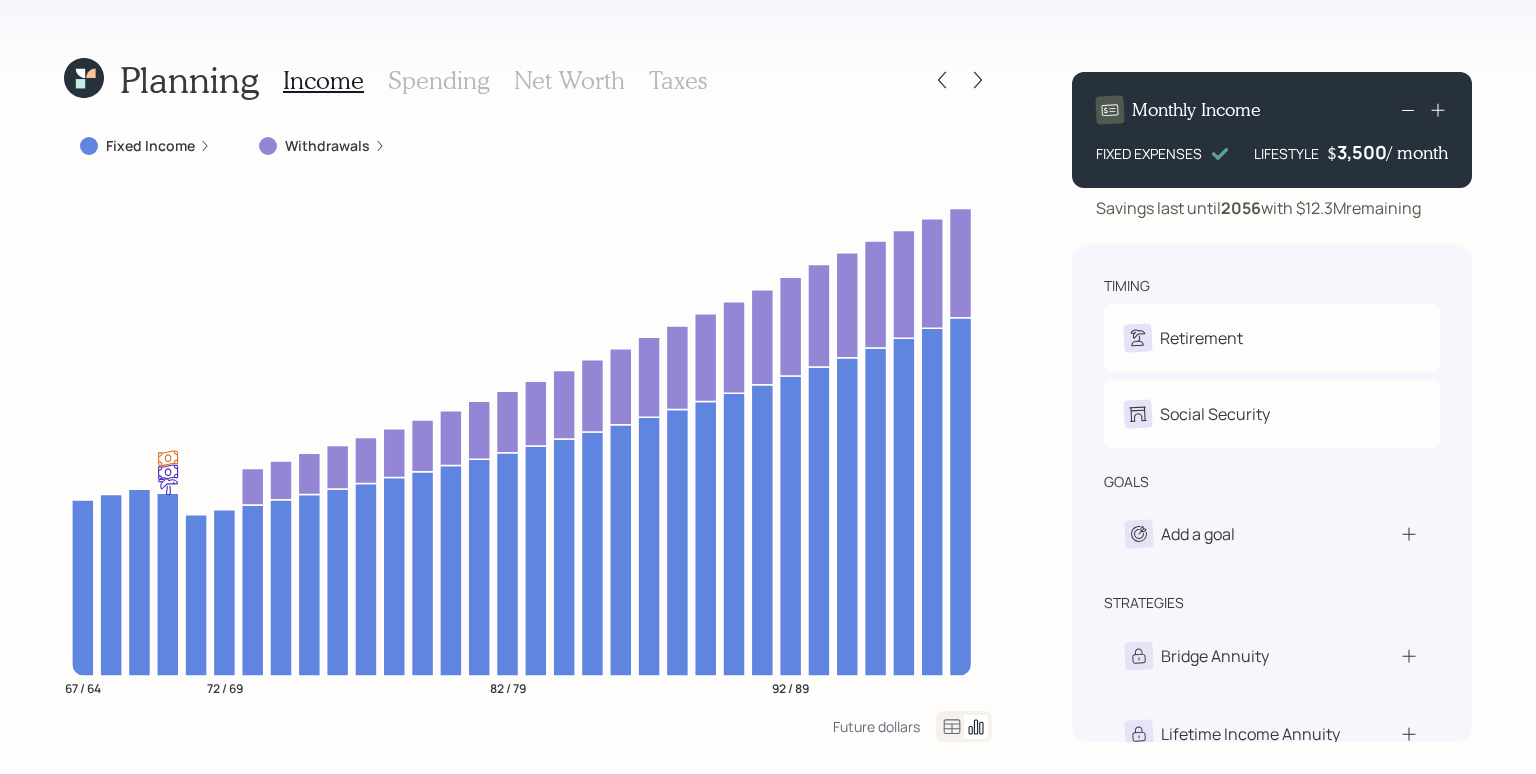 click on "Fixed Income" at bounding box center [150, 146] 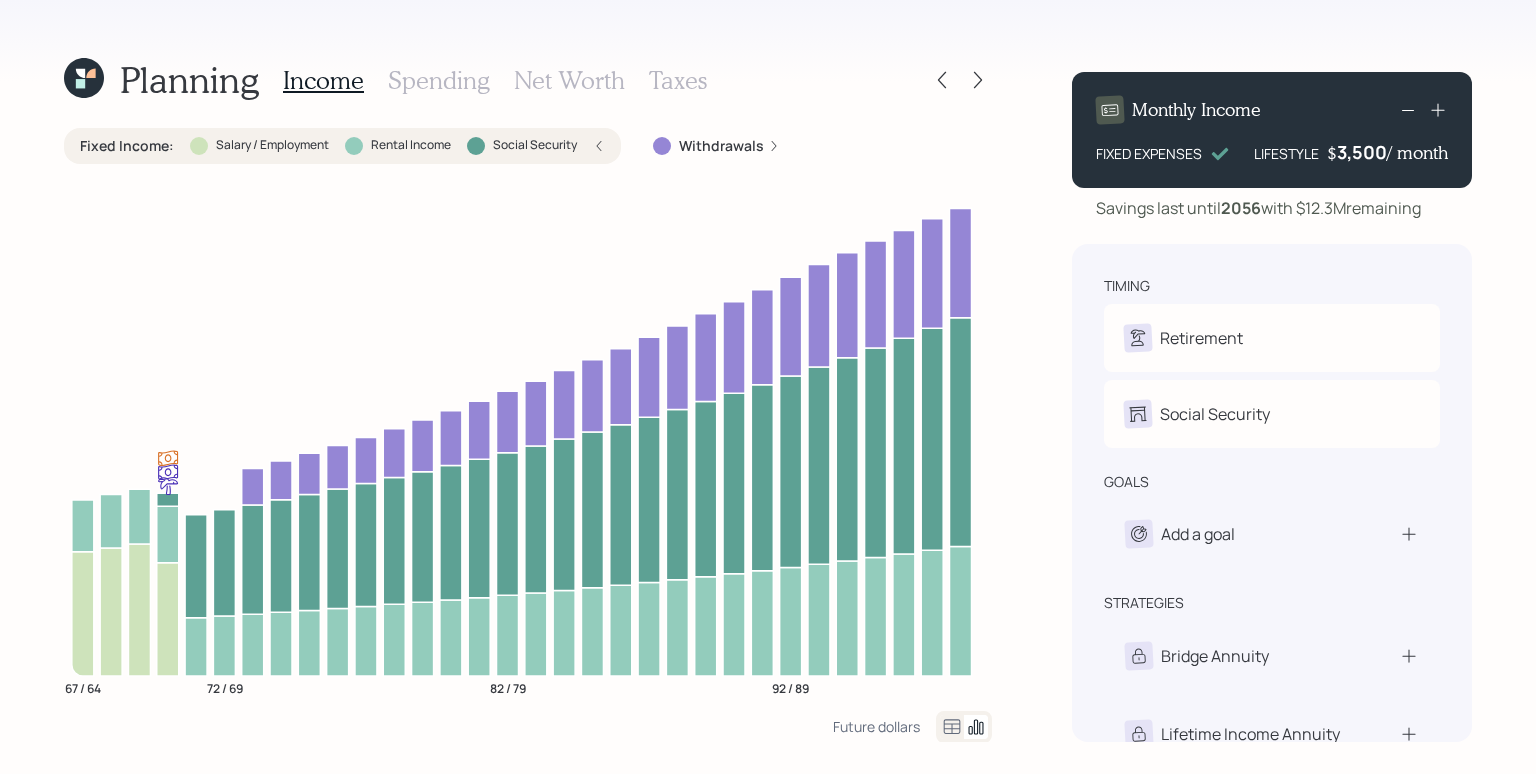 click on "Fixed Income : Salary / Employment Rental Income Social Security" at bounding box center (342, 146) 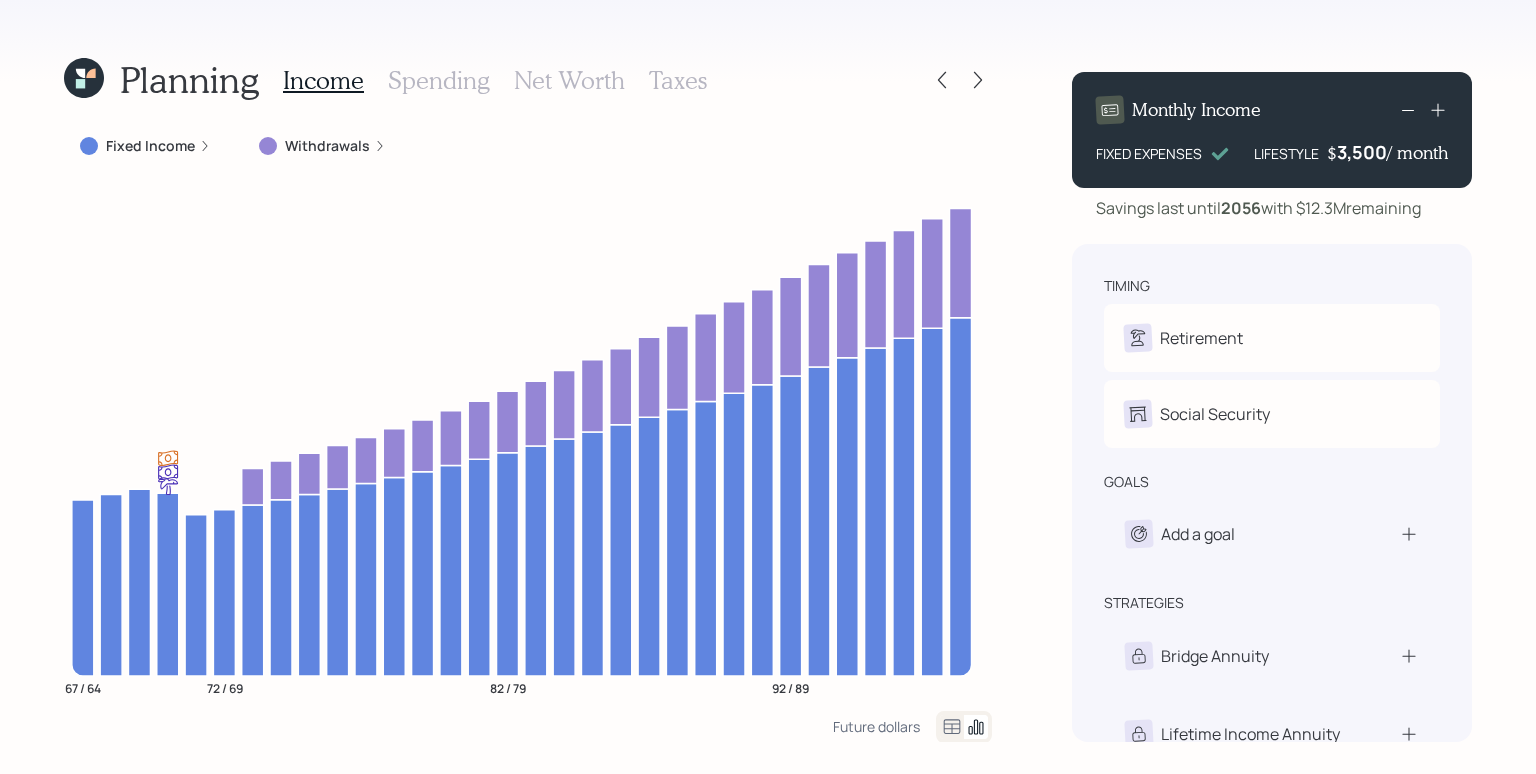 click 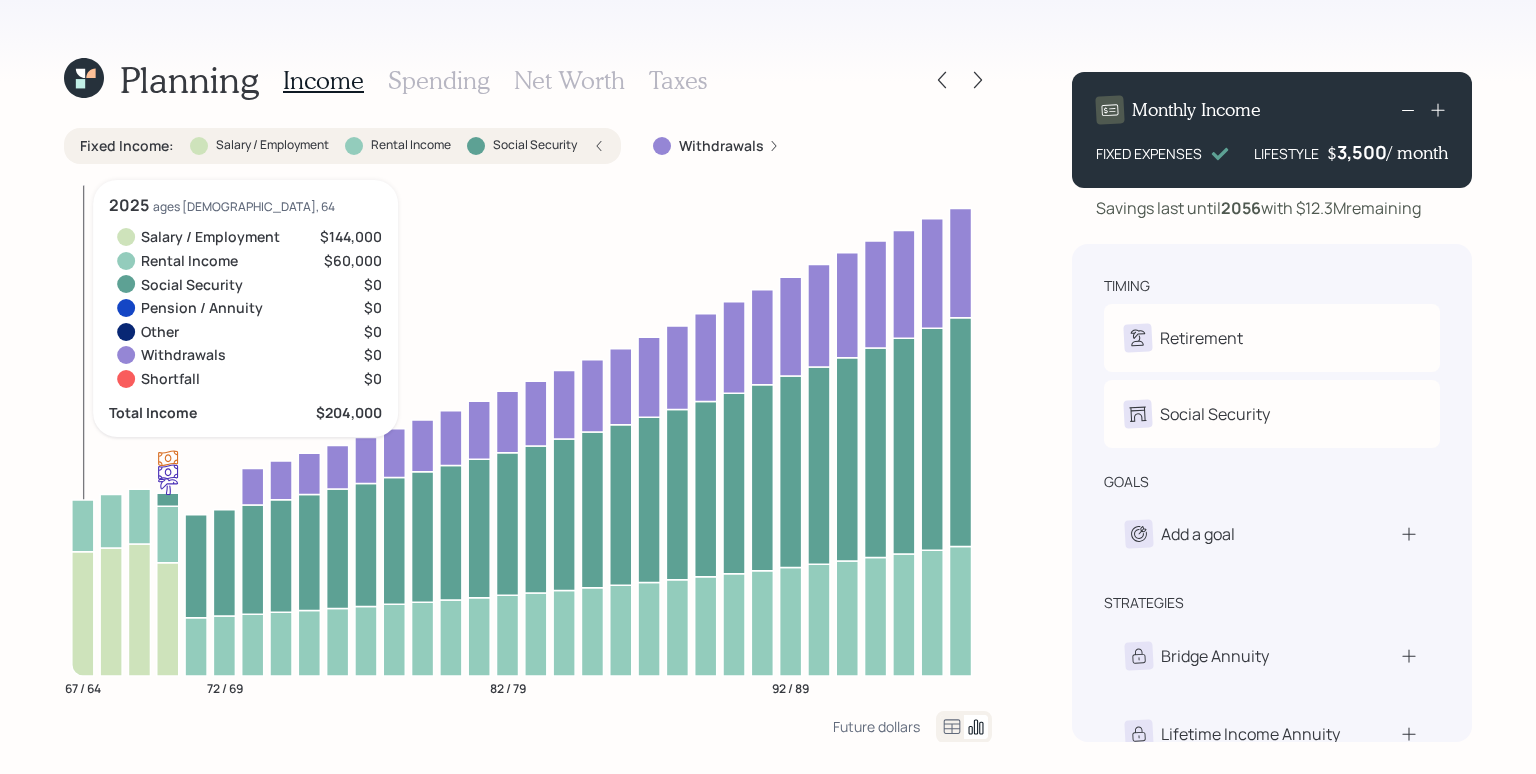 click 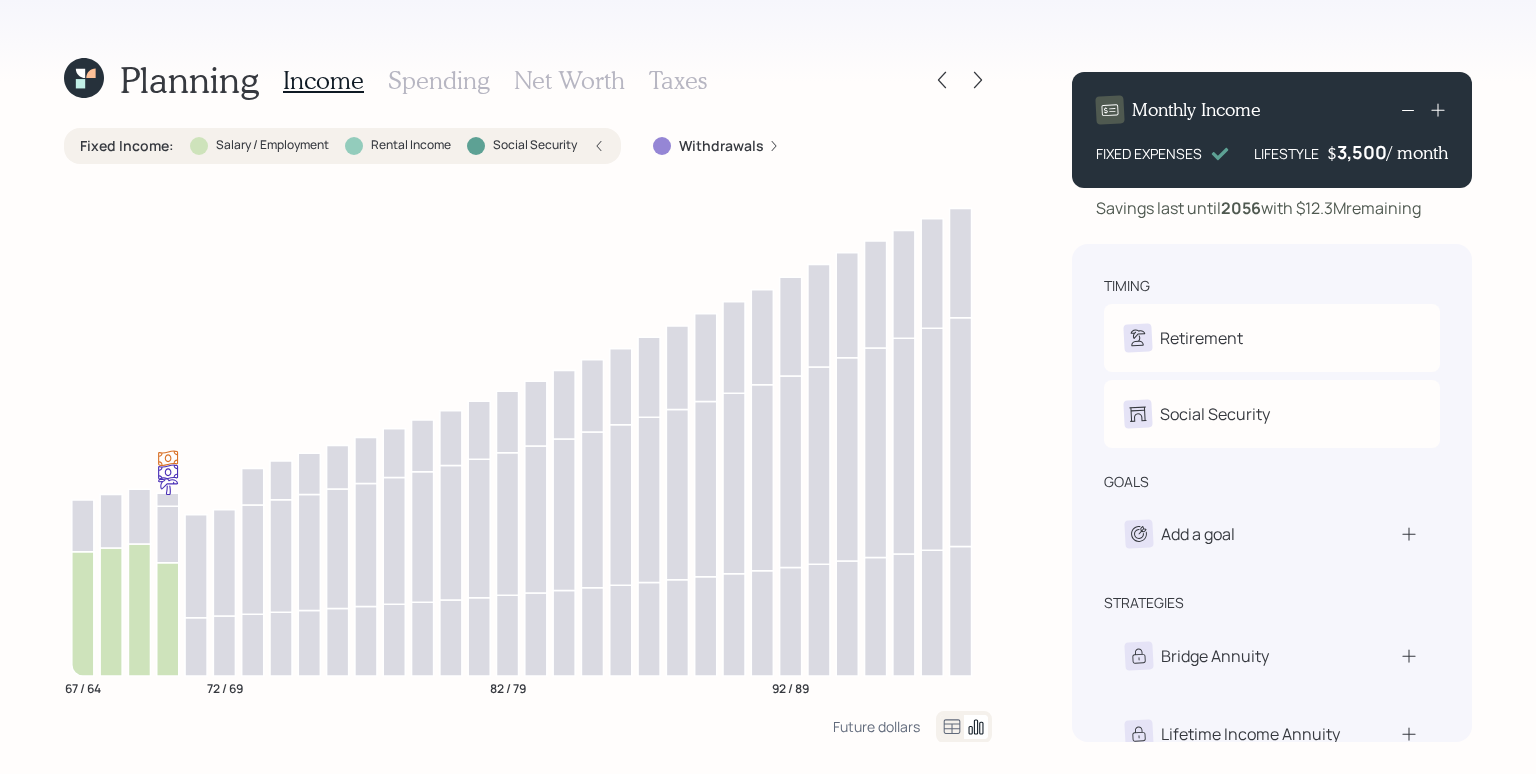 click 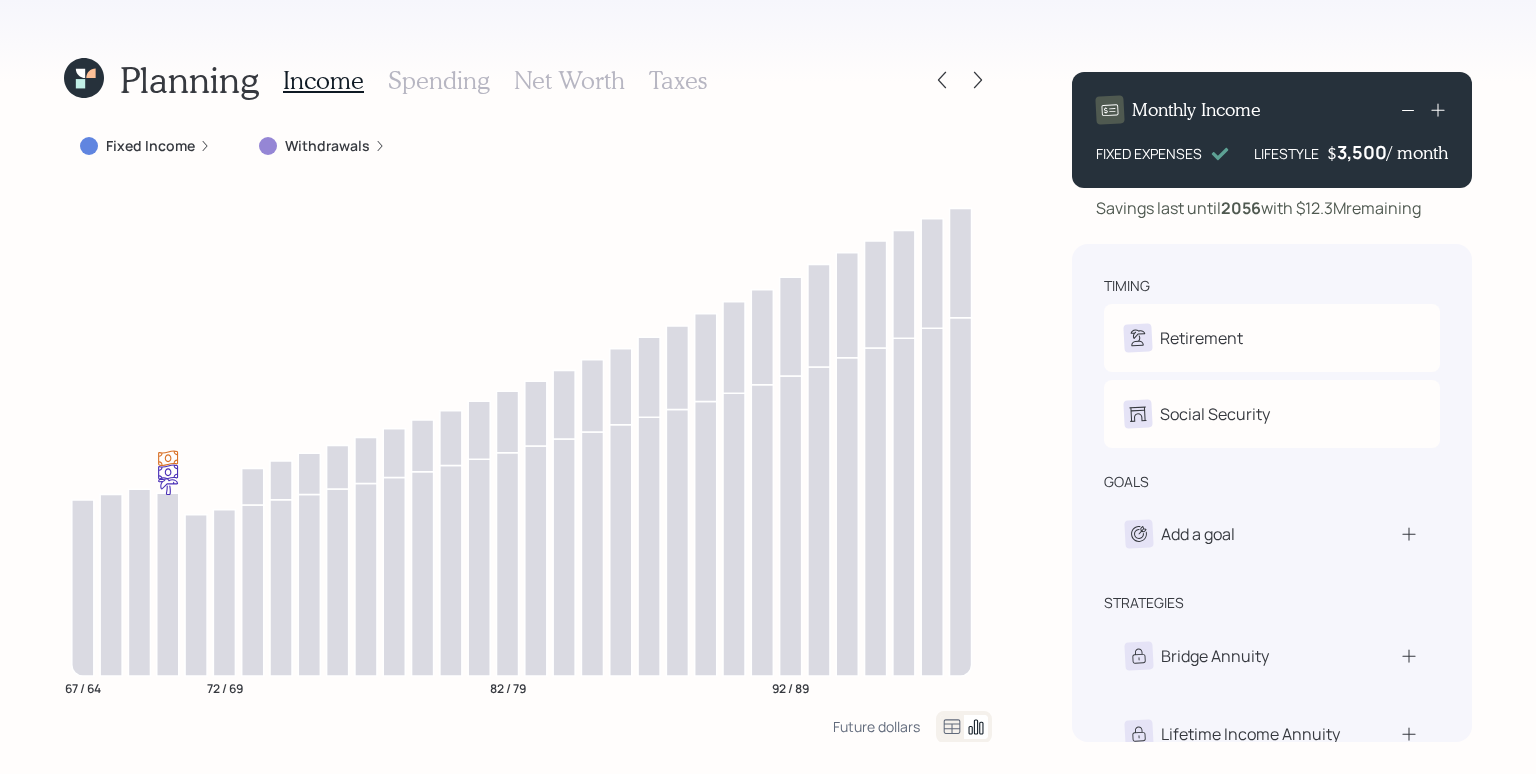 click on "Fixed Income" at bounding box center (145, 146) 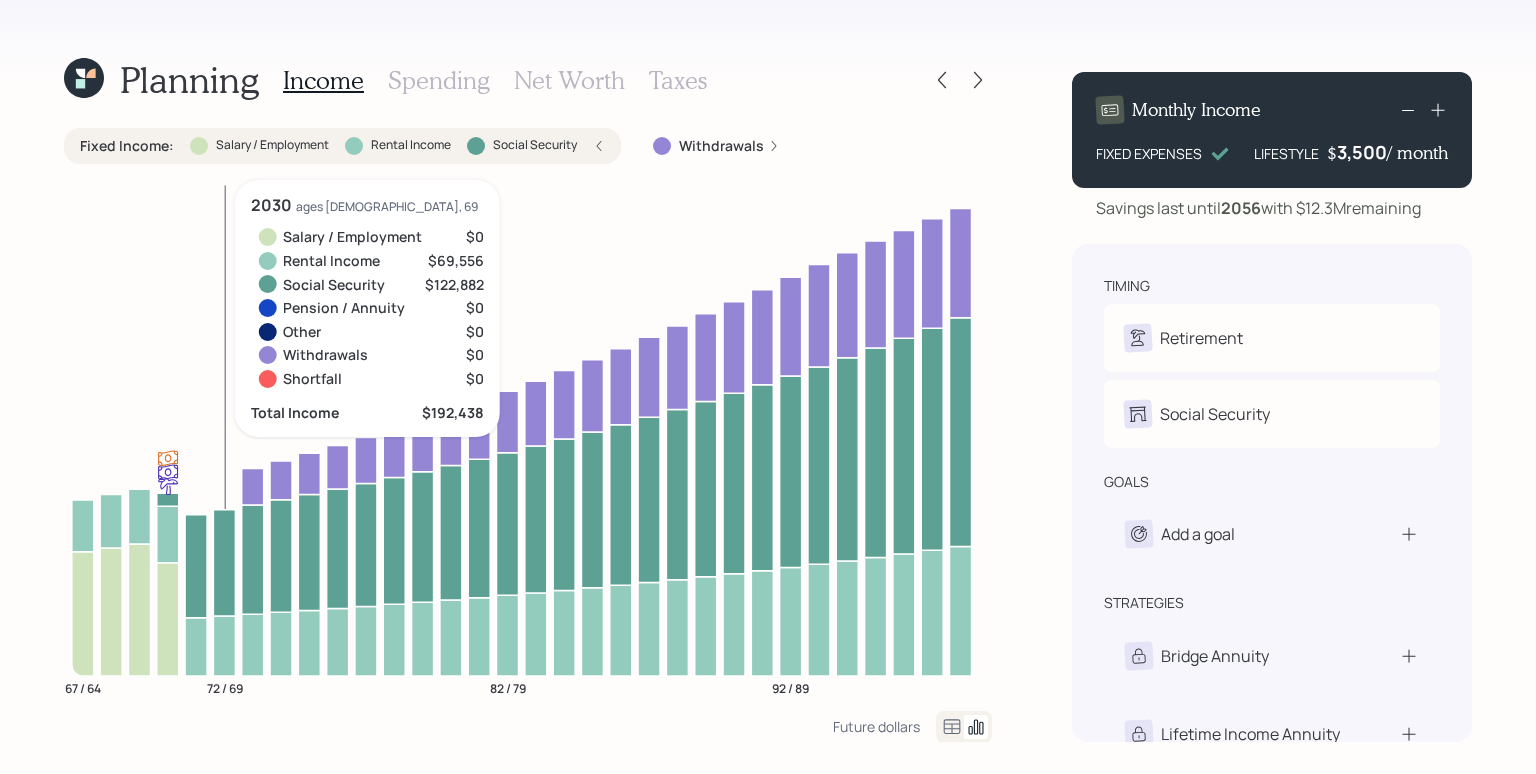click on "67 / 64 72 / 69 82 / 79 92 / 89" 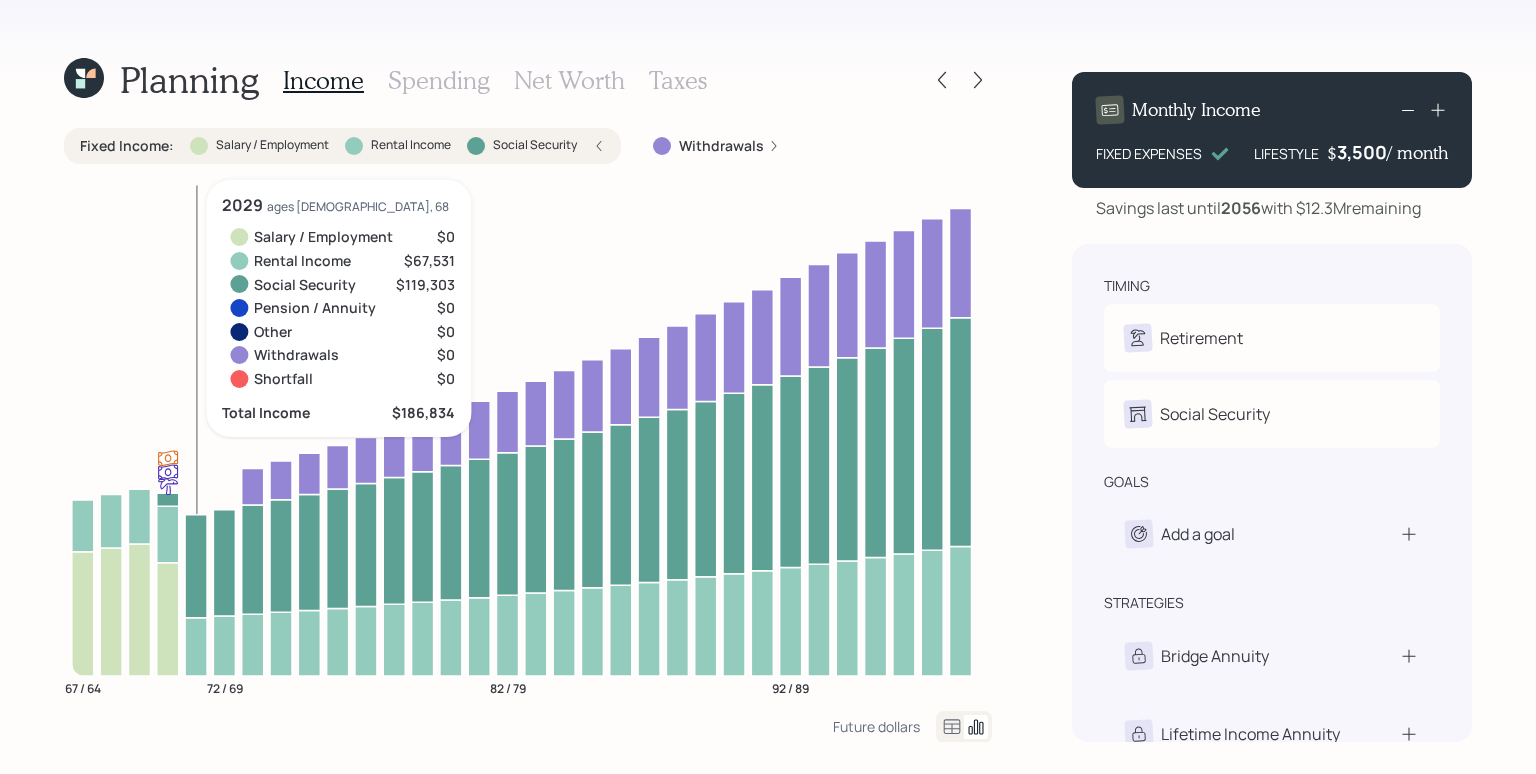 click 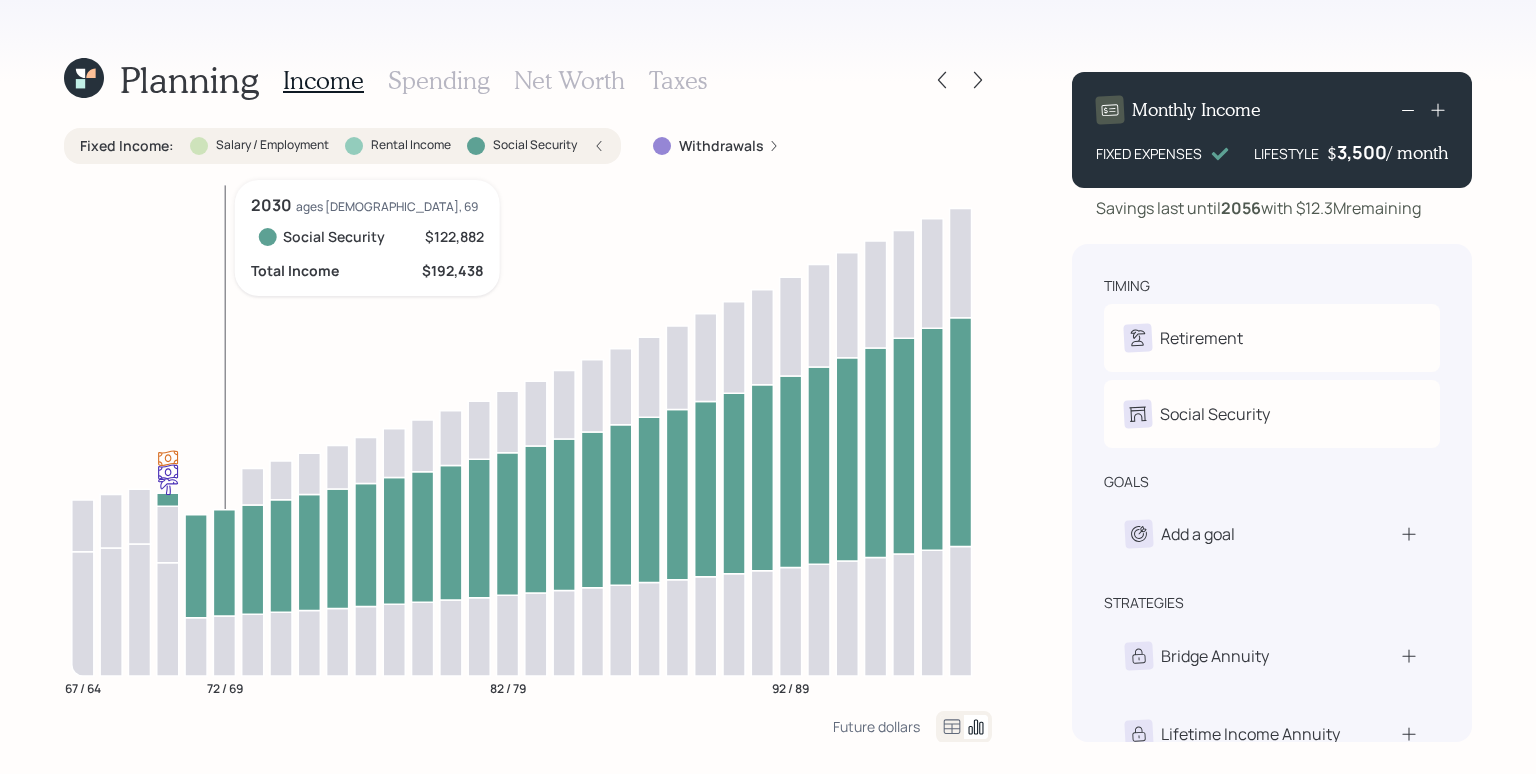 click 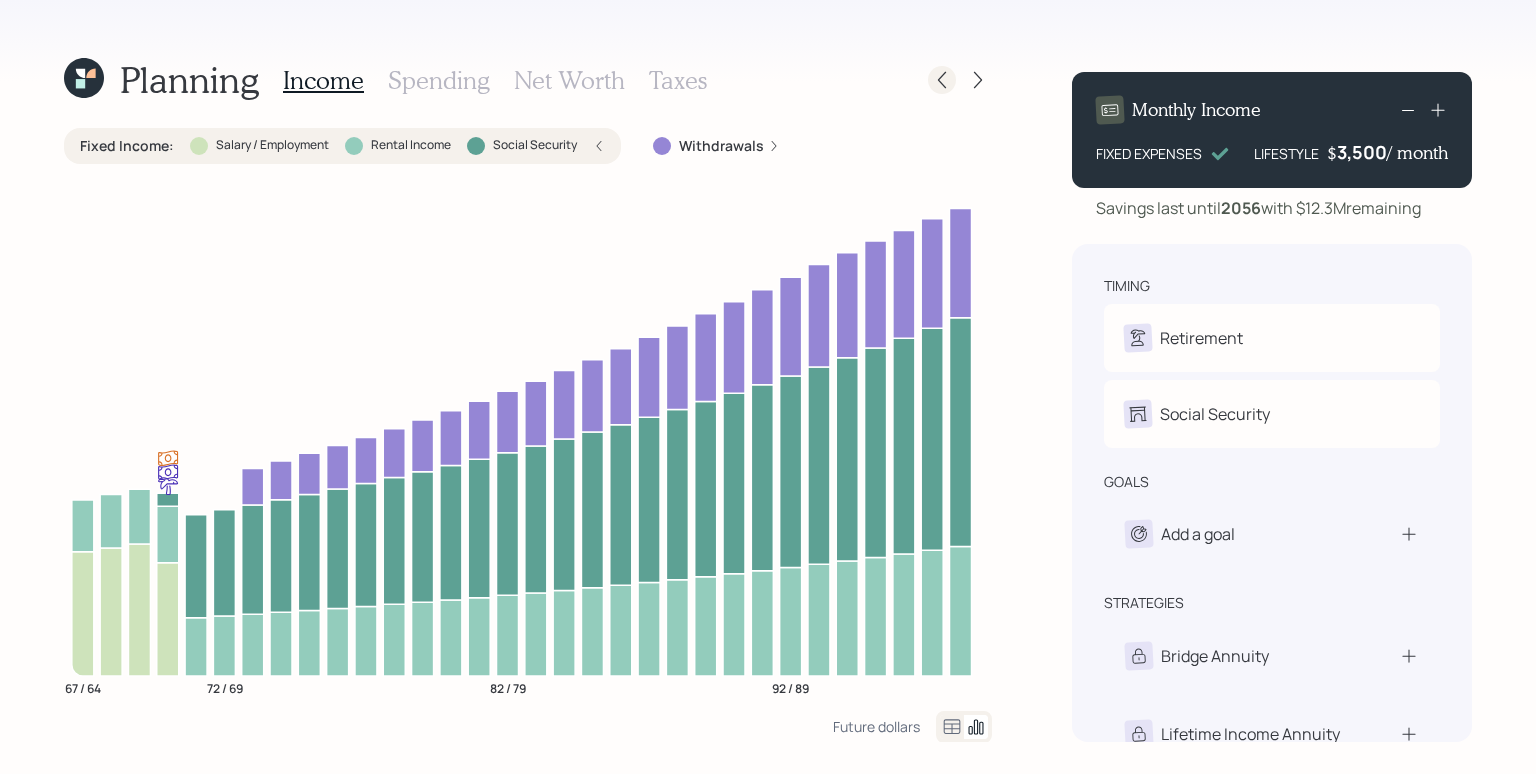 click 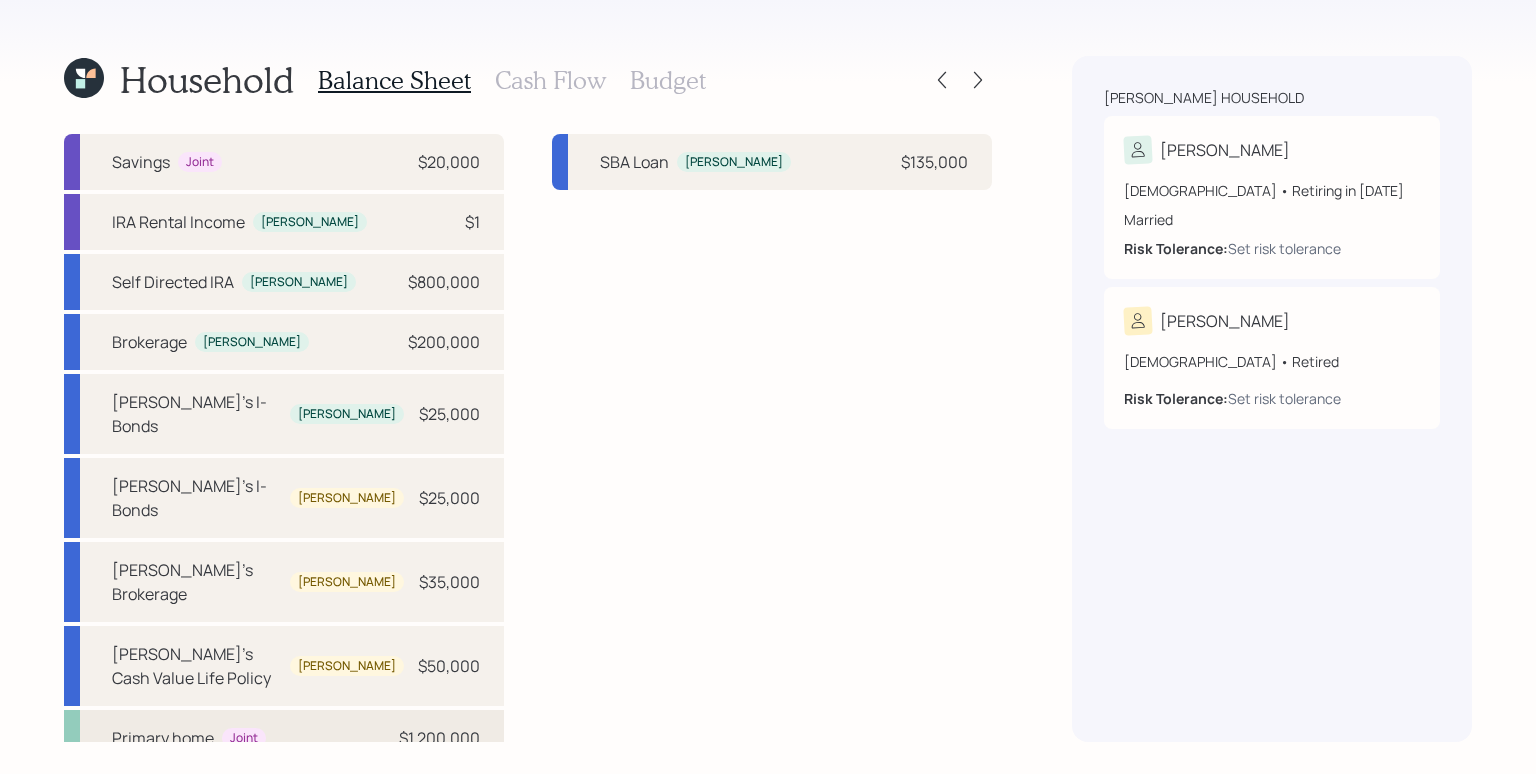 scroll, scrollTop: 45, scrollLeft: 0, axis: vertical 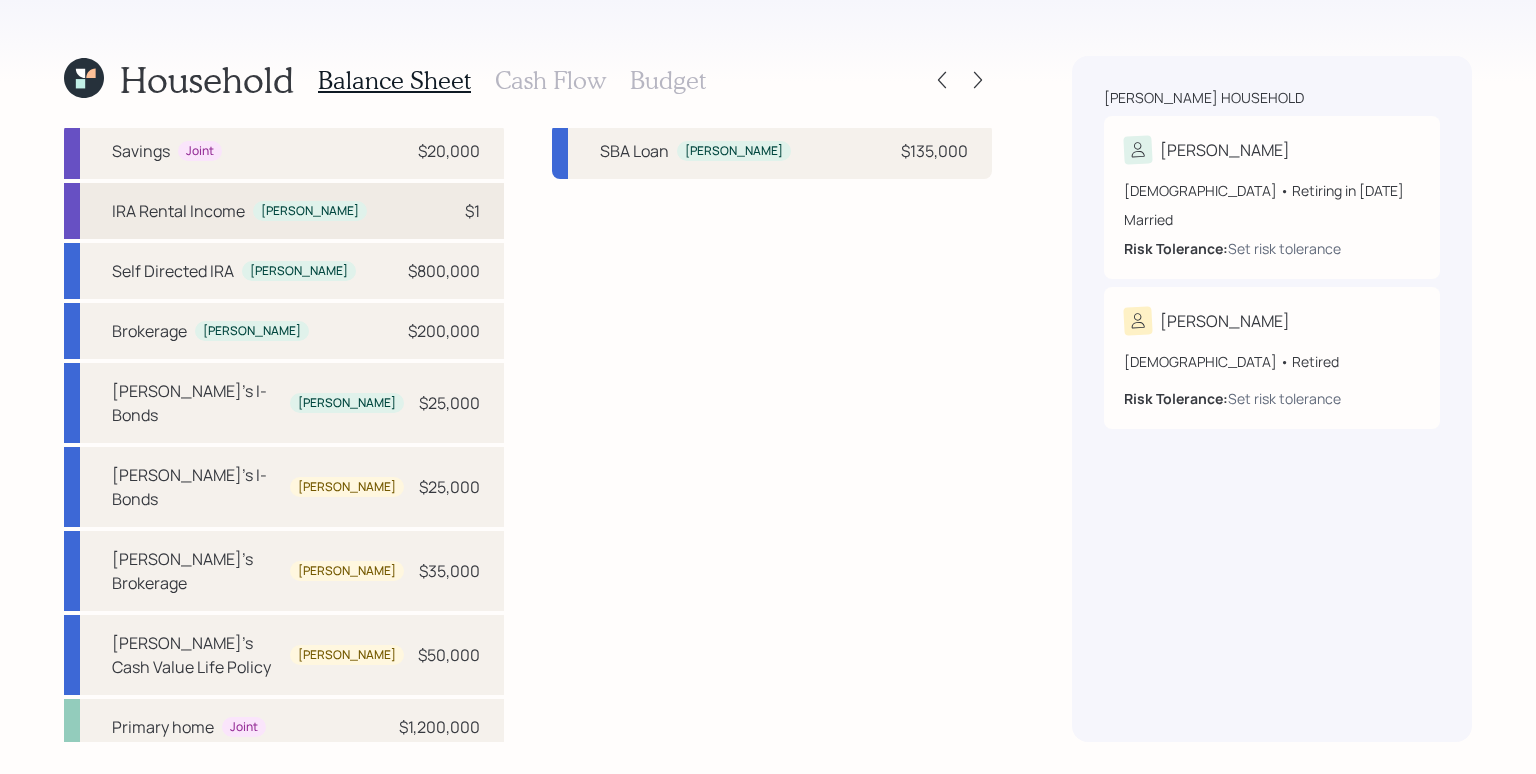 click on "IRA Rental Income [PERSON_NAME] $1" at bounding box center [284, 211] 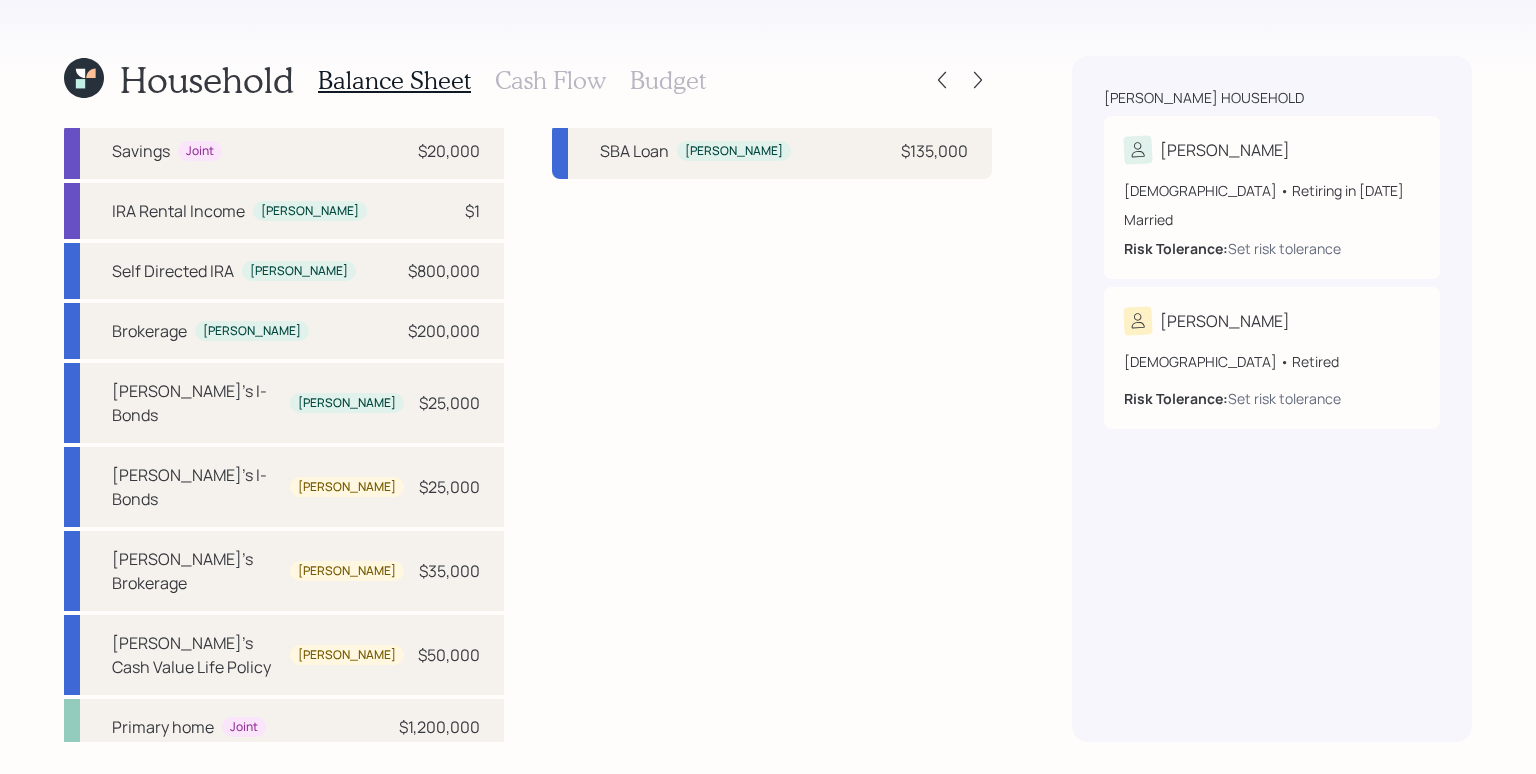 select on "cash" 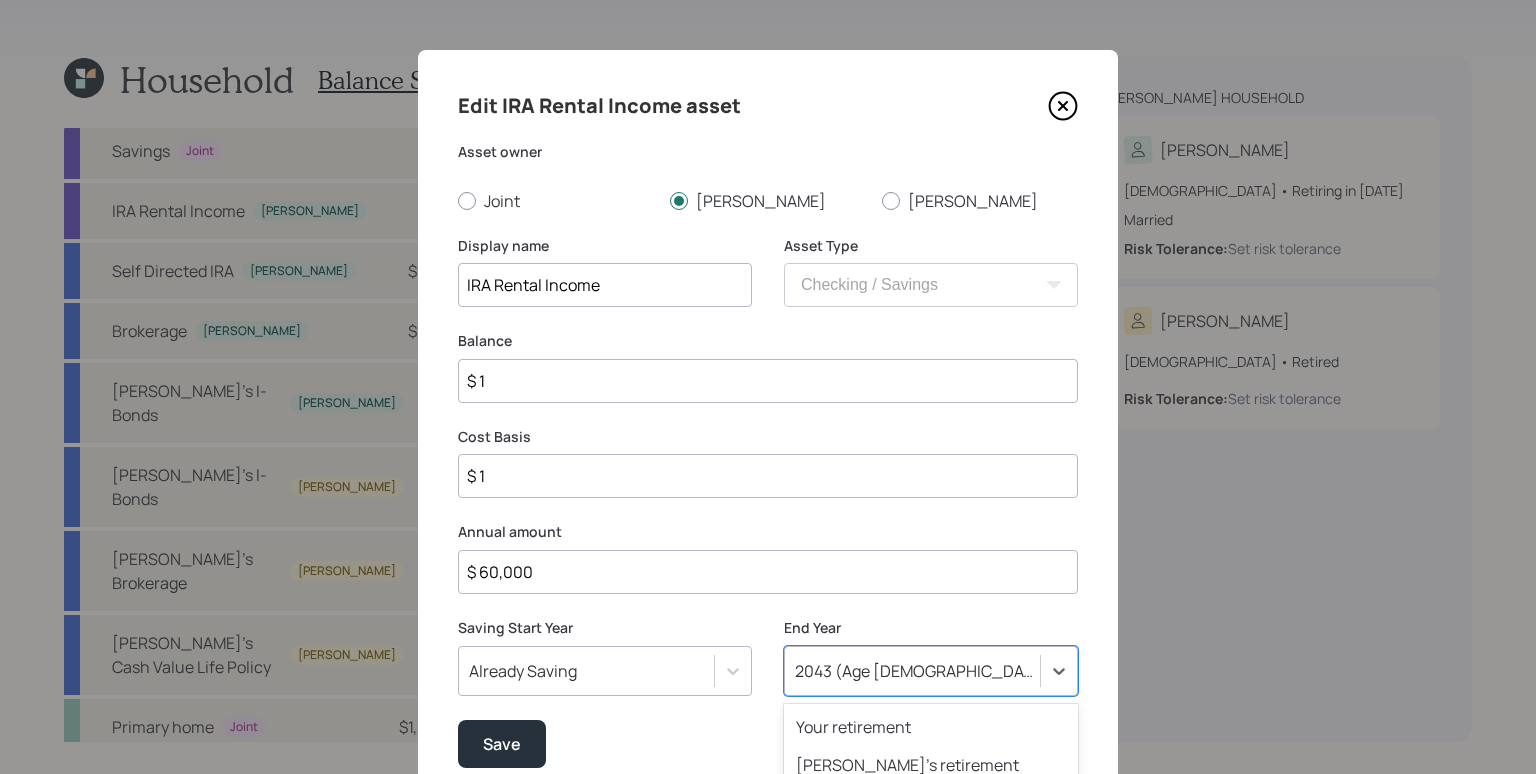 click on "option 2041 (Age [DEMOGRAPHIC_DATA], 80) focused, 22 of 80. 80 results available. Use Up and Down to choose options, press Enter to select the currently focused option, press Escape to exit the menu, press Tab to select the option and exit the menu. 2043 (Age [DEMOGRAPHIC_DATA], 82) Your retirement Spouse's retirement 2022 (Age [DEMOGRAPHIC_DATA], 61) 2023 (Age [DEMOGRAPHIC_DATA], 62) 2024 (Age [DEMOGRAPHIC_DATA], 63) 2025 (Age [DEMOGRAPHIC_DATA], 64) 2026 (Age [DEMOGRAPHIC_DATA], 65) 2027 (Age [DEMOGRAPHIC_DATA], 66) 2028 (Age [DEMOGRAPHIC_DATA], 67) 2029 (Age [DEMOGRAPHIC_DATA], 68) 2030 (Age [DEMOGRAPHIC_DATA], 69) 2031 (Age [DEMOGRAPHIC_DATA], 70) 2032 (Age [DEMOGRAPHIC_DATA], 71) 2033 (Age [DEMOGRAPHIC_DATA], 72) 2034 (Age [DEMOGRAPHIC_DATA], 73) 2035 (Age [DEMOGRAPHIC_DATA], 74) 2036 (Age [DEMOGRAPHIC_DATA], 75) 2037 (Age [DEMOGRAPHIC_DATA], 76) 2038 (Age [DEMOGRAPHIC_DATA], 77) 2039 (Age [DEMOGRAPHIC_DATA], 78) 2040 (Age [DEMOGRAPHIC_DATA], 79) 2041 (Age [DEMOGRAPHIC_DATA], 80) 2042 (Age [DEMOGRAPHIC_DATA], 81) 2043 (Age [DEMOGRAPHIC_DATA], 82) 2044 (Age [DEMOGRAPHIC_DATA], 83) 2045 (Age [DEMOGRAPHIC_DATA], 84) 2046 (Age [DEMOGRAPHIC_DATA], 85) 2047 (Age [DEMOGRAPHIC_DATA], 86) 2048 (Age [DEMOGRAPHIC_DATA], 87) 2049 (Age [DEMOGRAPHIC_DATA], 88) 2050 (Age [DEMOGRAPHIC_DATA], 89) 2051 (Age [DEMOGRAPHIC_DATA], 90) 2052 (Age [DEMOGRAPHIC_DATA], 91) 2053 (Age [DEMOGRAPHIC_DATA], 92) 2054 (Age [DEMOGRAPHIC_DATA], 93) 2055 (Age [DEMOGRAPHIC_DATA], 94) 2056 (Age [DEMOGRAPHIC_DATA], 95) 2057 (Age [DEMOGRAPHIC_DATA], 96) 2058 (Age [DEMOGRAPHIC_DATA], 97) 2059 (Age [DEMOGRAPHIC_DATA], 98) 2060 (Age [DEMOGRAPHIC_DATA], 99) 2061 (Age [DEMOGRAPHIC_DATA], 100)" at bounding box center [931, 671] 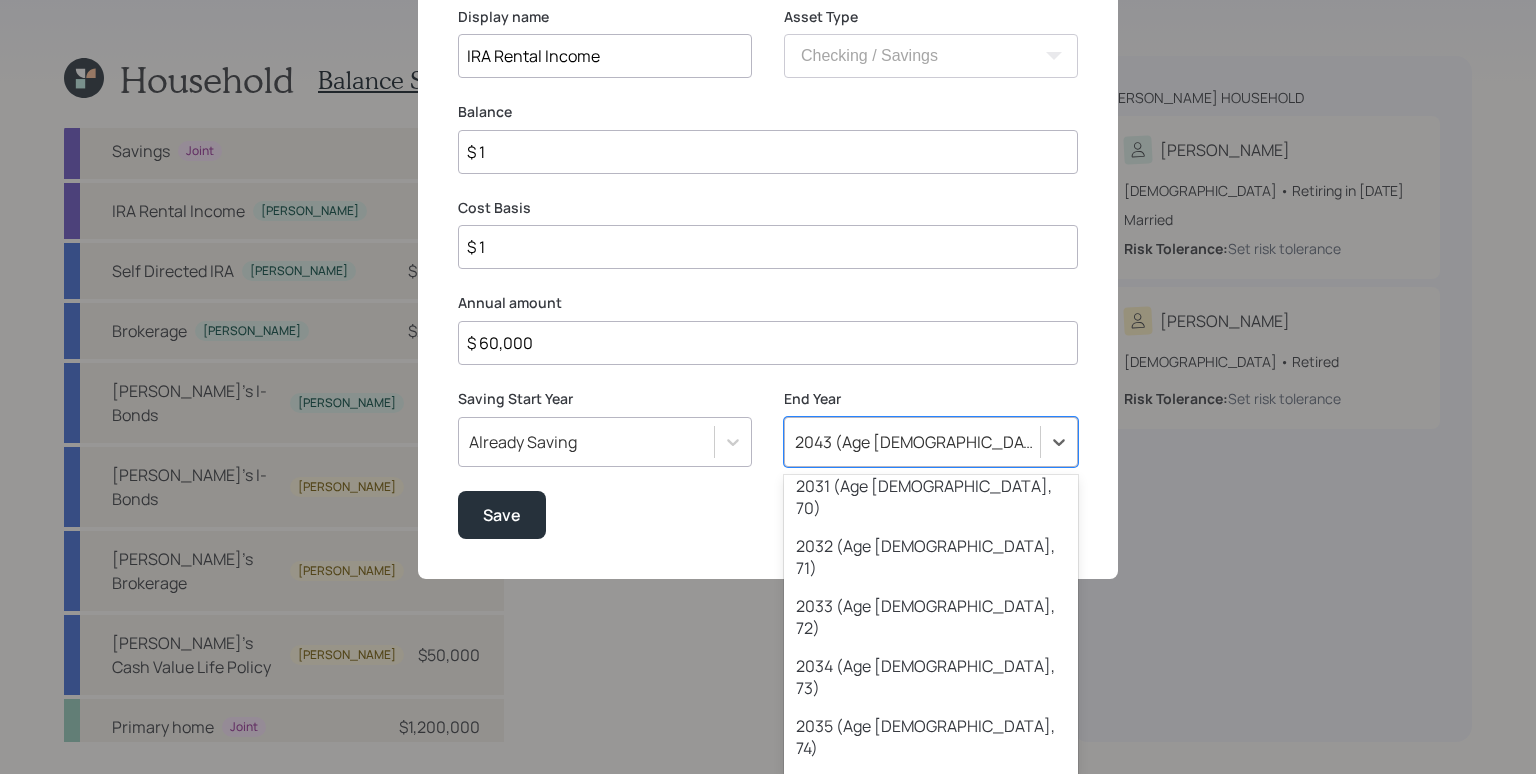 scroll, scrollTop: 0, scrollLeft: 0, axis: both 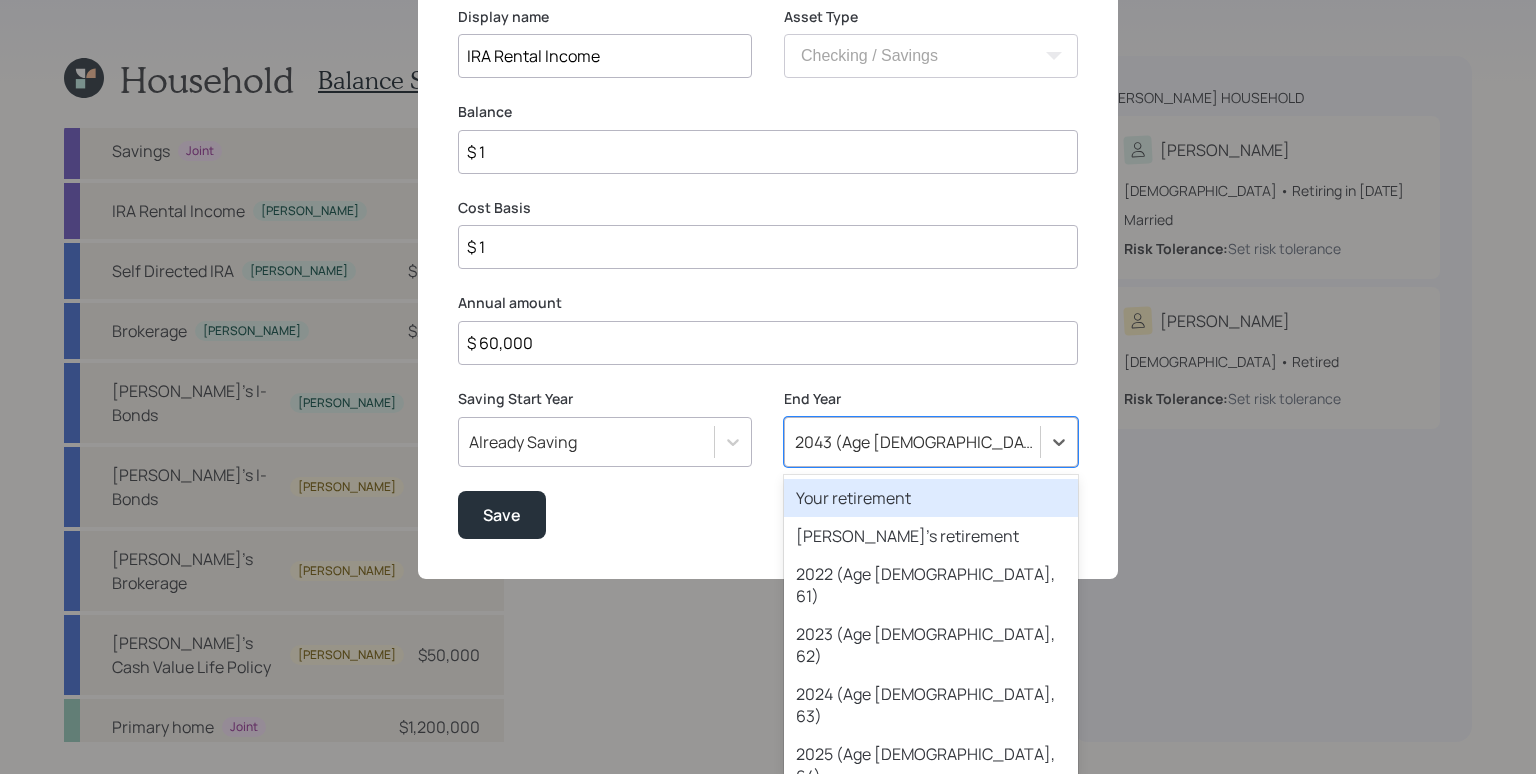 click on "Your retirement" at bounding box center (931, 498) 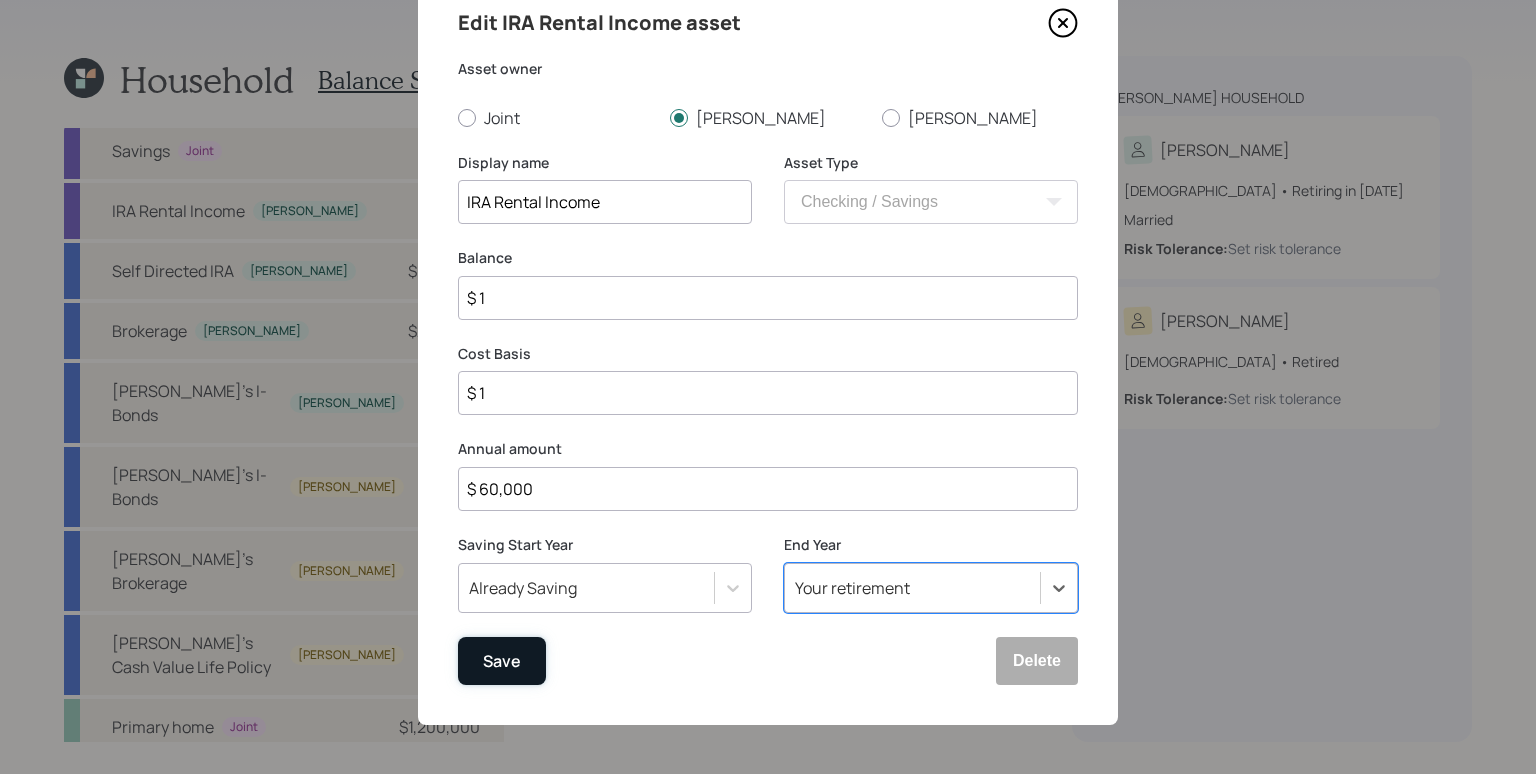 click on "Save" at bounding box center [502, 661] 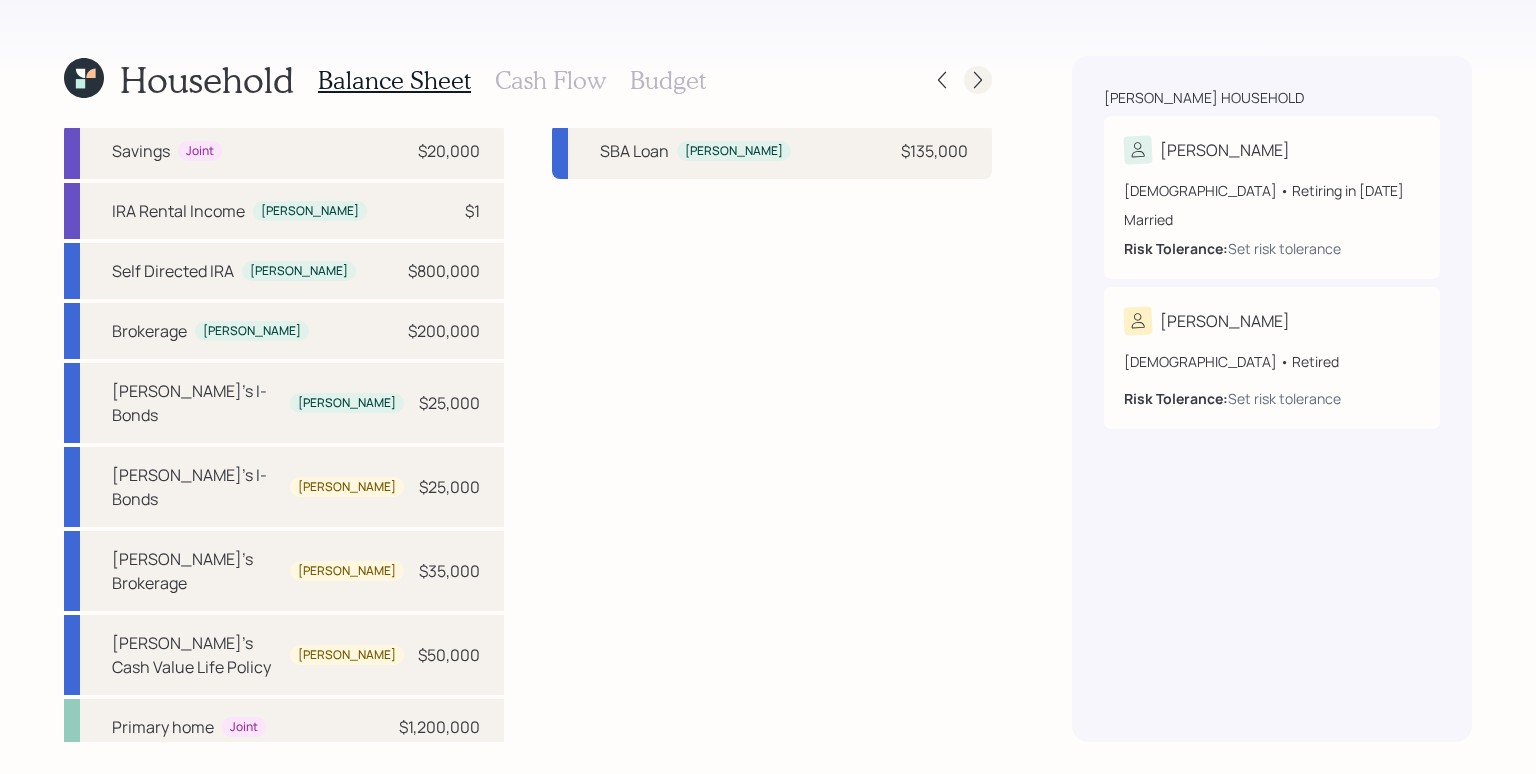 click 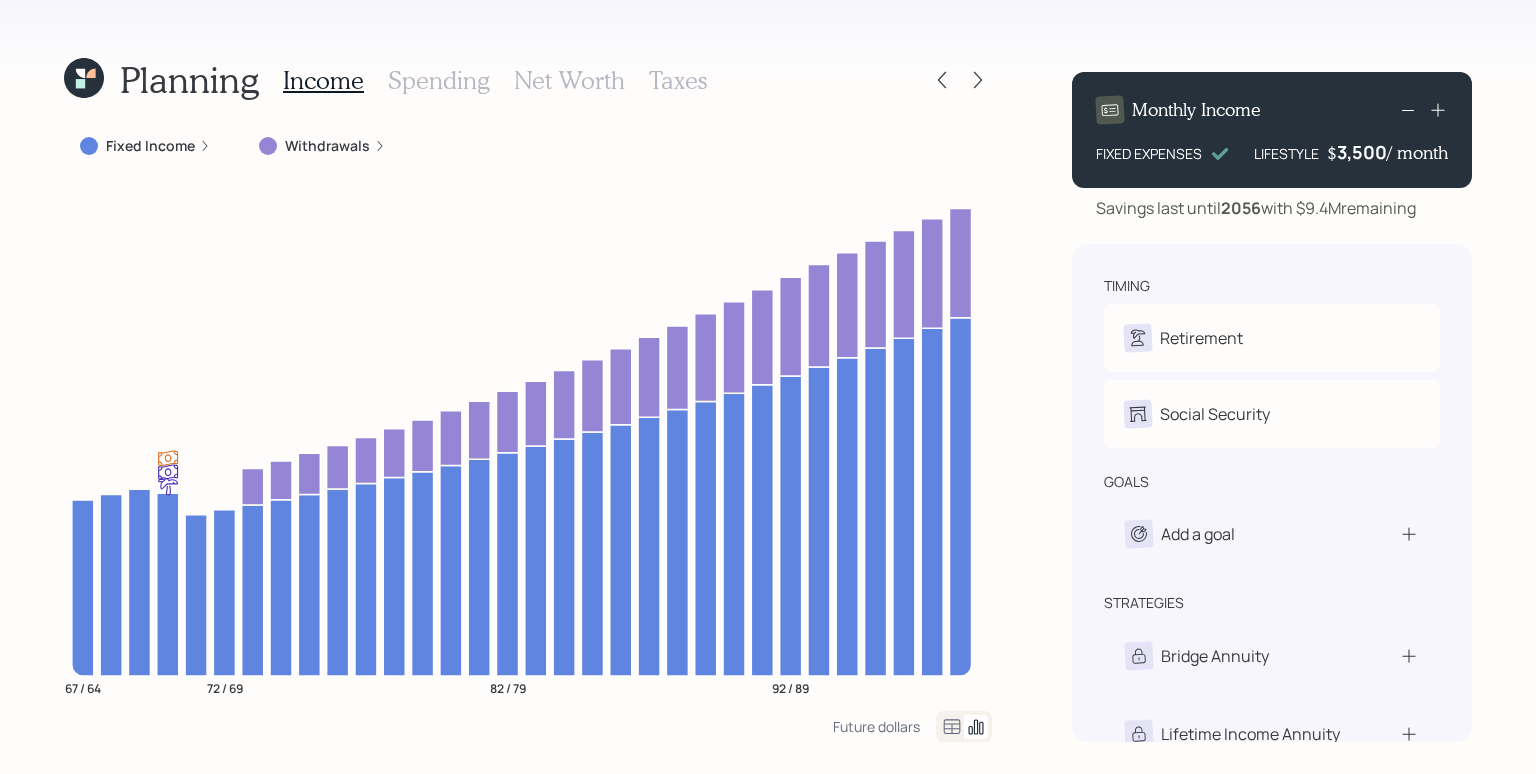 click 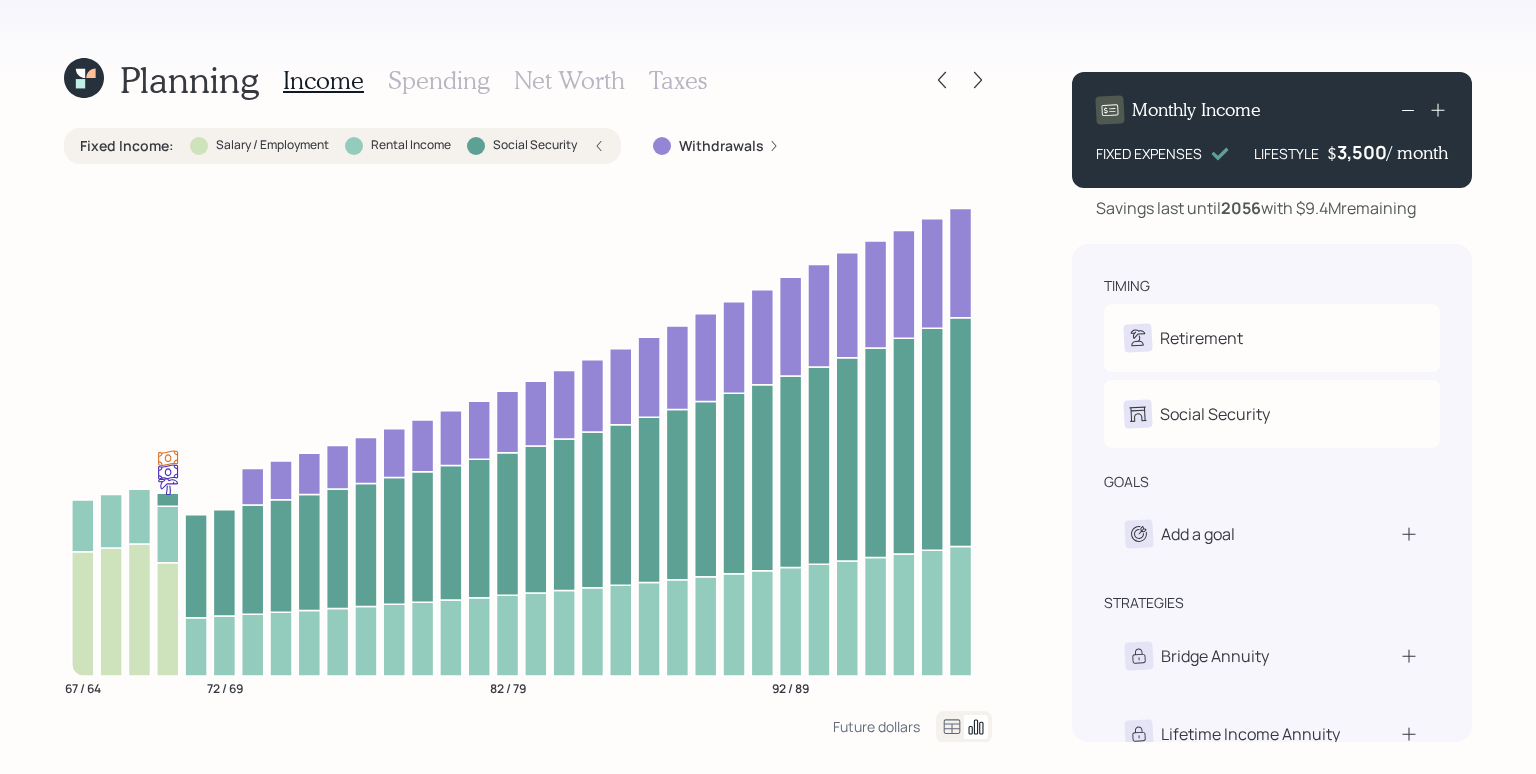 click on "Fixed Income : Salary / Employment Rental Income Social Security" at bounding box center (342, 146) 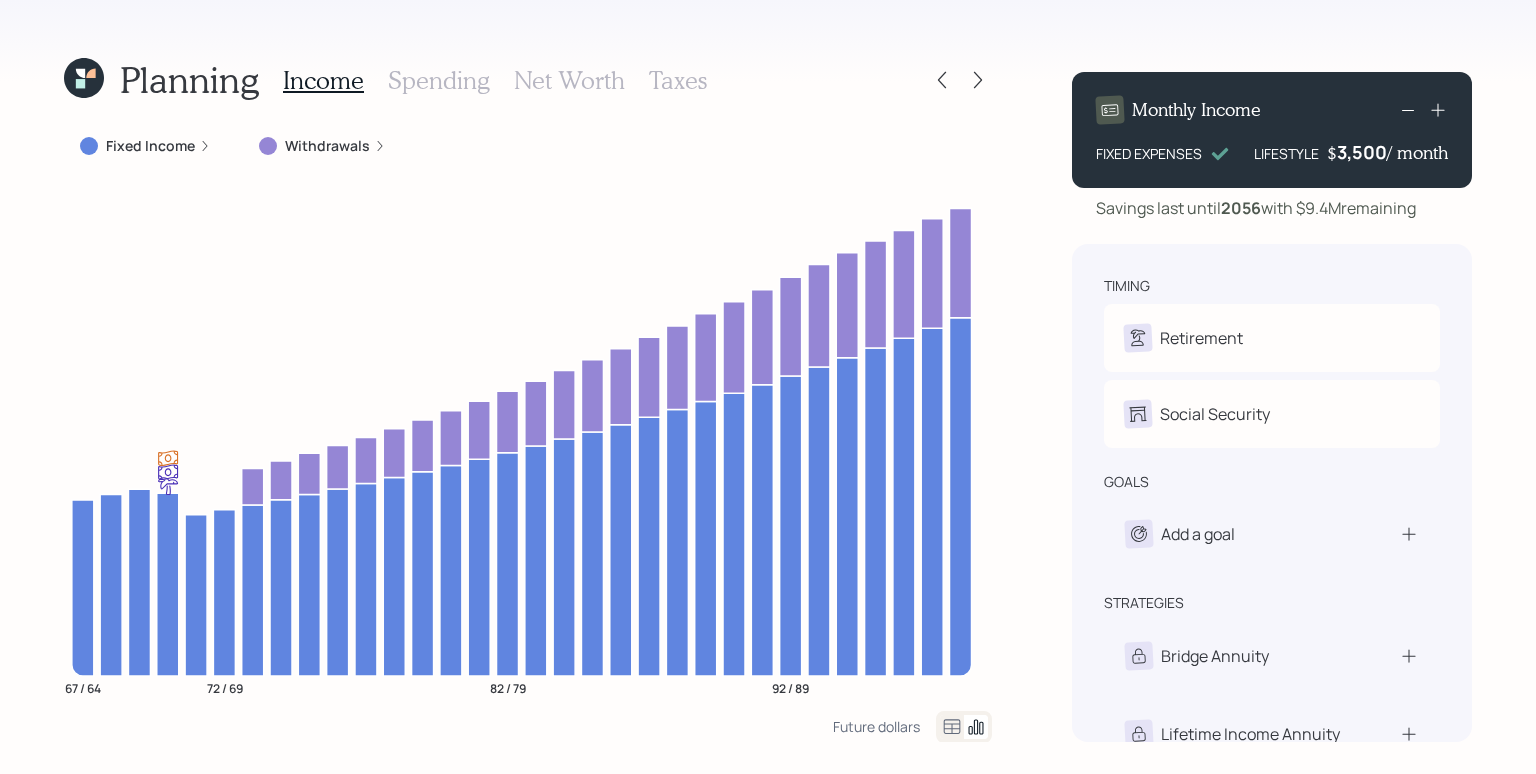 click 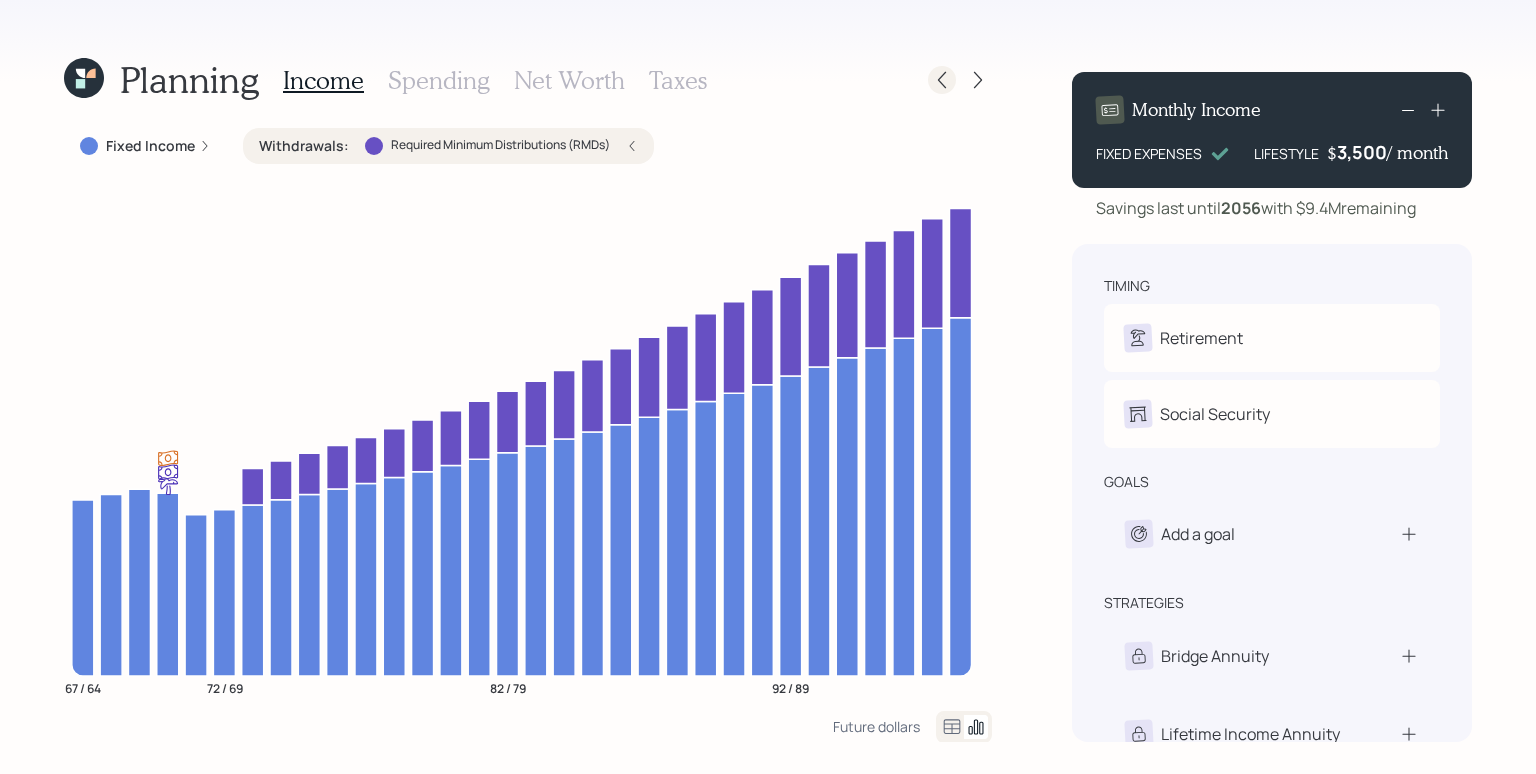 click 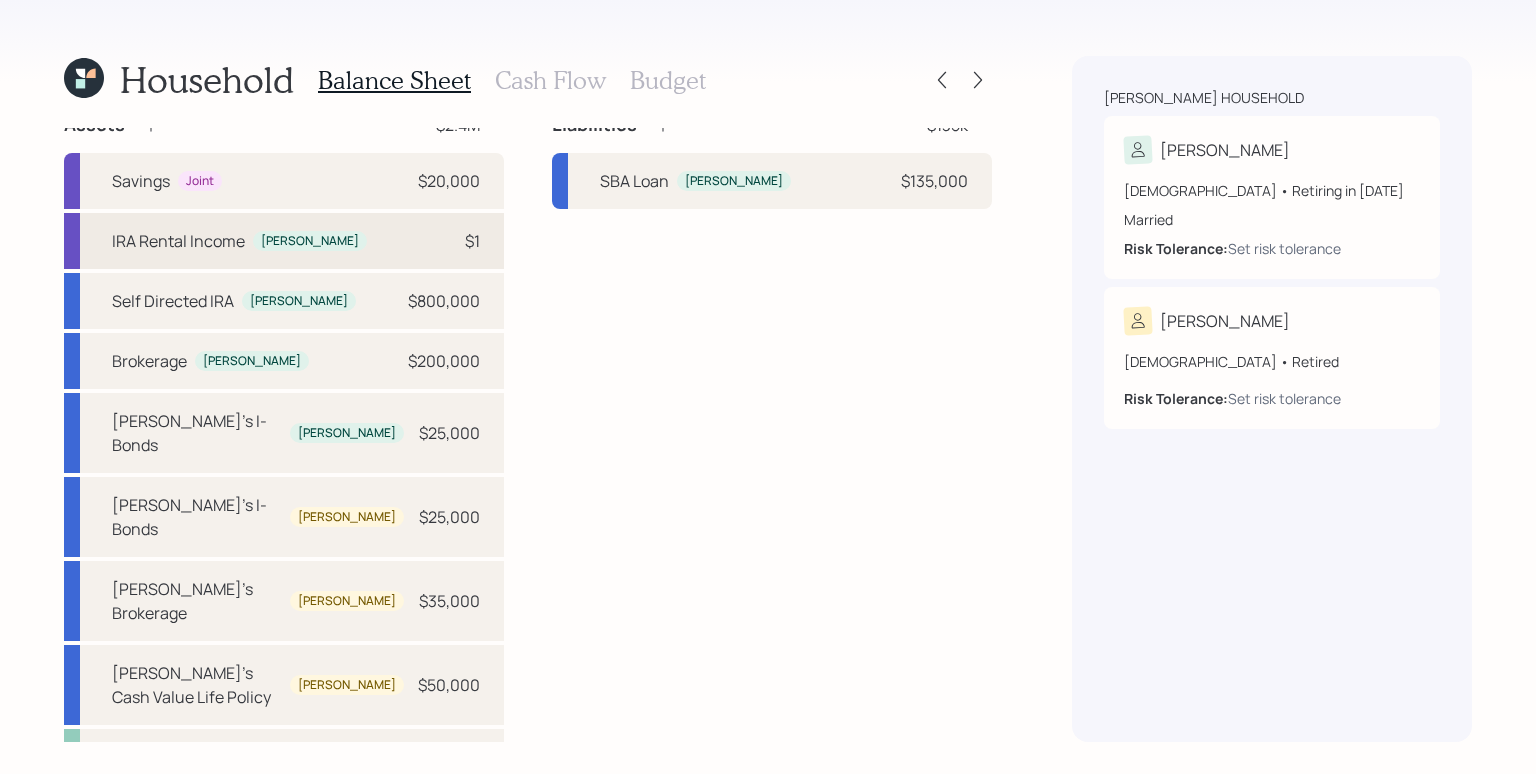scroll, scrollTop: 0, scrollLeft: 0, axis: both 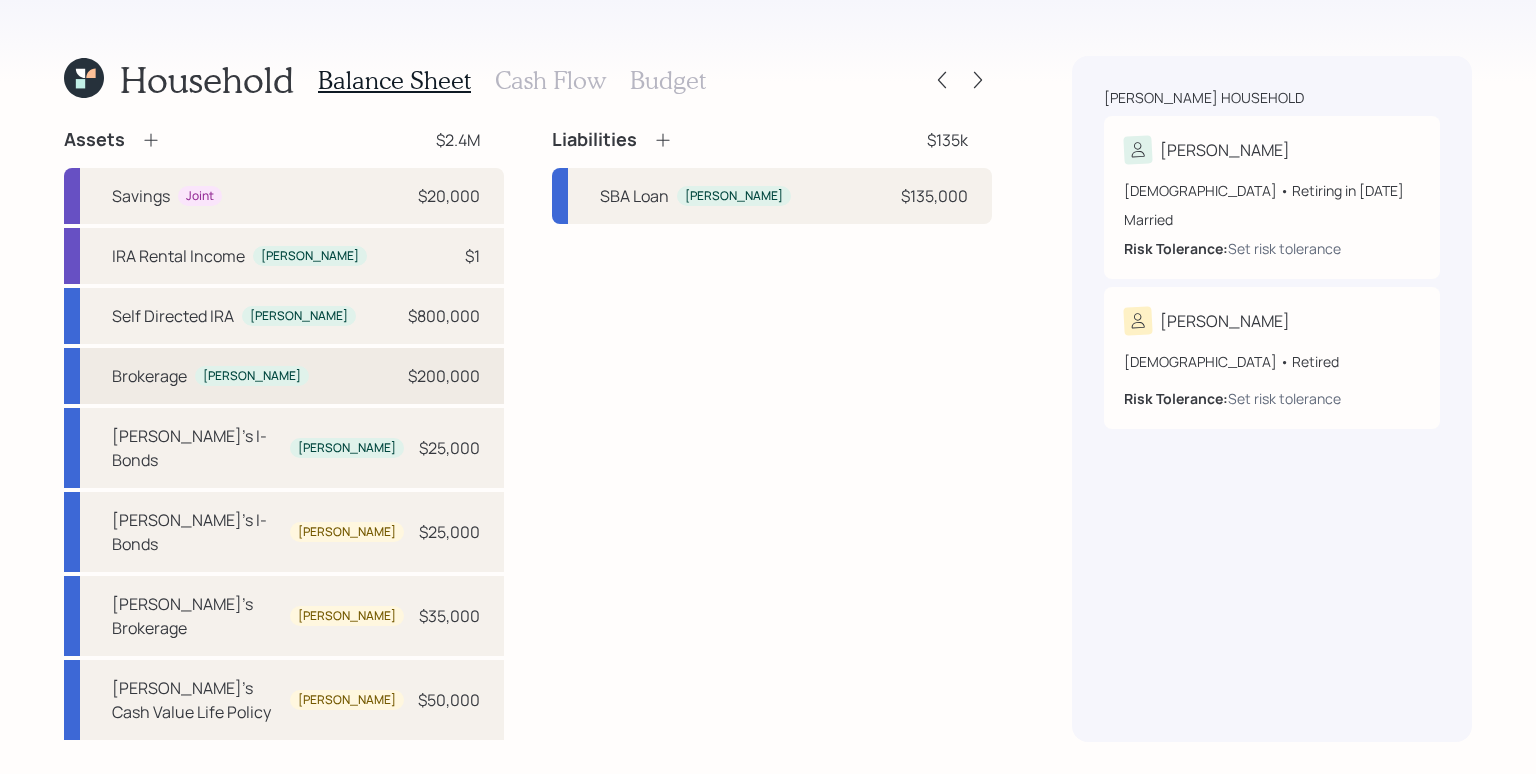 click on "Brokerage [PERSON_NAME] $200,000" at bounding box center (284, 376) 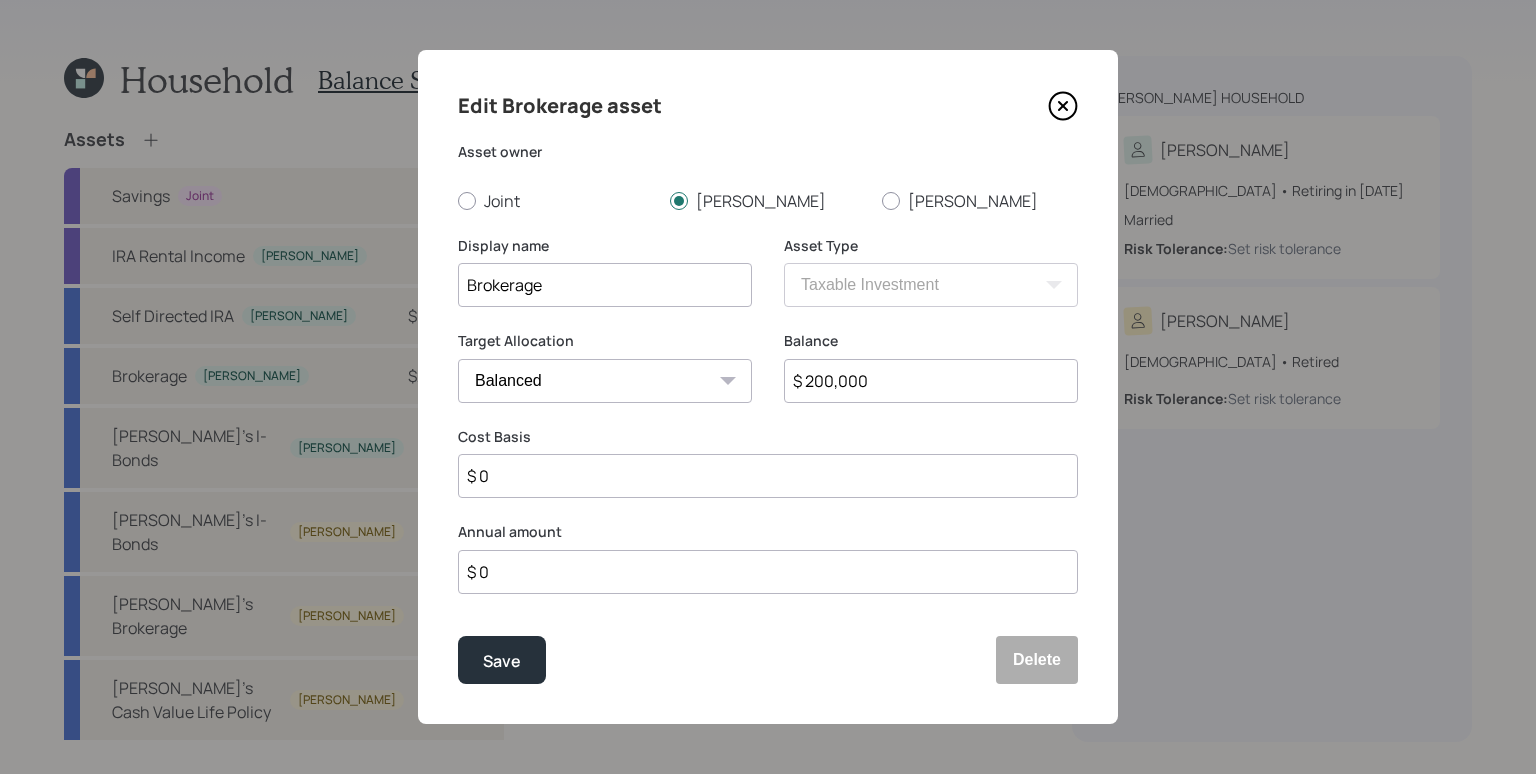 drag, startPoint x: 889, startPoint y: 390, endPoint x: 779, endPoint y: 380, distance: 110.45361 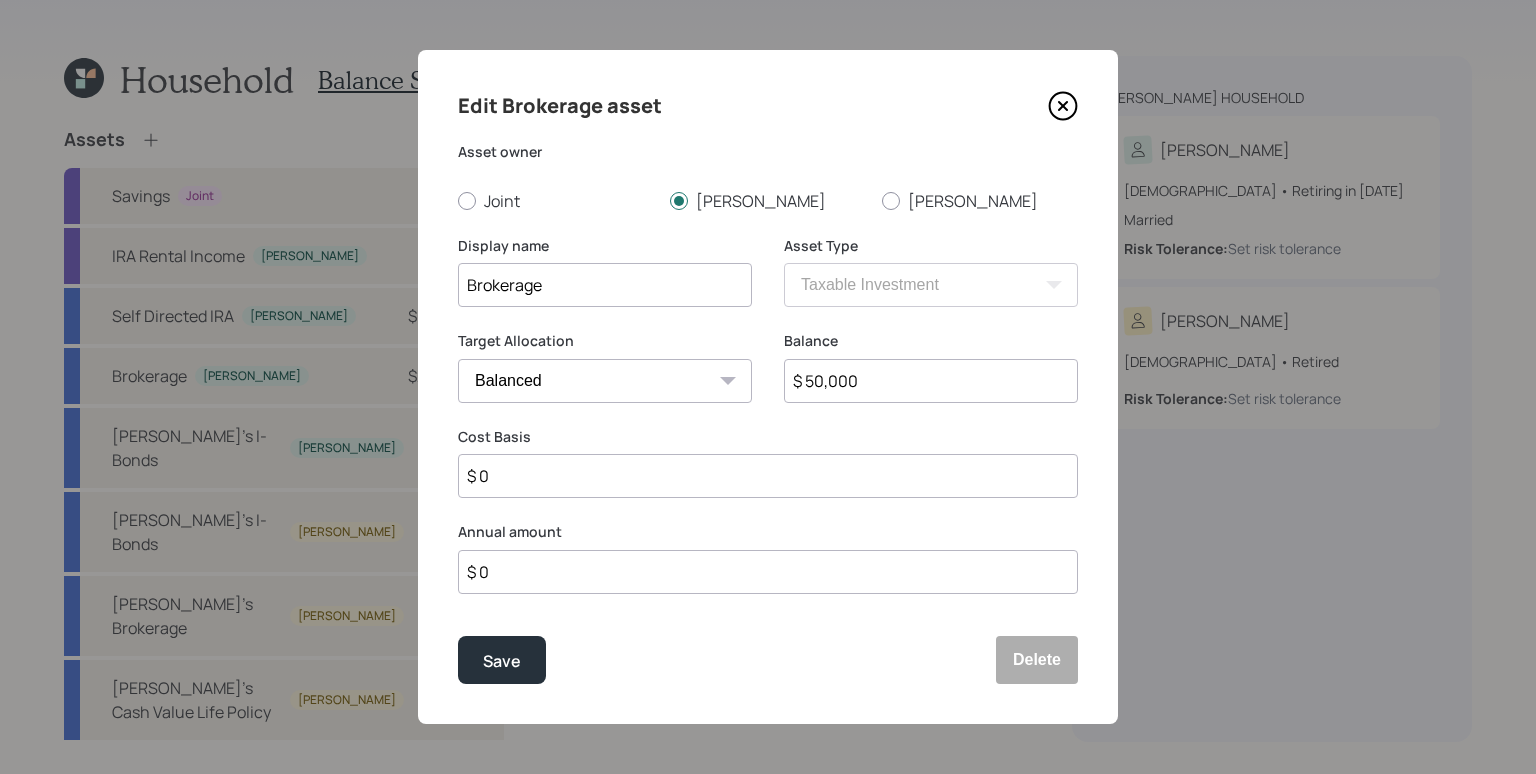 type on "$ 50,000" 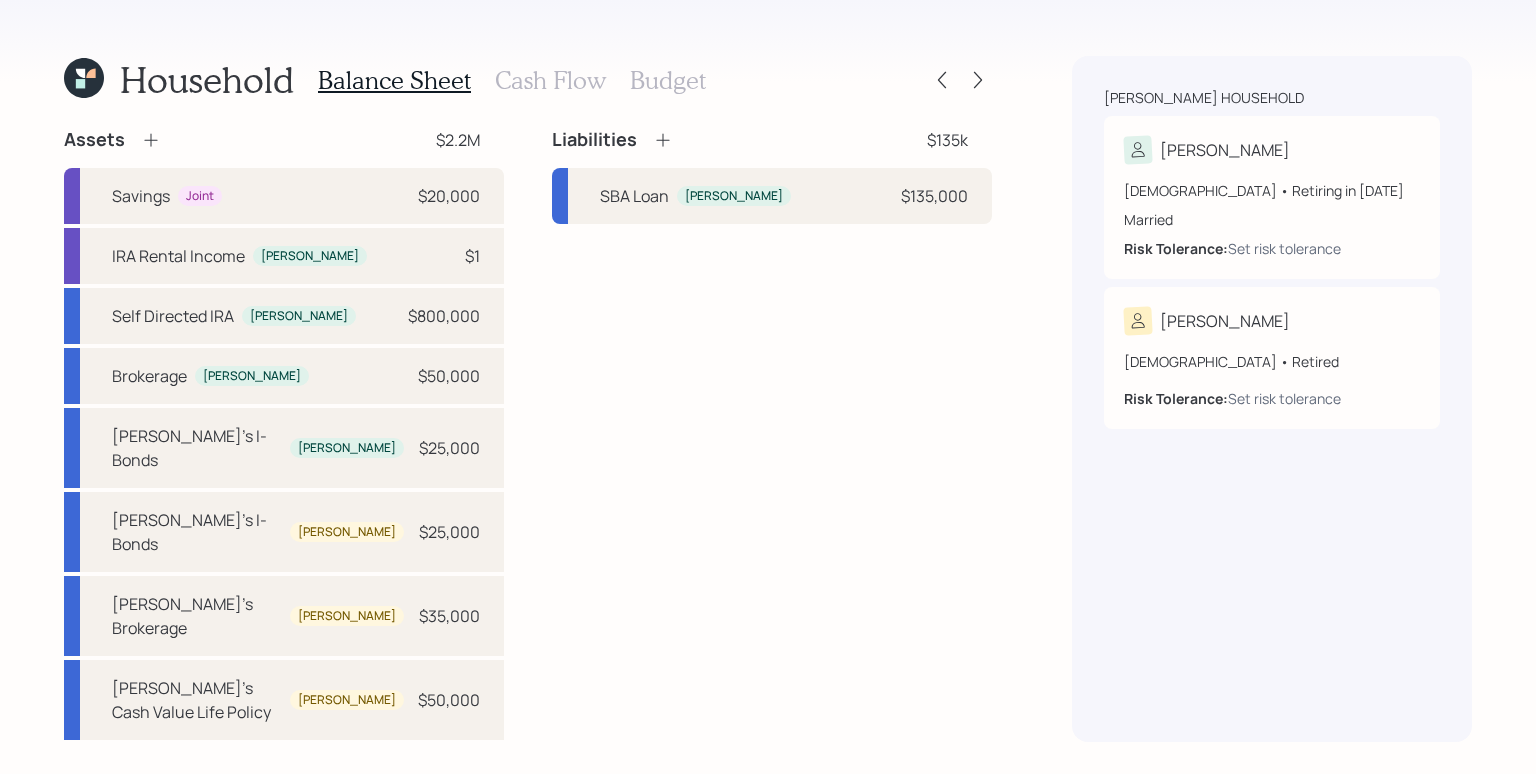 click 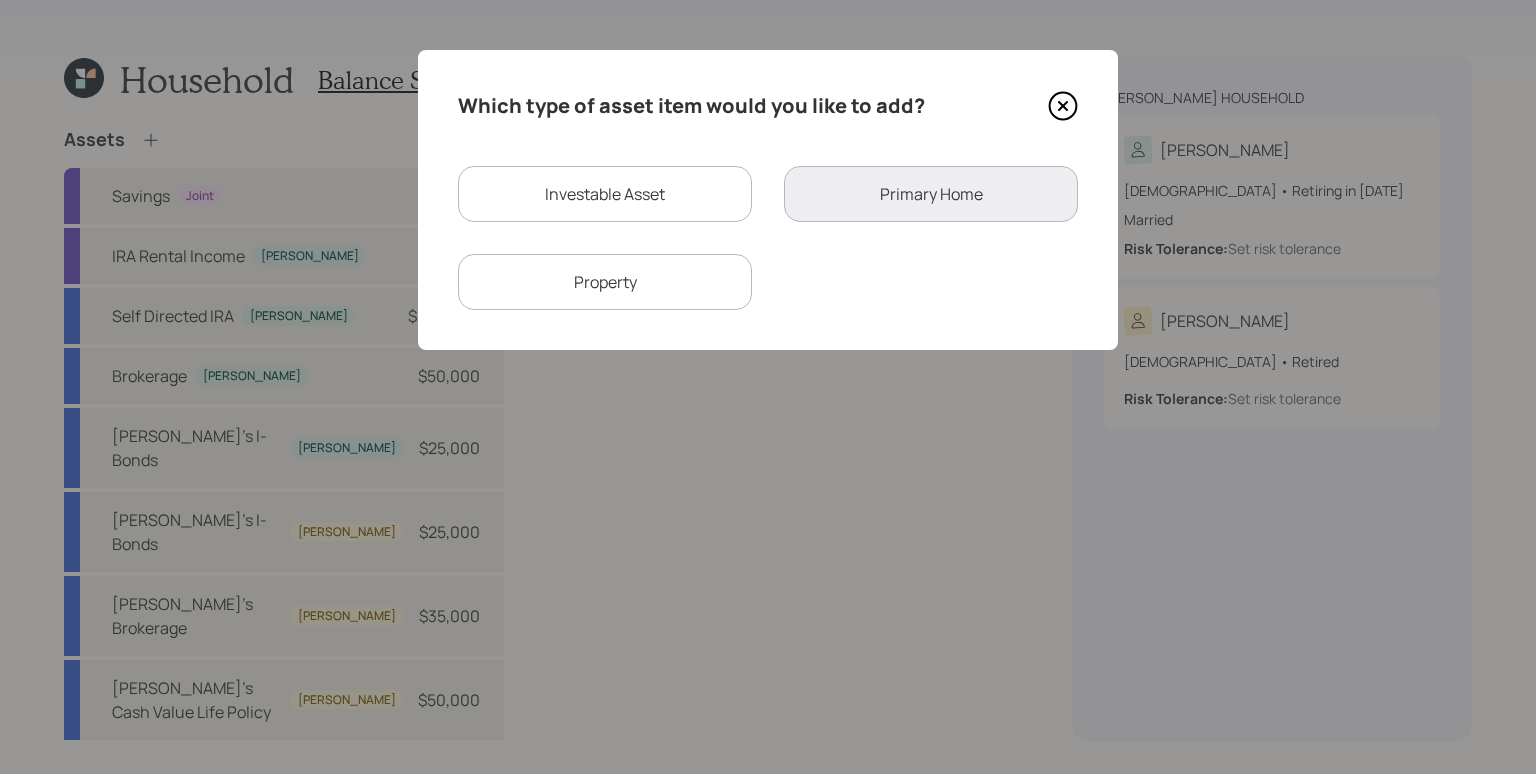 click on "Investable Asset" at bounding box center (605, 194) 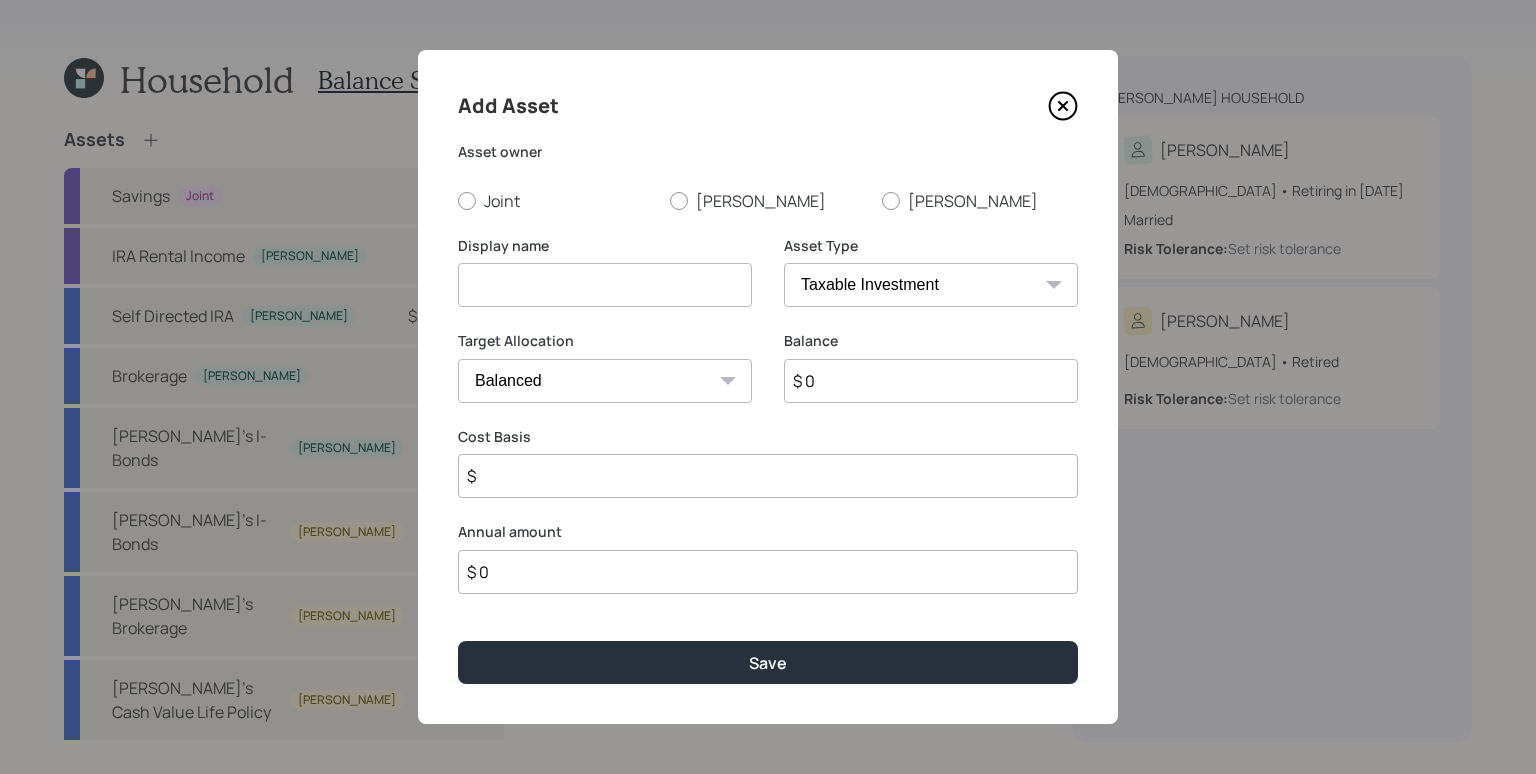 click 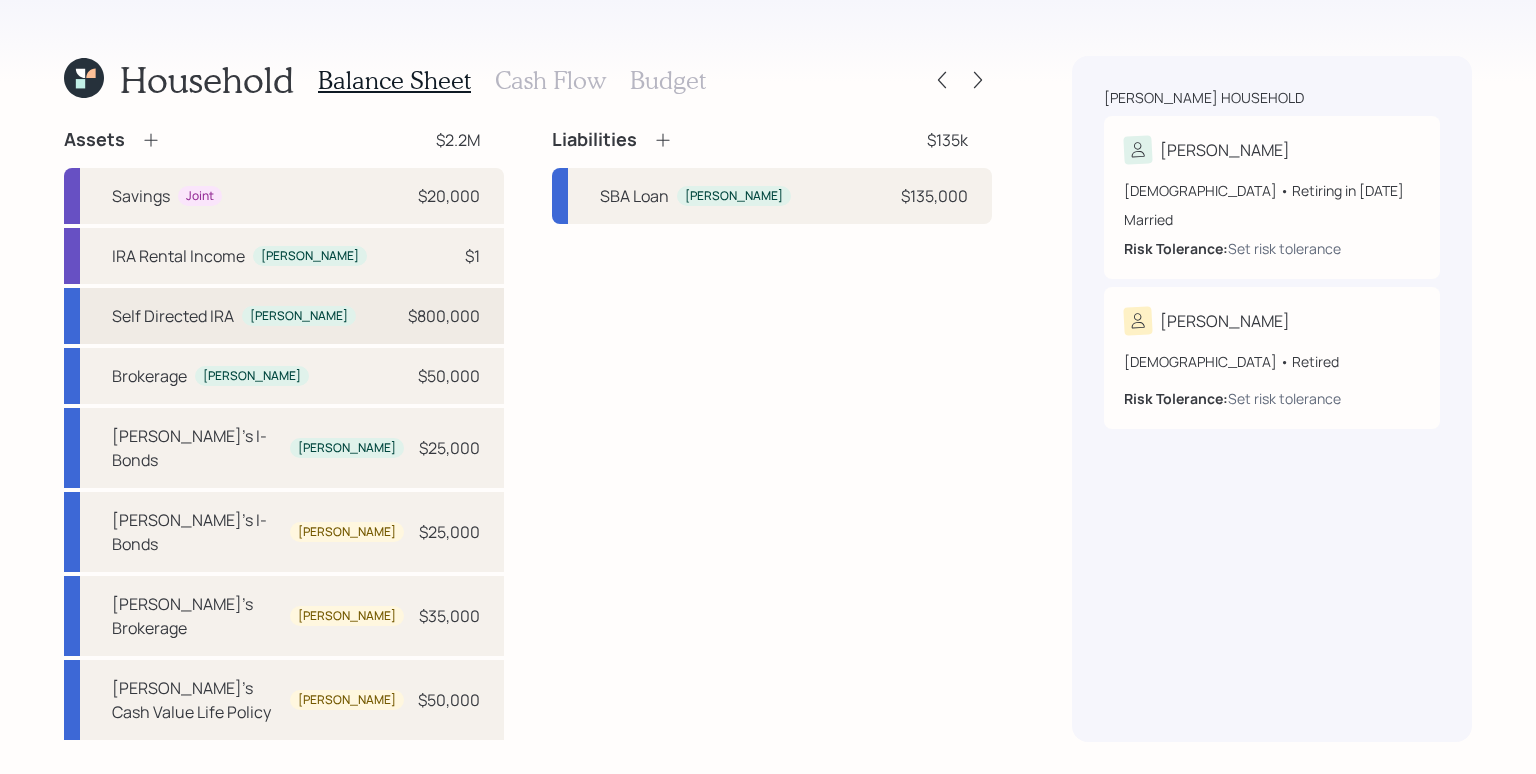 click on "Self Directed [PERSON_NAME] [PERSON_NAME] $800,000" at bounding box center [284, 316] 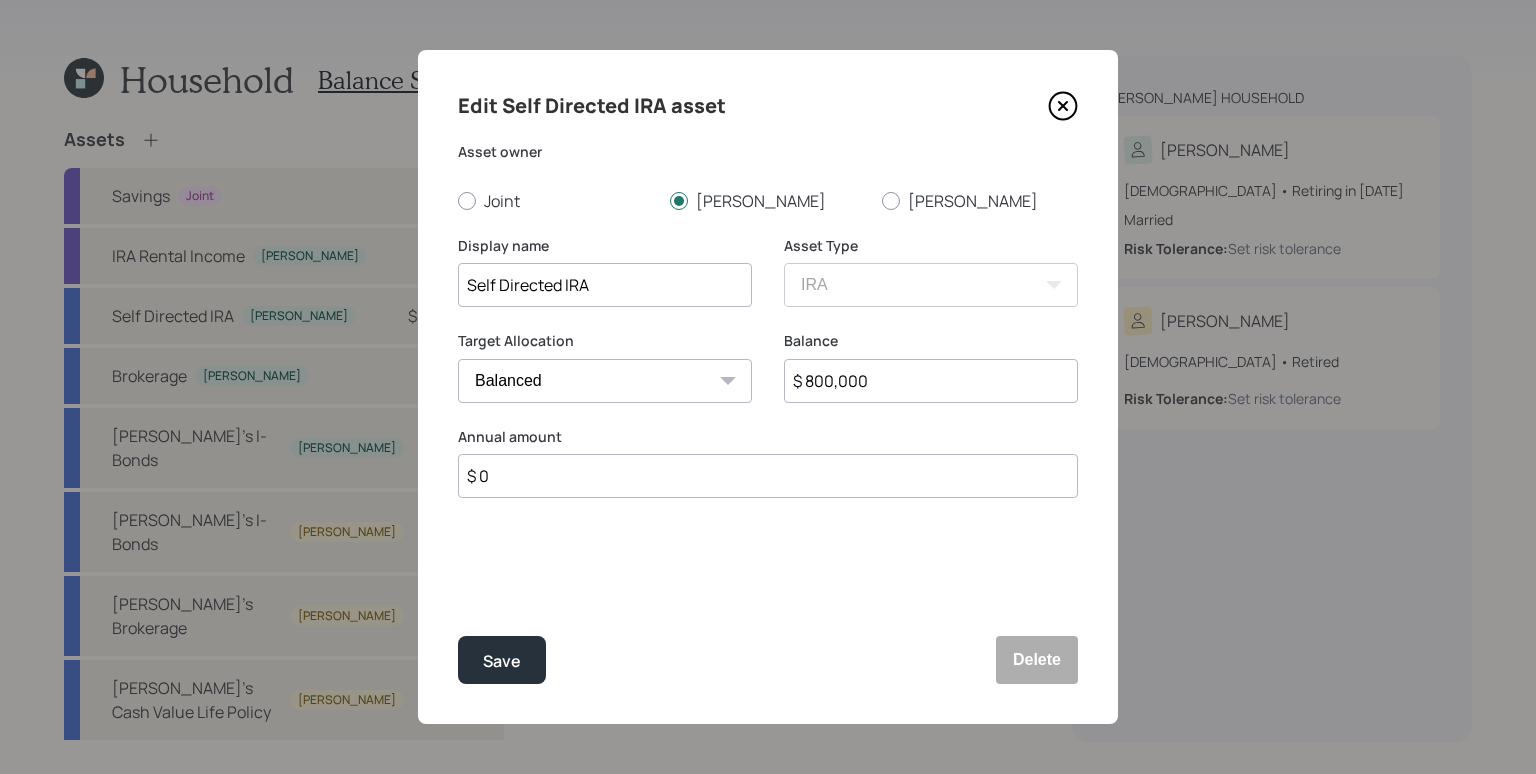 drag, startPoint x: 907, startPoint y: 384, endPoint x: 799, endPoint y: 390, distance: 108.16654 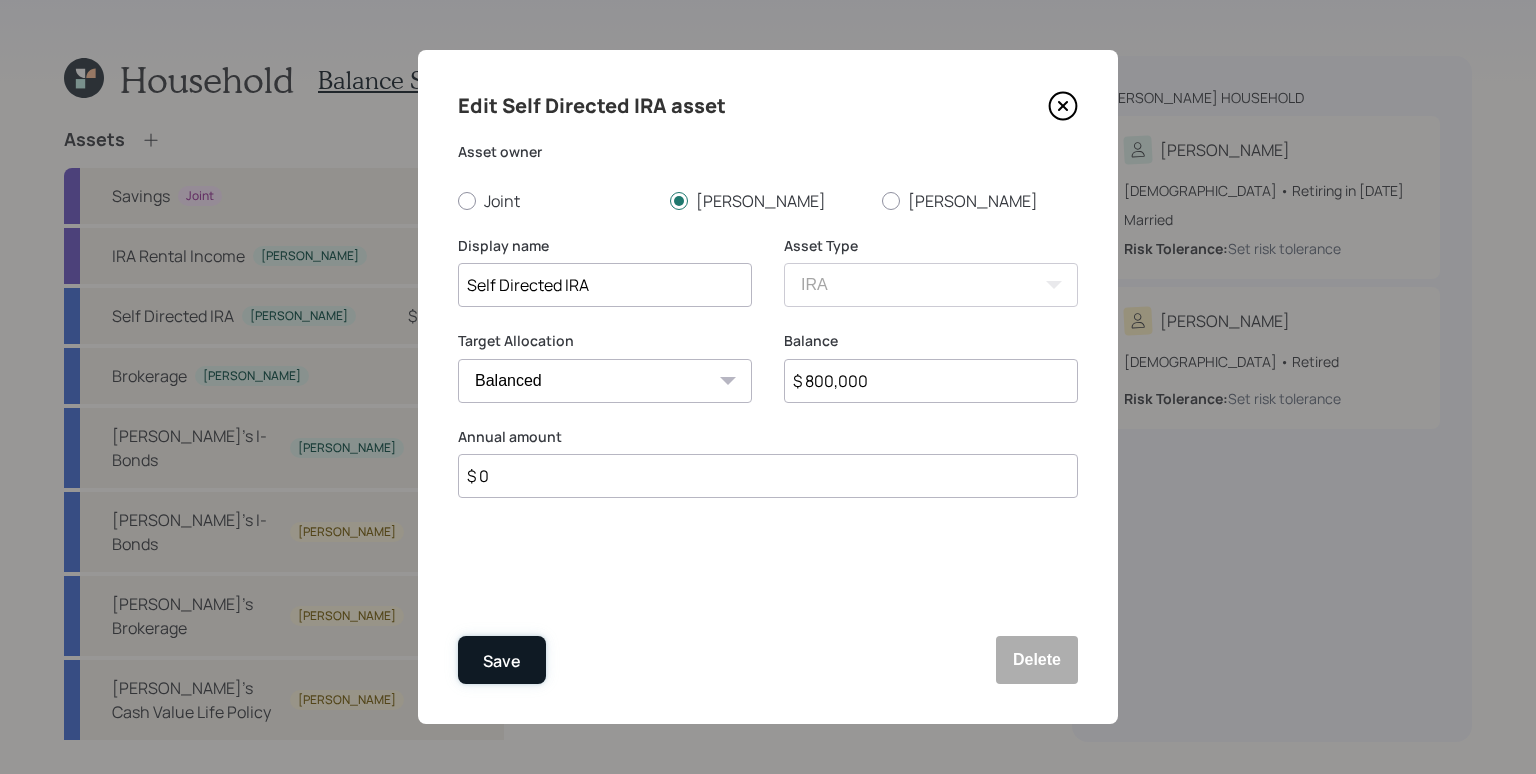 click on "Save" at bounding box center (502, 660) 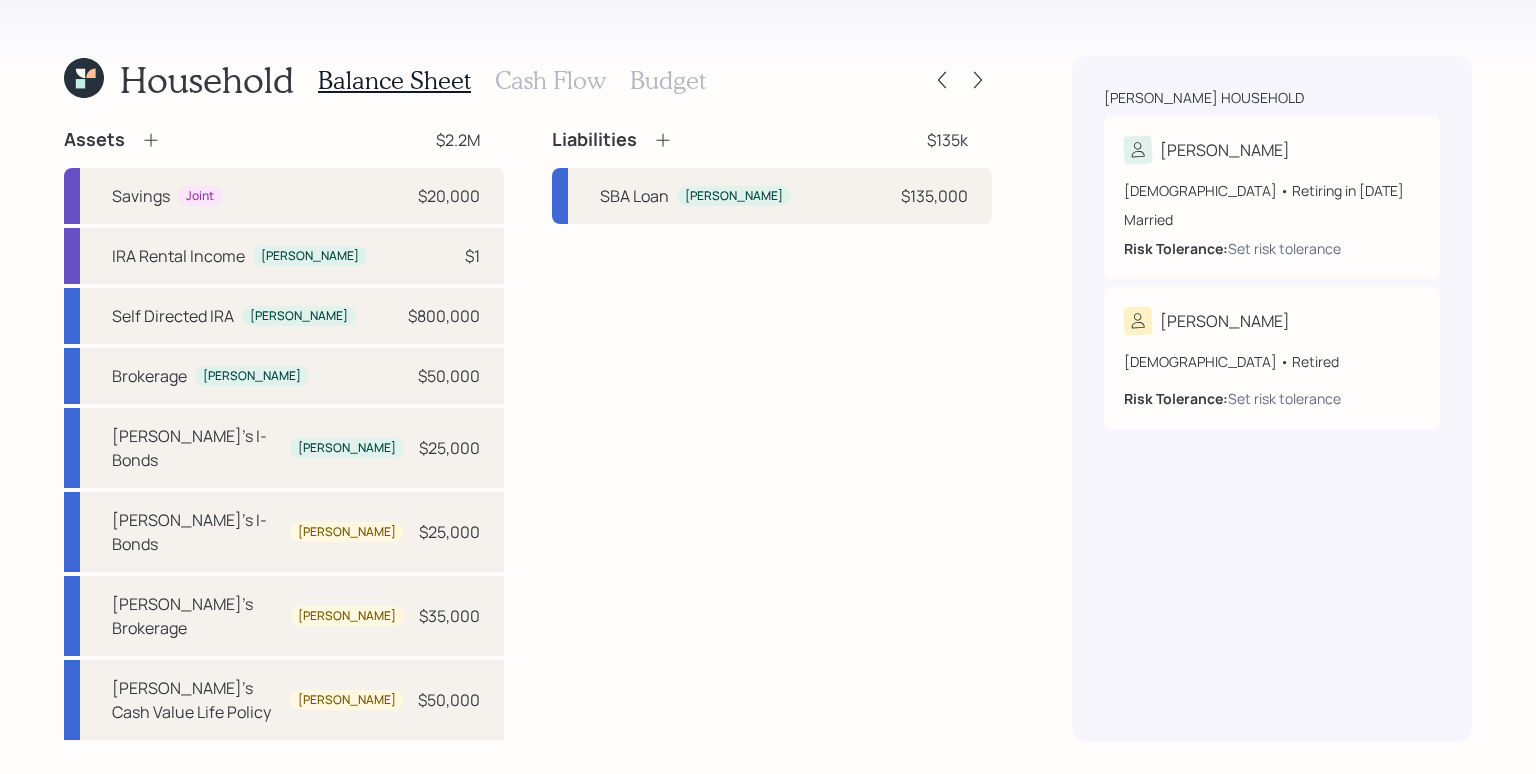 click on "Assets" at bounding box center [112, 140] 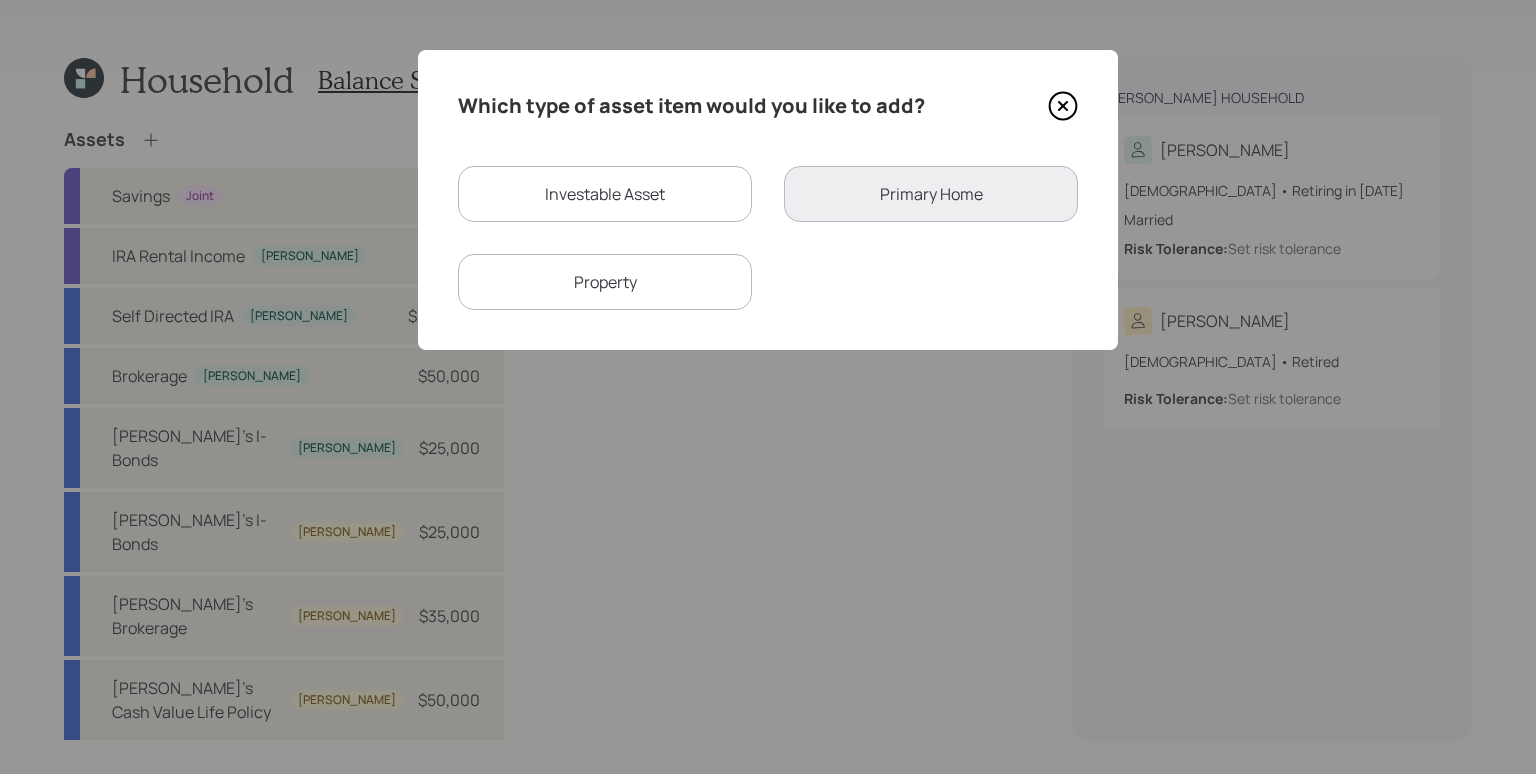 click on "Investable Asset" at bounding box center (605, 194) 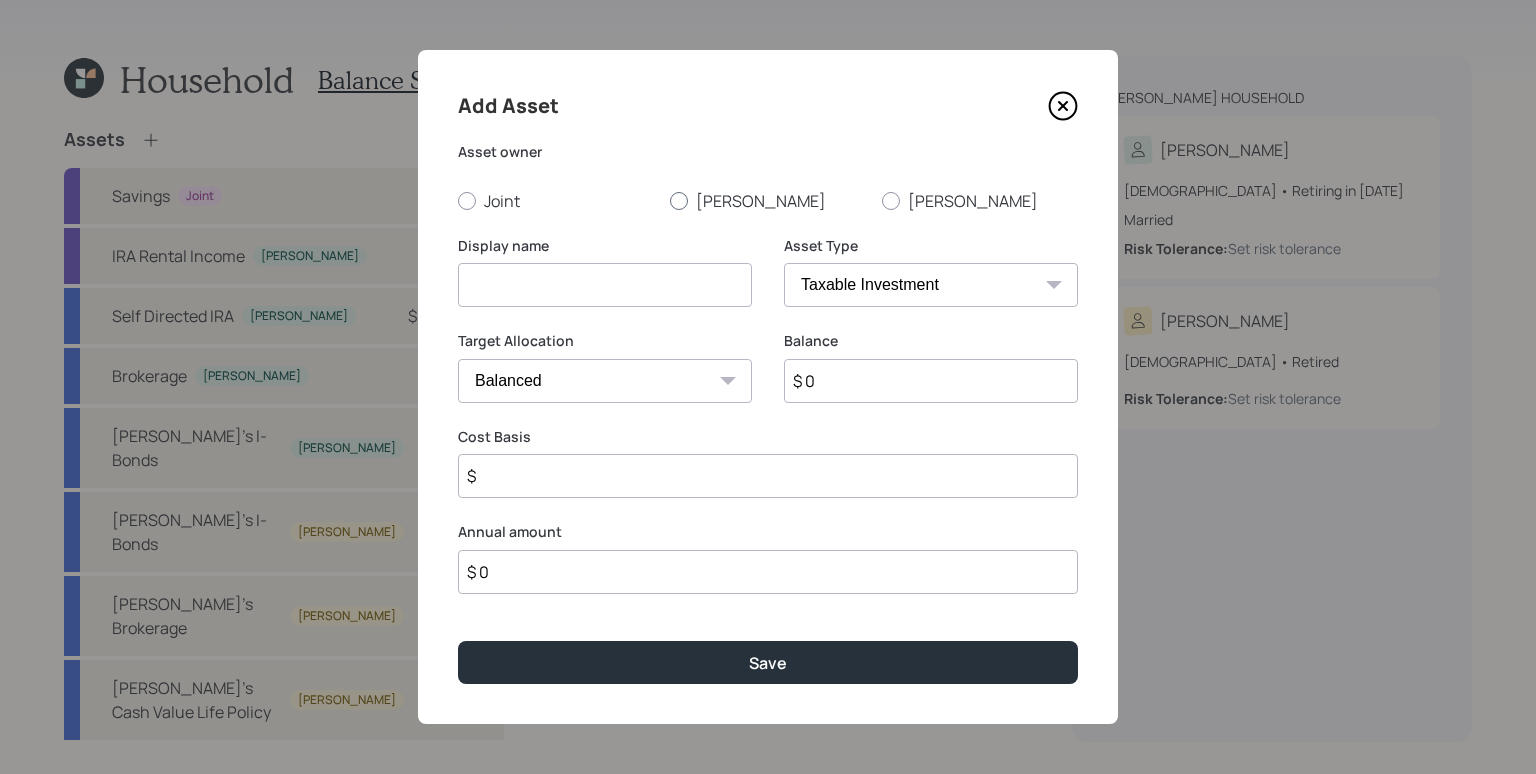 click on "[PERSON_NAME]" at bounding box center (768, 201) 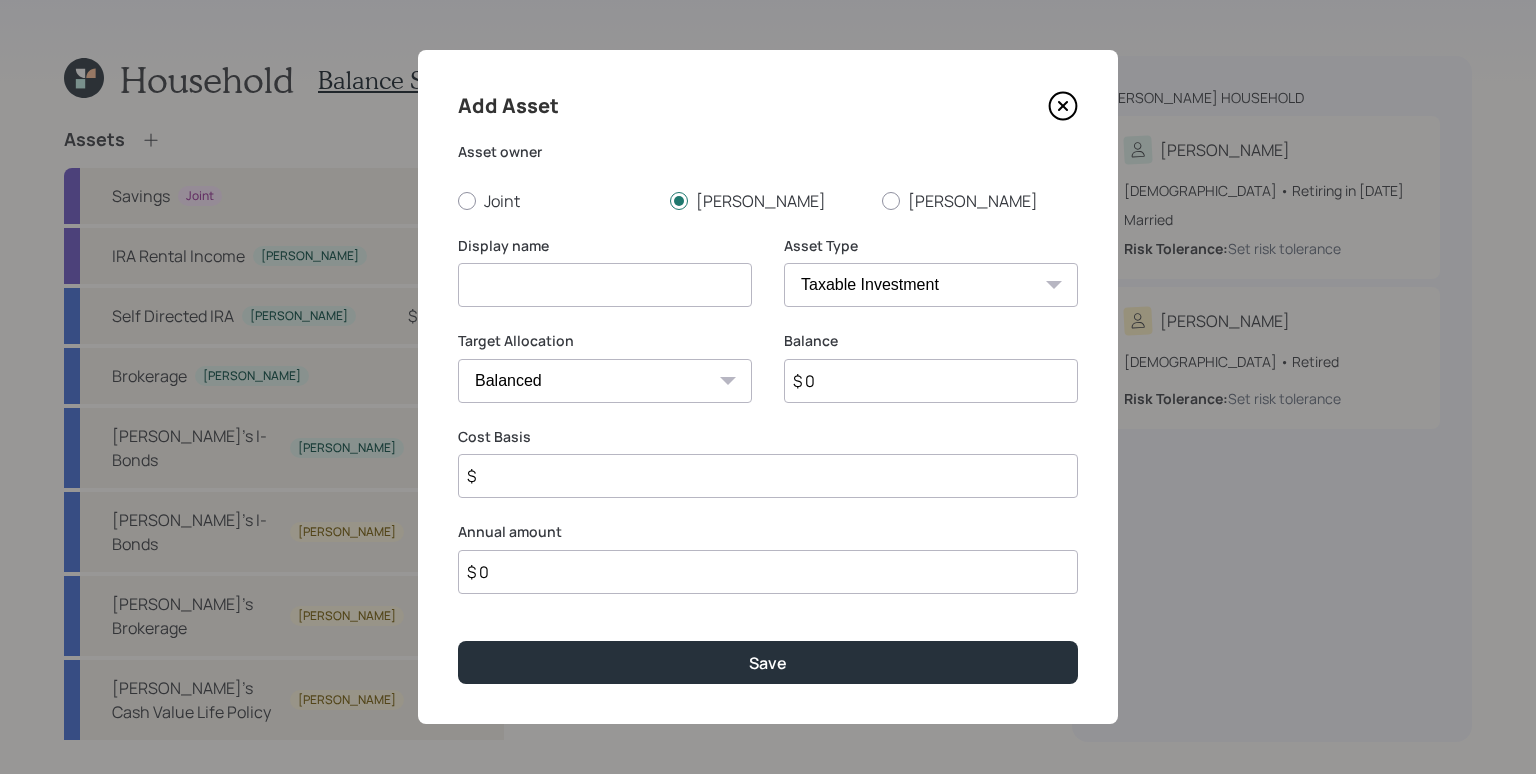 click at bounding box center (605, 285) 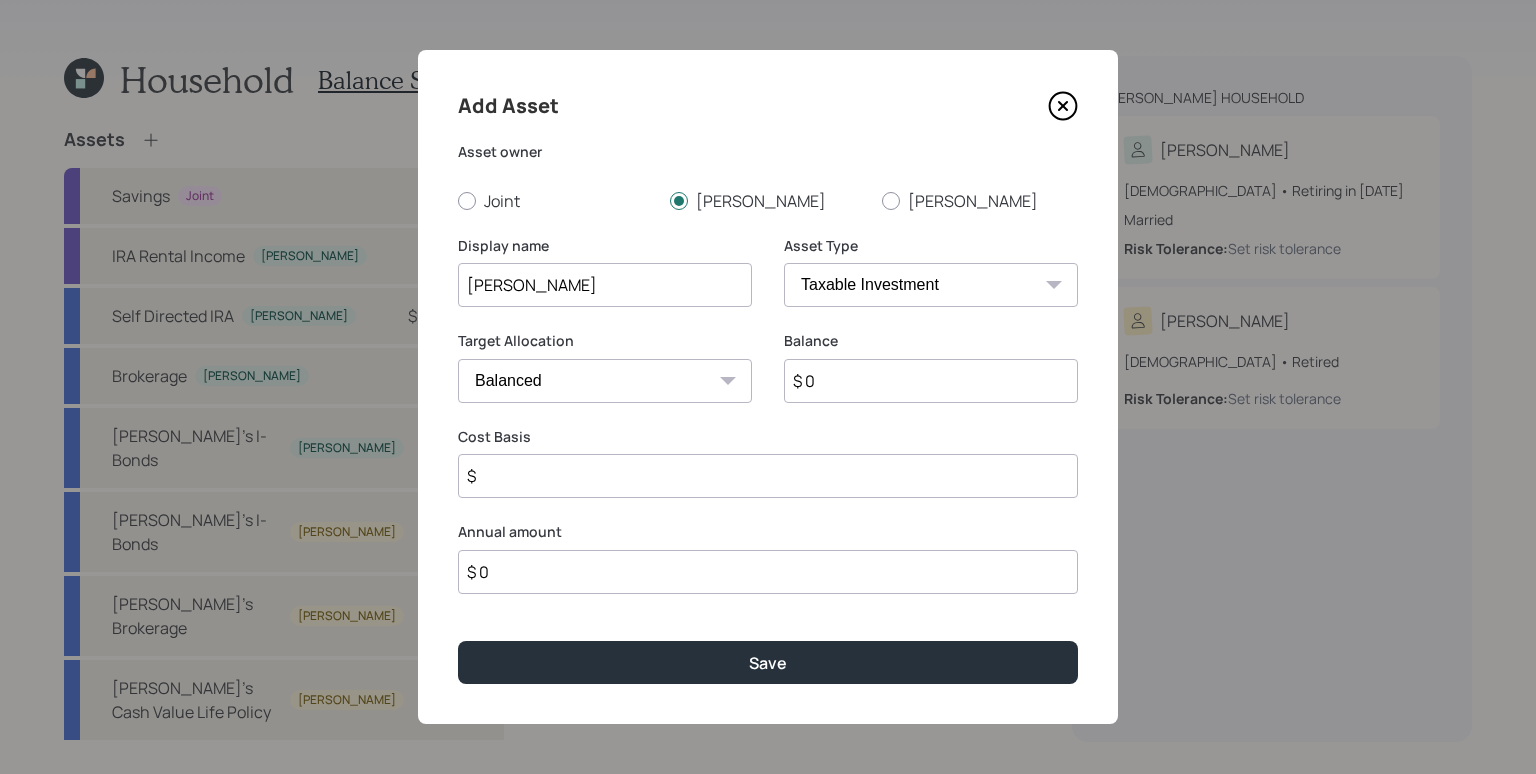 type on "[PERSON_NAME]" 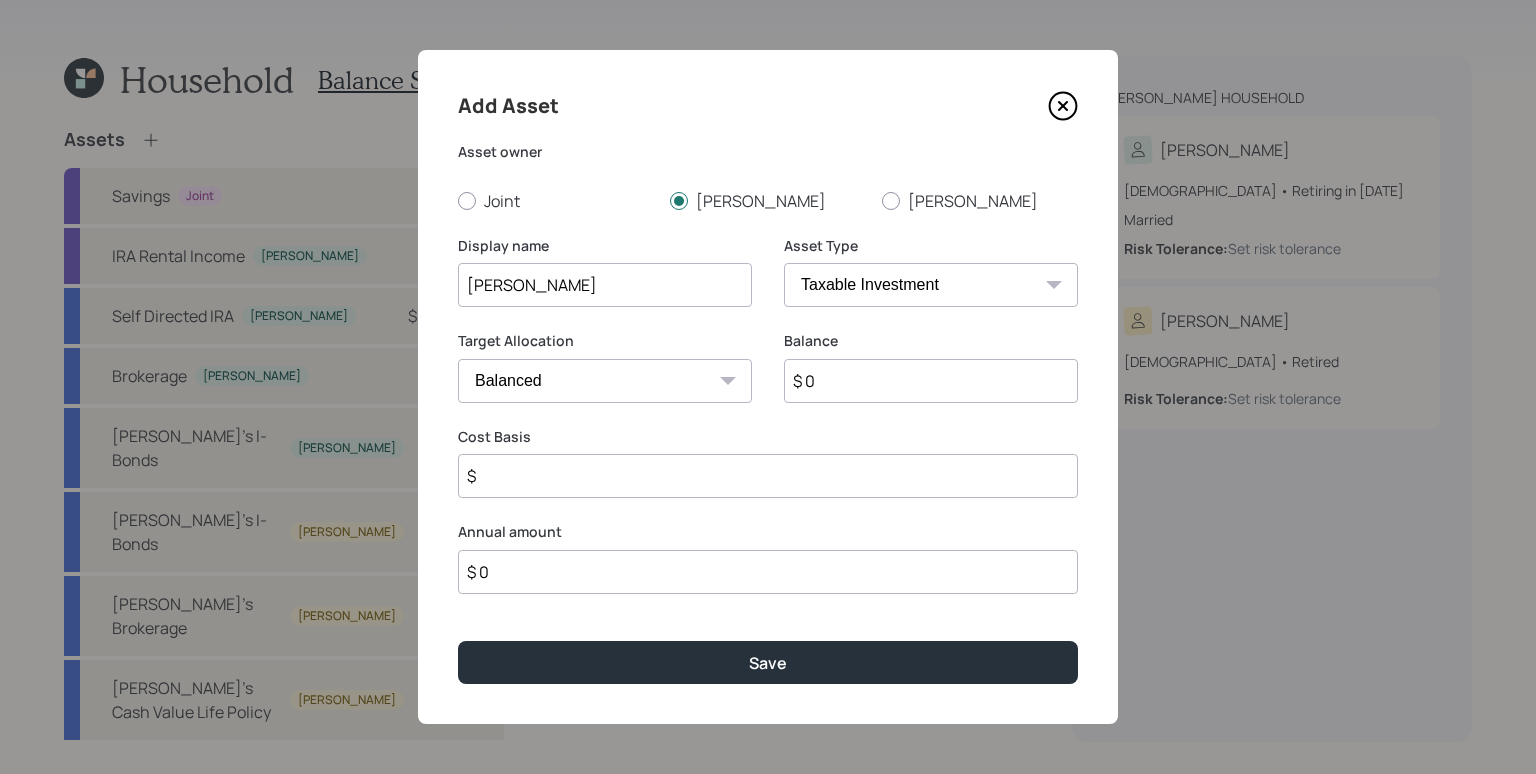 click on "SEP [PERSON_NAME] IRA 401(k) [PERSON_NAME] 401(k) 403(b) [PERSON_NAME] 403(b) 457(b) [PERSON_NAME] 457(b) Health Savings Account 529 Taxable Investment Checking / Savings Emergency Fund" at bounding box center (931, 285) 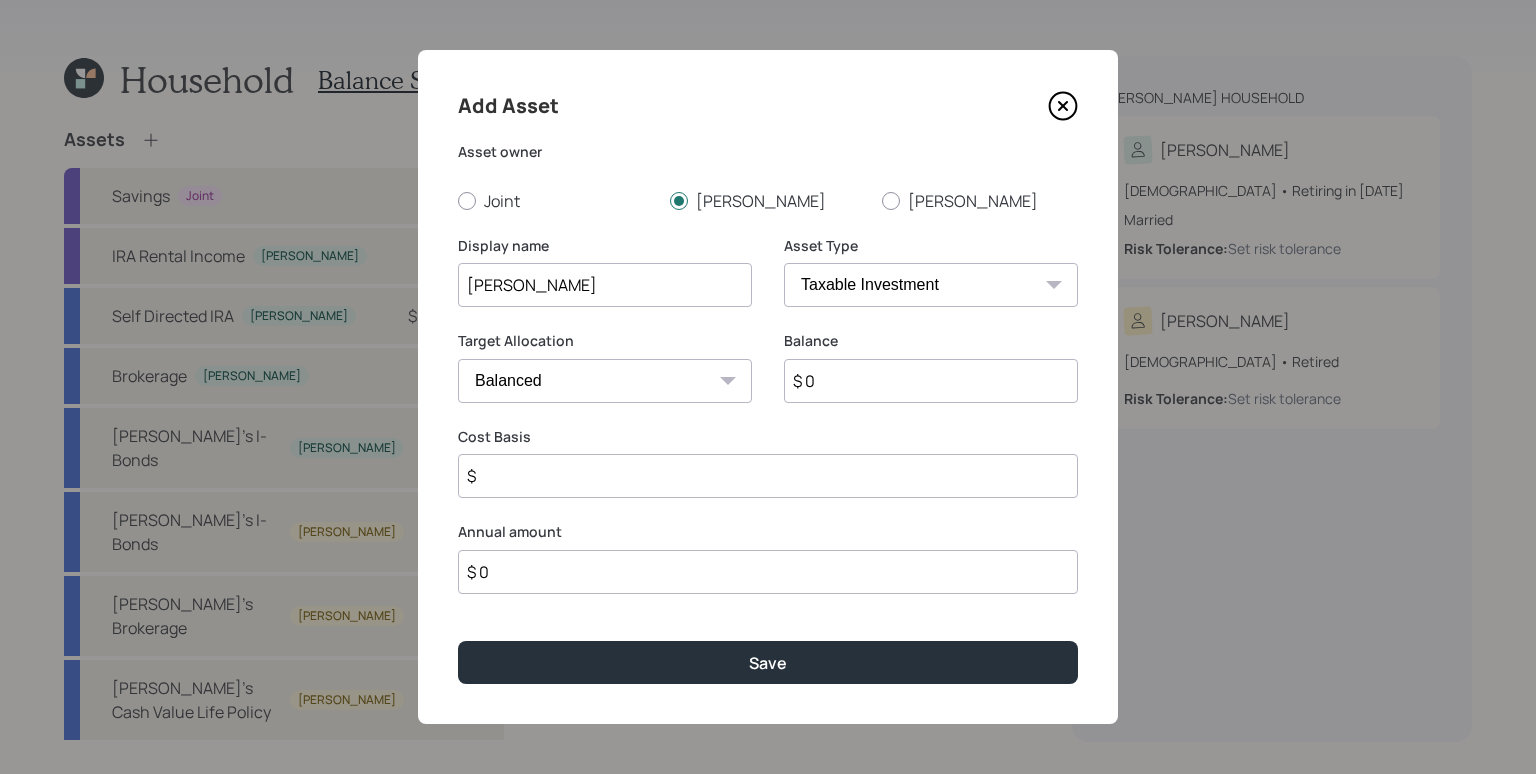 select on "ira" 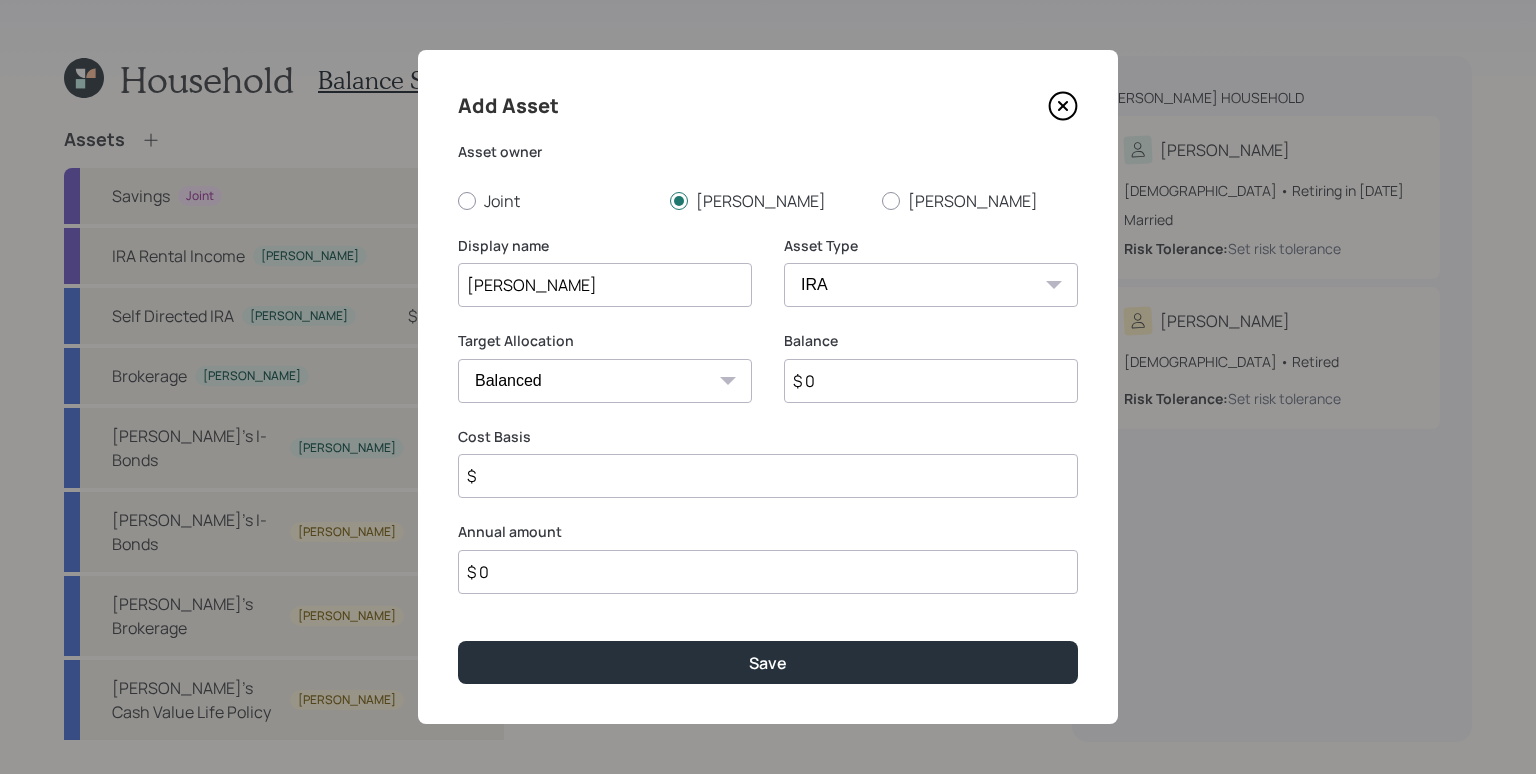 type on "$" 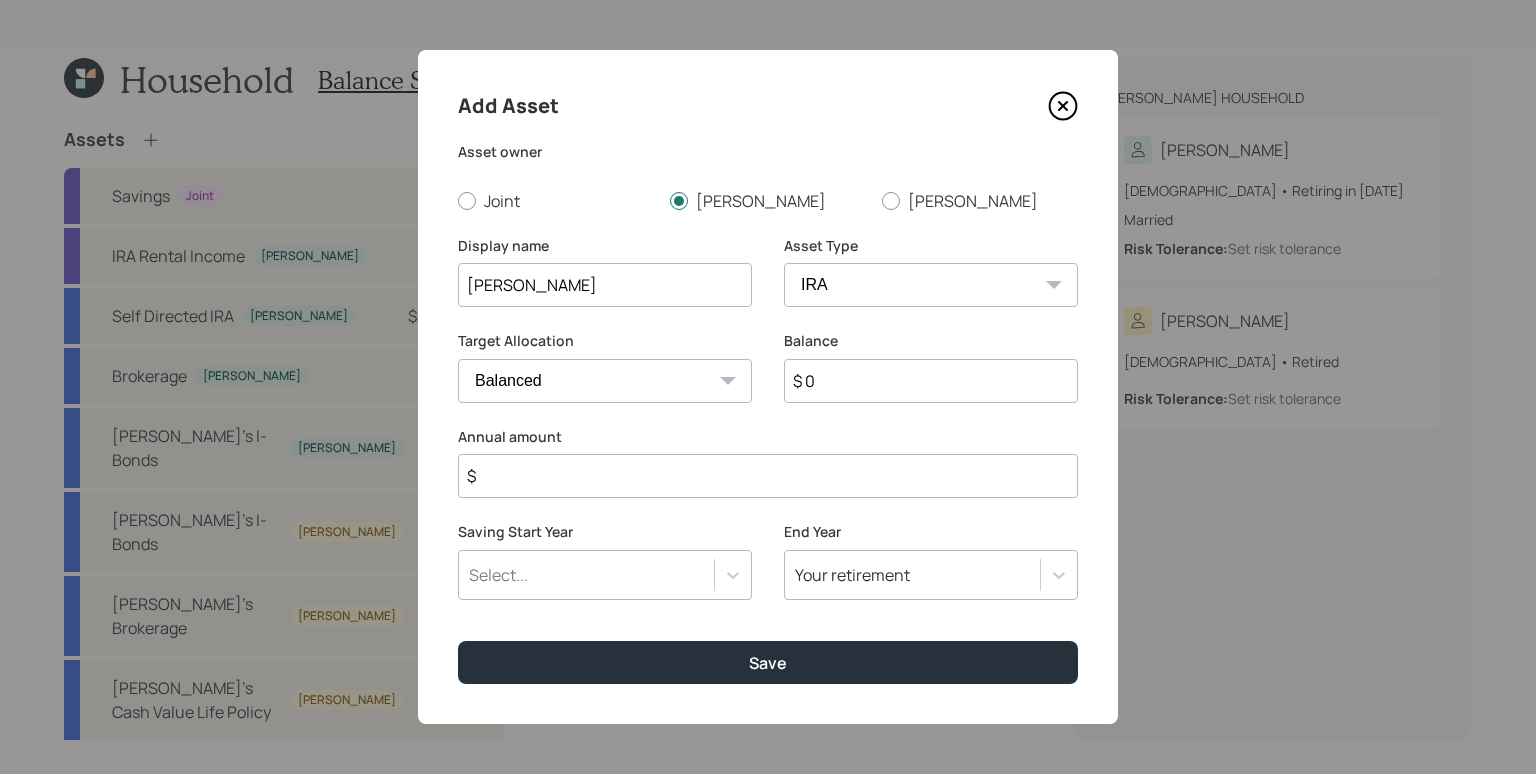click on "$ 0" at bounding box center [931, 381] 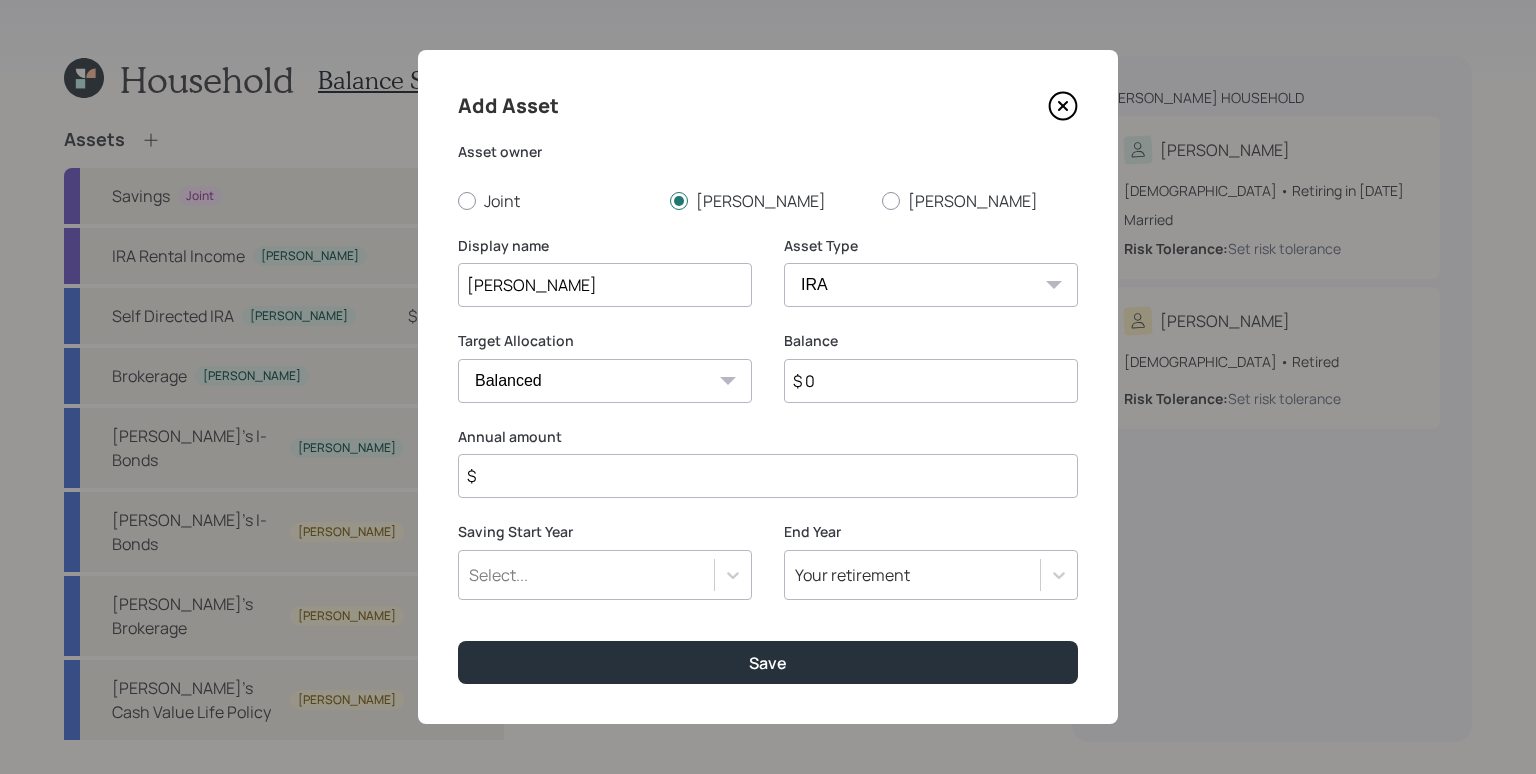drag, startPoint x: 527, startPoint y: 278, endPoint x: 429, endPoint y: 281, distance: 98.045906 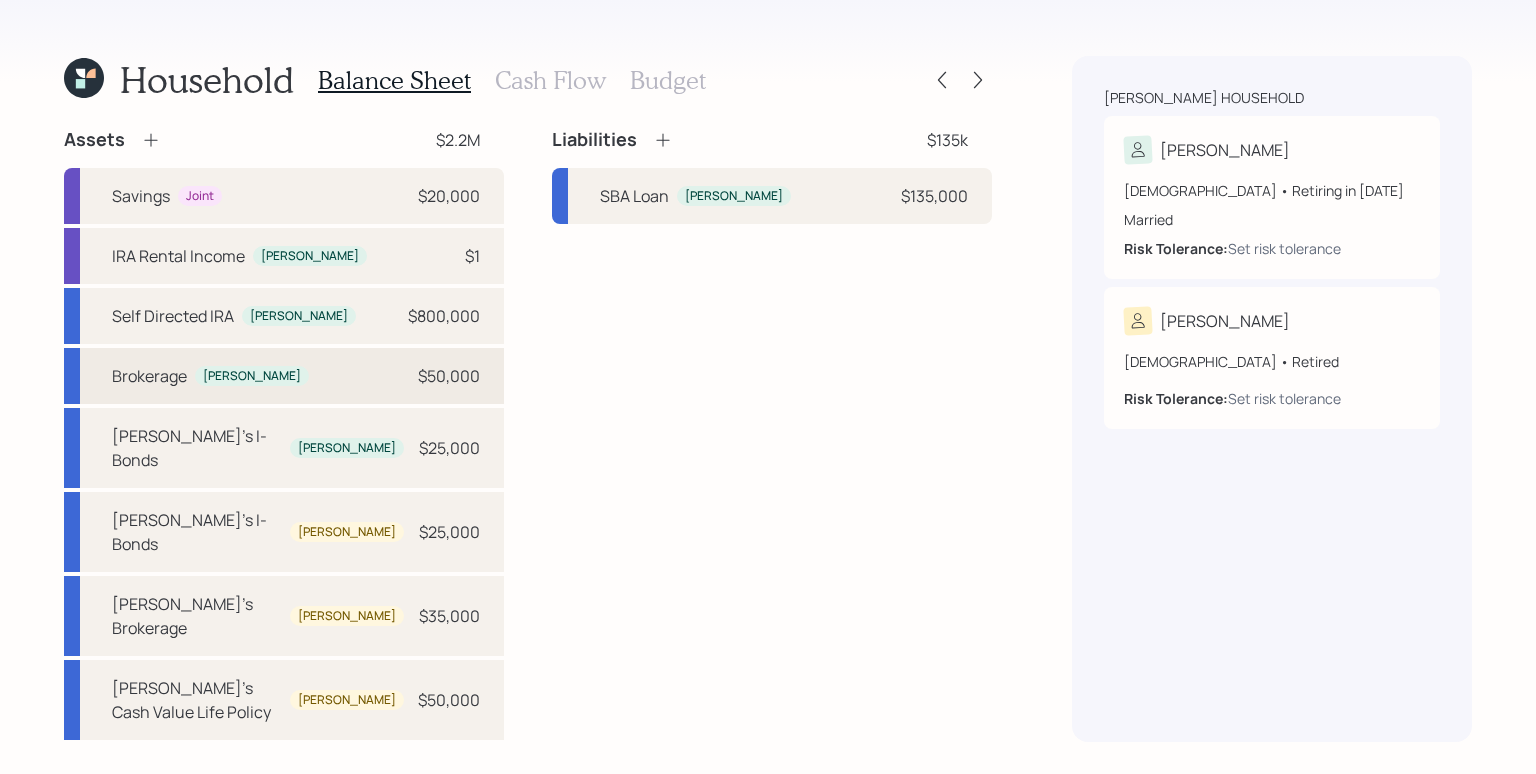 click on "$50,000" at bounding box center [449, 376] 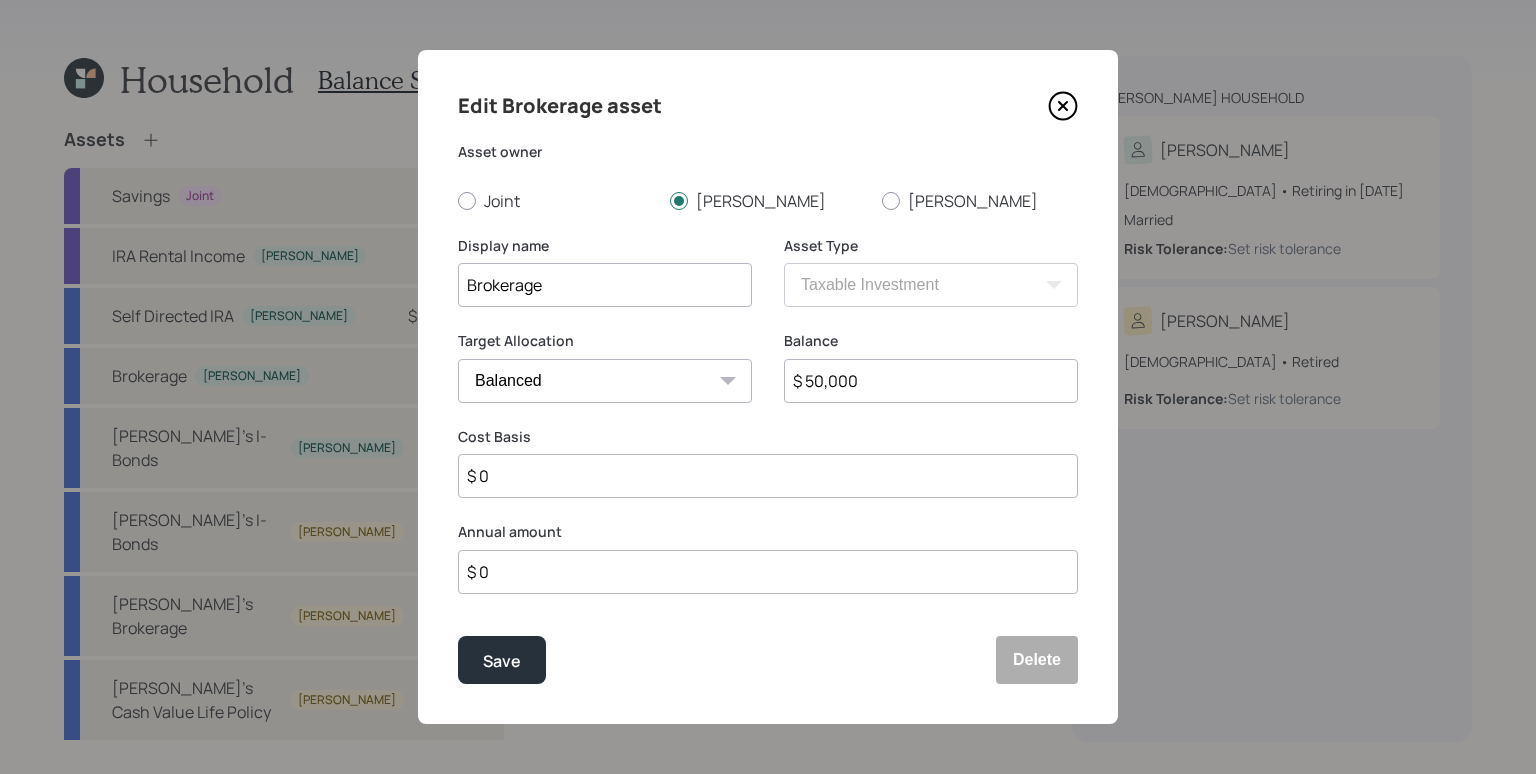 click on "Brokerage" at bounding box center [605, 285] 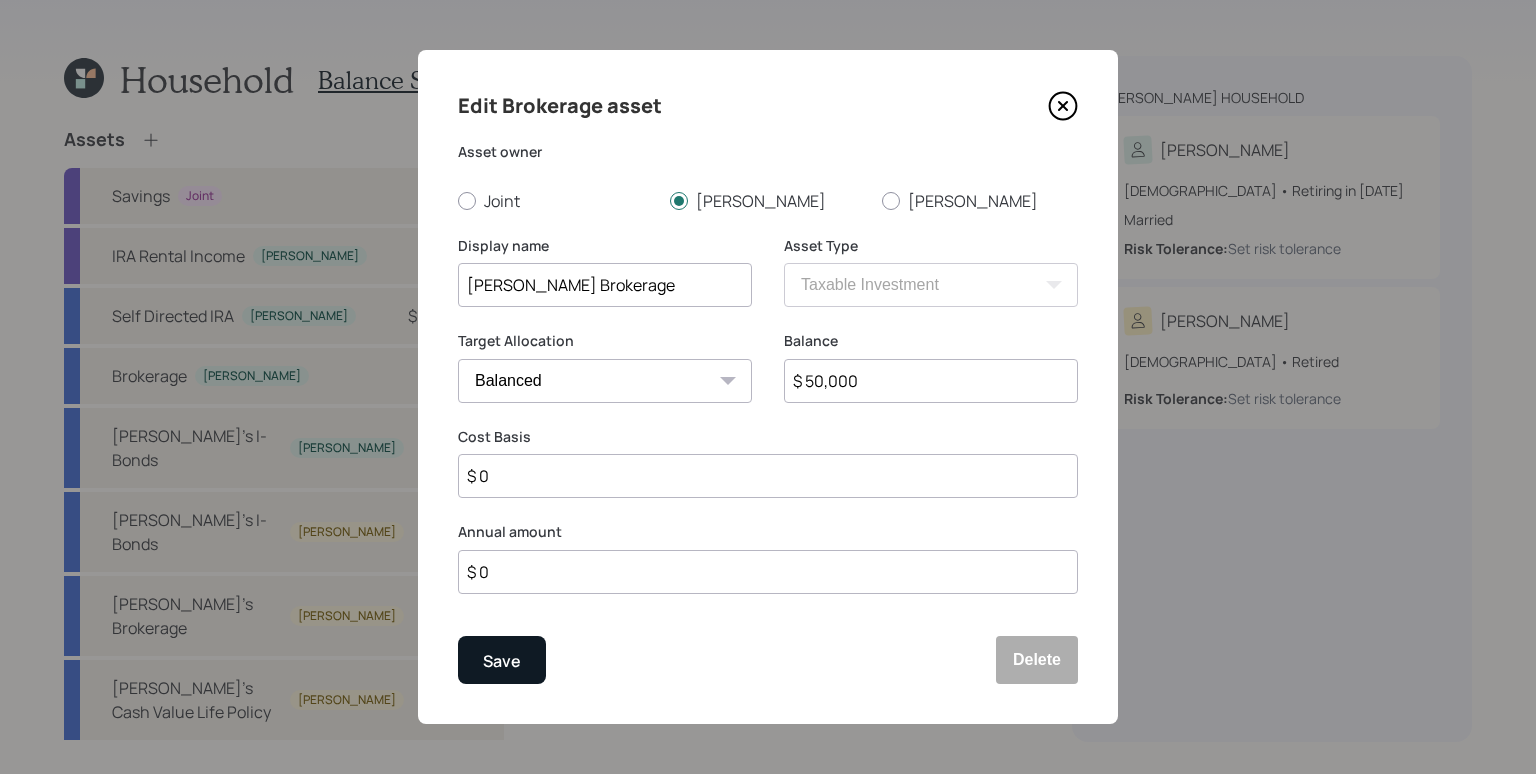 type on "[PERSON_NAME] Brokerage" 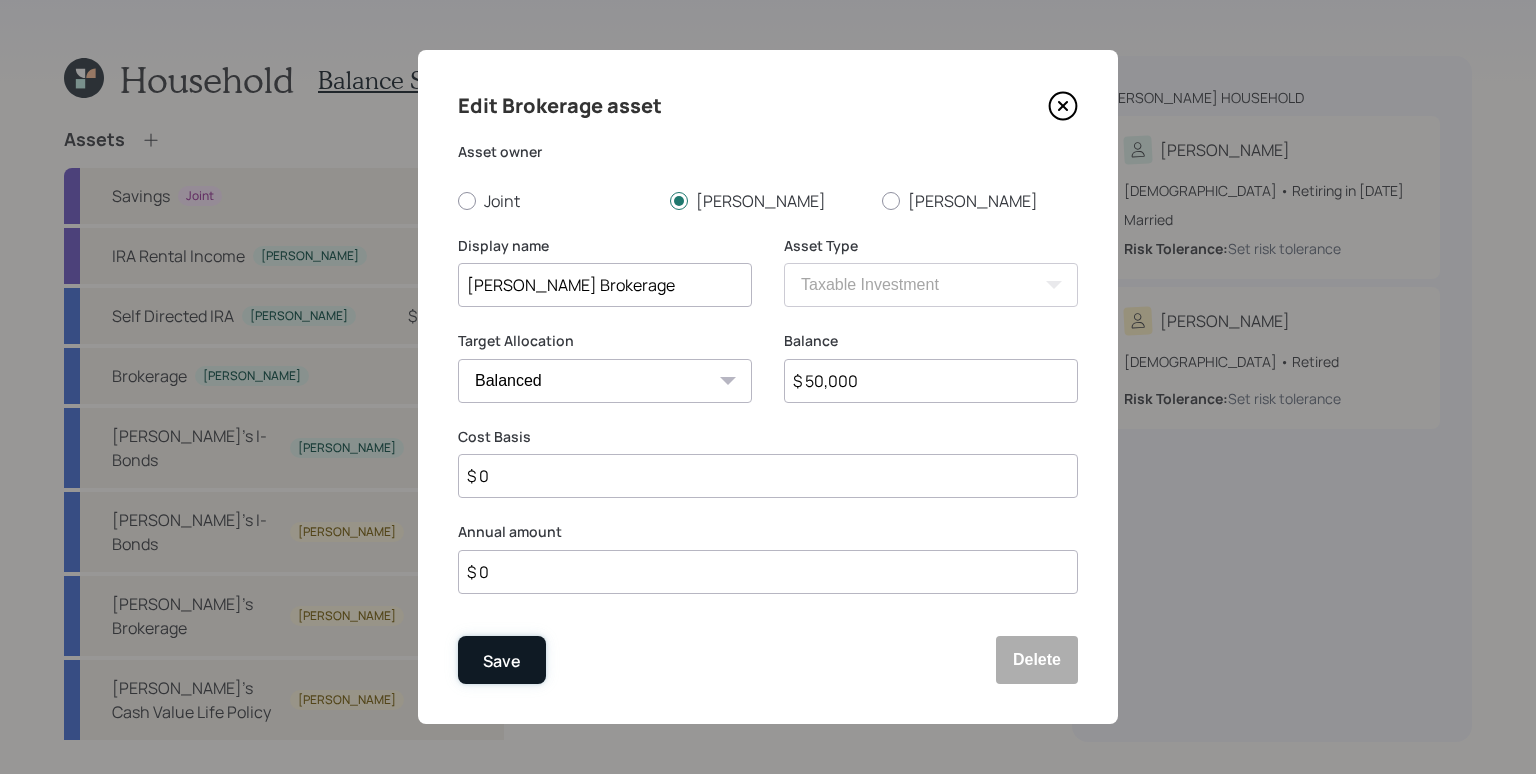 click on "Save" at bounding box center (502, 660) 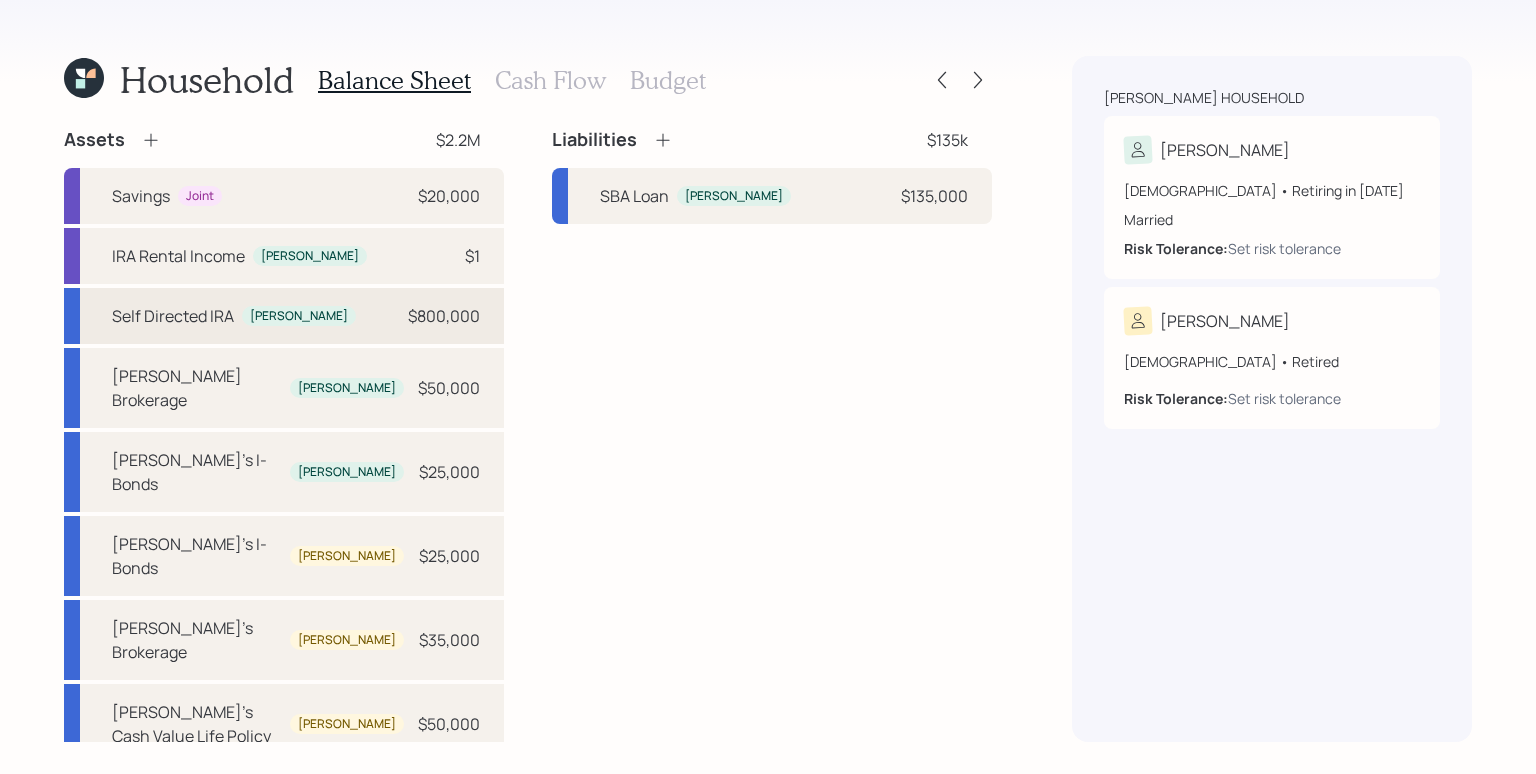 click on "Self Directed [PERSON_NAME] [PERSON_NAME] $800,000" at bounding box center [284, 316] 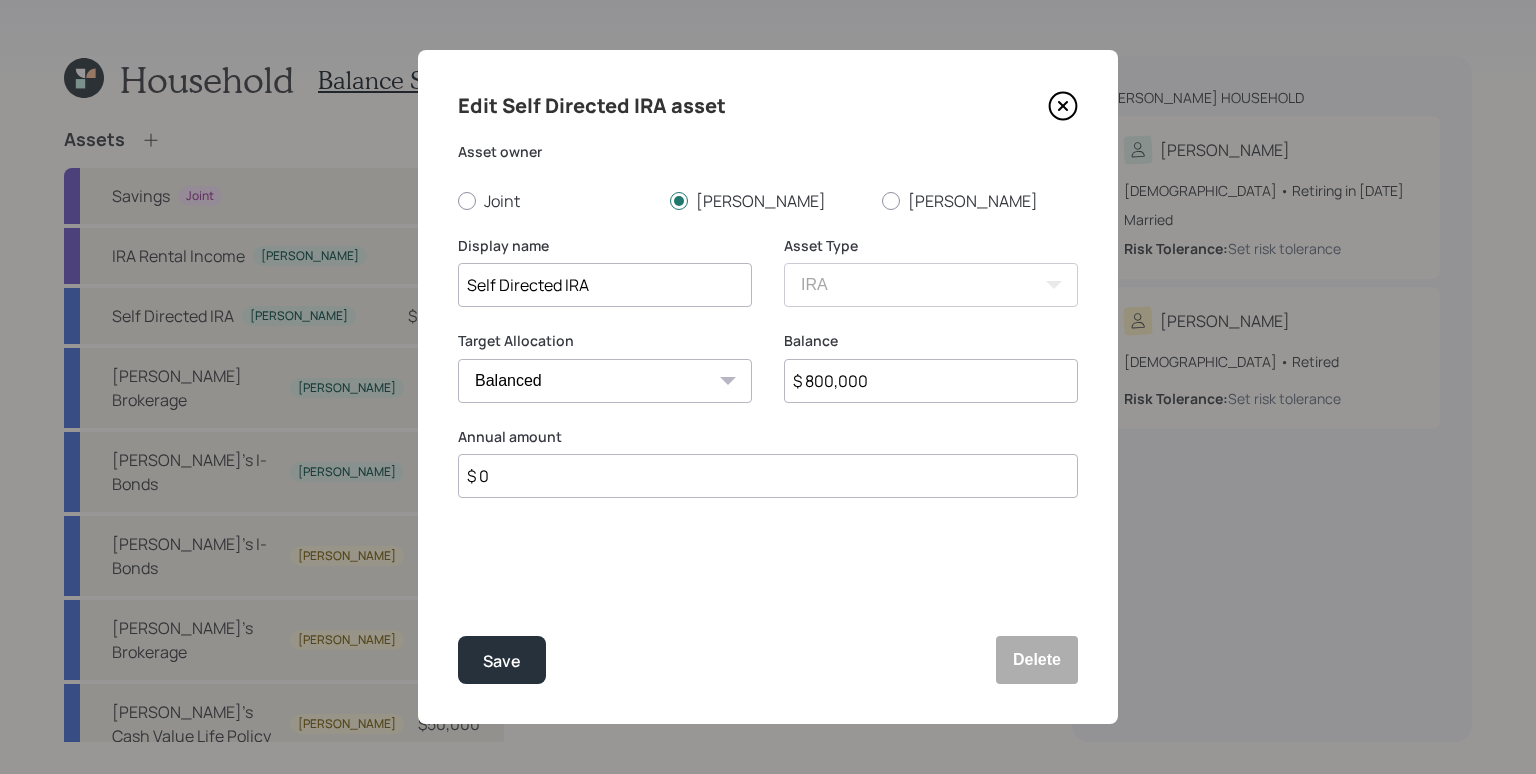 click 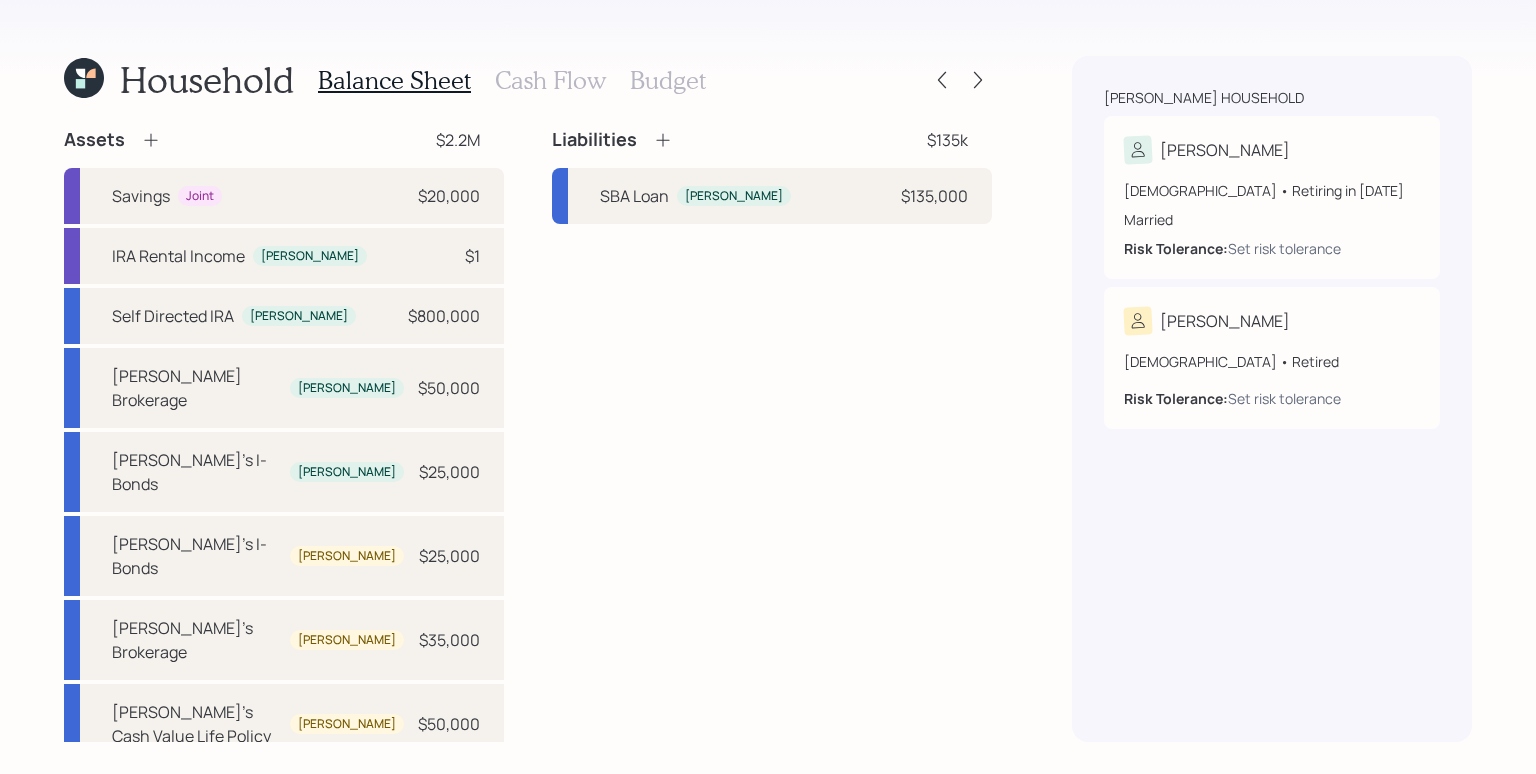 click 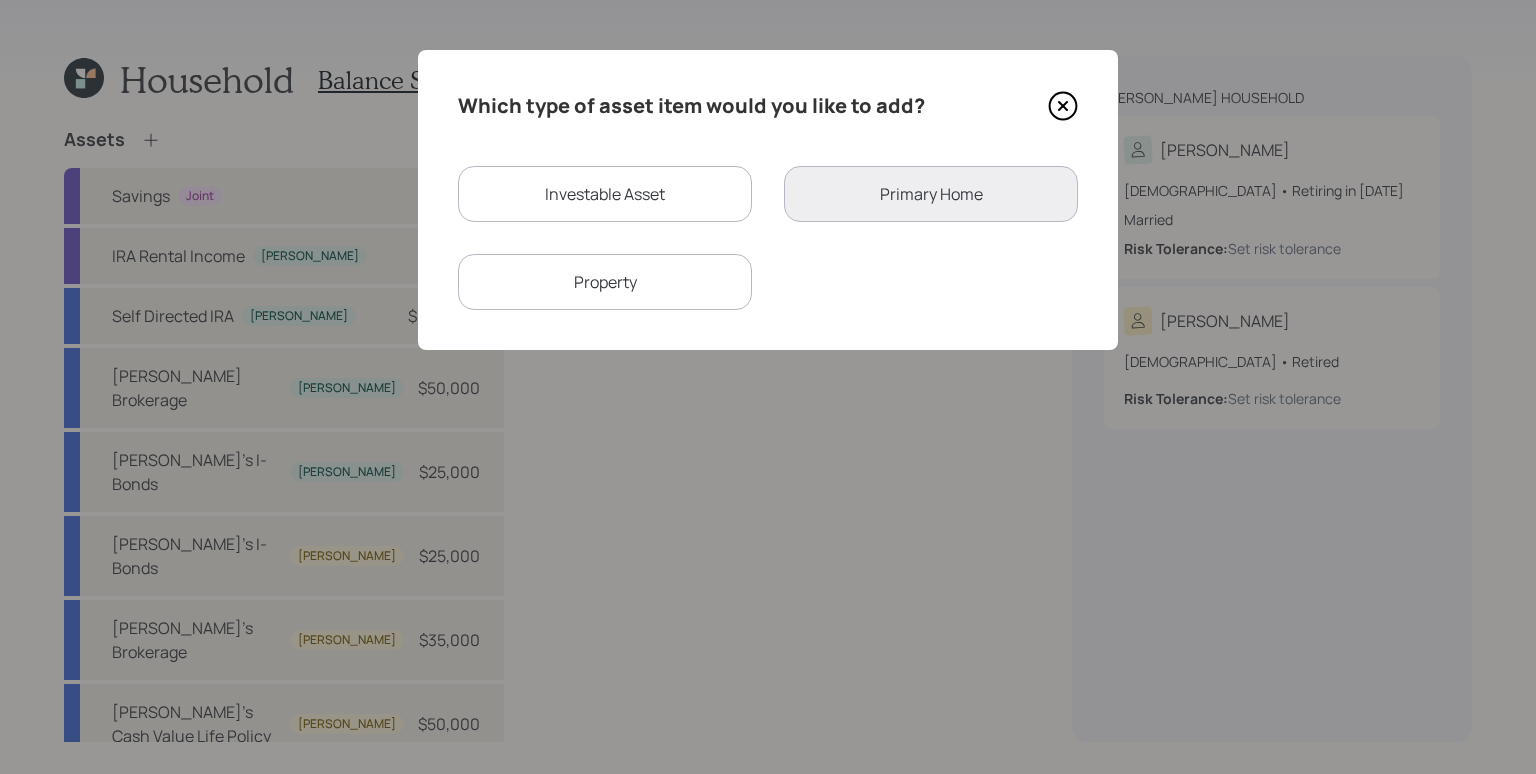 click on "Investable Asset" at bounding box center [605, 194] 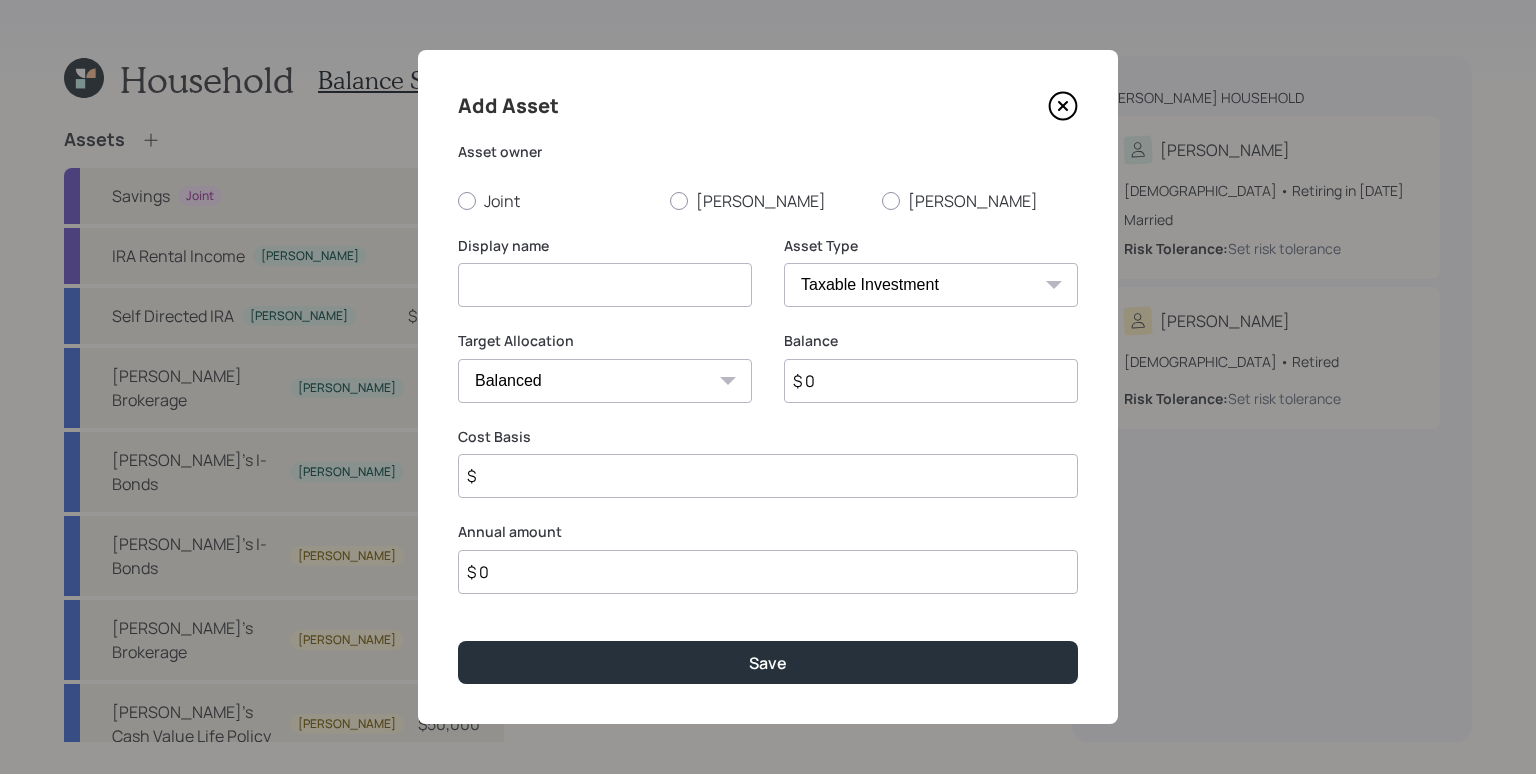 click on "Add Asset Asset owner Joint [PERSON_NAME] [PERSON_NAME] Display name Asset Type SEP [PERSON_NAME] IRA 401(k) [PERSON_NAME] 401(k) 403(b) [PERSON_NAME] 403(b) 457(b) [PERSON_NAME] 457(b) Health Savings Account 529 Taxable Investment Checking / Savings Emergency Fund Target Allocation Cash Conservative Balanced Aggressive Balance $ 0 Cost Basis $ Annual amount $ 0 Save" at bounding box center [768, 387] 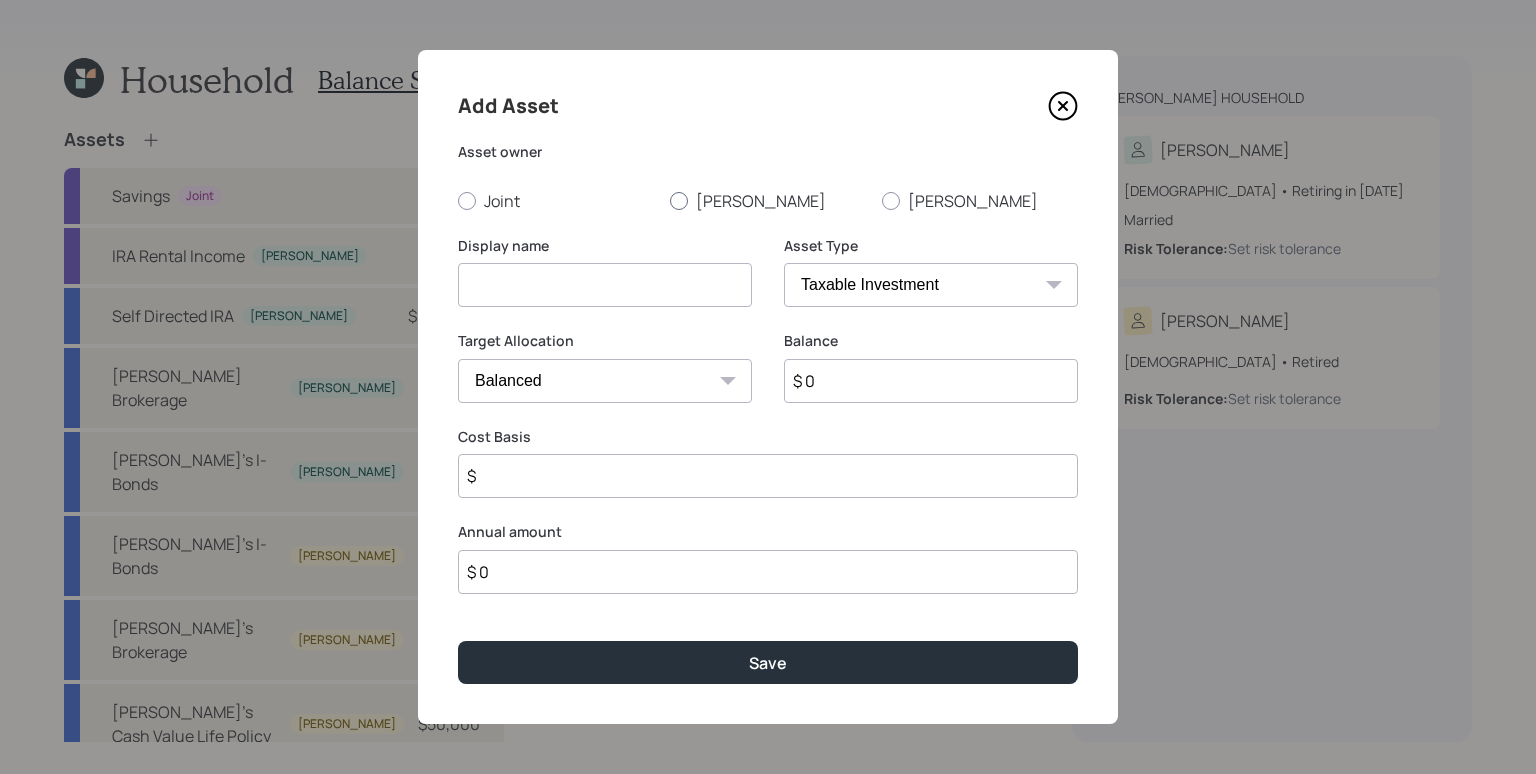 click on "[PERSON_NAME]" at bounding box center (768, 201) 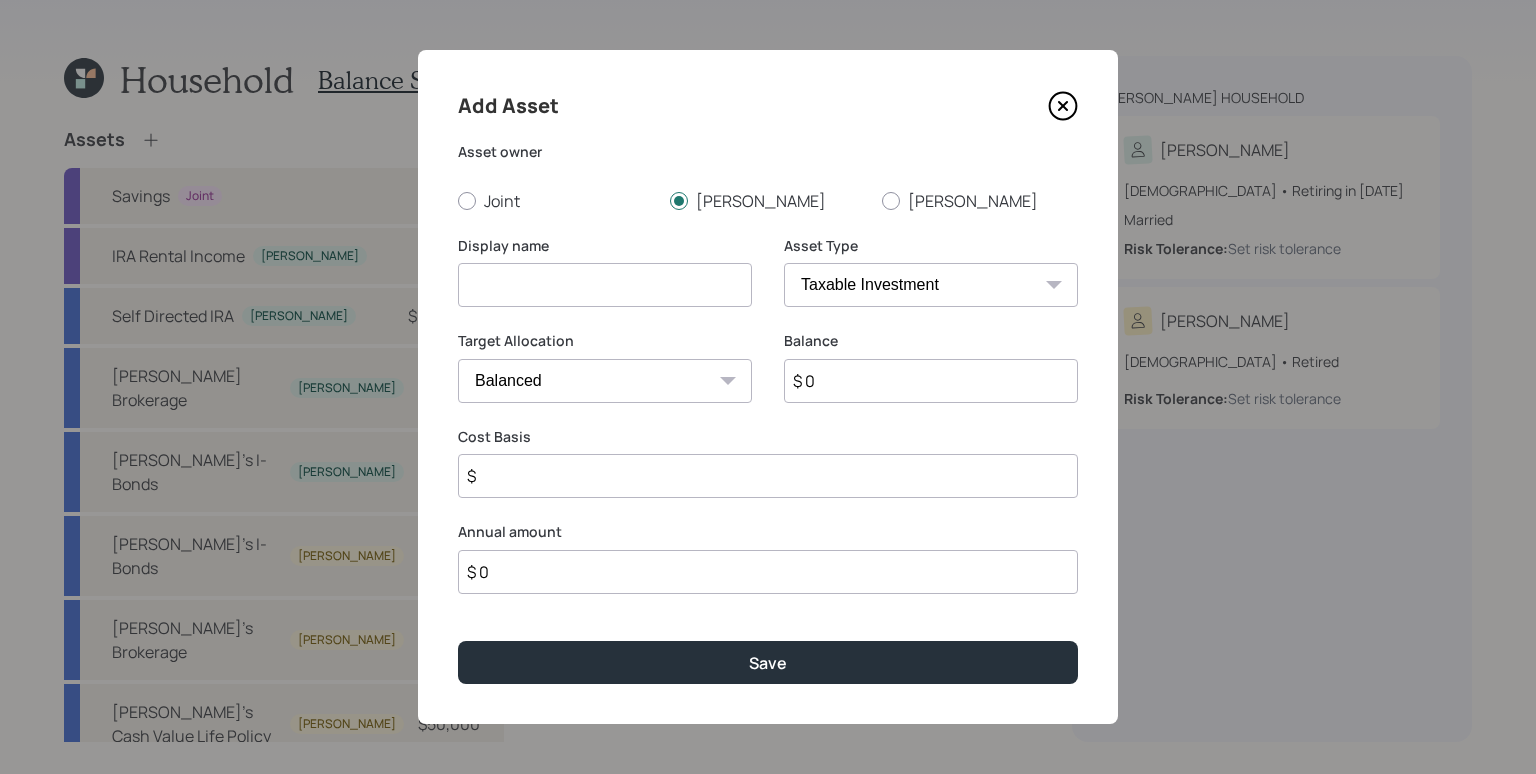 click at bounding box center (605, 285) 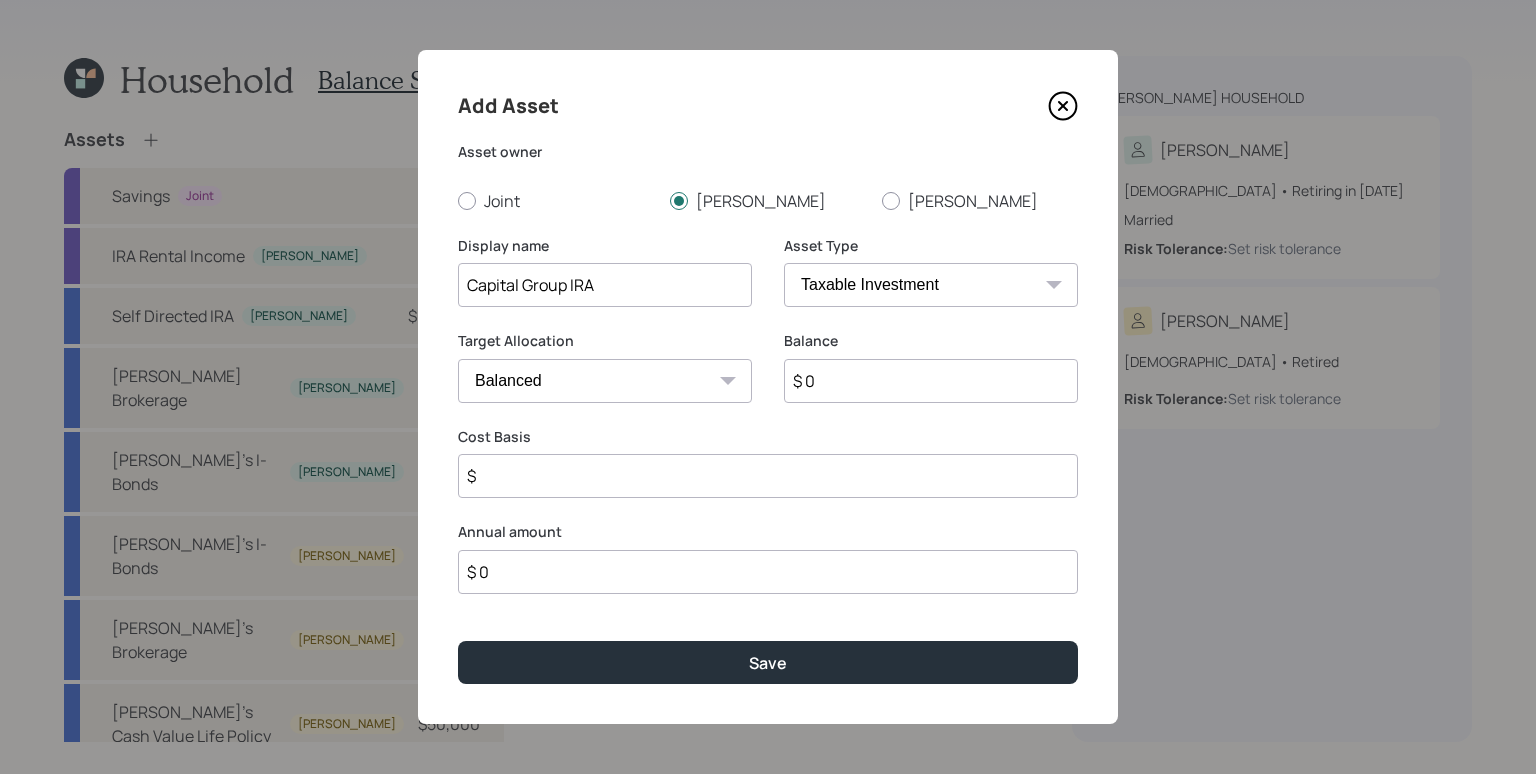 type on "Capital Group IRA" 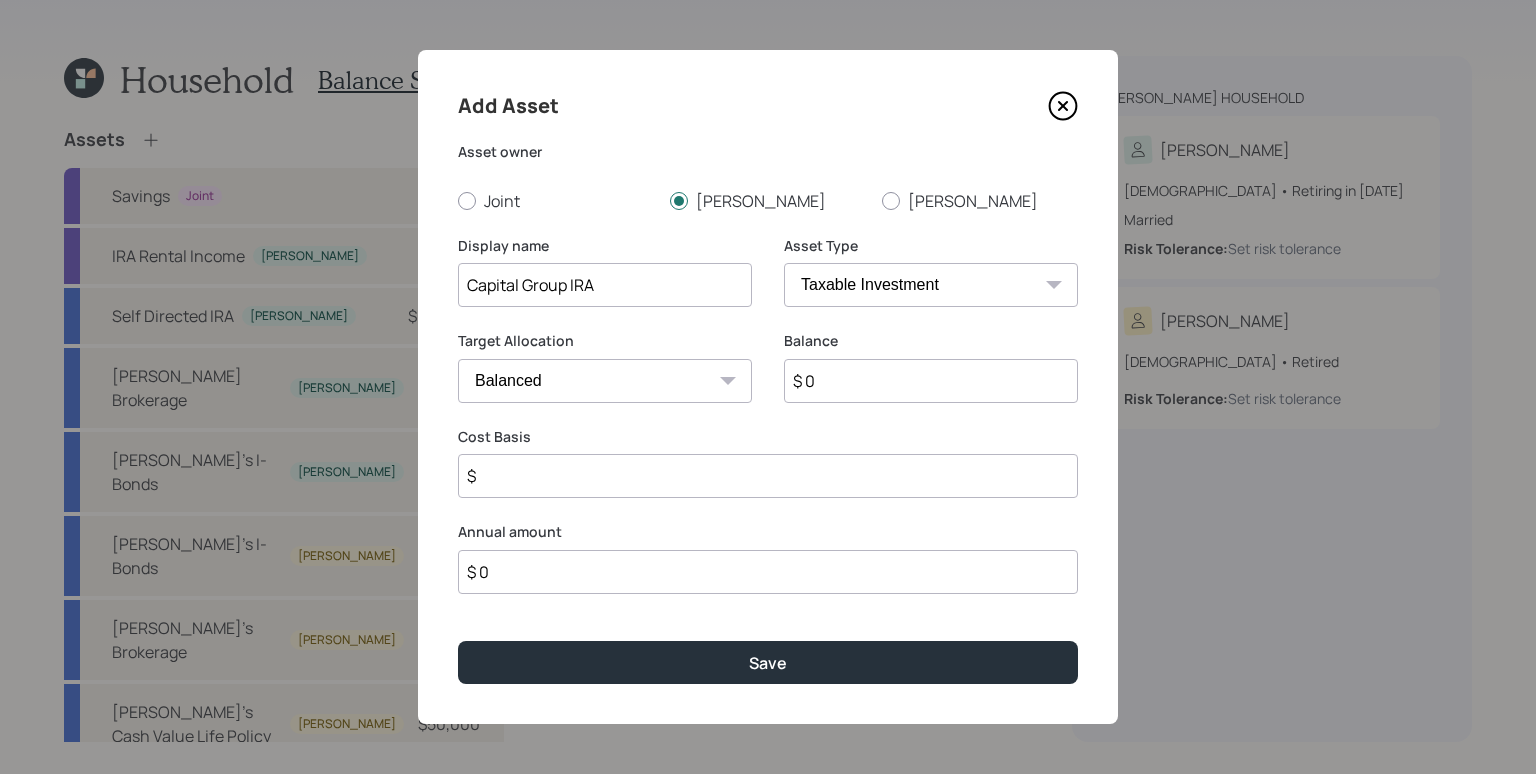 click on "SEP [PERSON_NAME] IRA 401(k) [PERSON_NAME] 401(k) 403(b) [PERSON_NAME] 403(b) 457(b) [PERSON_NAME] 457(b) Health Savings Account 529 Taxable Investment Checking / Savings Emergency Fund" at bounding box center (931, 285) 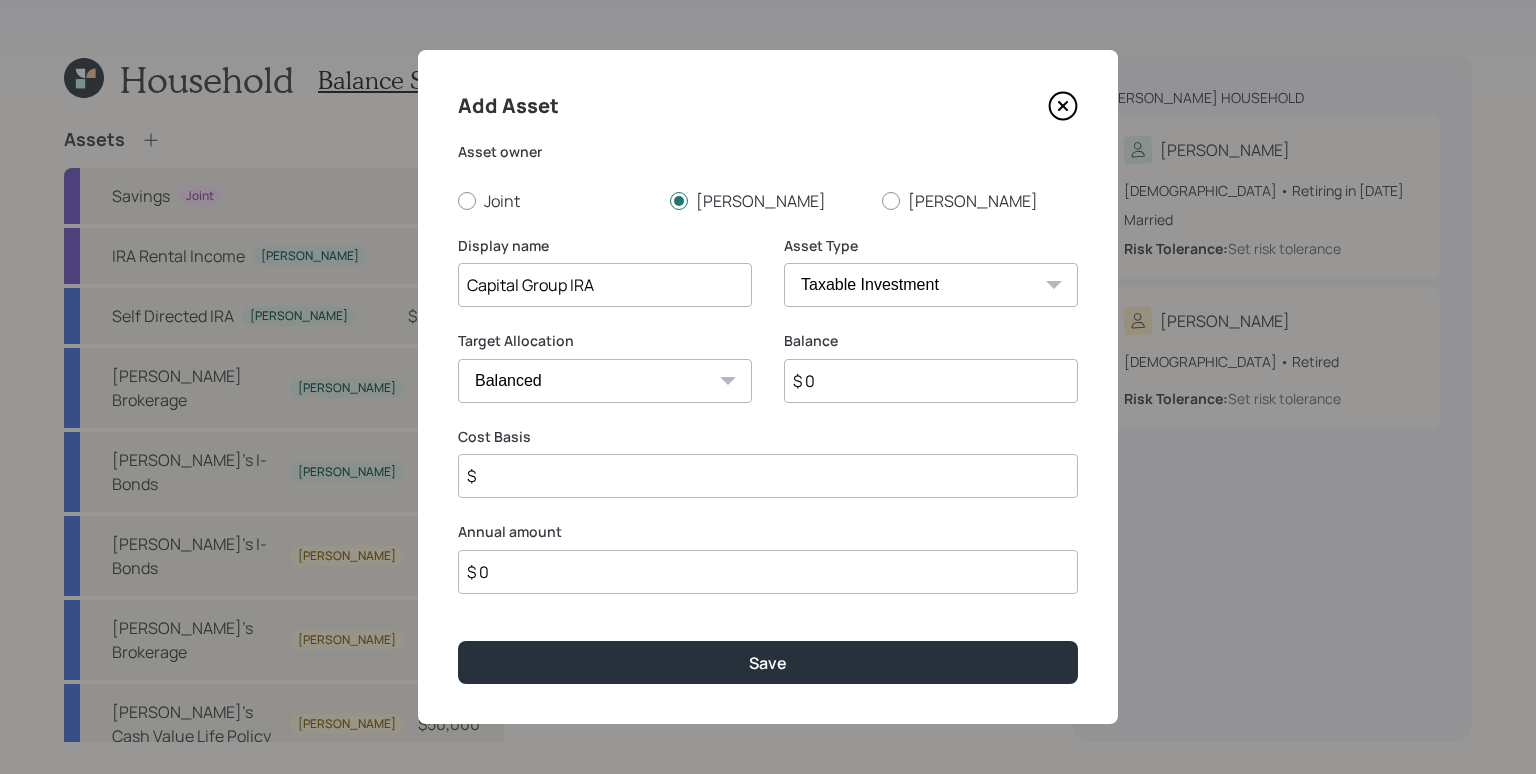 select on "ira" 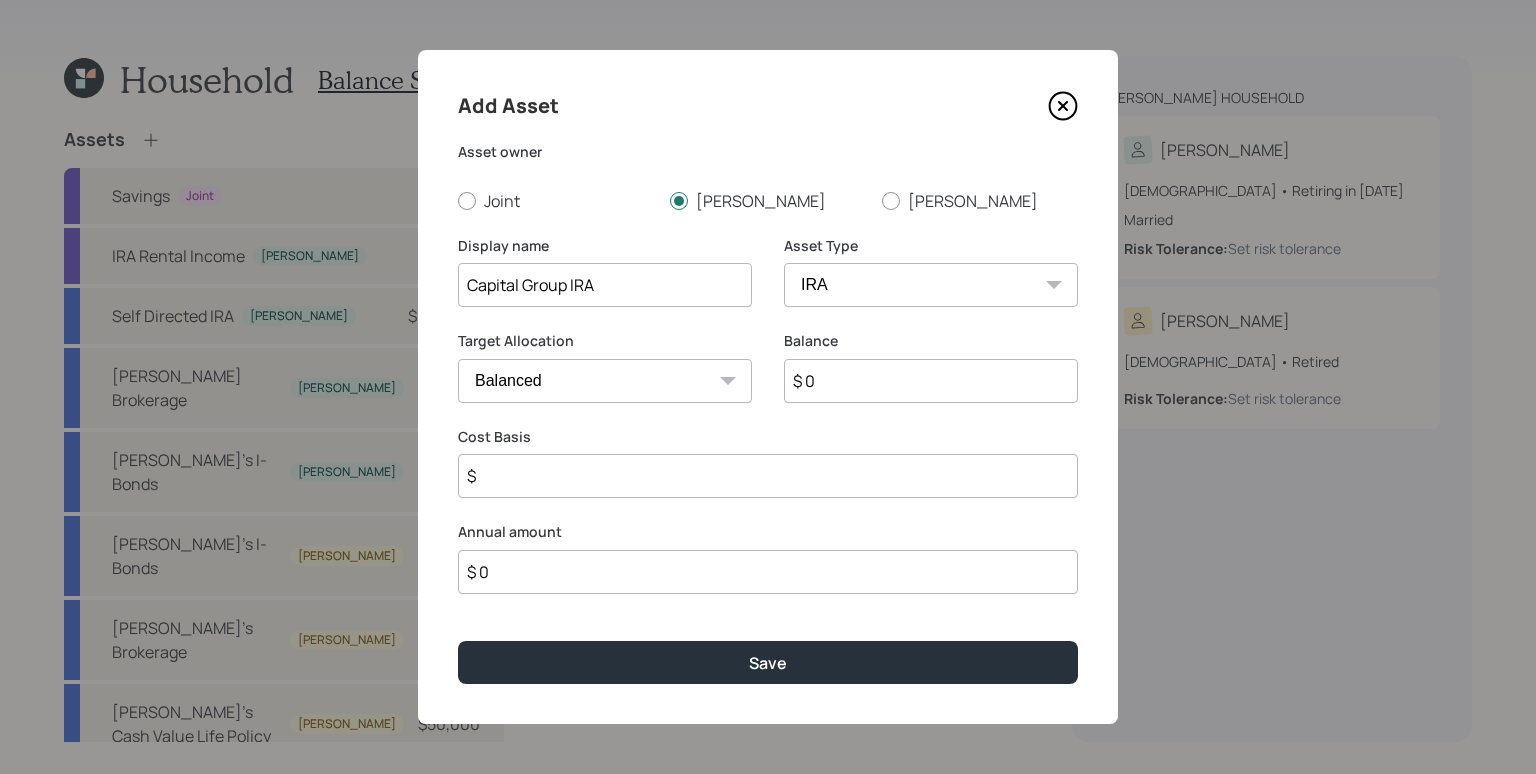type on "$" 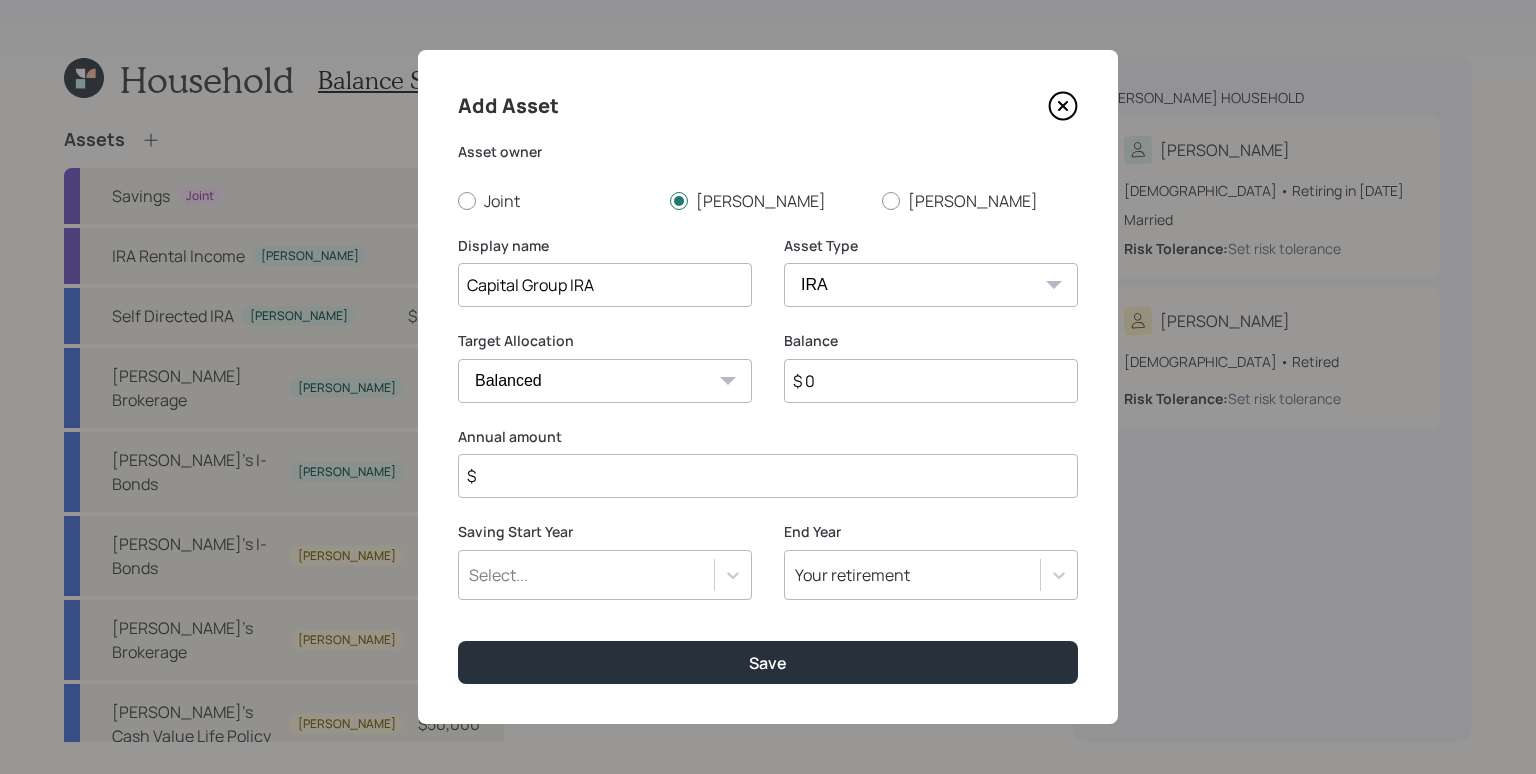 click on "$ 0" at bounding box center [931, 381] 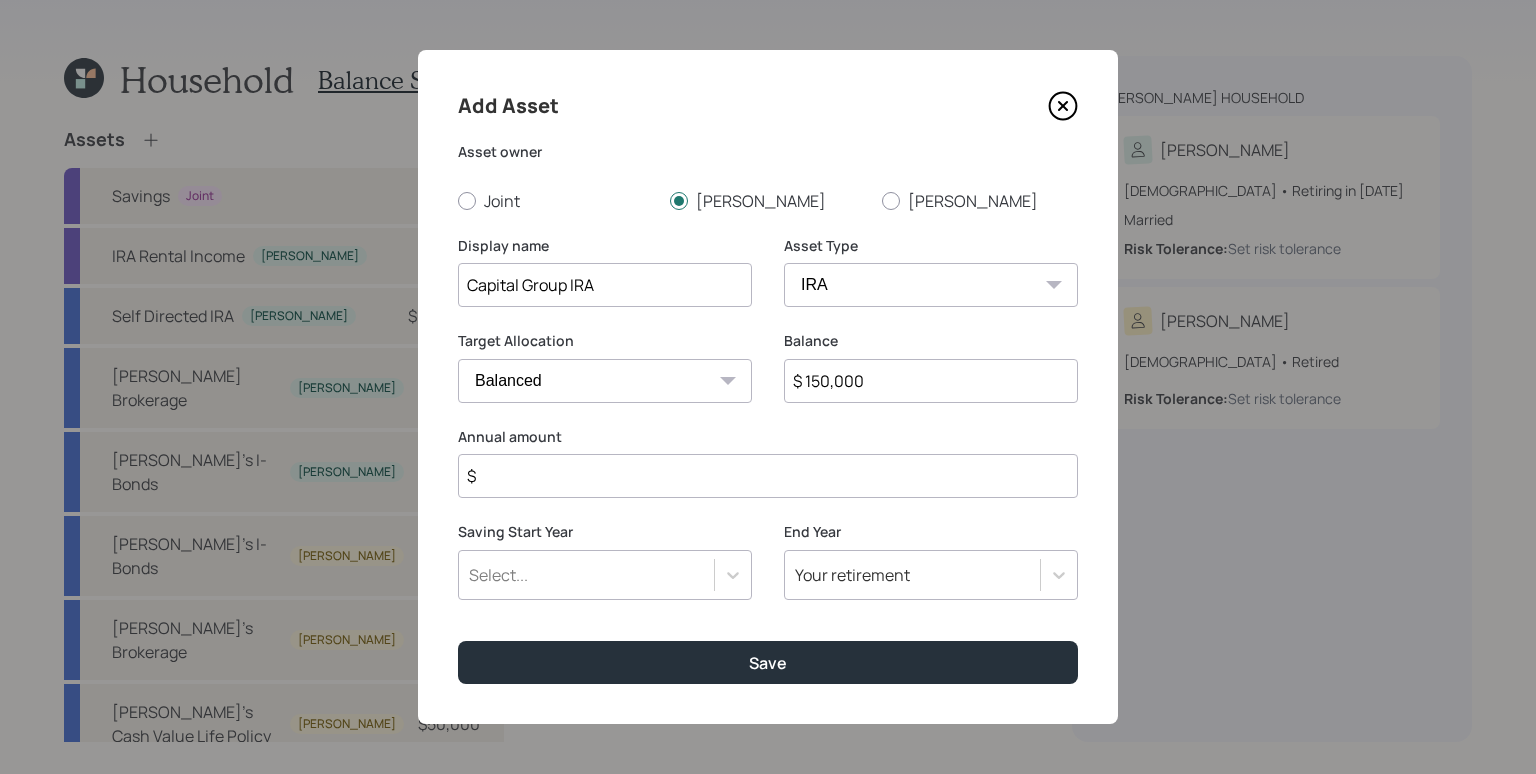 type on "$ 150,000" 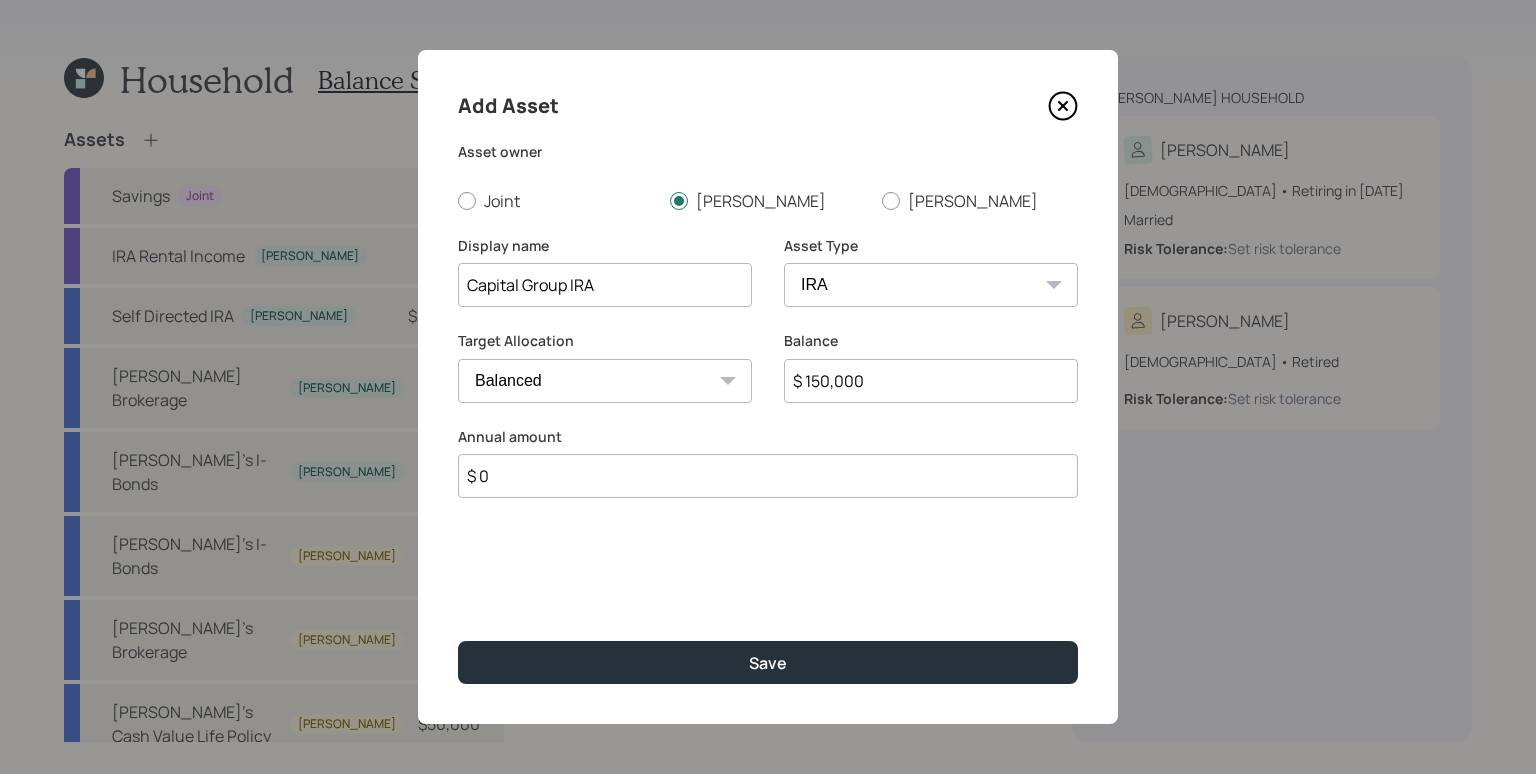 type on "$ 0" 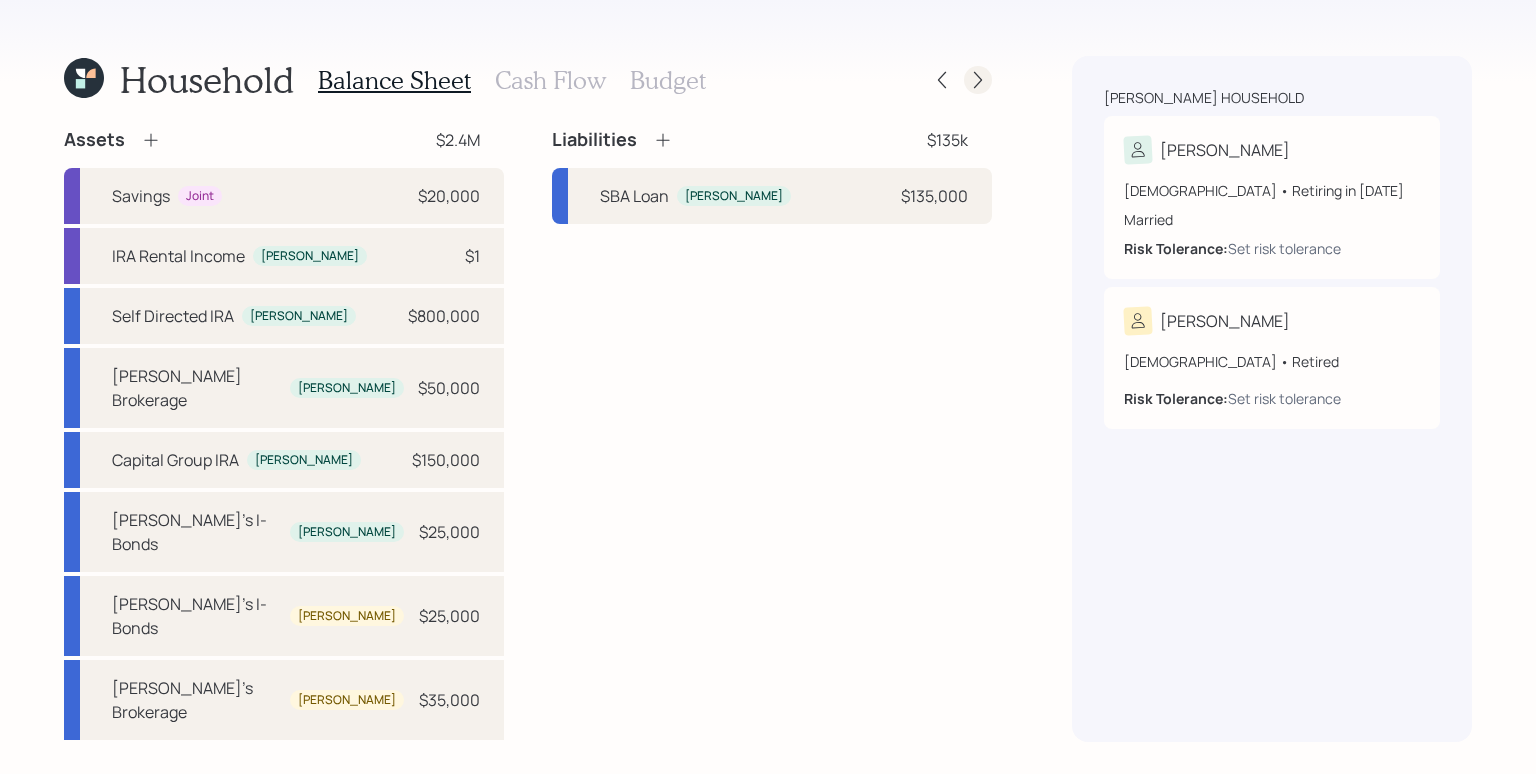 click 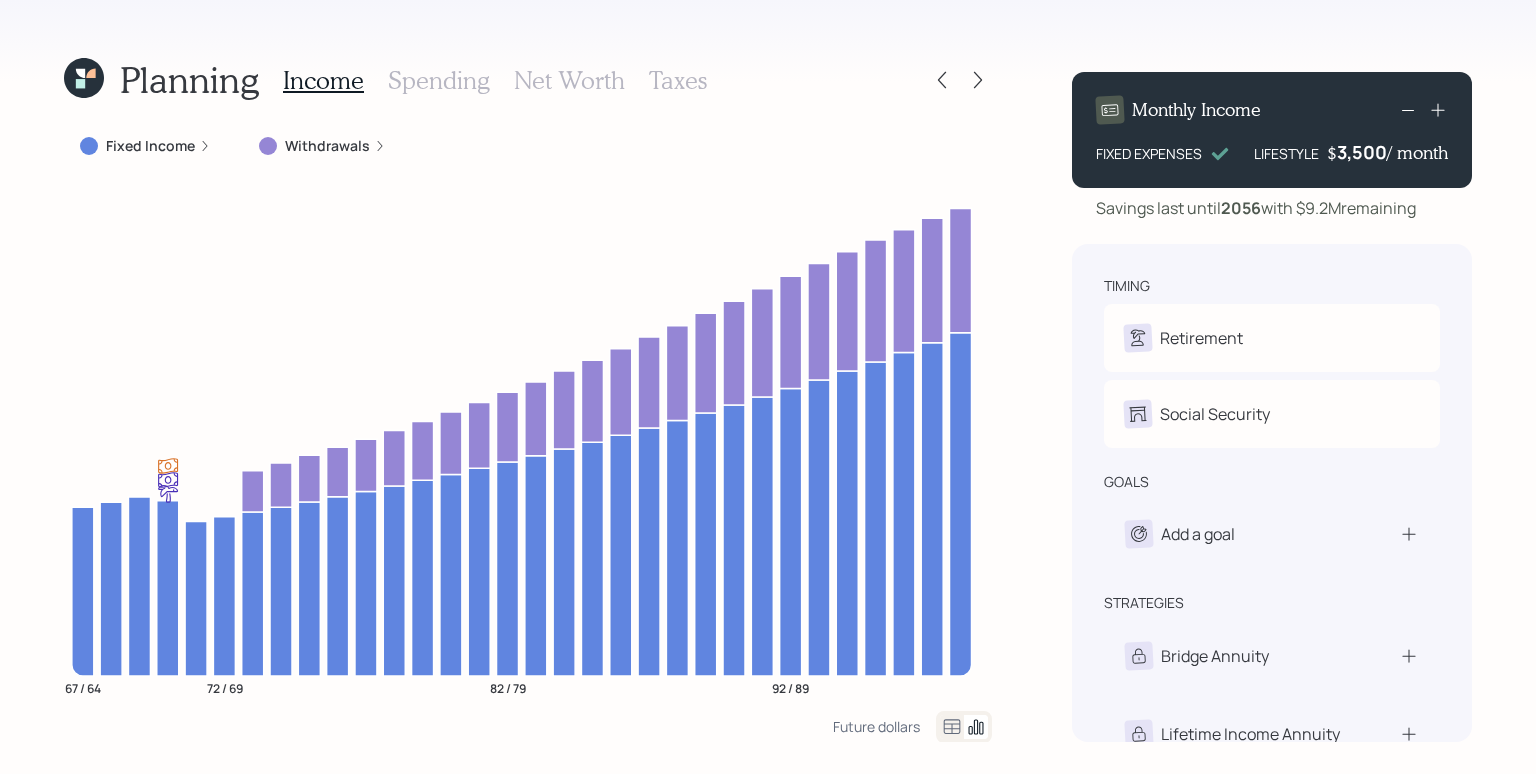 click on "Withdrawals" at bounding box center (327, 146) 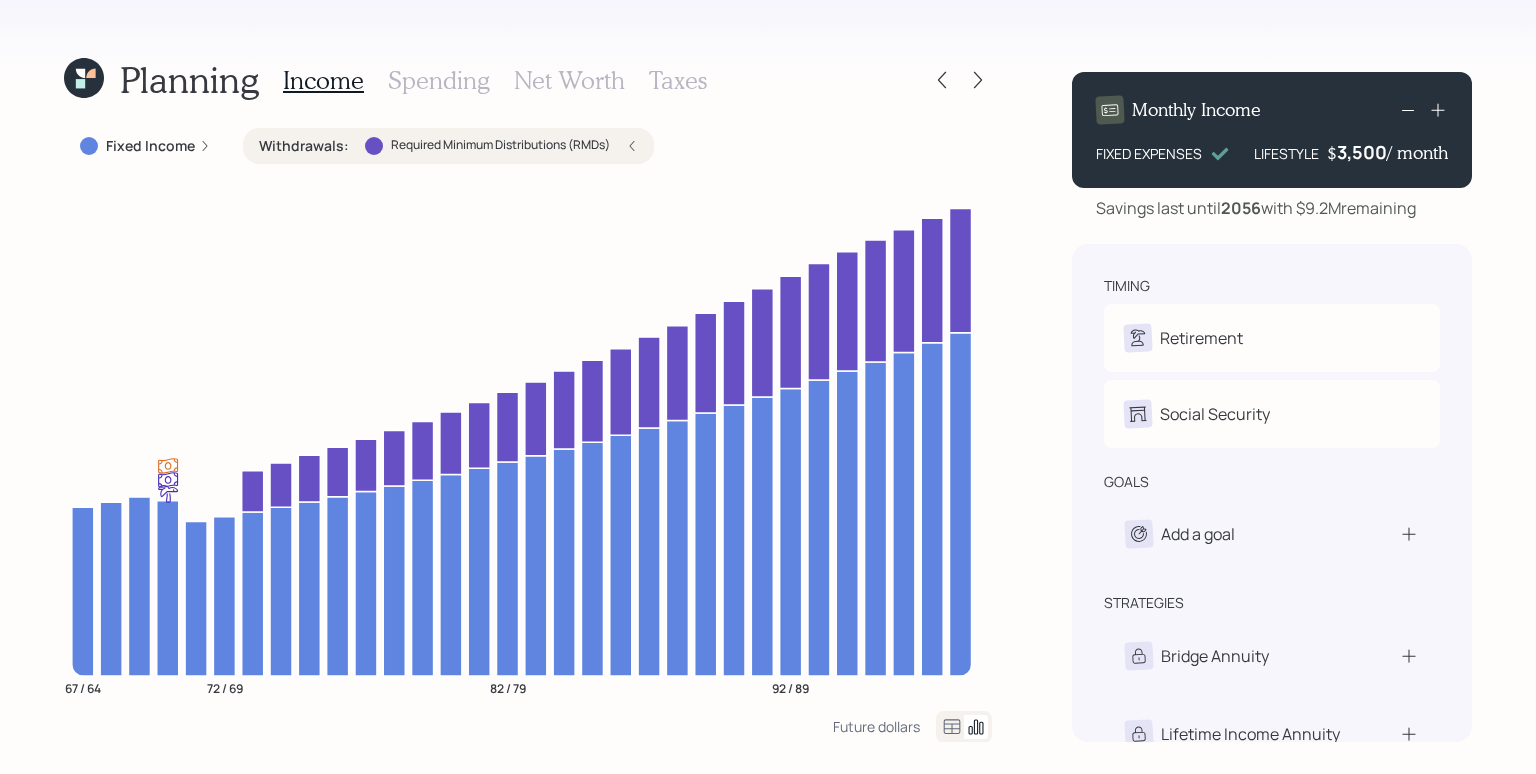 click on "Withdrawals : Required Minimum Distributions (RMDs)" at bounding box center (448, 146) 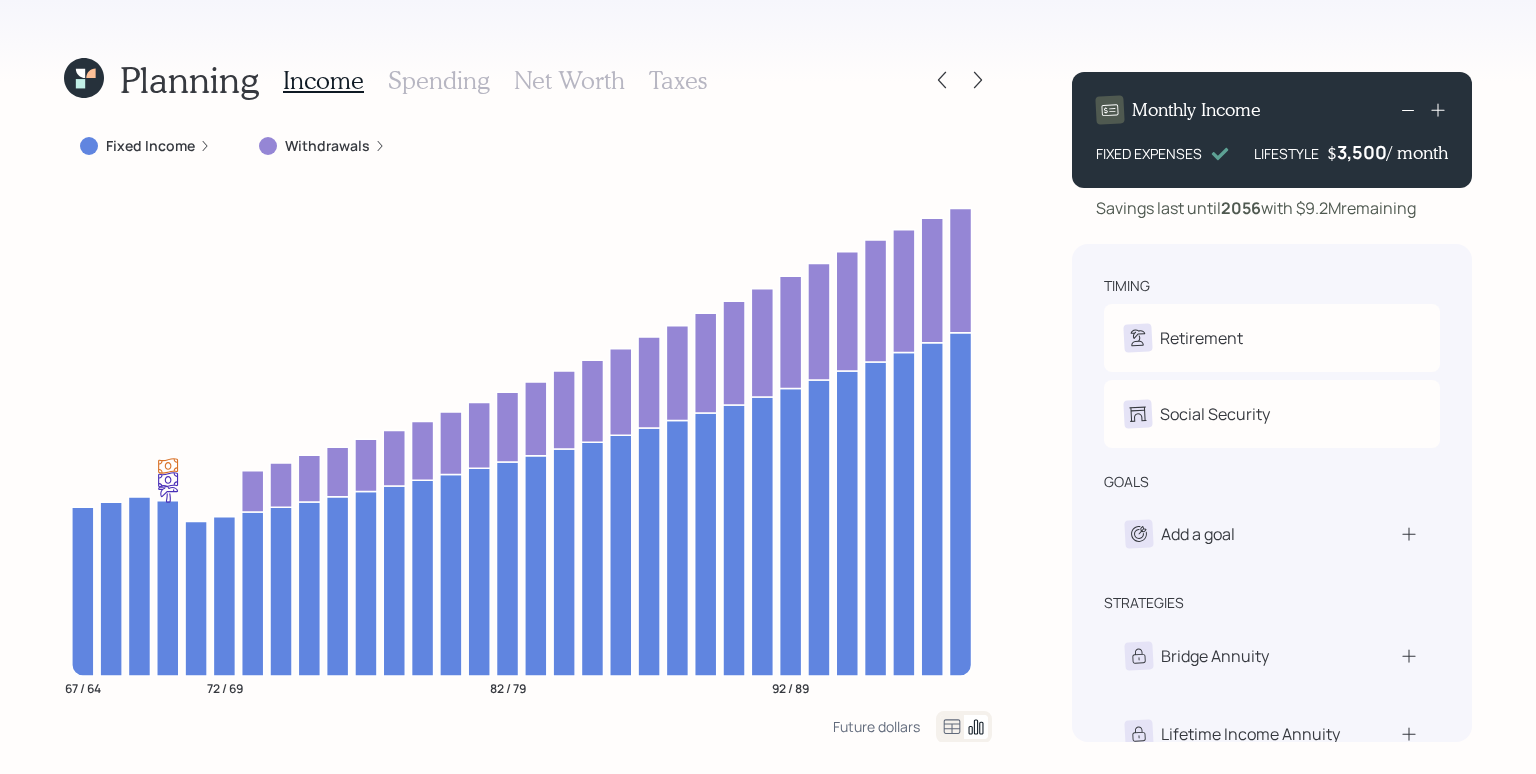 click 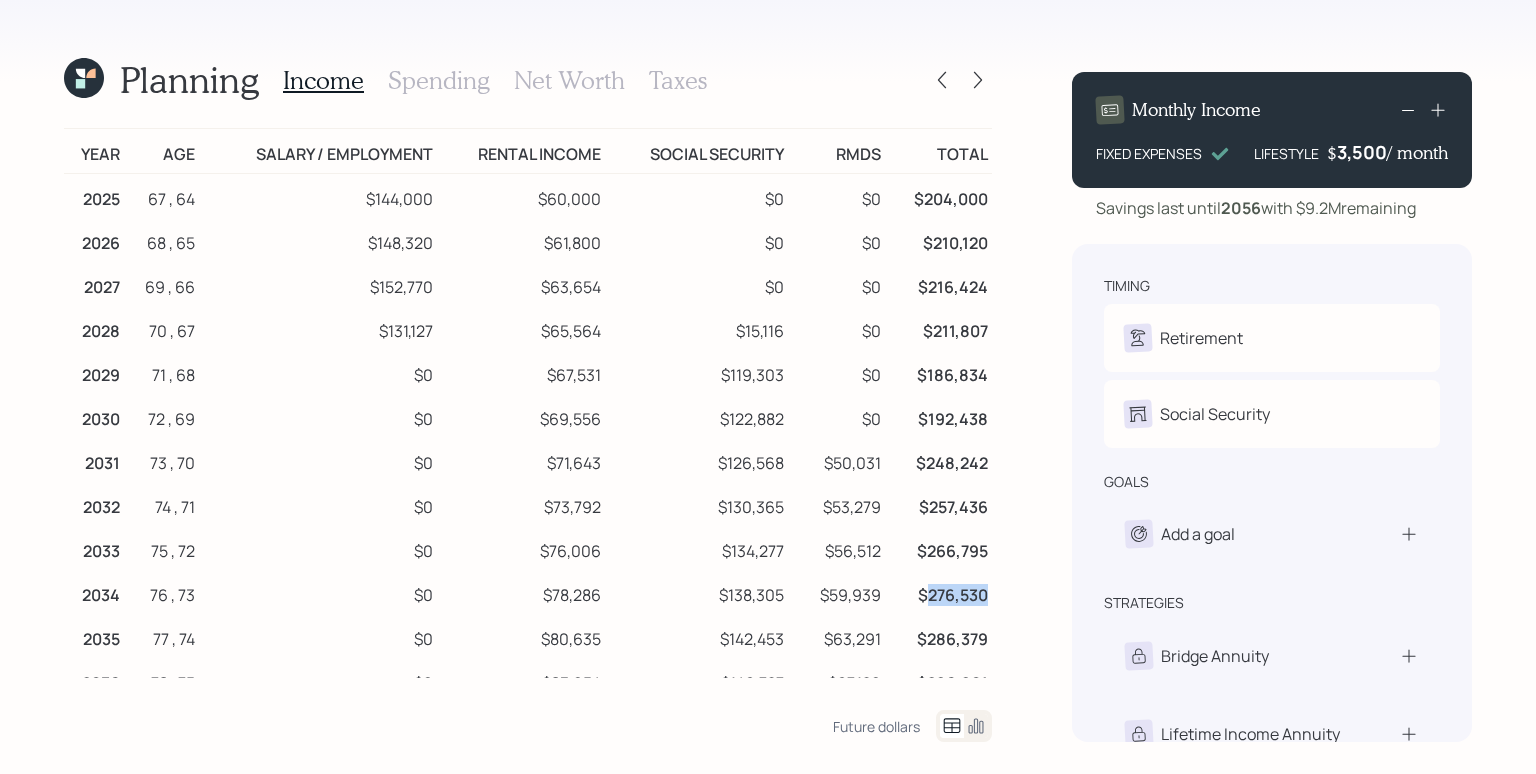 drag, startPoint x: 916, startPoint y: 596, endPoint x: 976, endPoint y: 597, distance: 60.00833 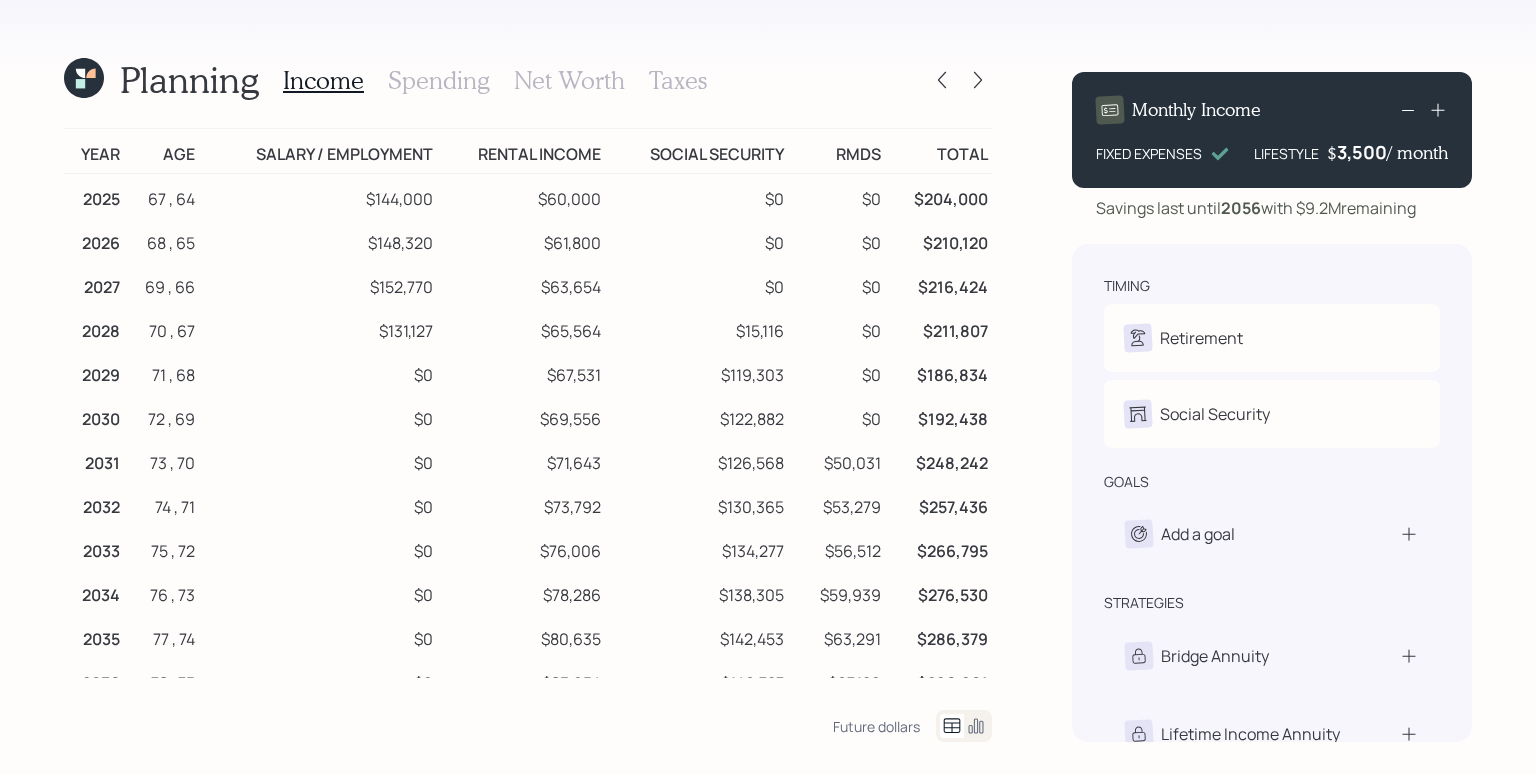 click on "$276,530" at bounding box center (938, 592) 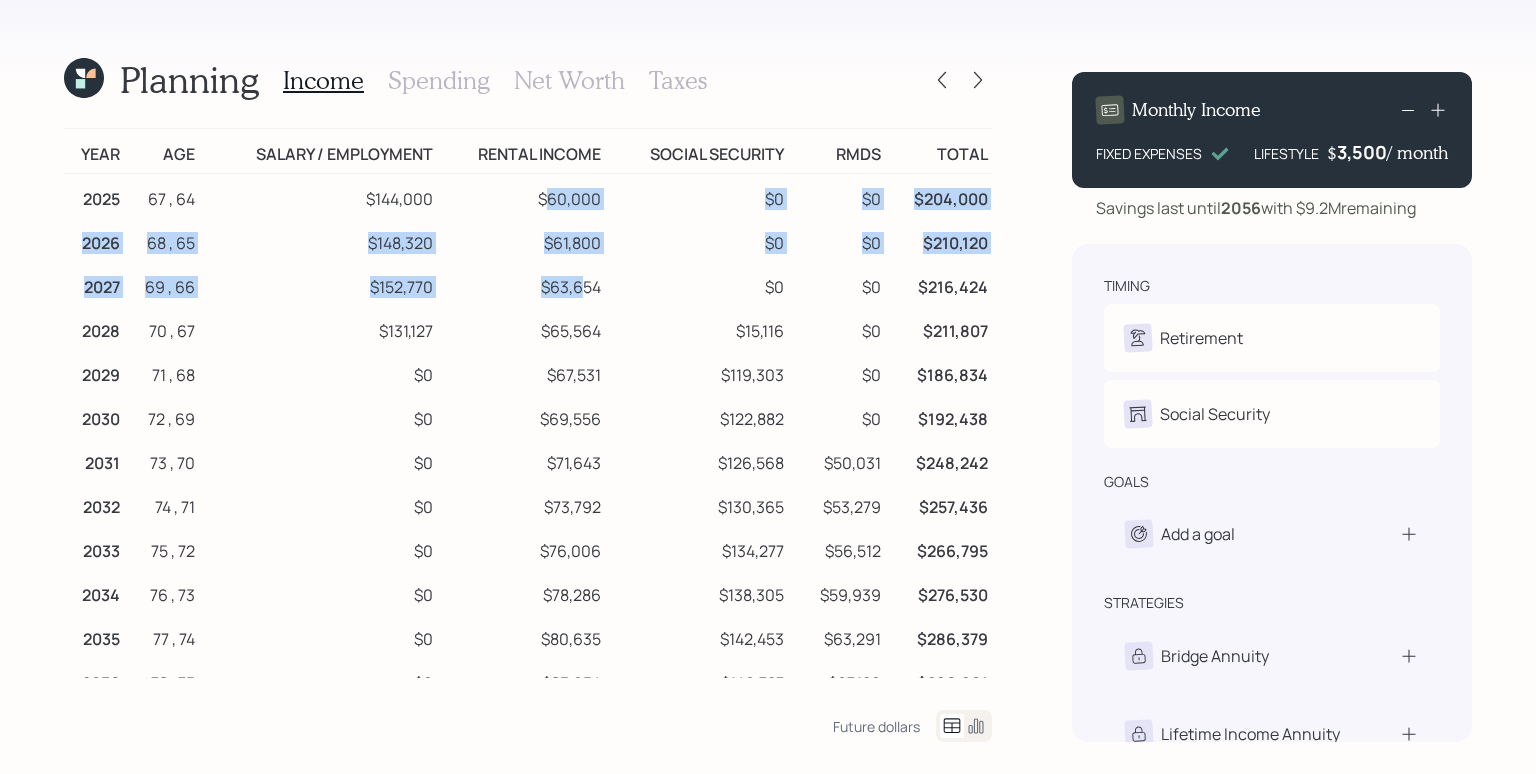 drag, startPoint x: 542, startPoint y: 202, endPoint x: 580, endPoint y: 289, distance: 94.93682 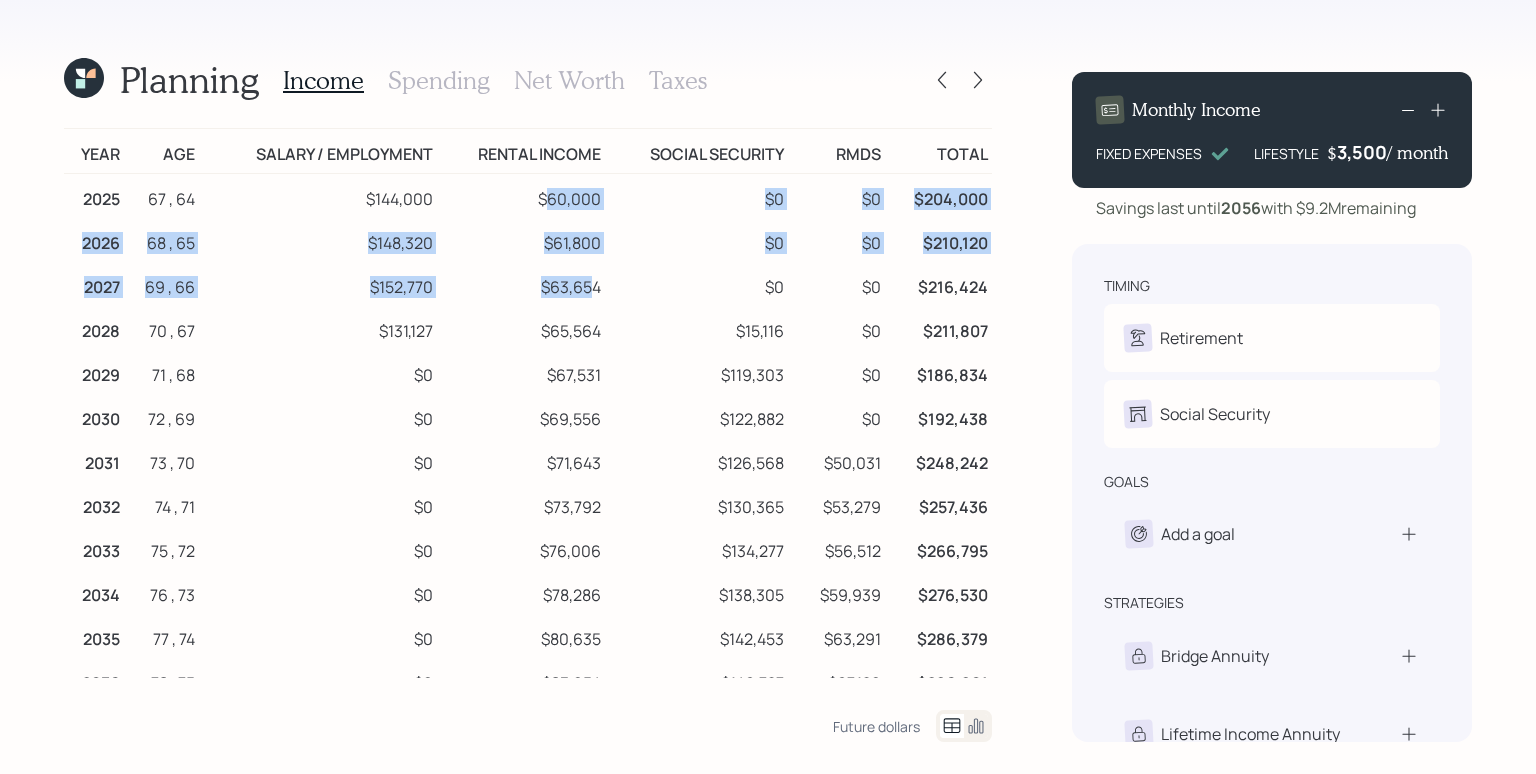 click on "$63,654" at bounding box center [521, 284] 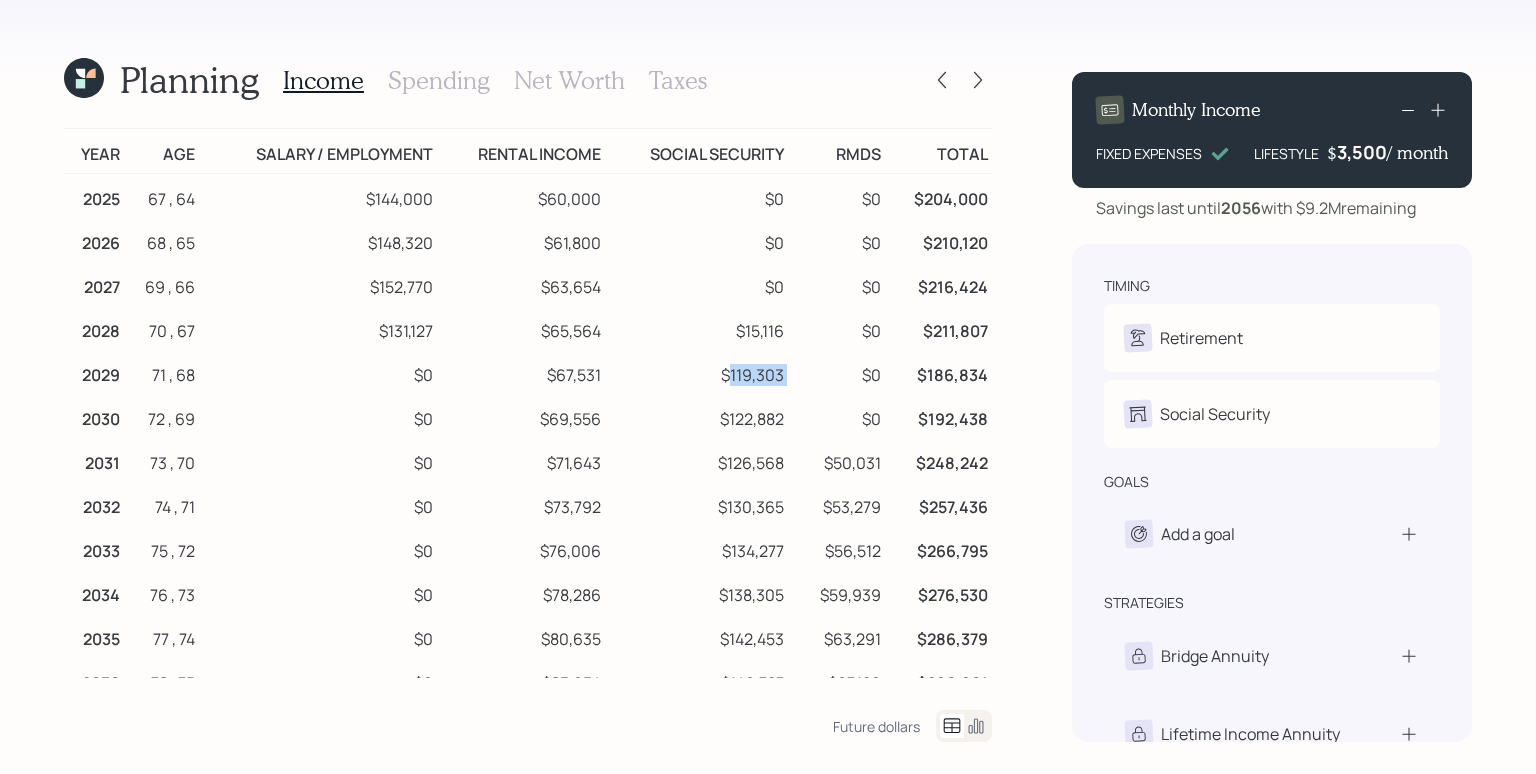 drag, startPoint x: 723, startPoint y: 374, endPoint x: 820, endPoint y: 383, distance: 97.41663 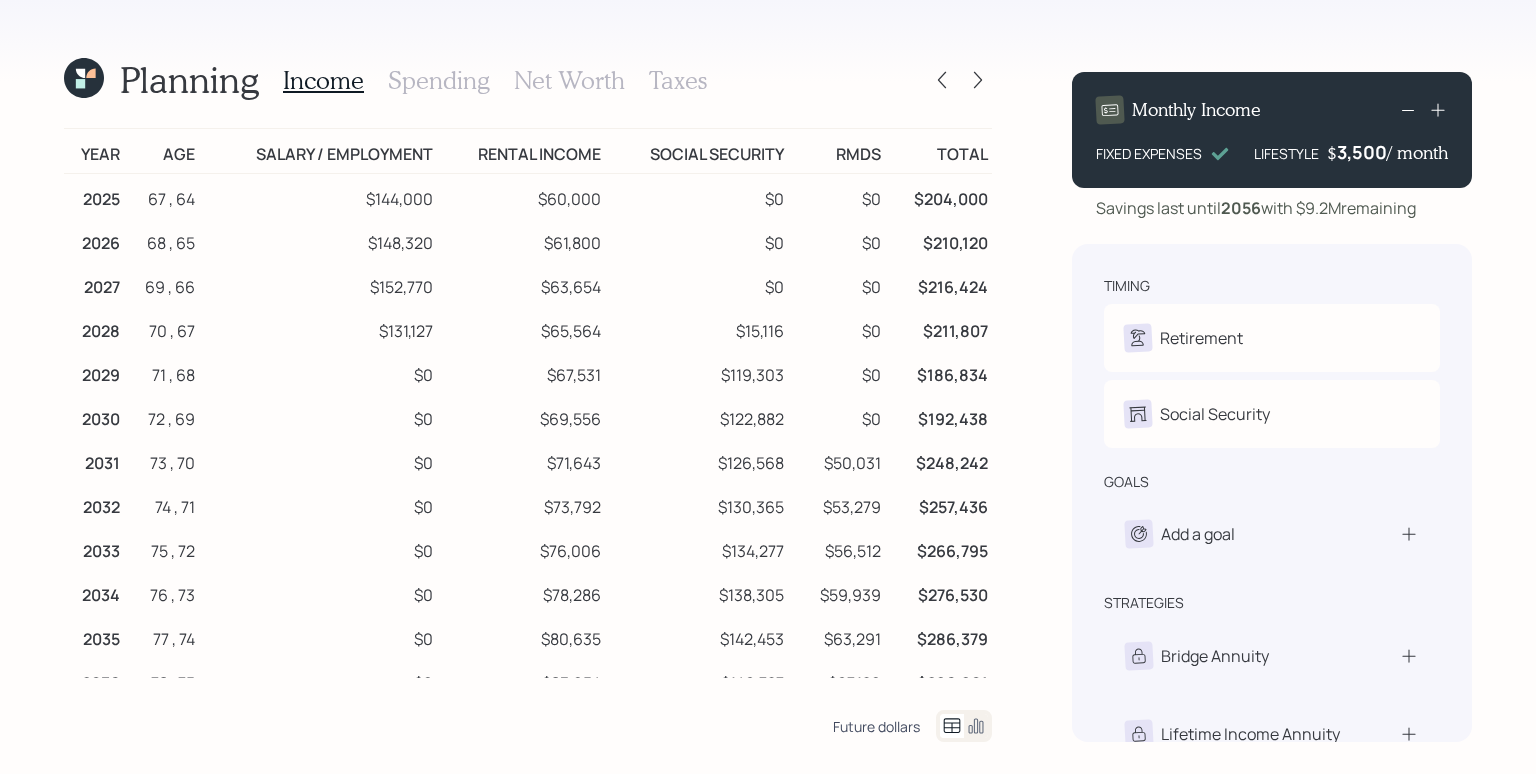 click on "Future dollars" at bounding box center (876, 726) 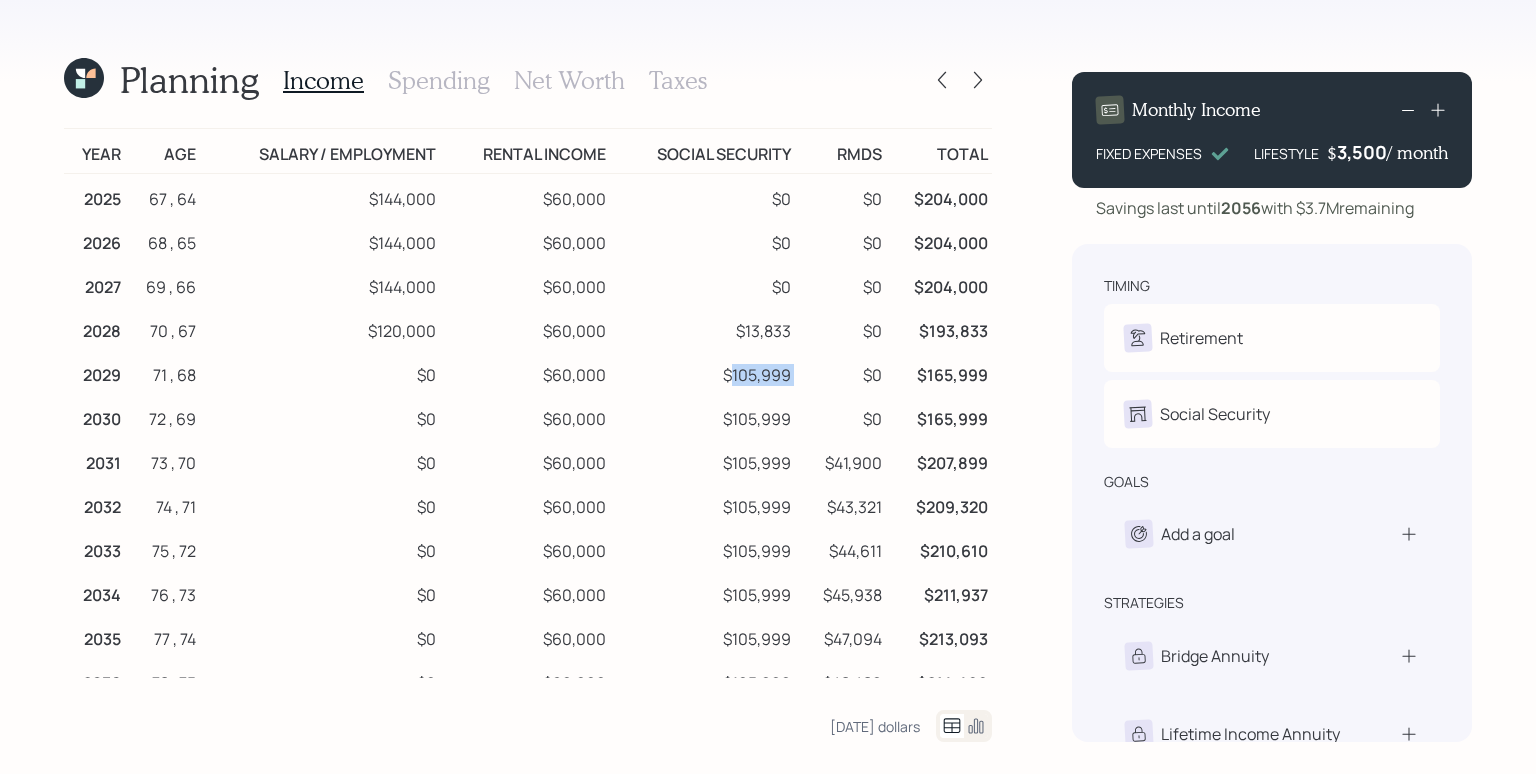 drag, startPoint x: 773, startPoint y: 378, endPoint x: 813, endPoint y: 378, distance: 40 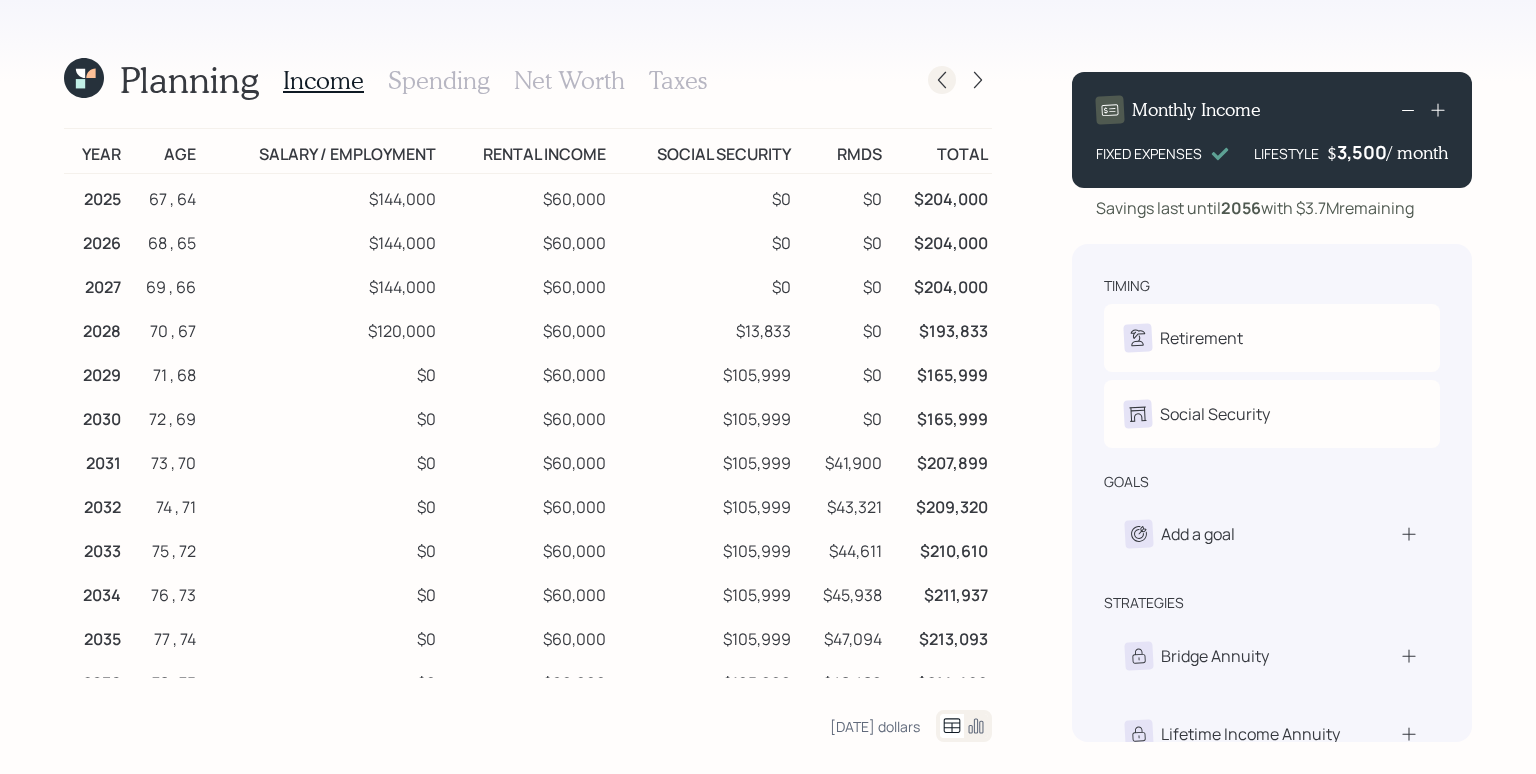 click 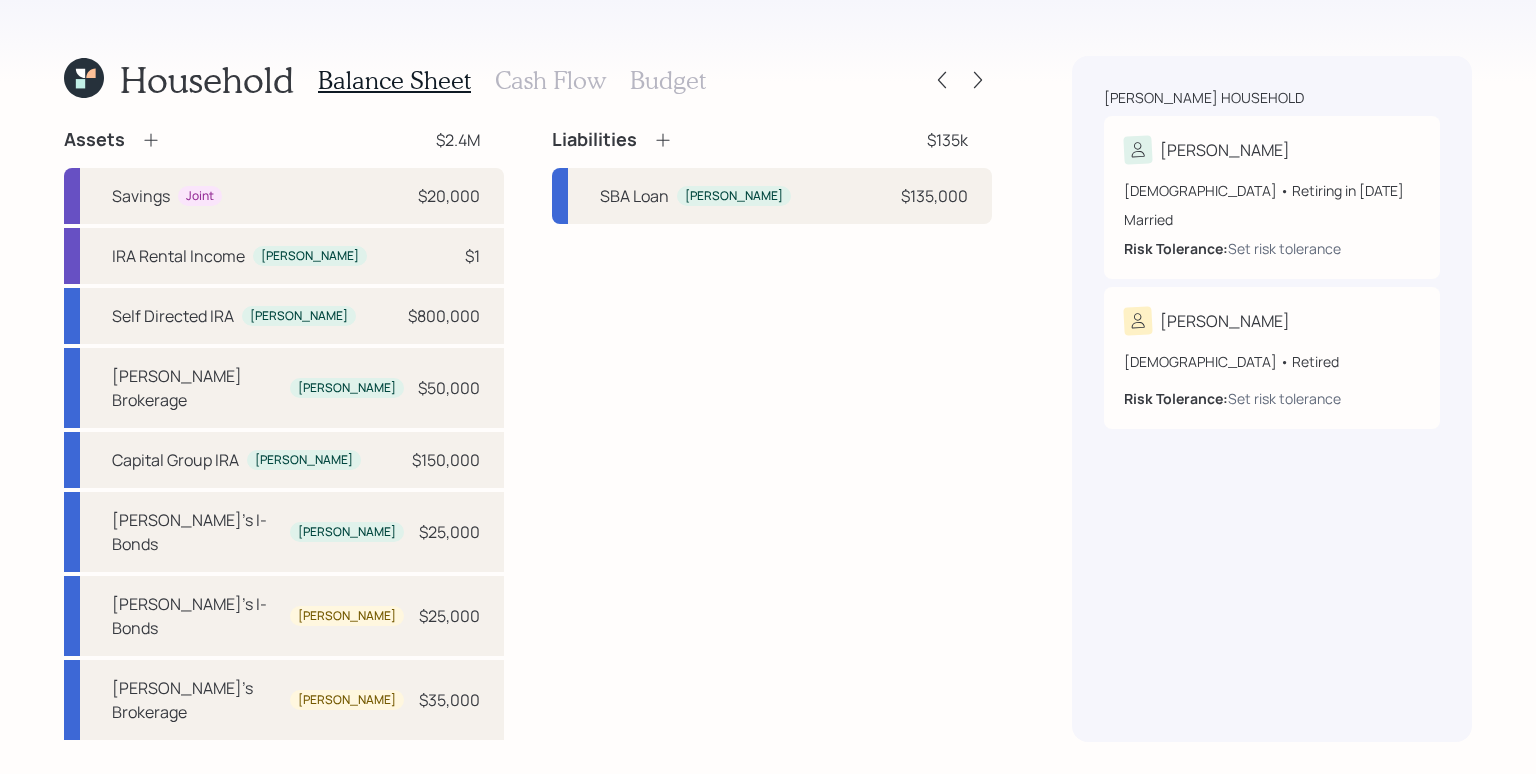 click on "Cash Flow" at bounding box center [550, 80] 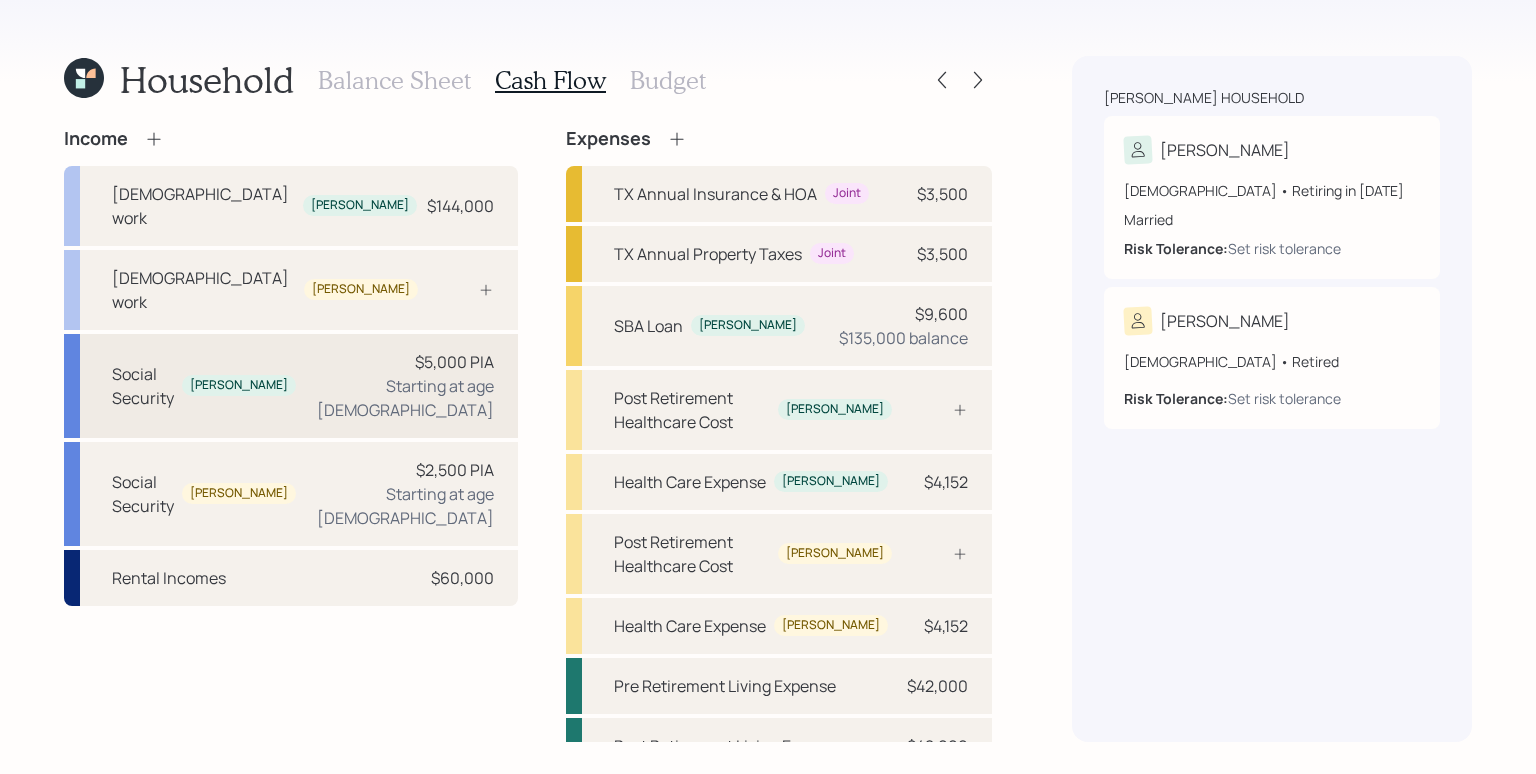 click on "$5,000 PIA" at bounding box center [454, 362] 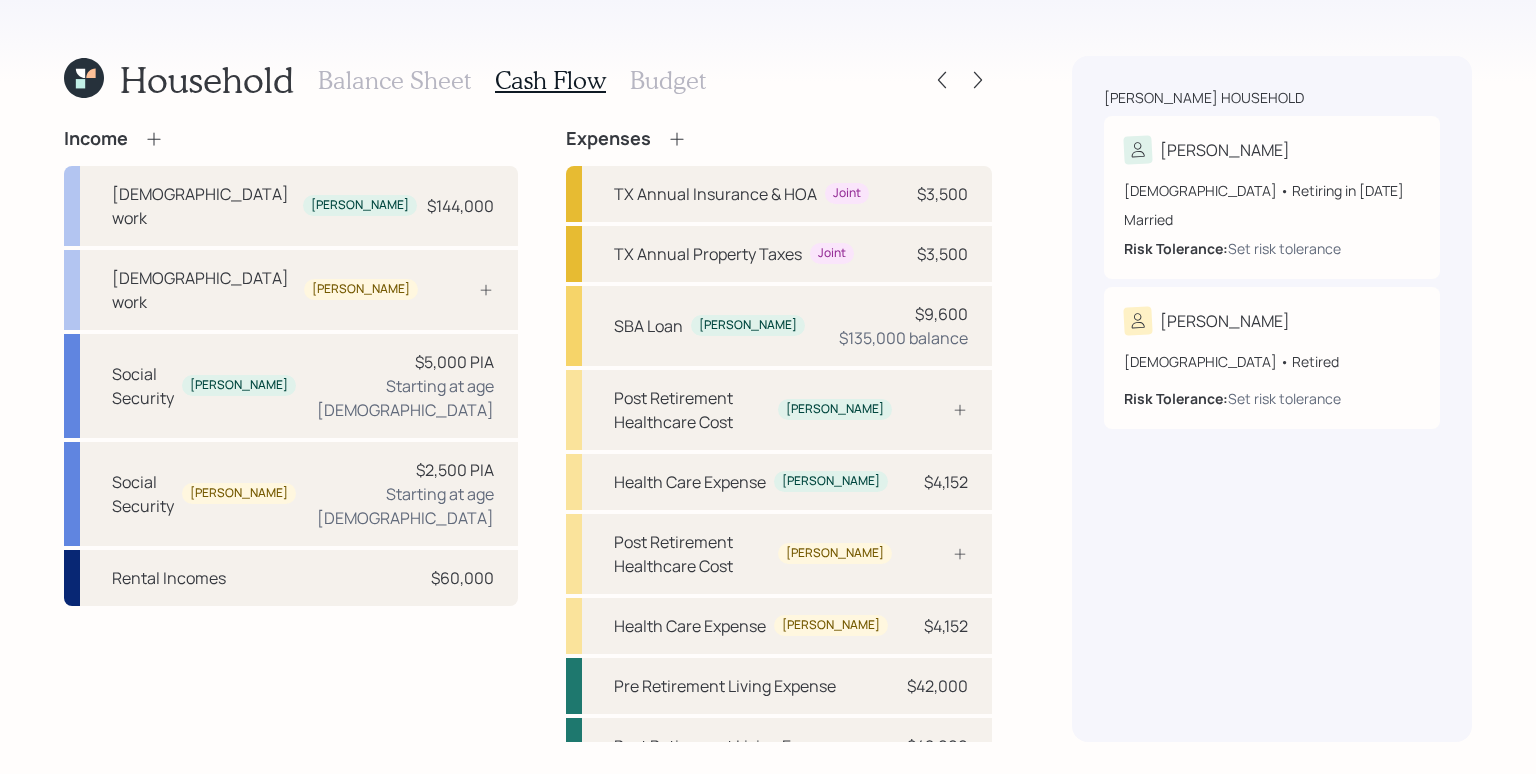 select on "11" 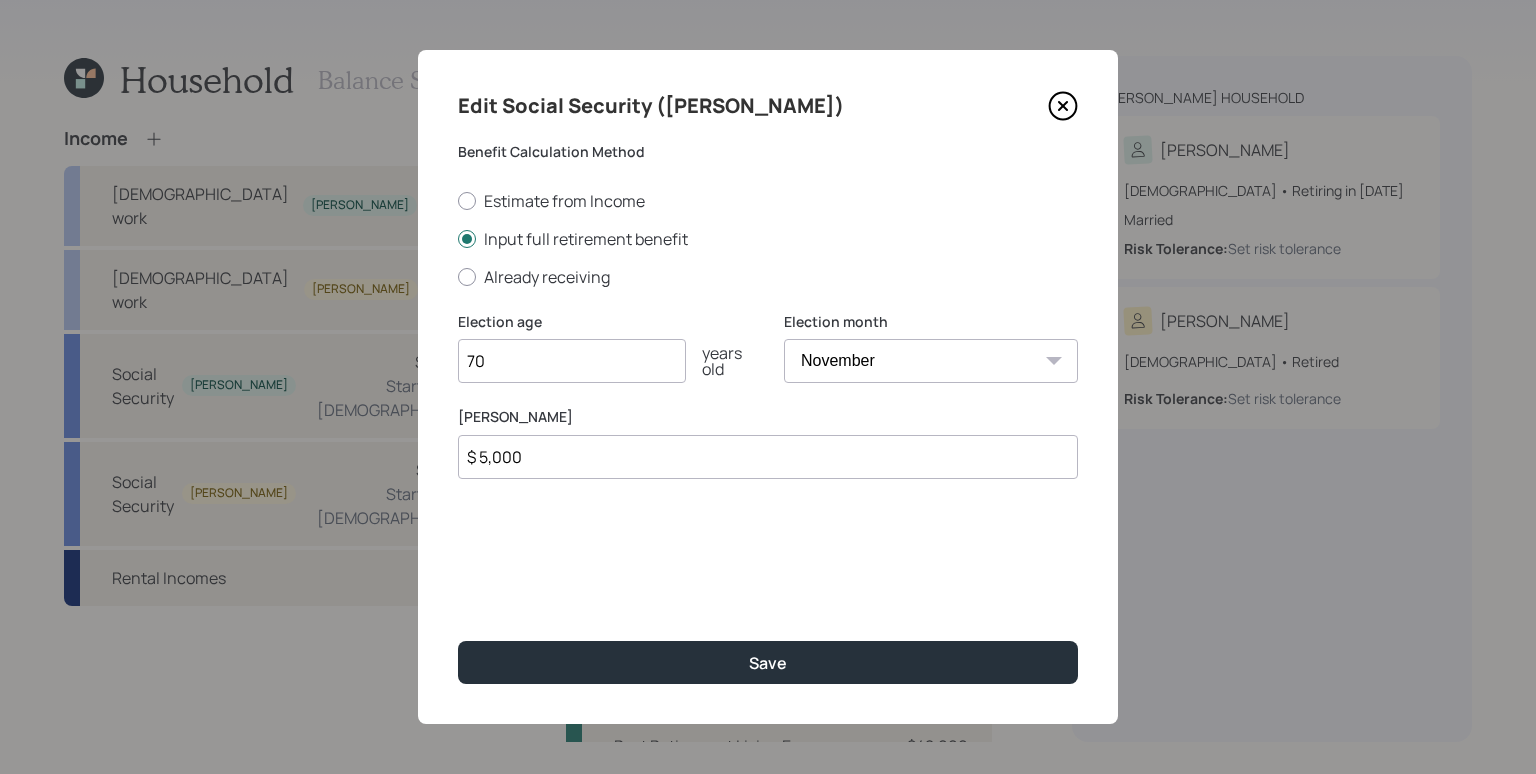 click on "$ 5,000" at bounding box center [768, 457] 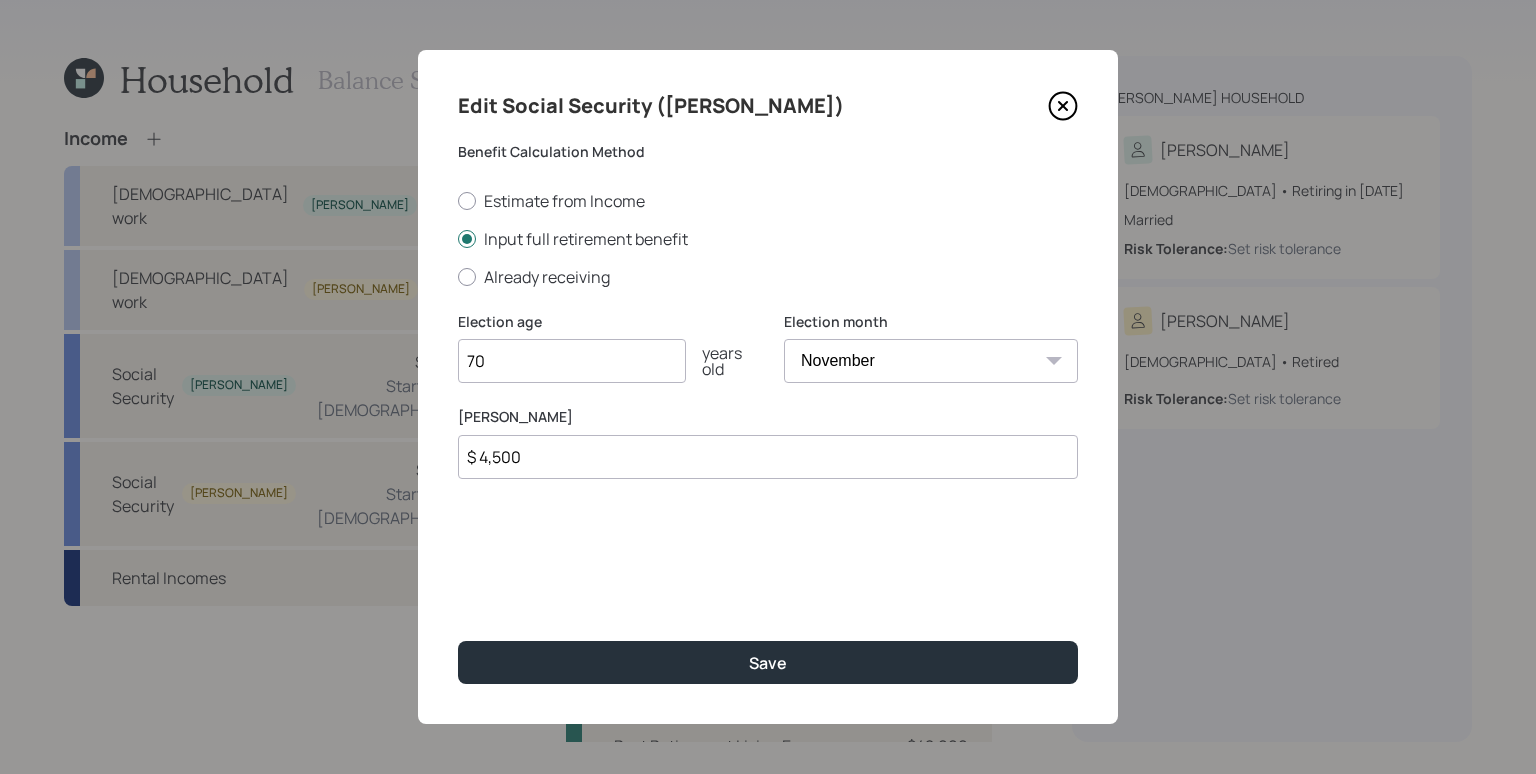 type on "$ 4,500" 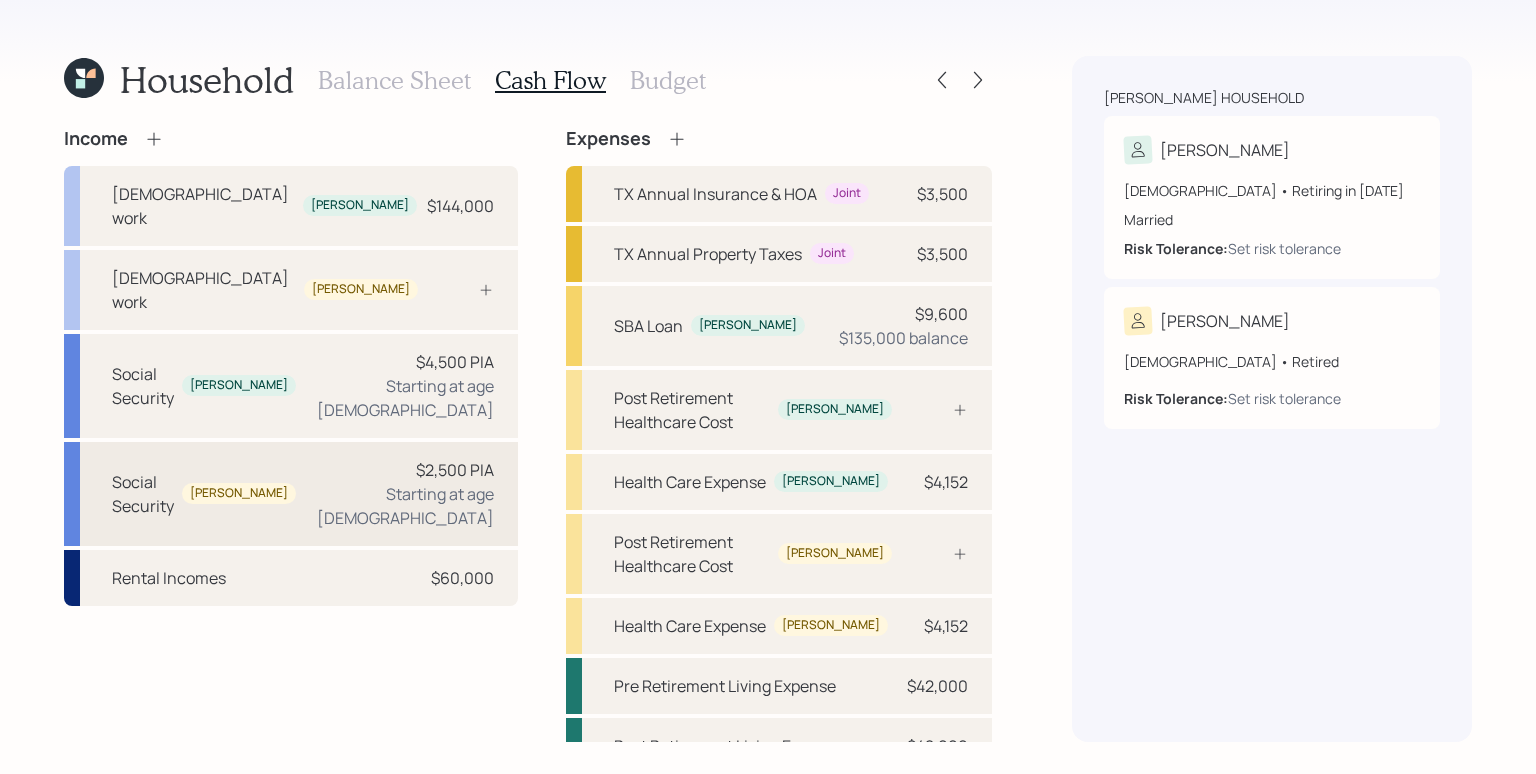 click on "$2,500 PIA" at bounding box center [455, 470] 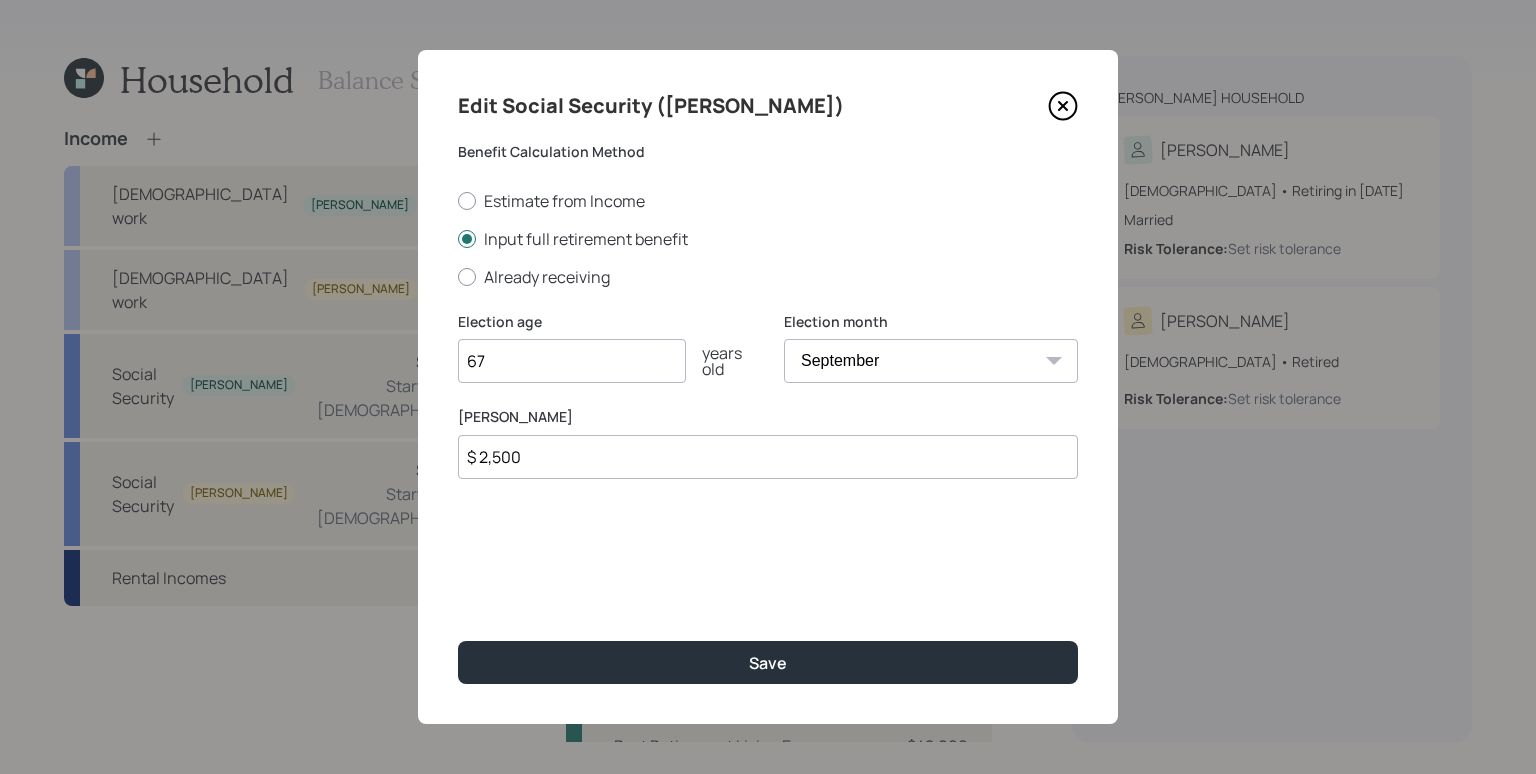 drag, startPoint x: 497, startPoint y: 452, endPoint x: 527, endPoint y: 461, distance: 31.320919 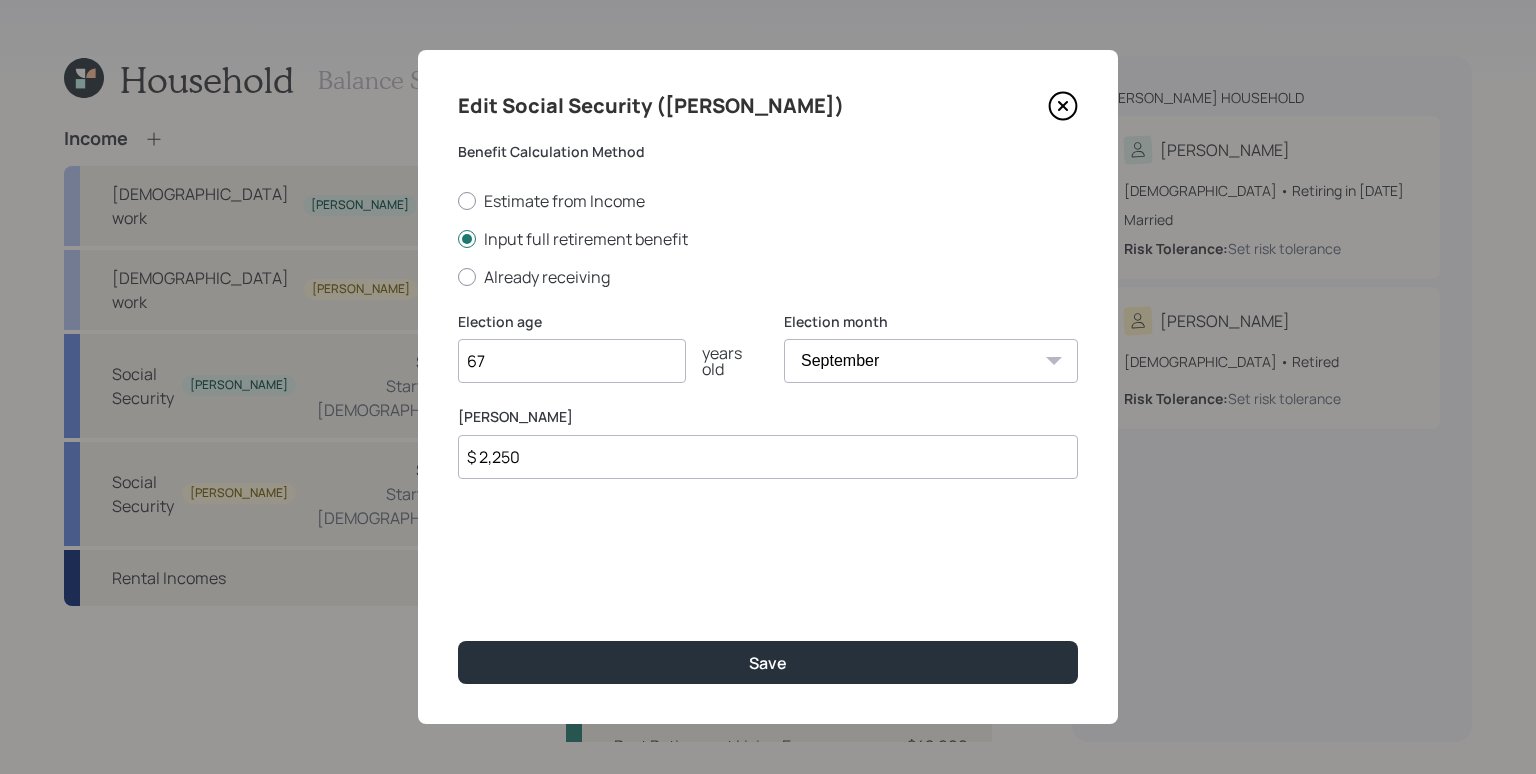 type on "$ 2,250" 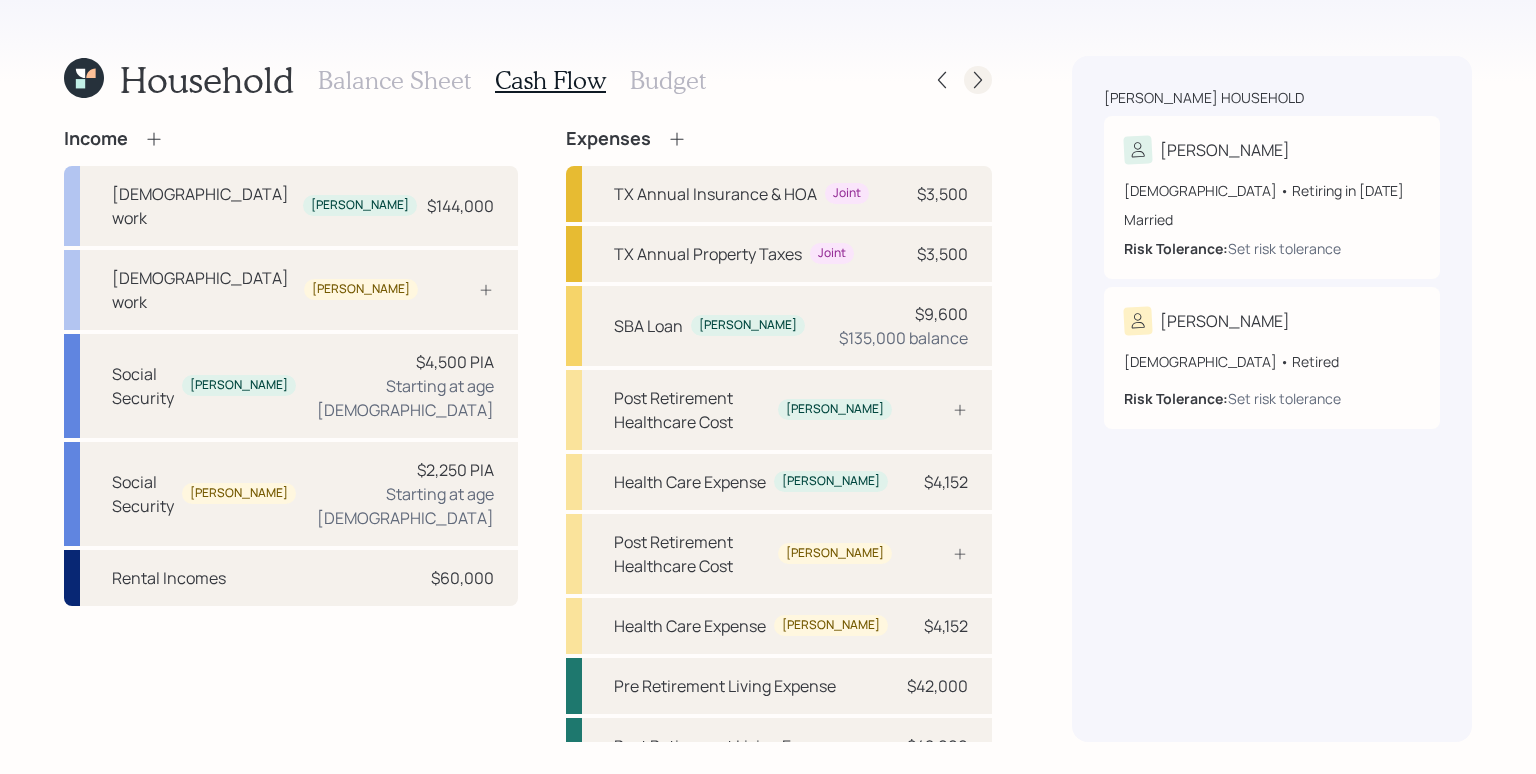 click at bounding box center (978, 80) 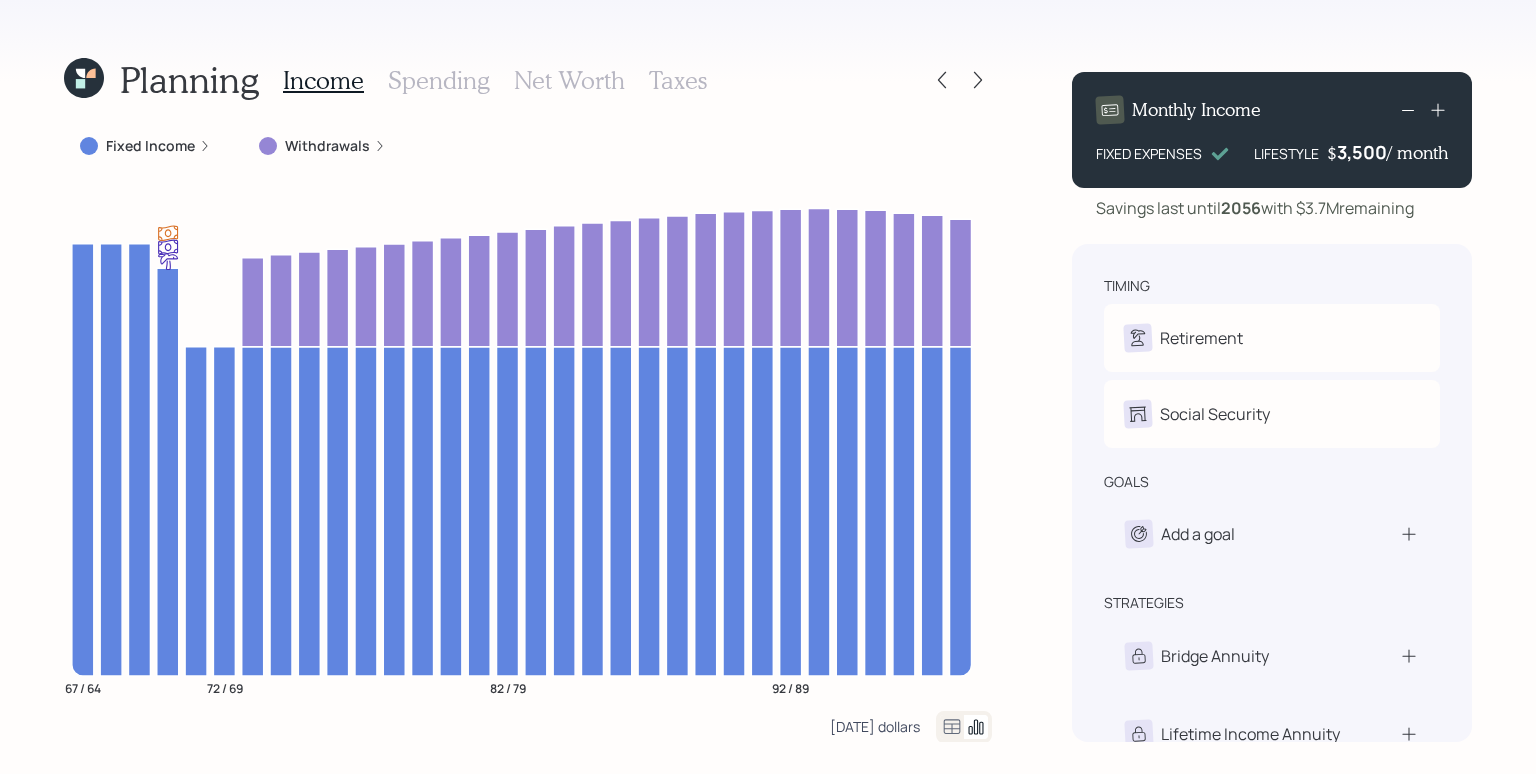 click on "[DATE] dollars" at bounding box center (875, 726) 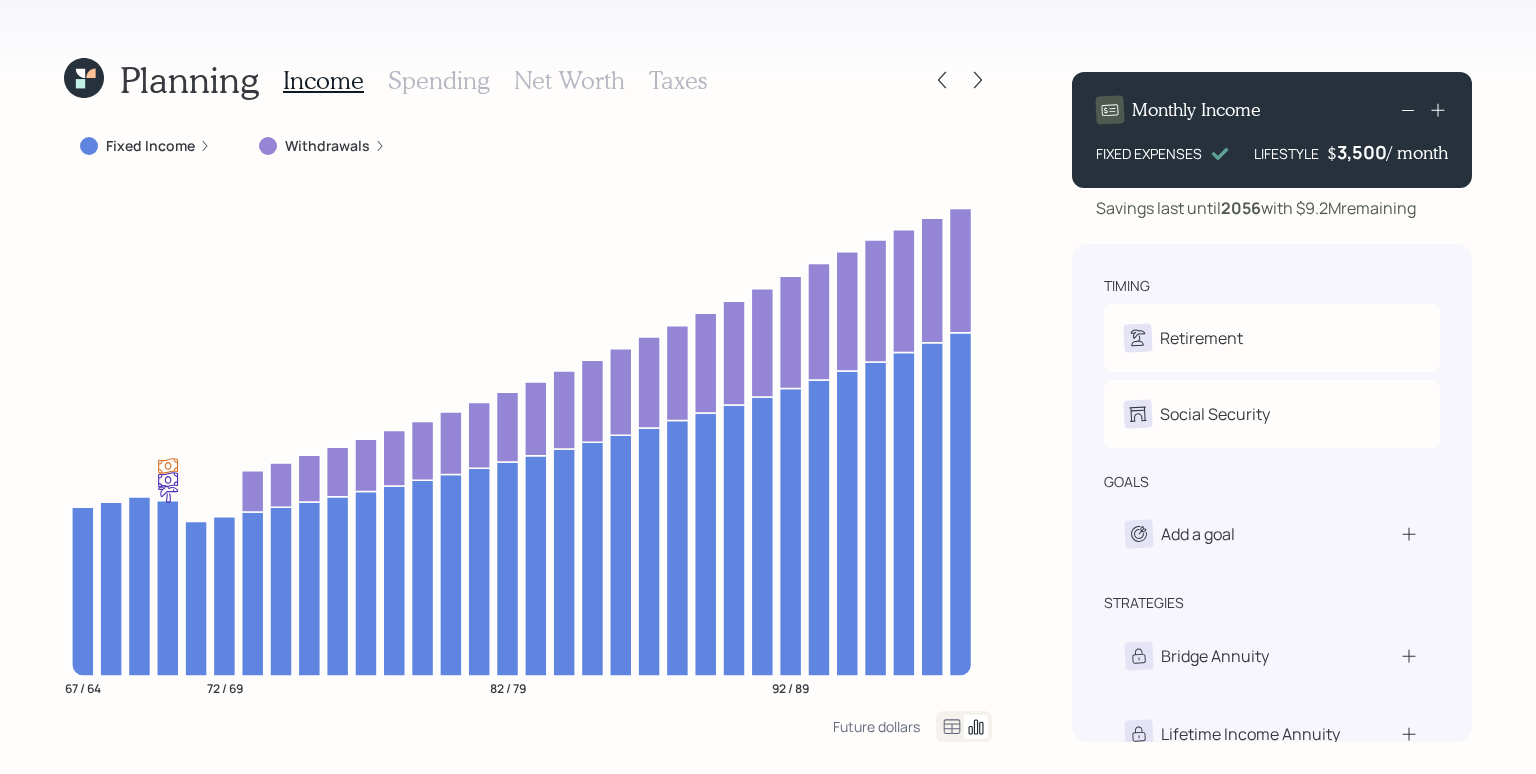 click on "Net Worth" at bounding box center [569, 80] 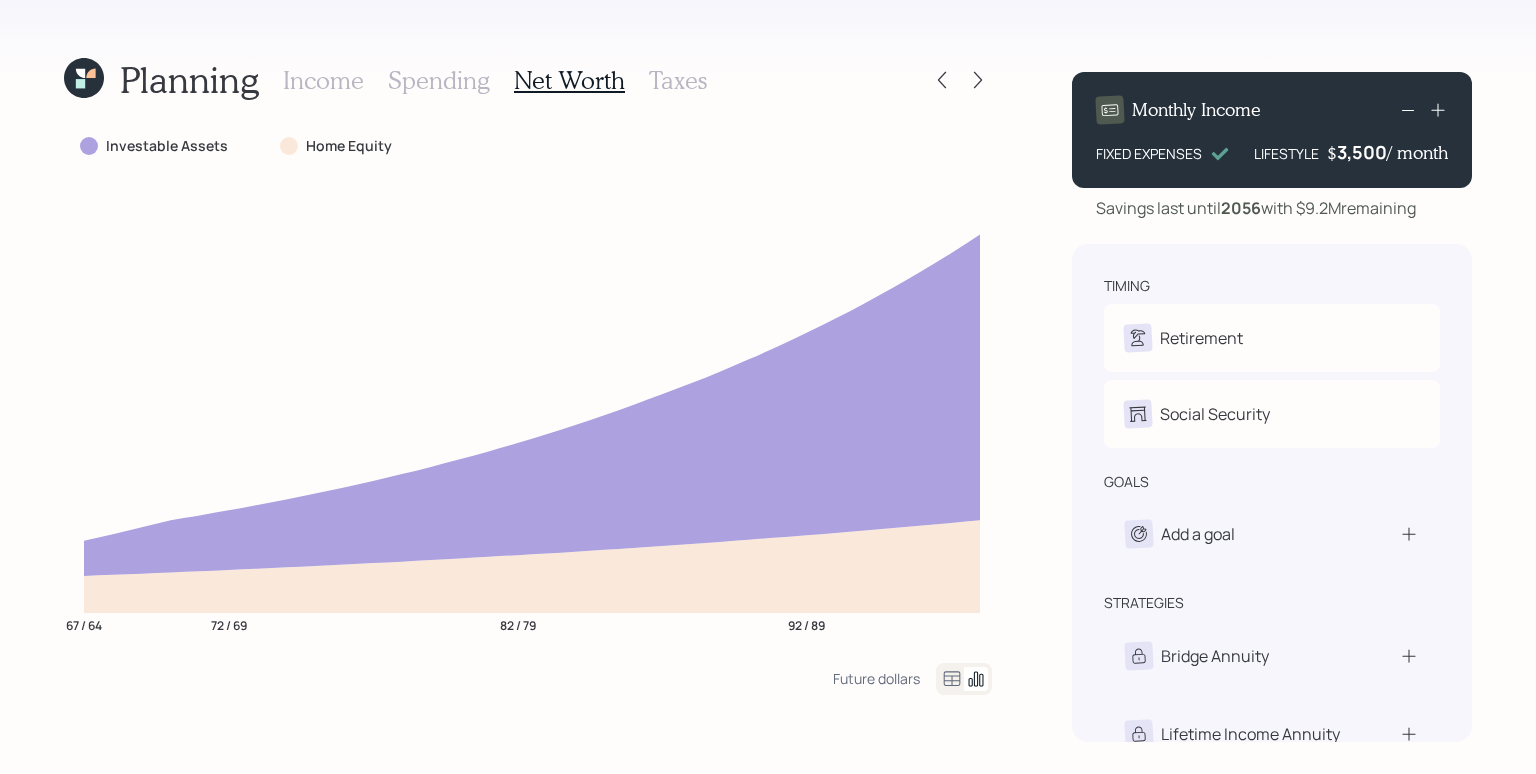 drag, startPoint x: 937, startPoint y: 683, endPoint x: 939, endPoint y: 670, distance: 13.152946 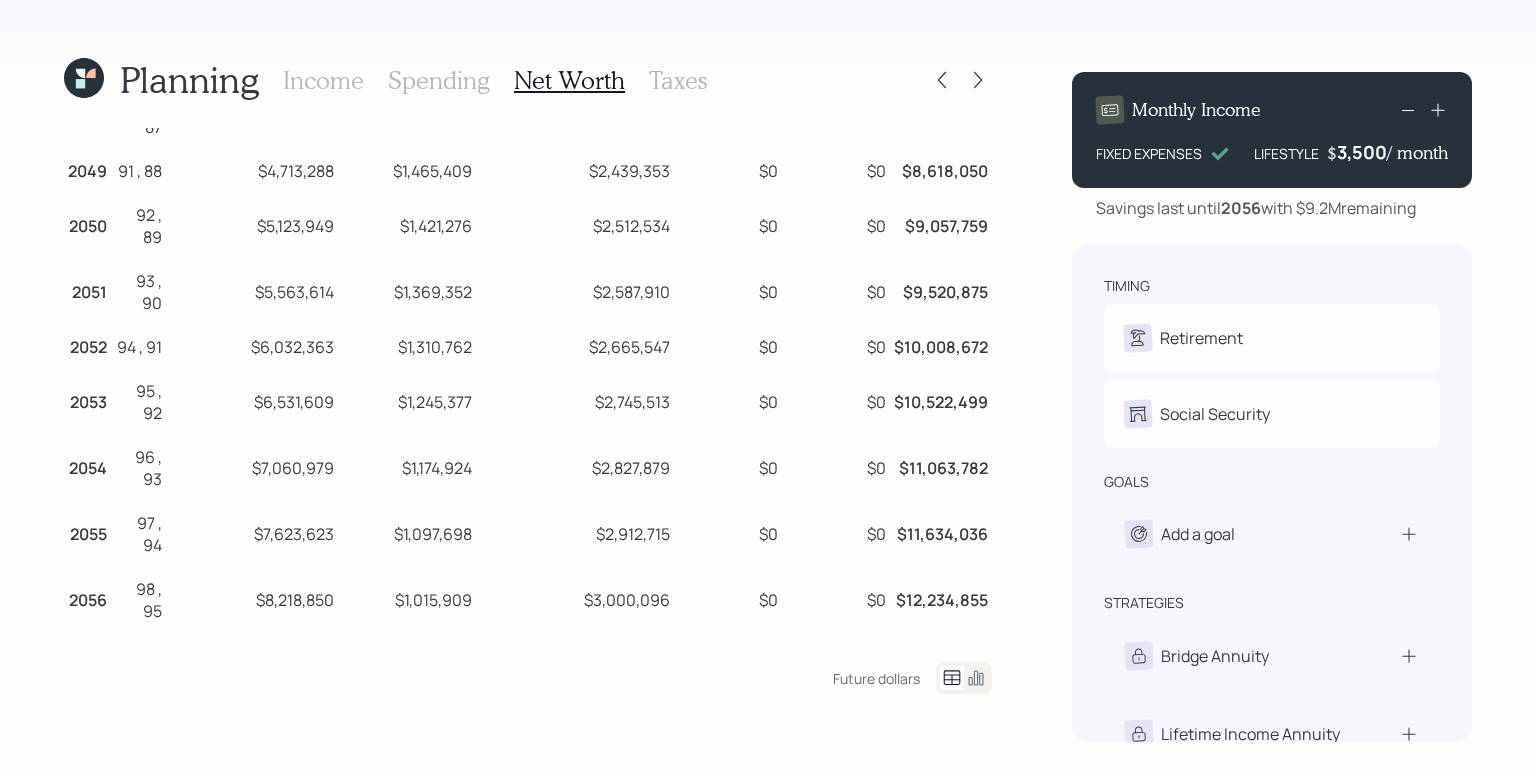 scroll, scrollTop: 1457, scrollLeft: 0, axis: vertical 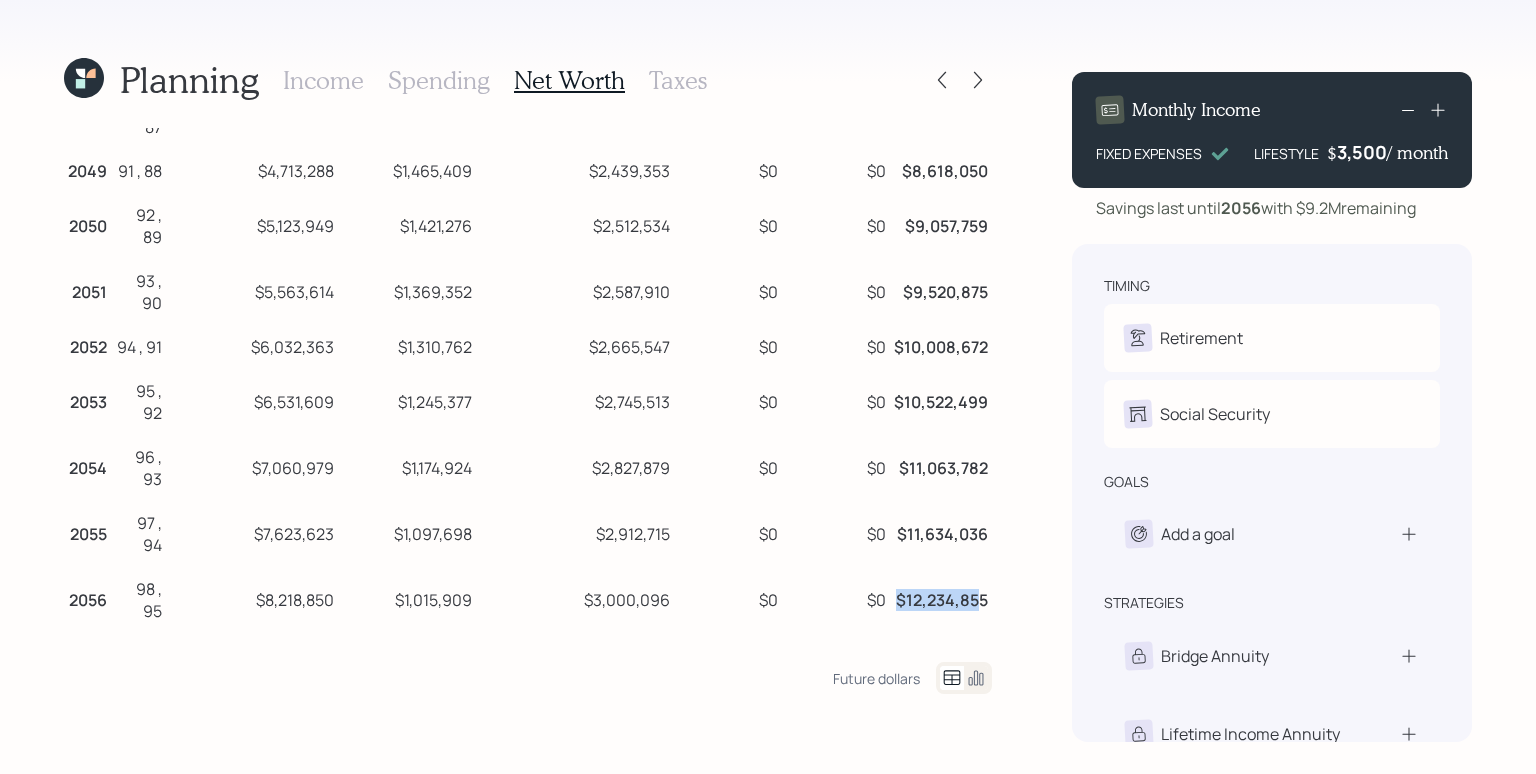drag, startPoint x: 886, startPoint y: 600, endPoint x: 968, endPoint y: 602, distance: 82.02438 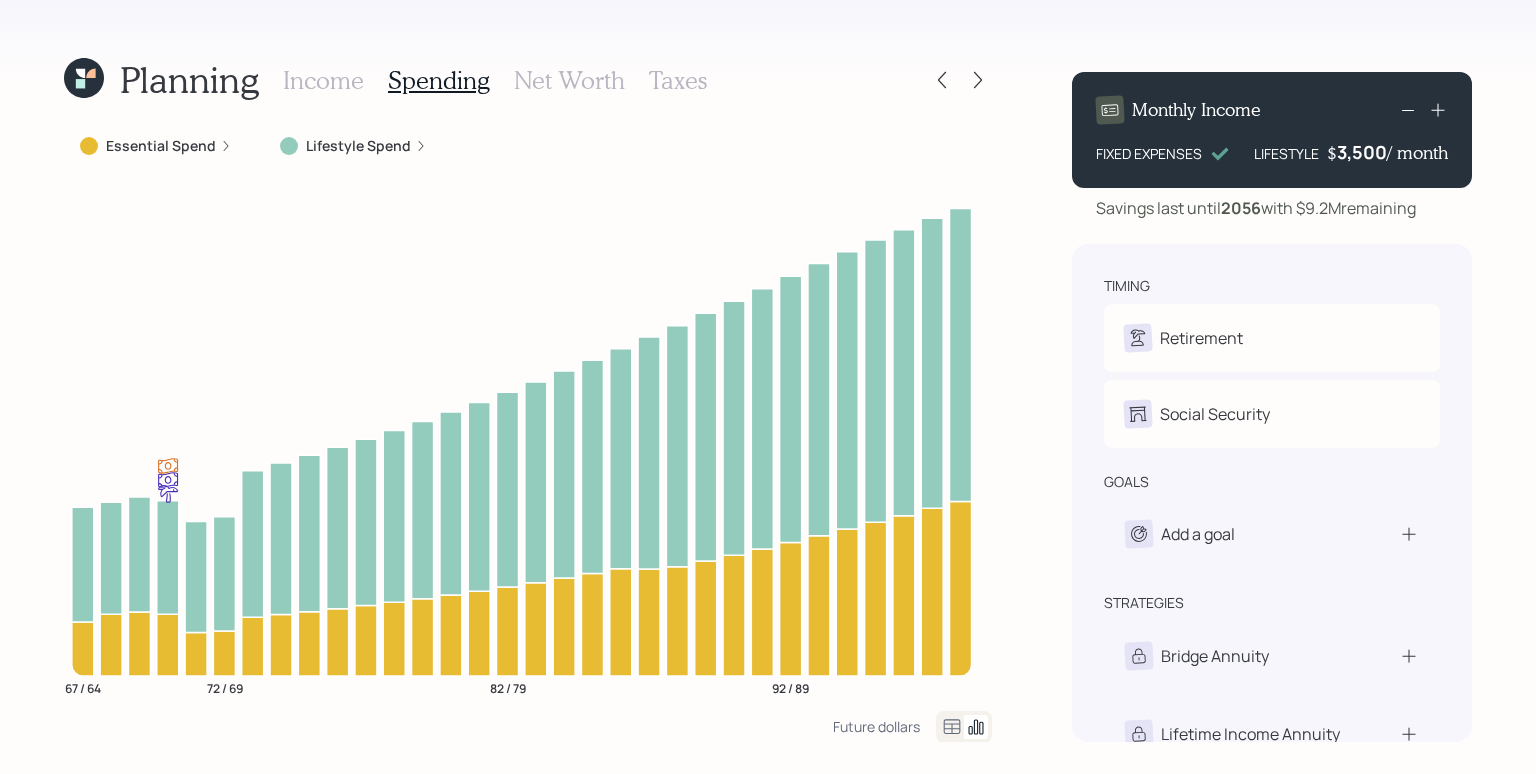 click 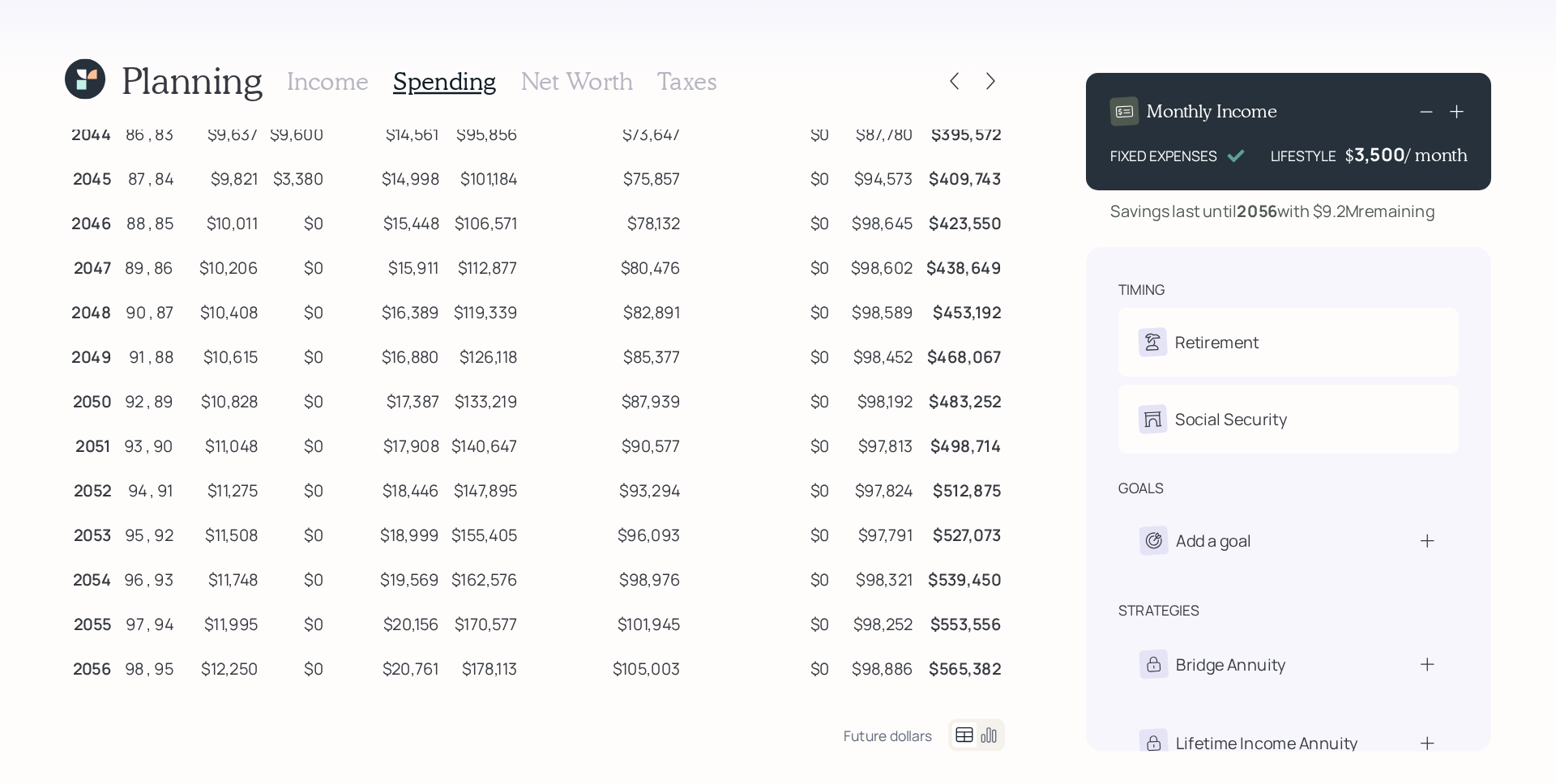 scroll, scrollTop: 0, scrollLeft: 0, axis: both 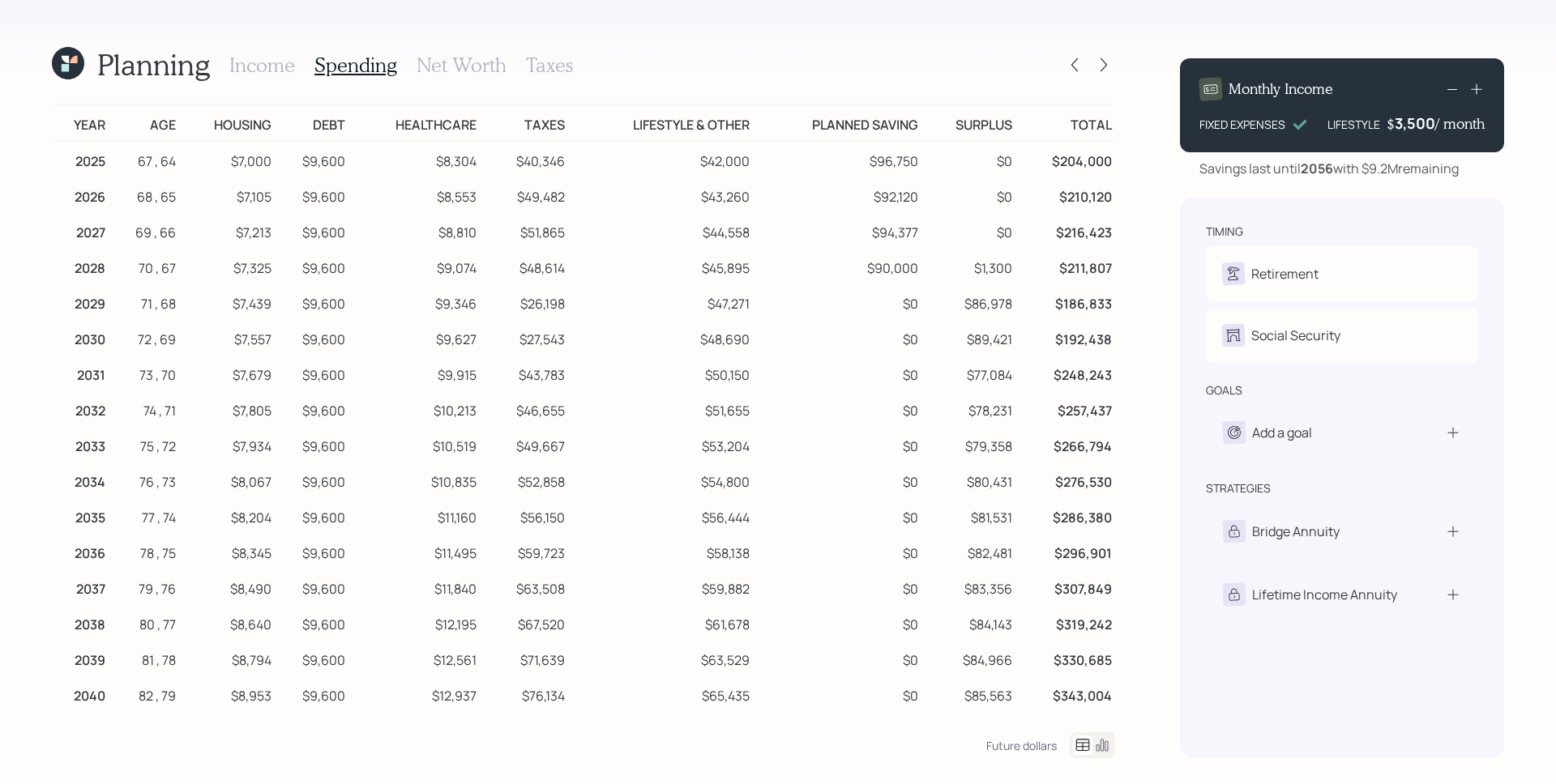 click 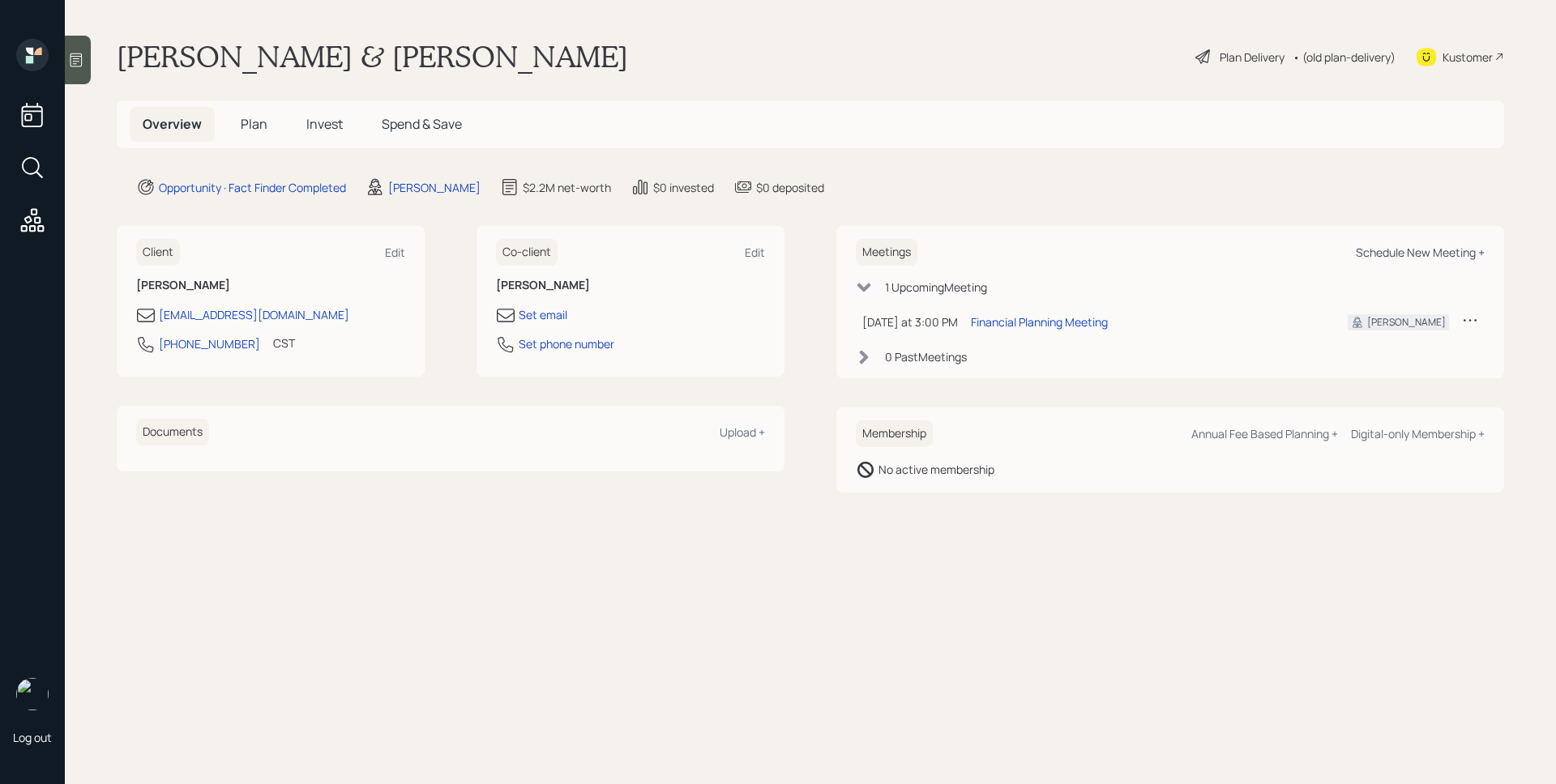 click on "Schedule New Meeting +" at bounding box center [1420, 252] 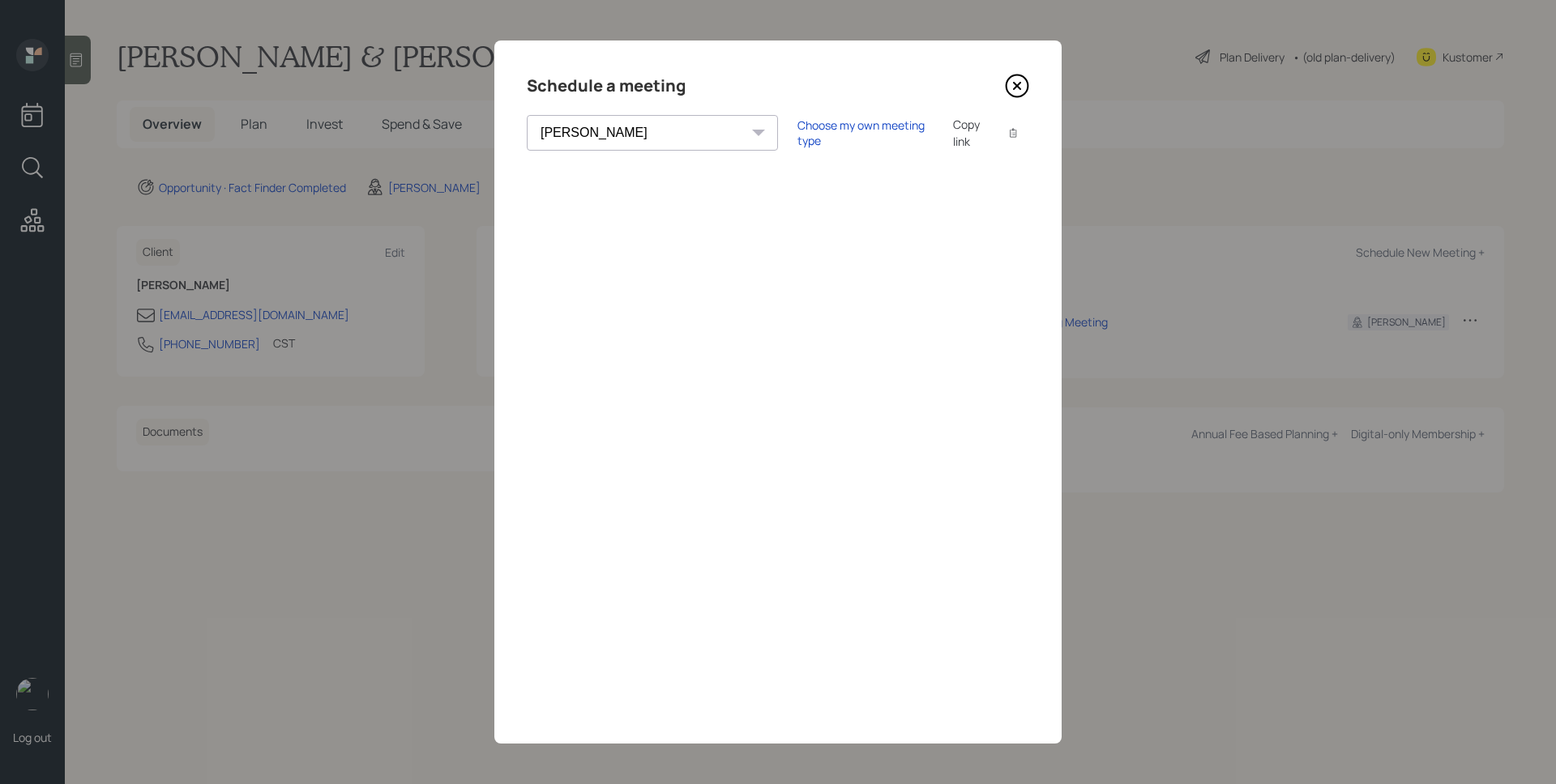 click 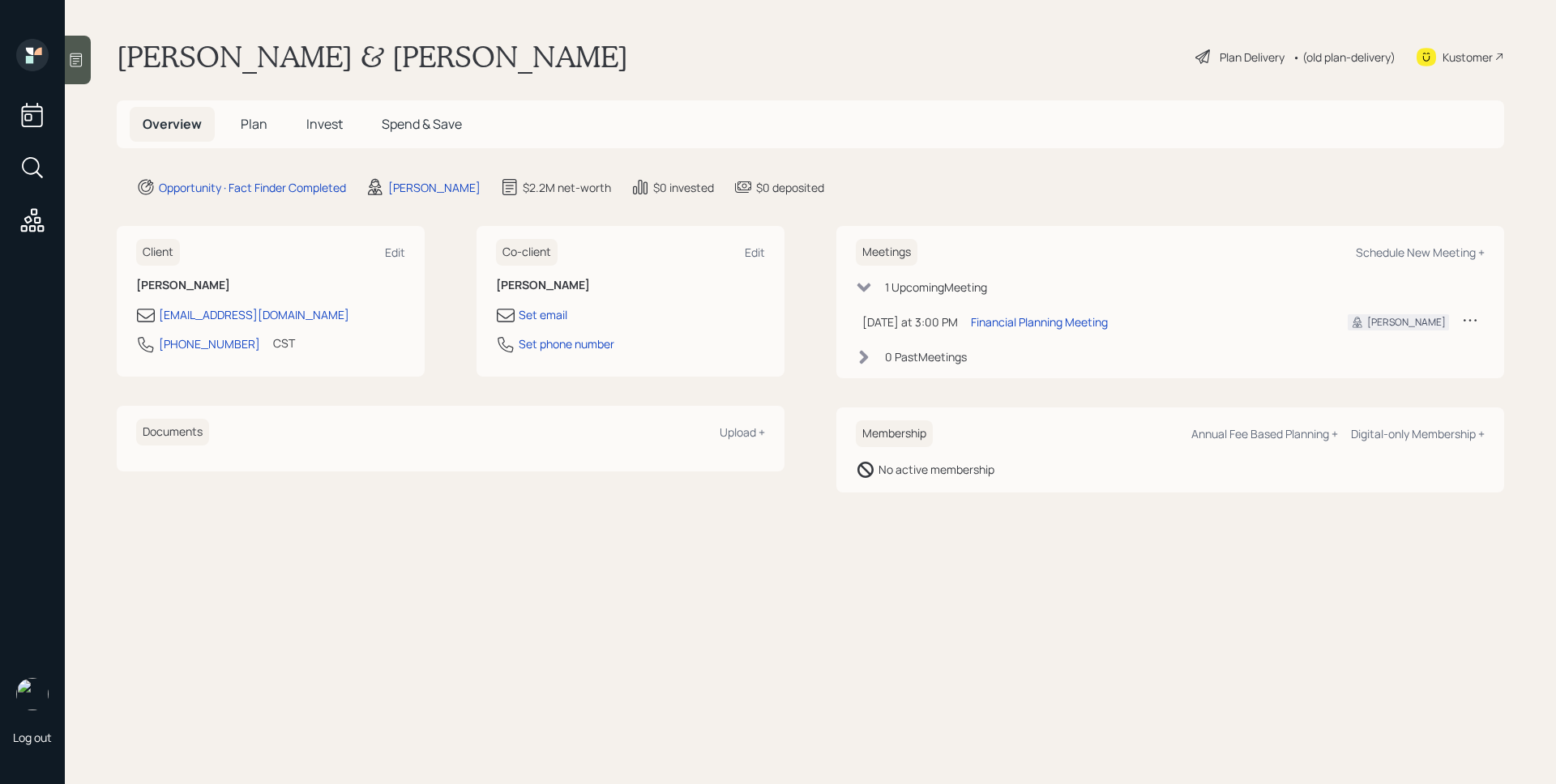 click on "Plan" at bounding box center (254, 124) 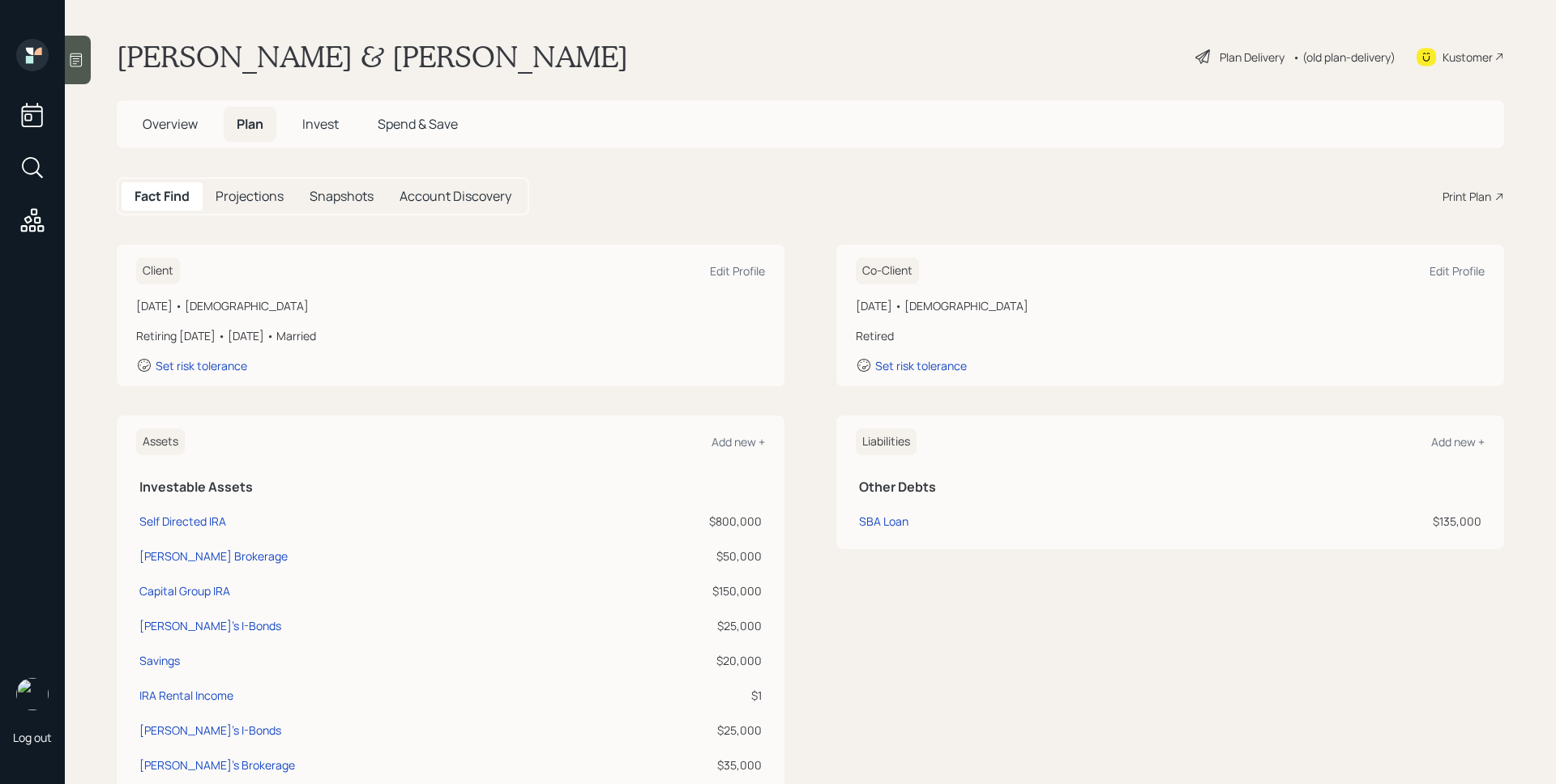 click on "Print Plan" at bounding box center (1467, 196) 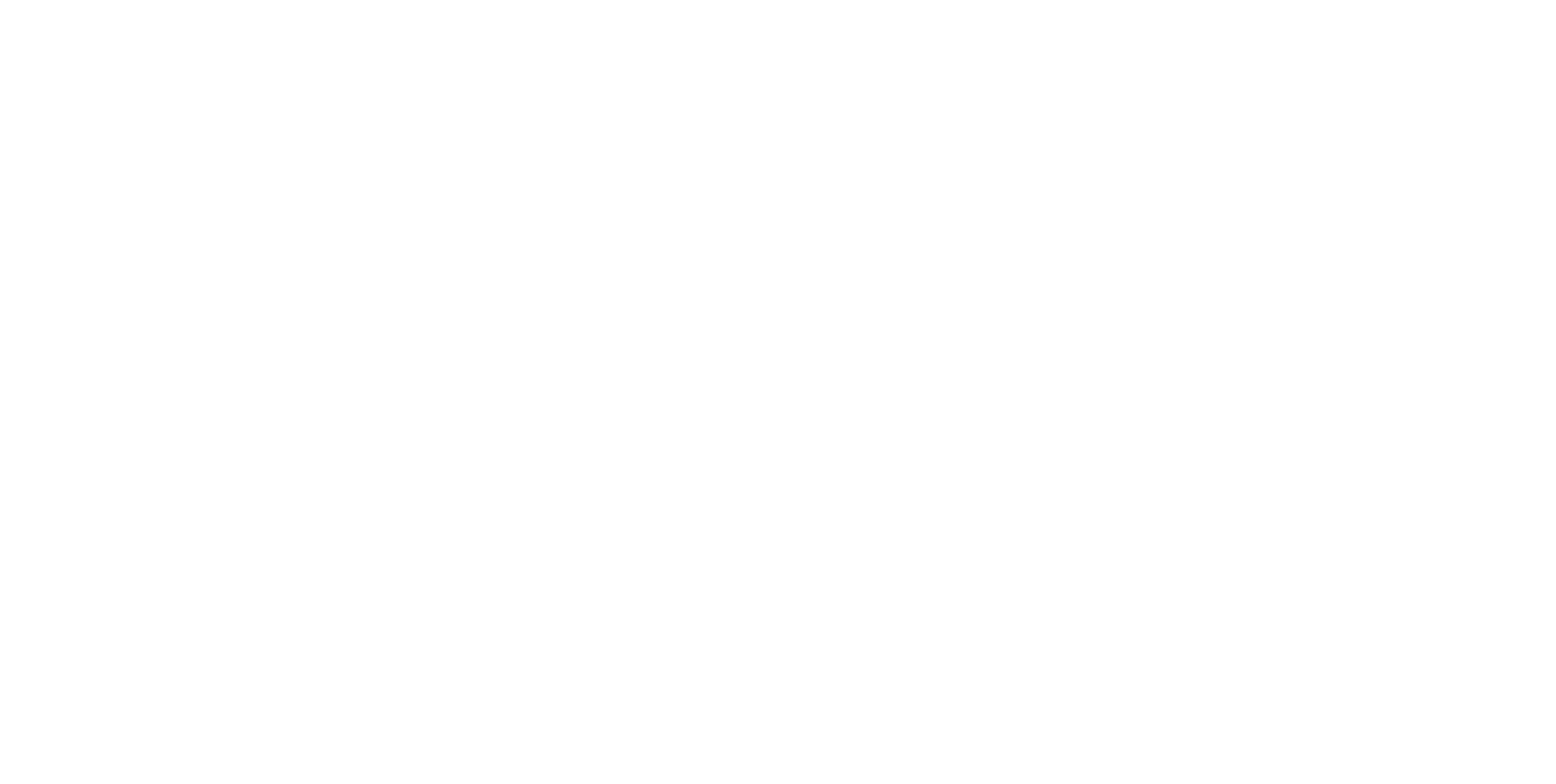 scroll, scrollTop: 0, scrollLeft: 0, axis: both 